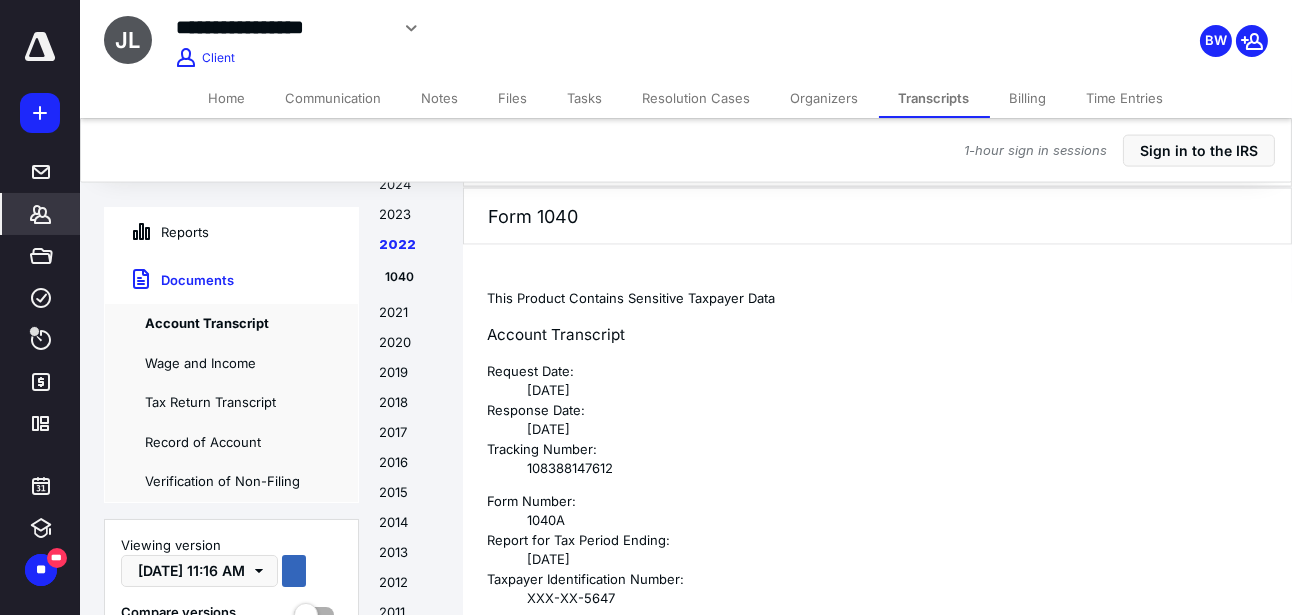 scroll, scrollTop: 0, scrollLeft: 0, axis: both 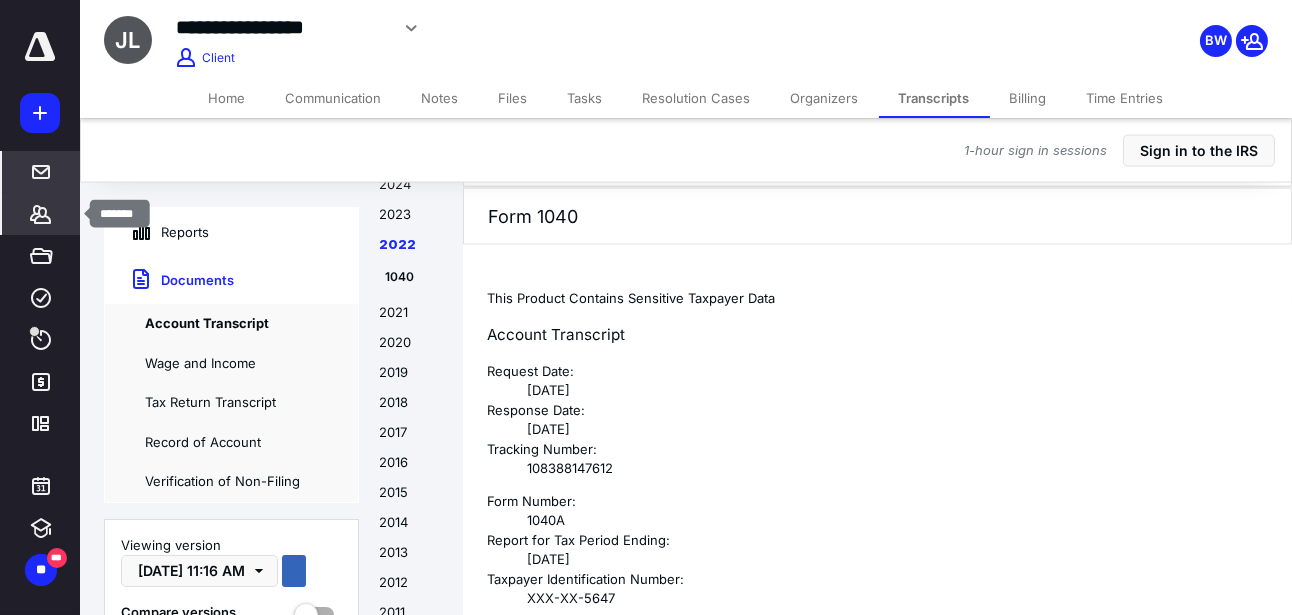 drag, startPoint x: 44, startPoint y: 213, endPoint x: 52, endPoint y: 192, distance: 22.472204 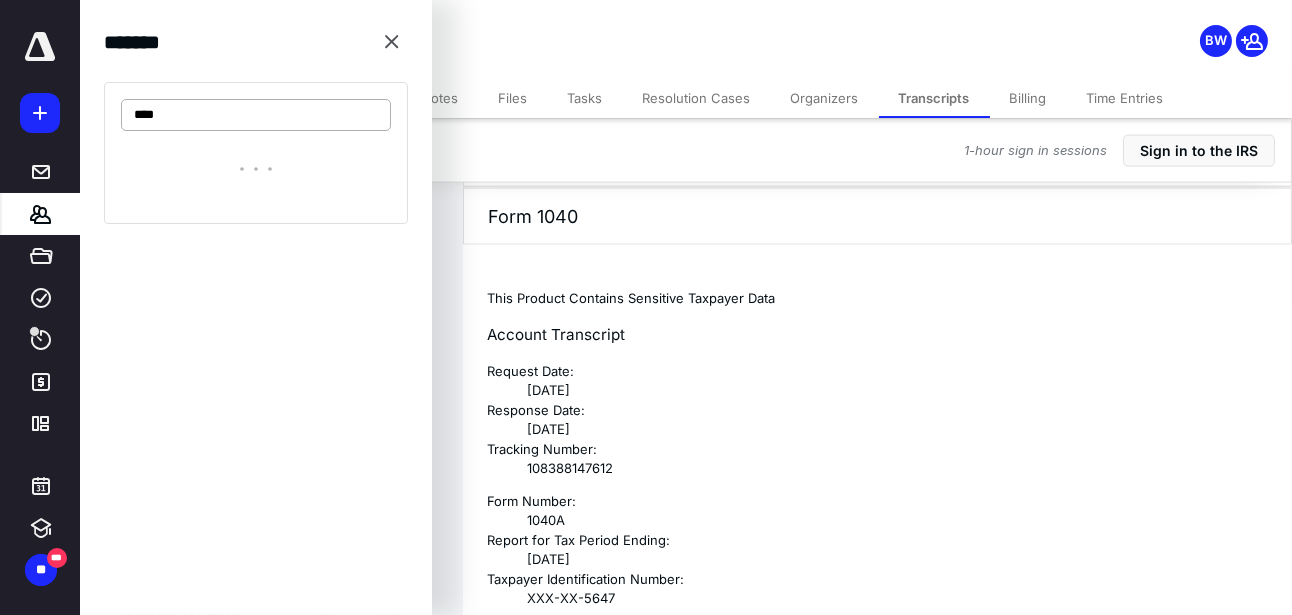 type on "****" 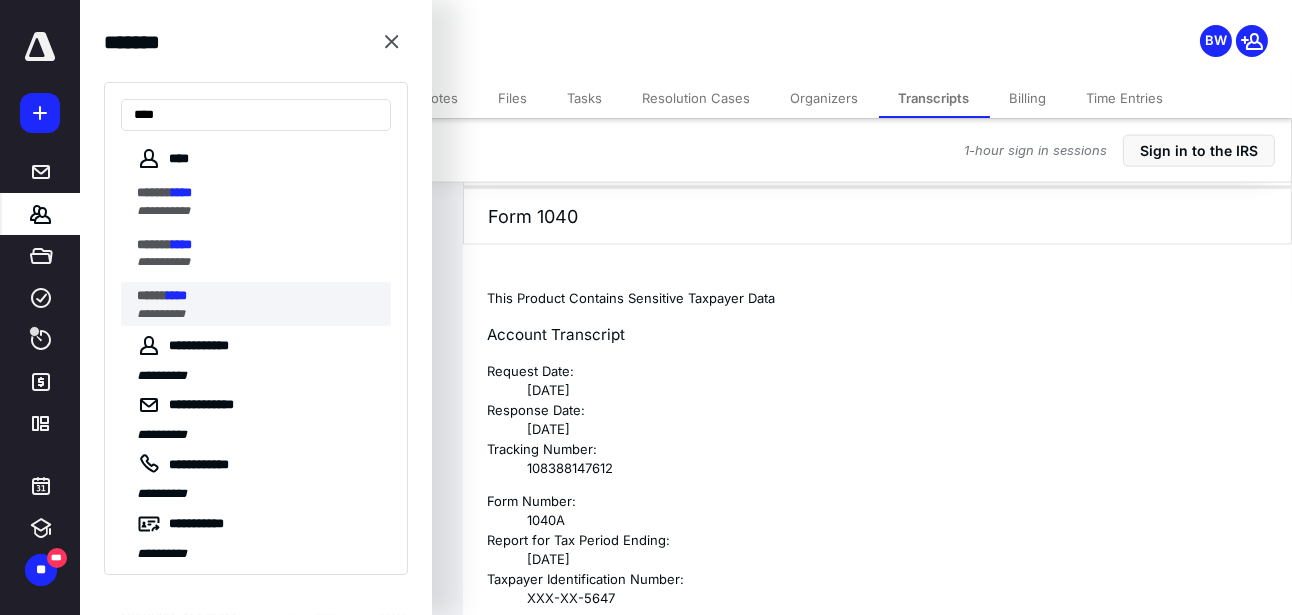 click on "****" at bounding box center [177, 295] 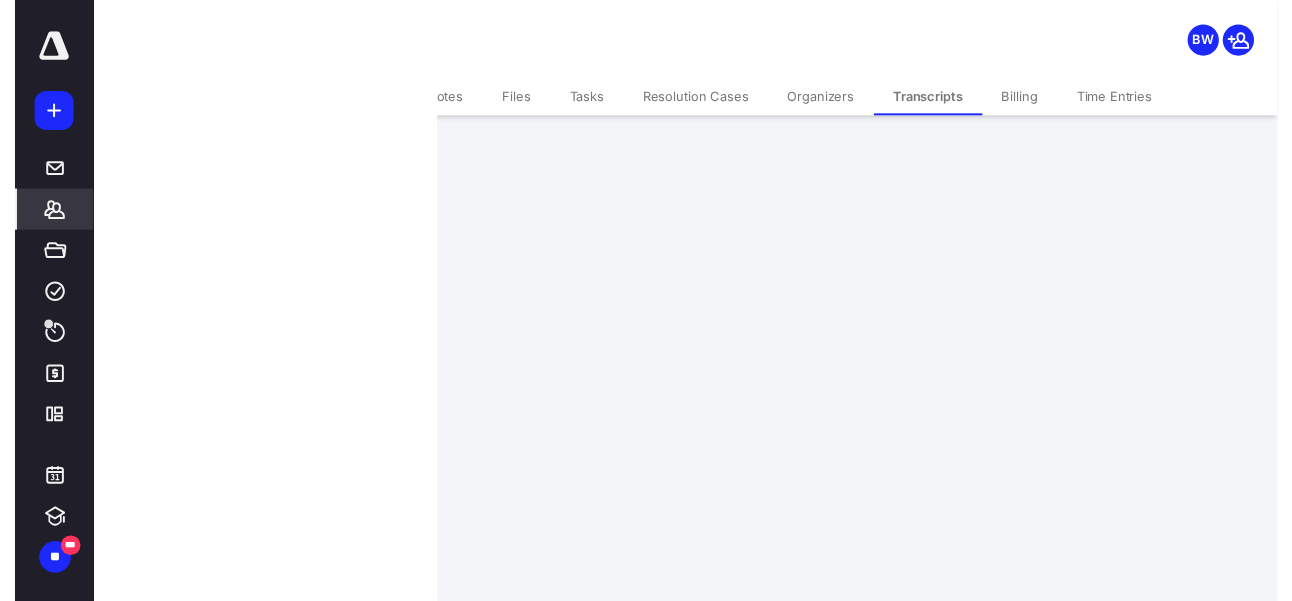 scroll, scrollTop: 0, scrollLeft: 0, axis: both 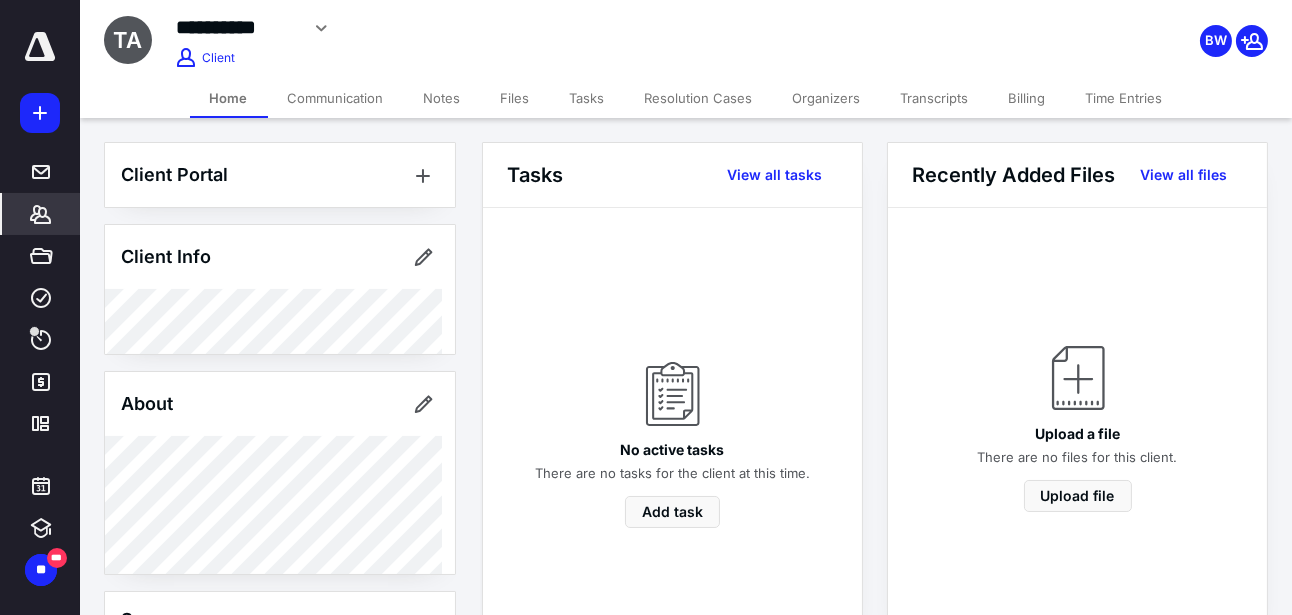 click on "Transcripts" at bounding box center [935, 98] 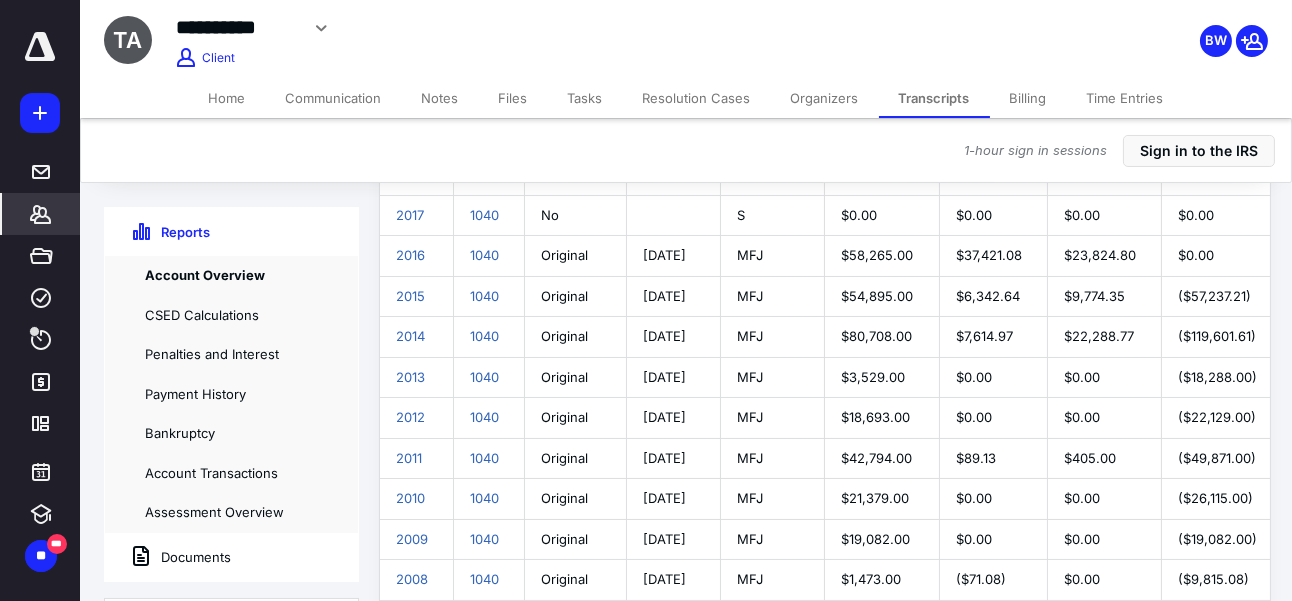 scroll, scrollTop: 532, scrollLeft: 0, axis: vertical 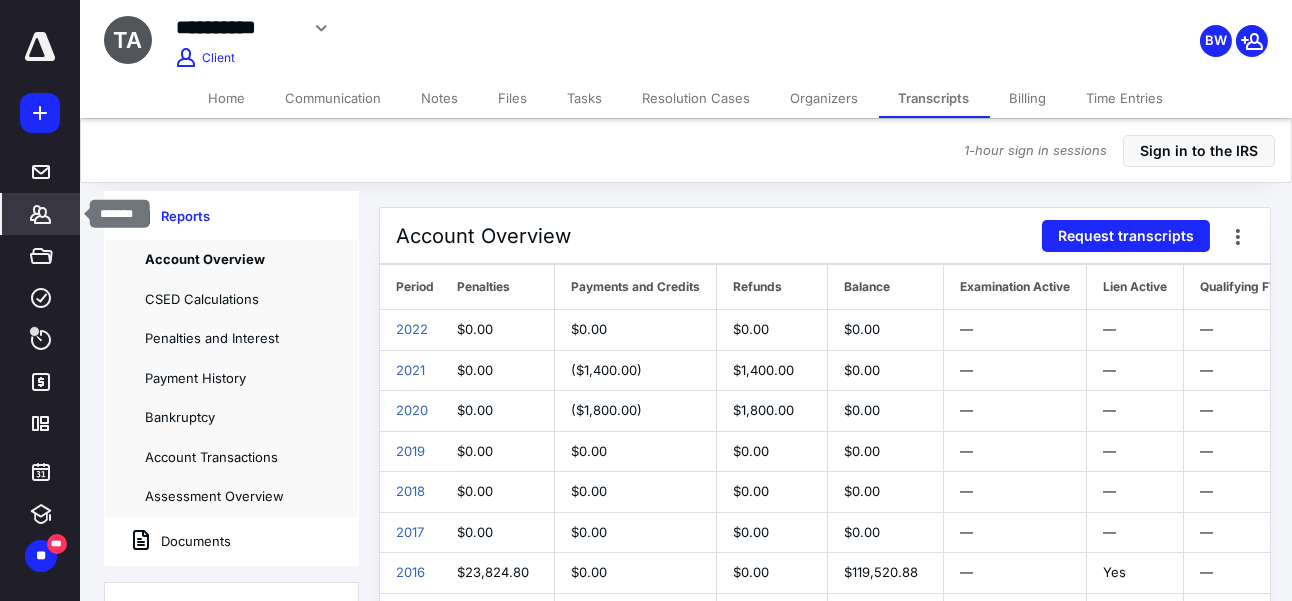 click 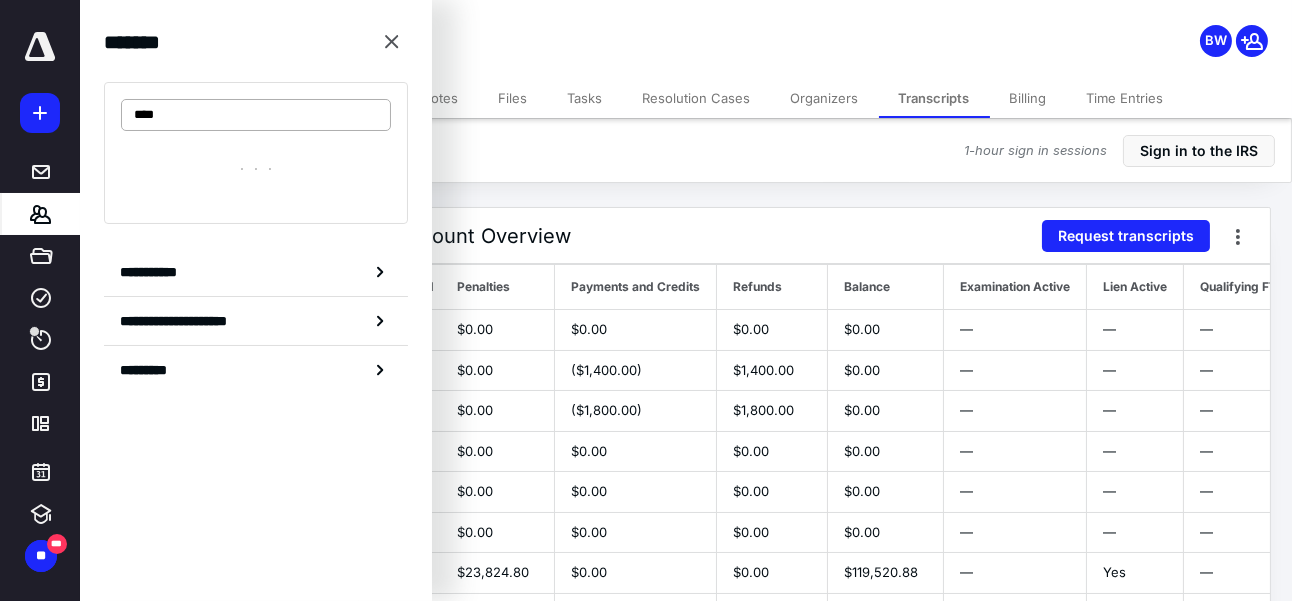 type on "****" 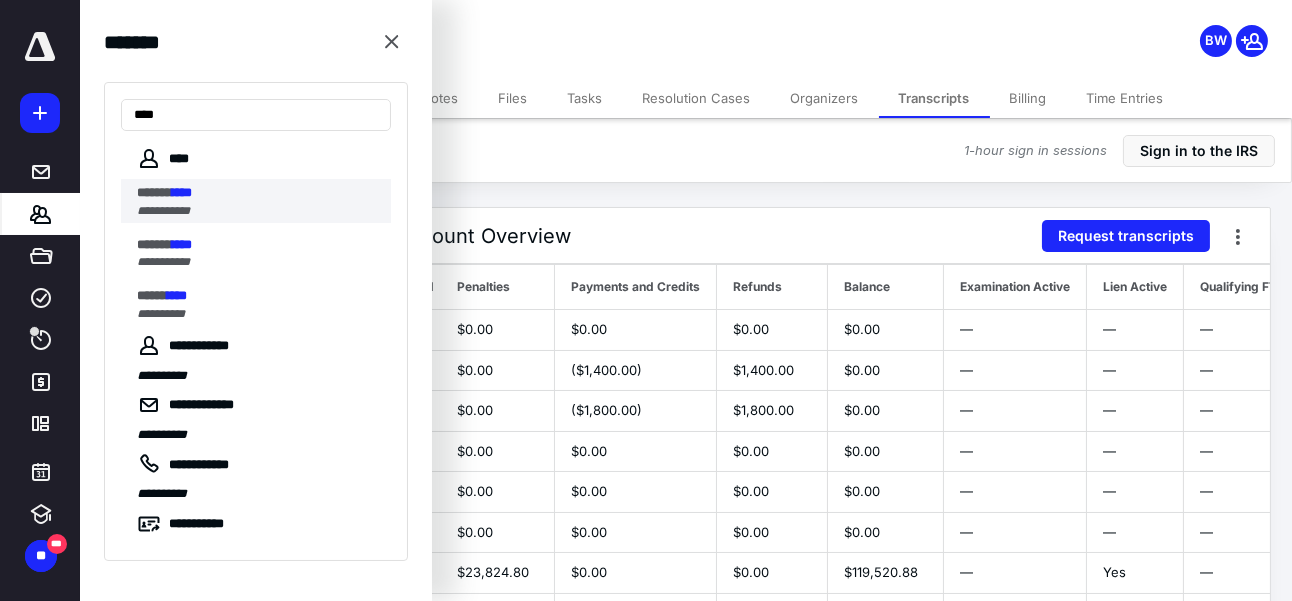 click on "**********" at bounding box center (163, 211) 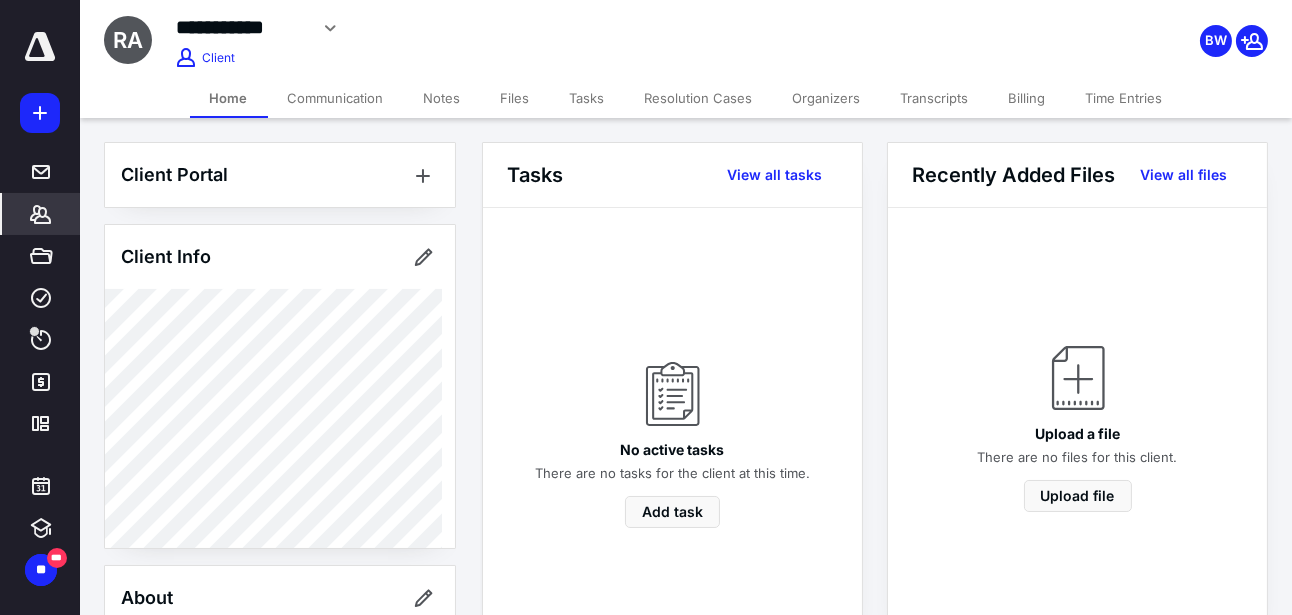 click on "Transcripts" at bounding box center [935, 98] 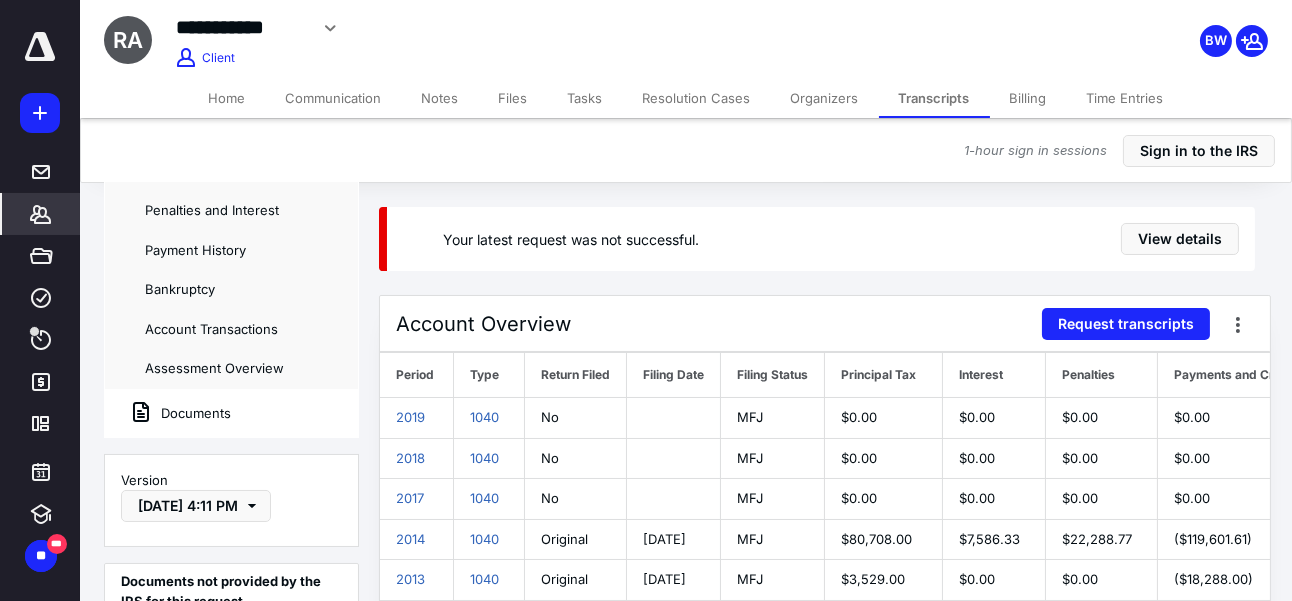 scroll, scrollTop: 182, scrollLeft: 0, axis: vertical 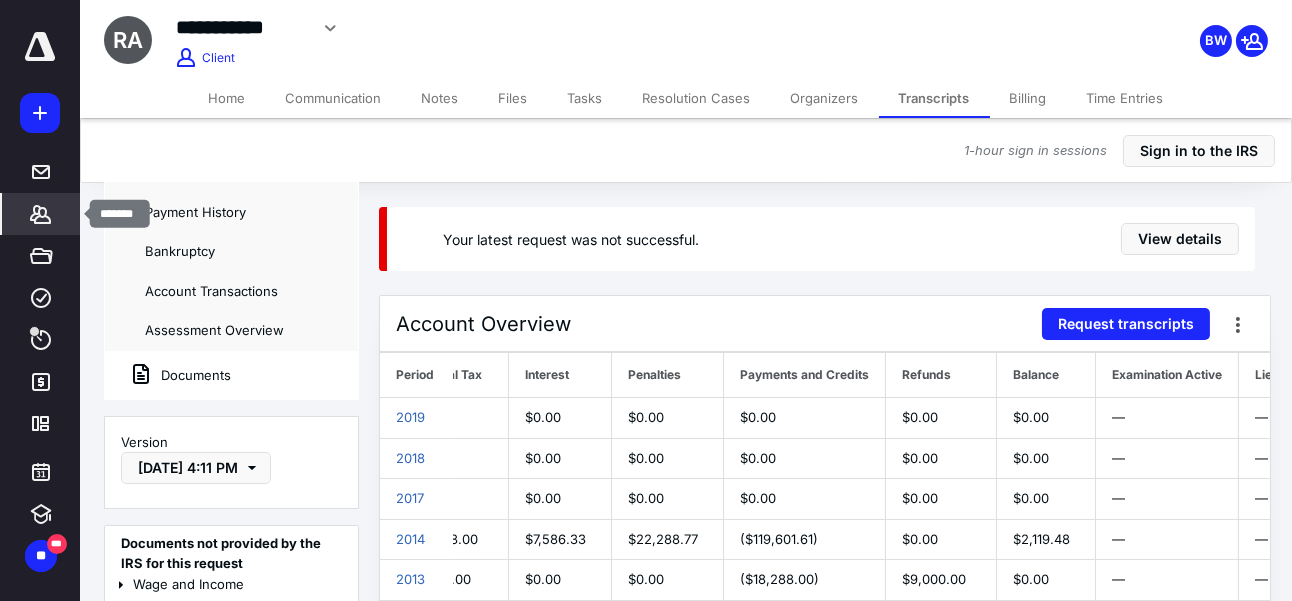 click 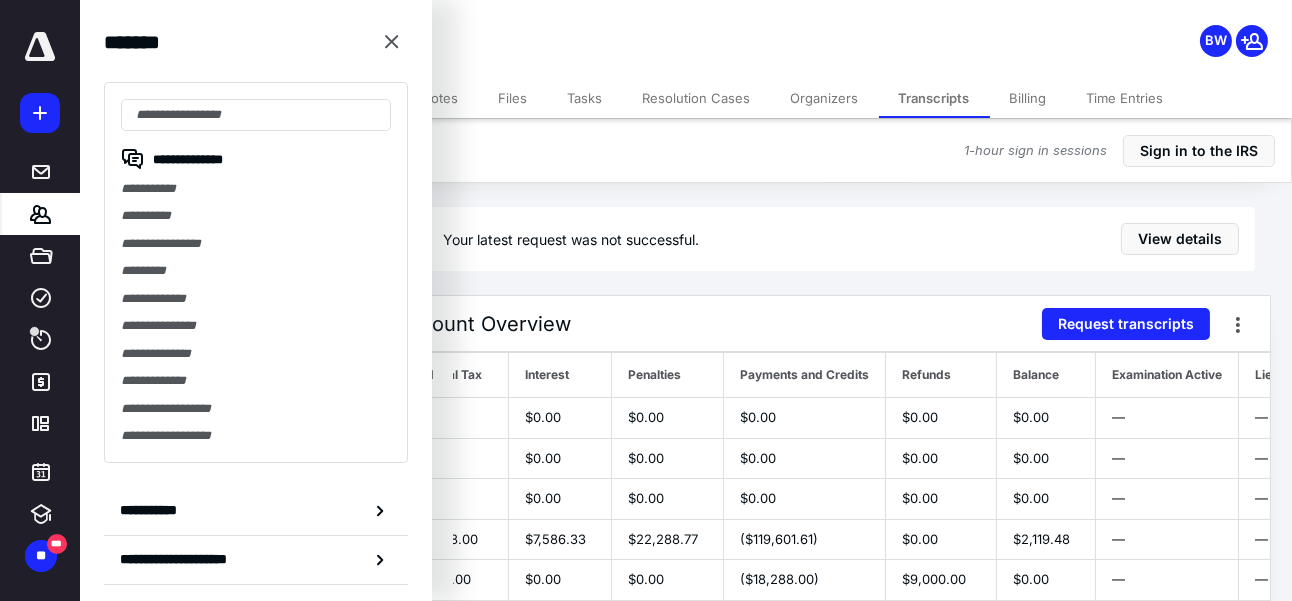 click at bounding box center [256, 115] 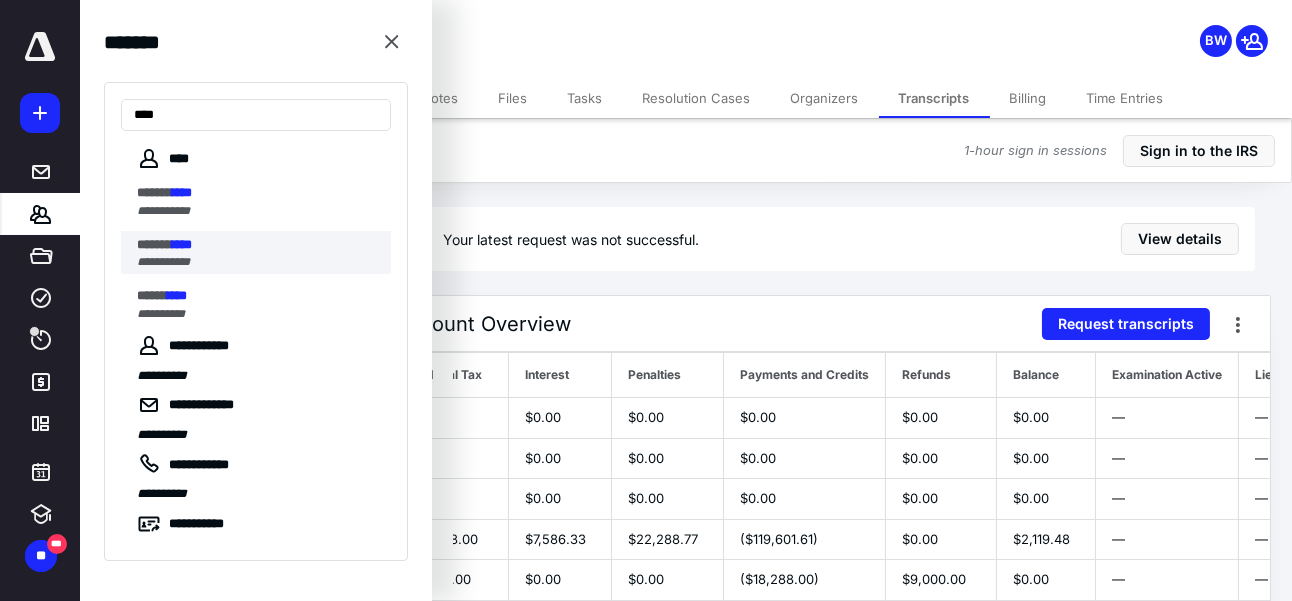 type on "****" 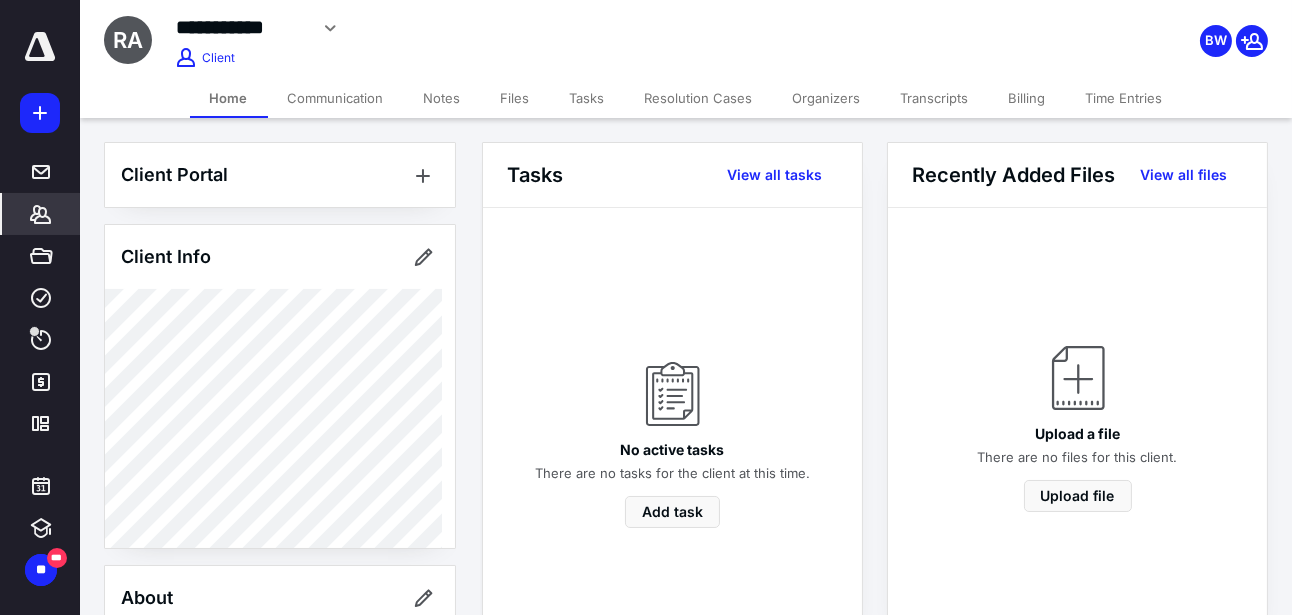 click on "Transcripts" at bounding box center (935, 98) 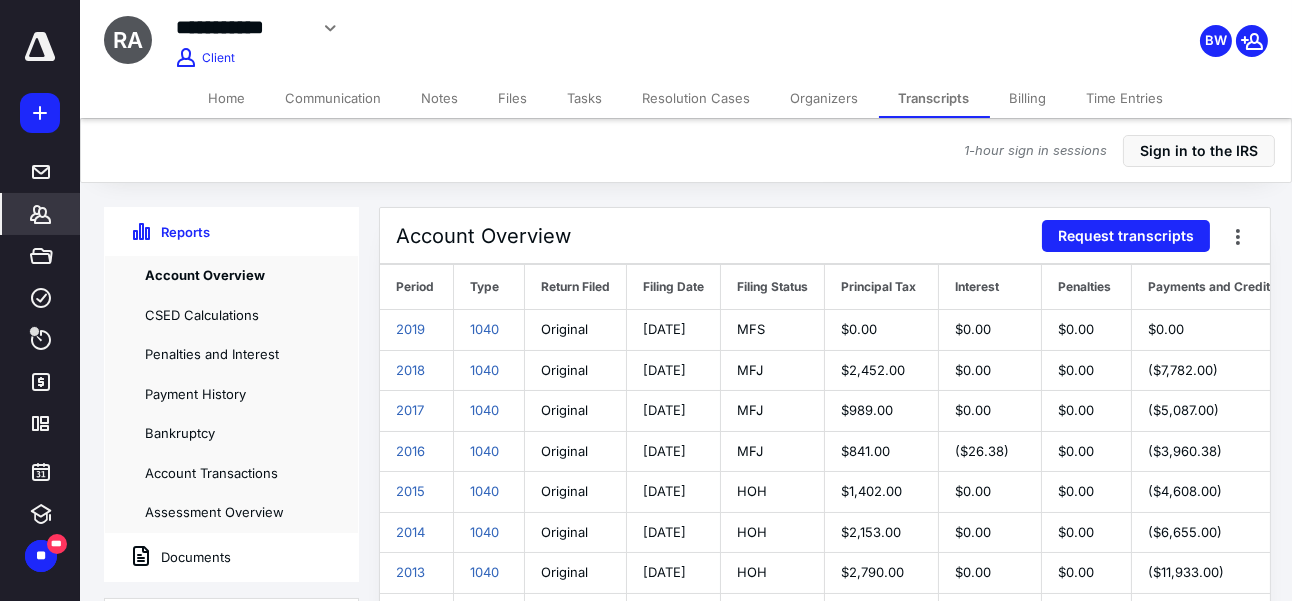 scroll, scrollTop: 412, scrollLeft: 0, axis: vertical 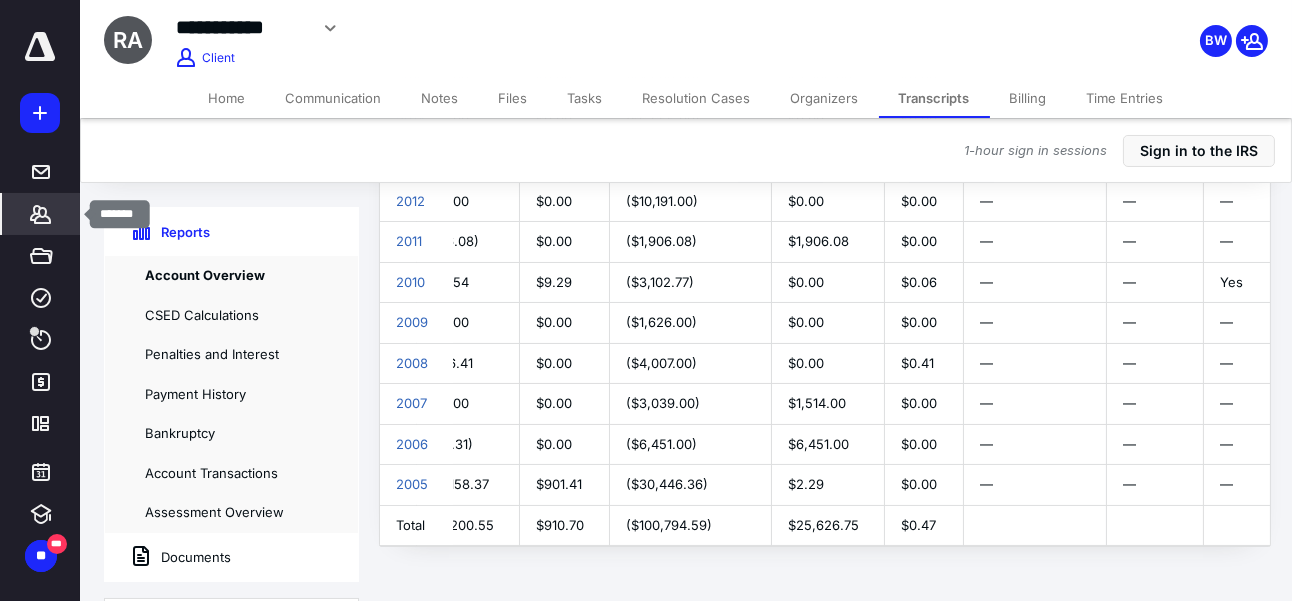 click on "*******" at bounding box center [41, 214] 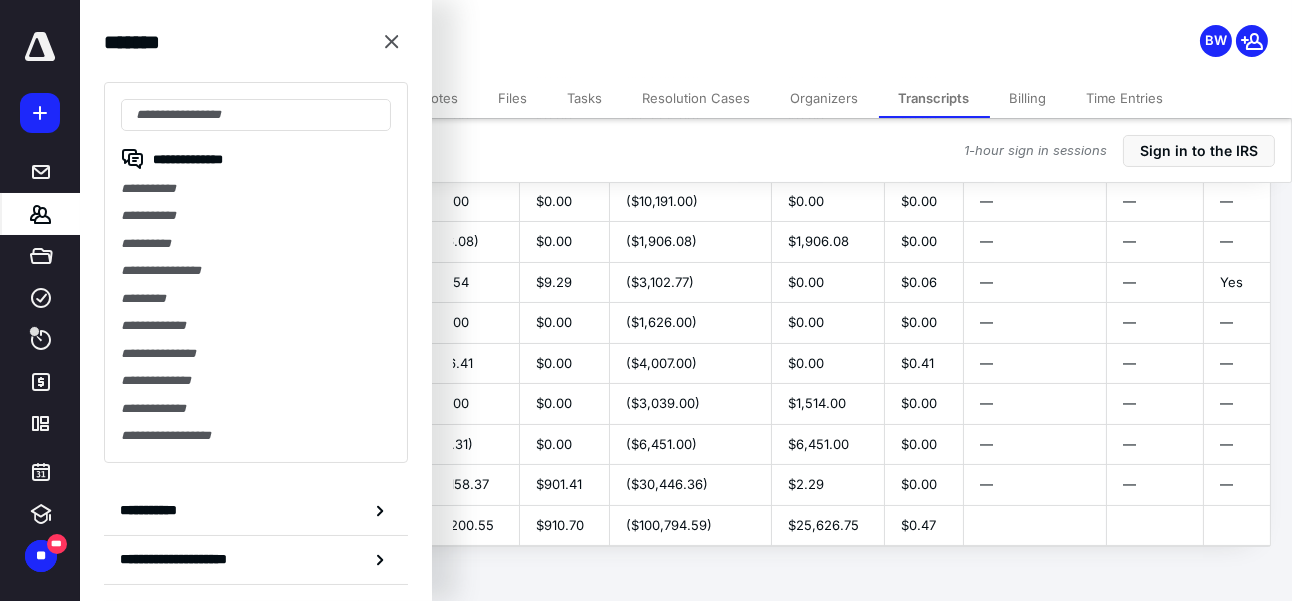 click on "**********" at bounding box center [256, 272] 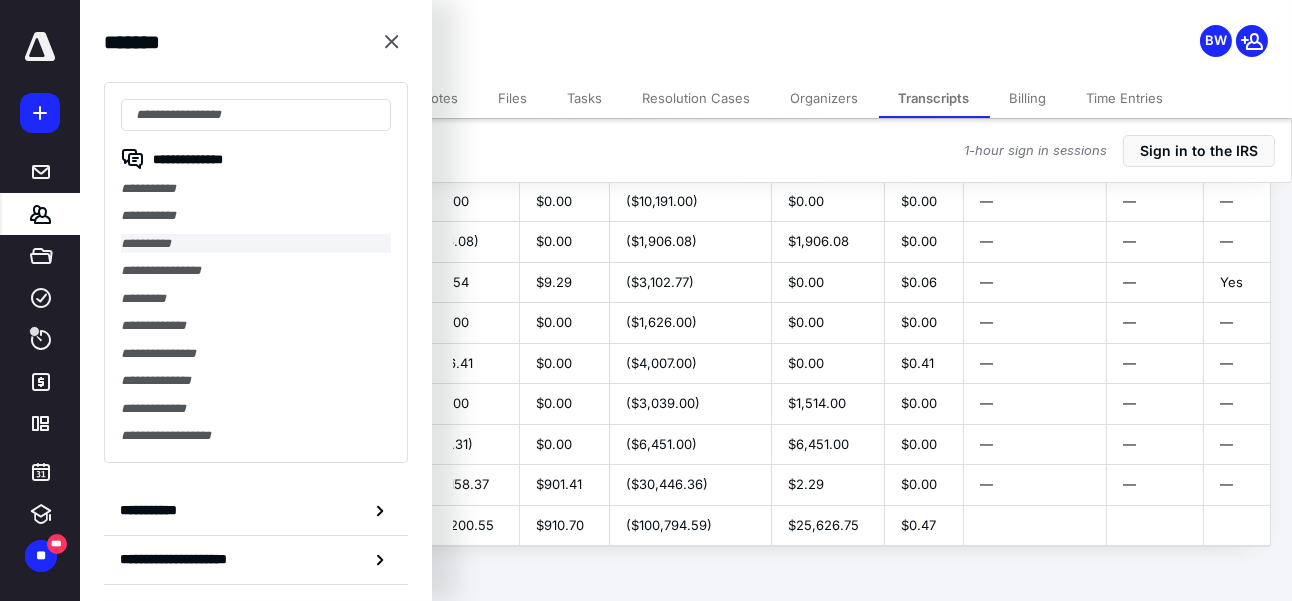 click on "**********" at bounding box center (256, 243) 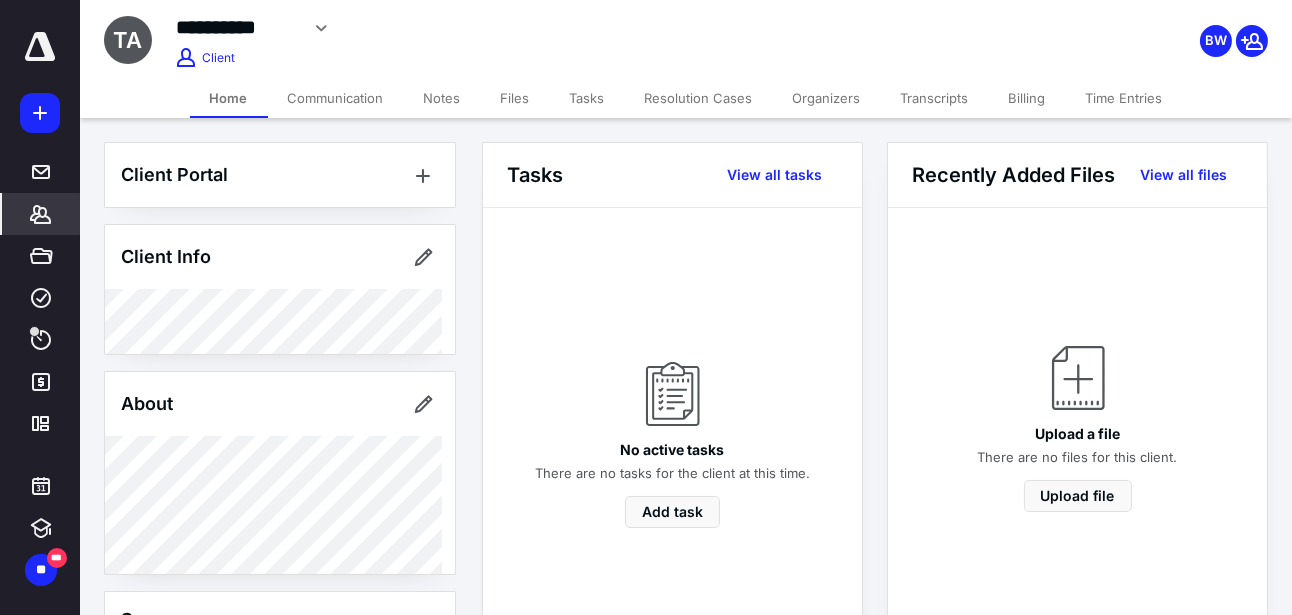 click on "Transcripts" at bounding box center (935, 98) 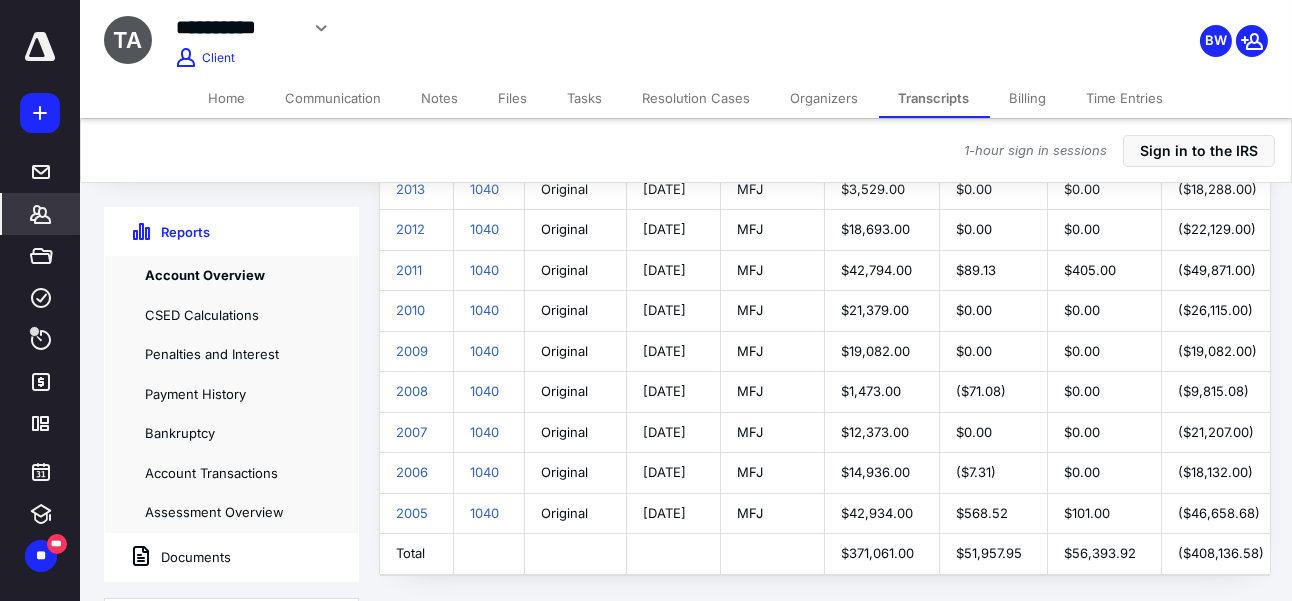 scroll, scrollTop: 532, scrollLeft: 0, axis: vertical 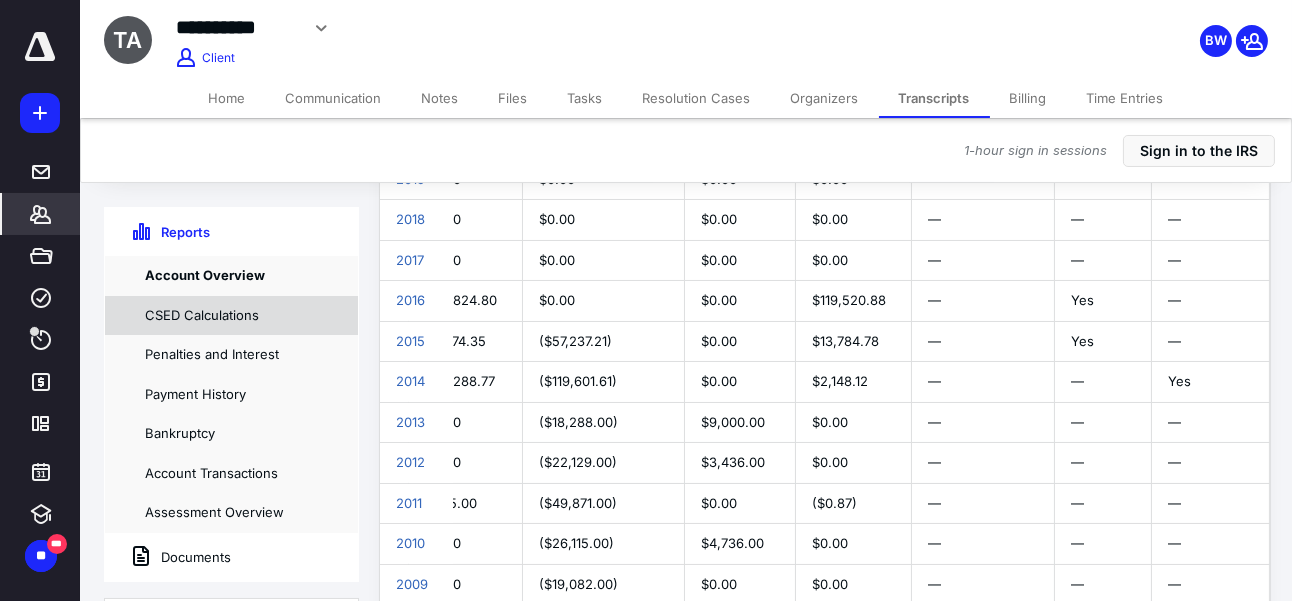 click on "CSED Calculations" at bounding box center [231, 316] 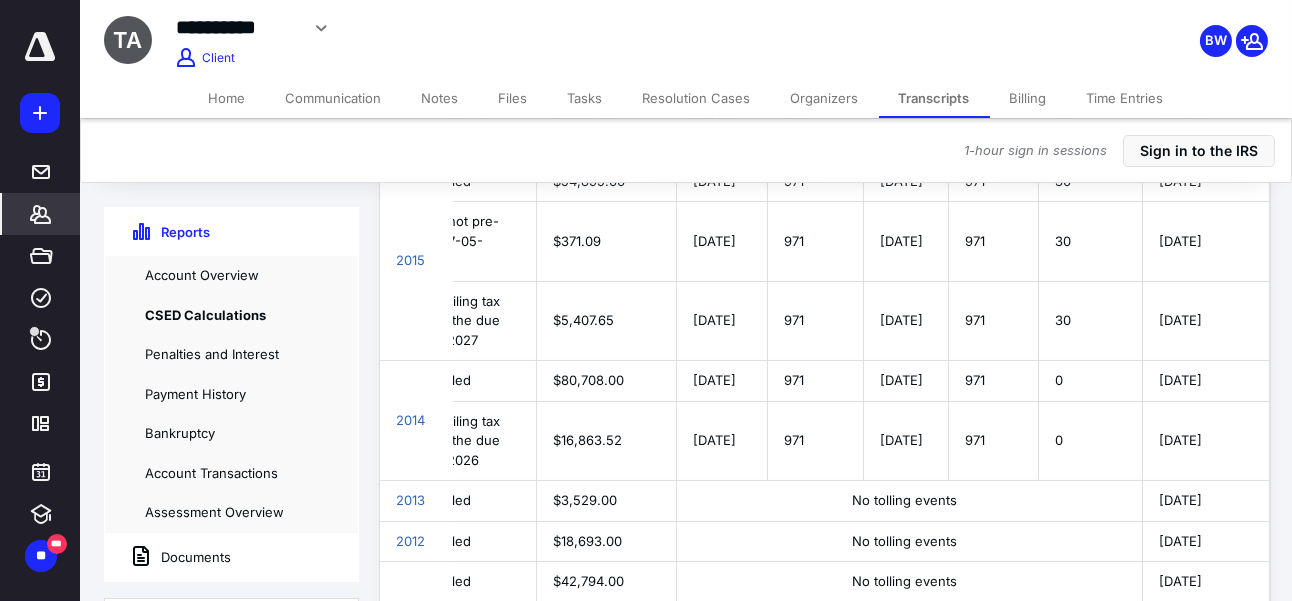 scroll, scrollTop: 363, scrollLeft: 0, axis: vertical 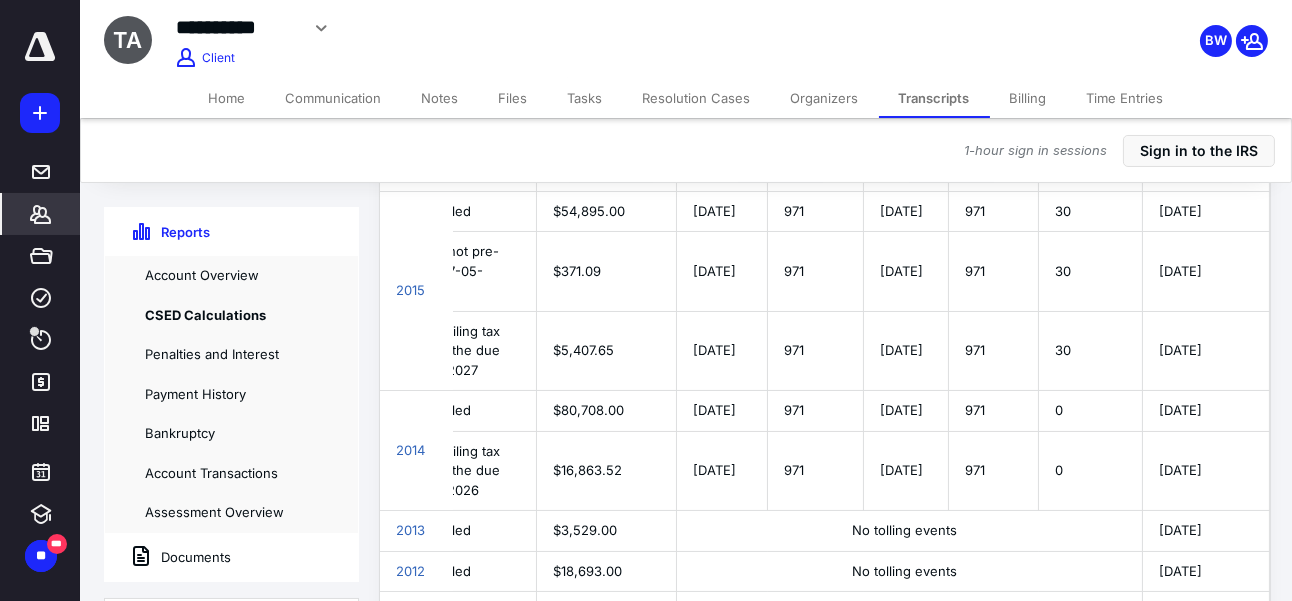 drag, startPoint x: 1262, startPoint y: 468, endPoint x: 1253, endPoint y: 442, distance: 27.513634 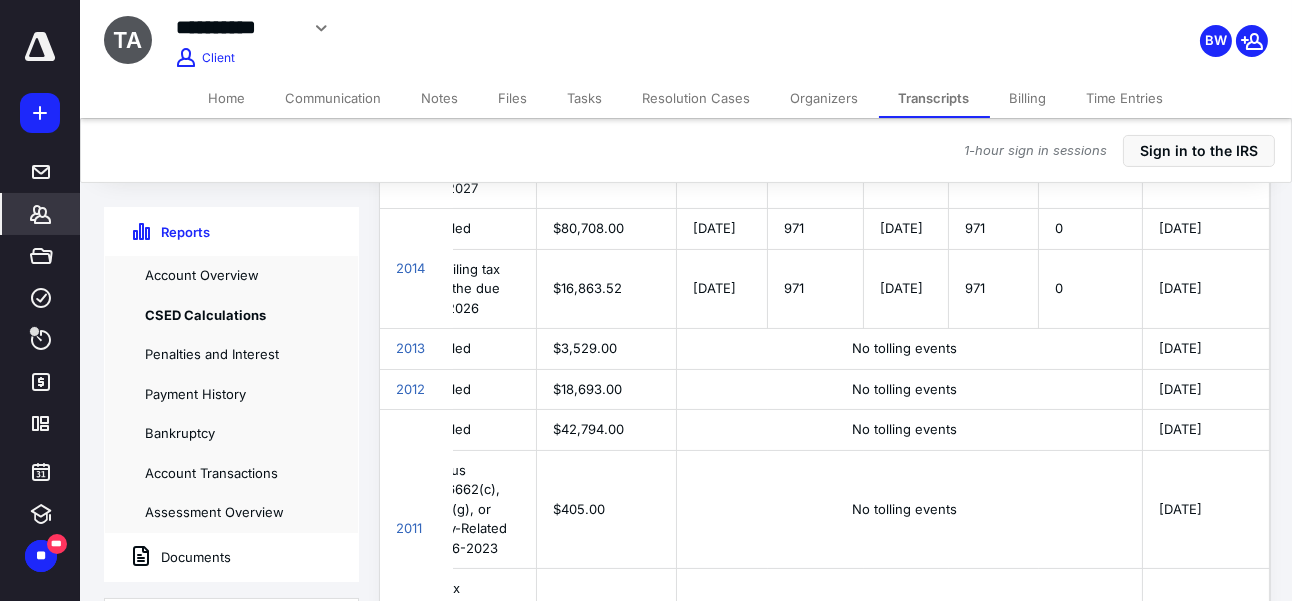 scroll, scrollTop: 454, scrollLeft: 0, axis: vertical 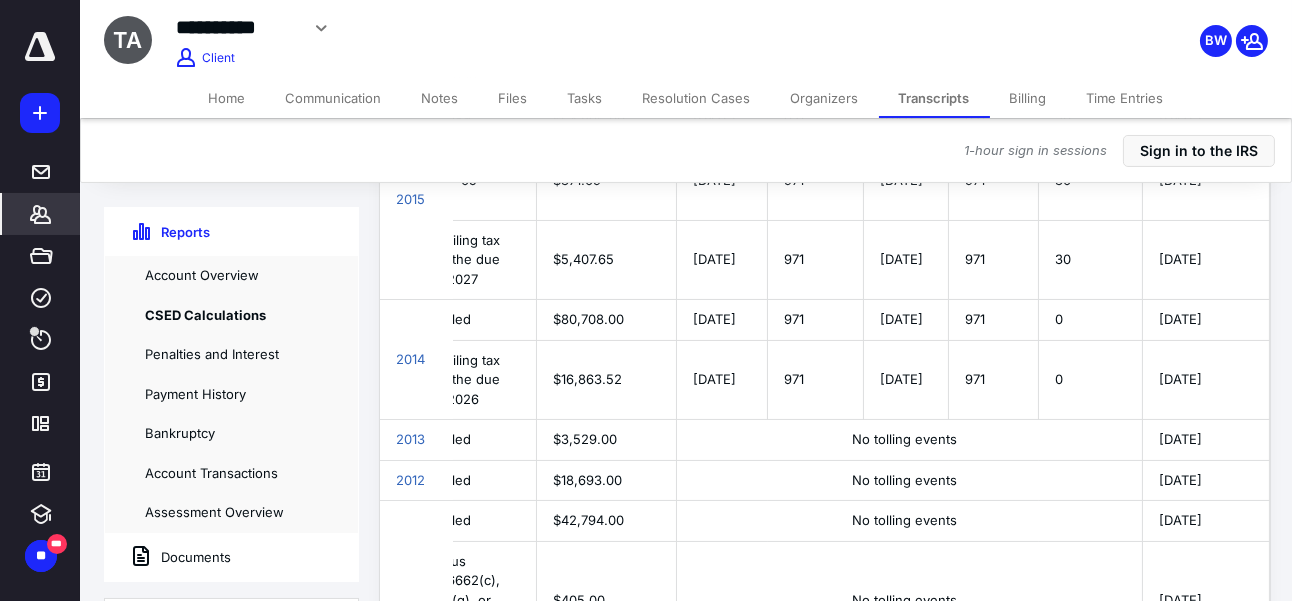 click on "[DATE]" at bounding box center [1206, 380] 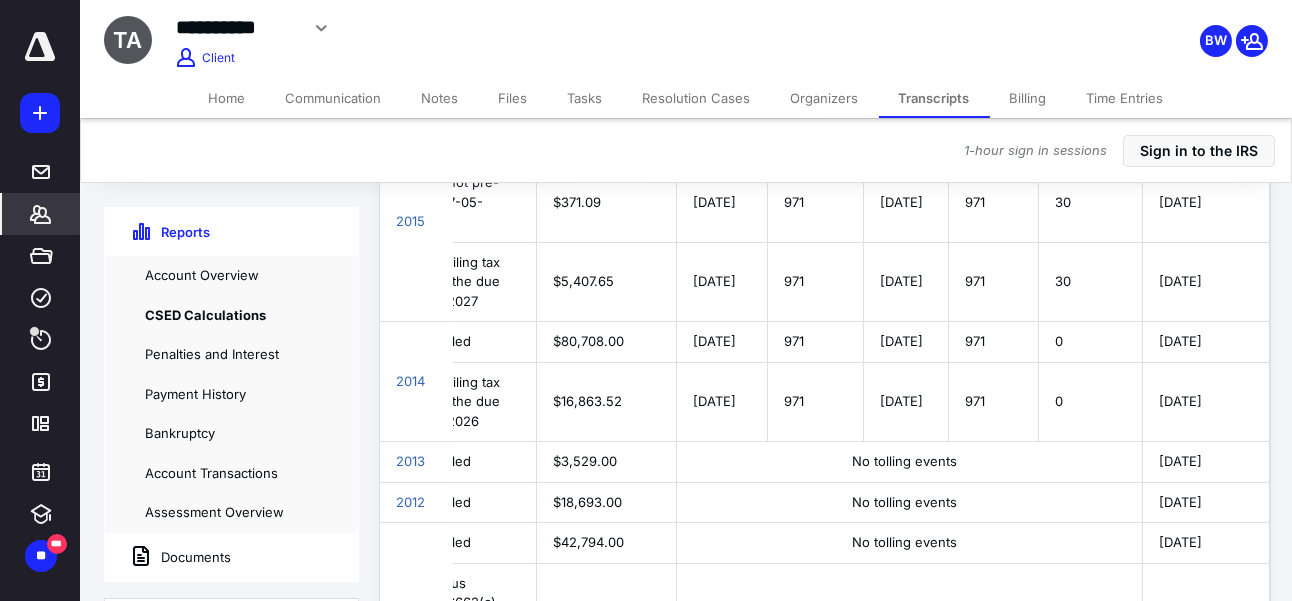 scroll, scrollTop: 454, scrollLeft: 0, axis: vertical 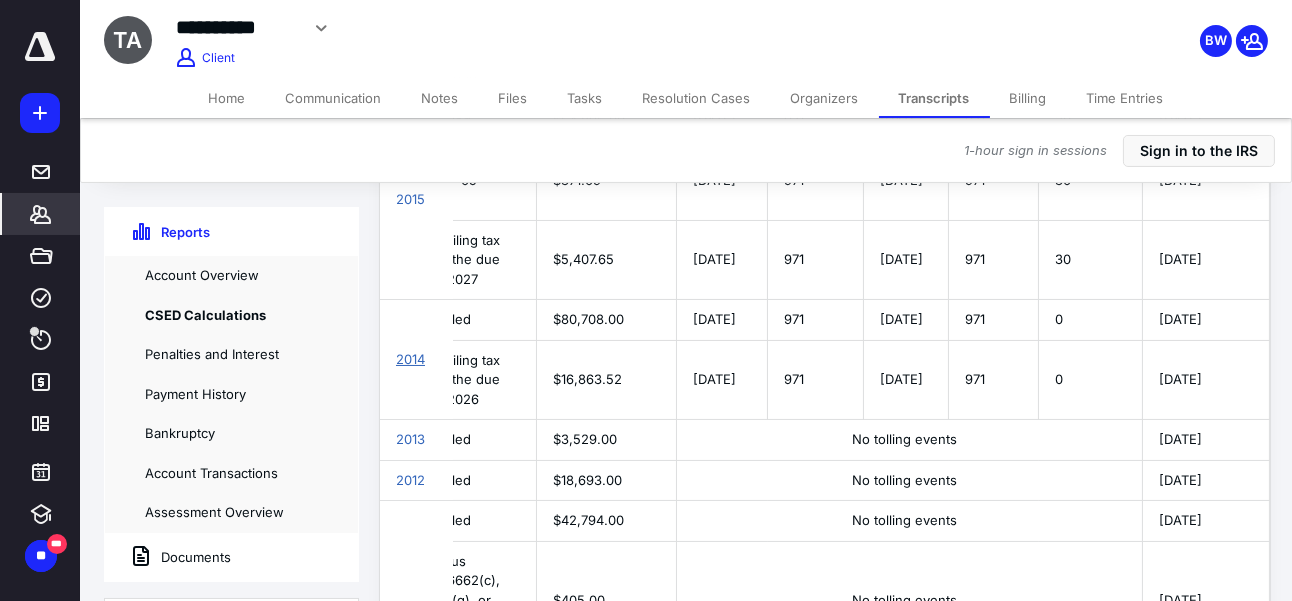click on "2014" at bounding box center [410, 359] 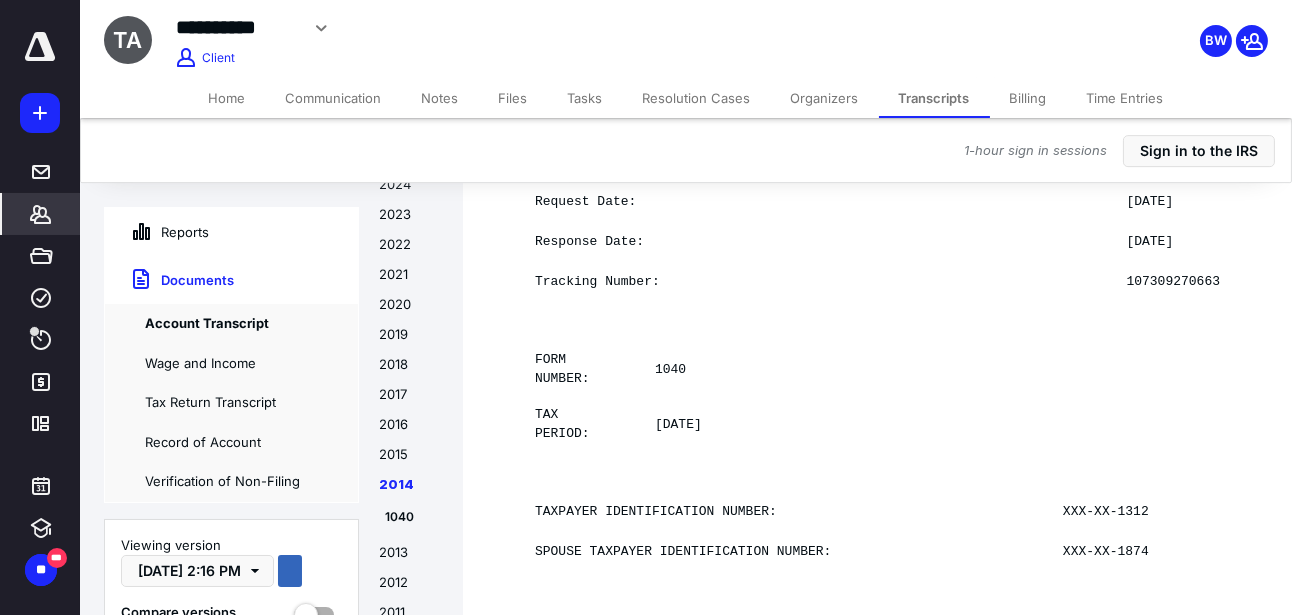 scroll, scrollTop: 37343, scrollLeft: 0, axis: vertical 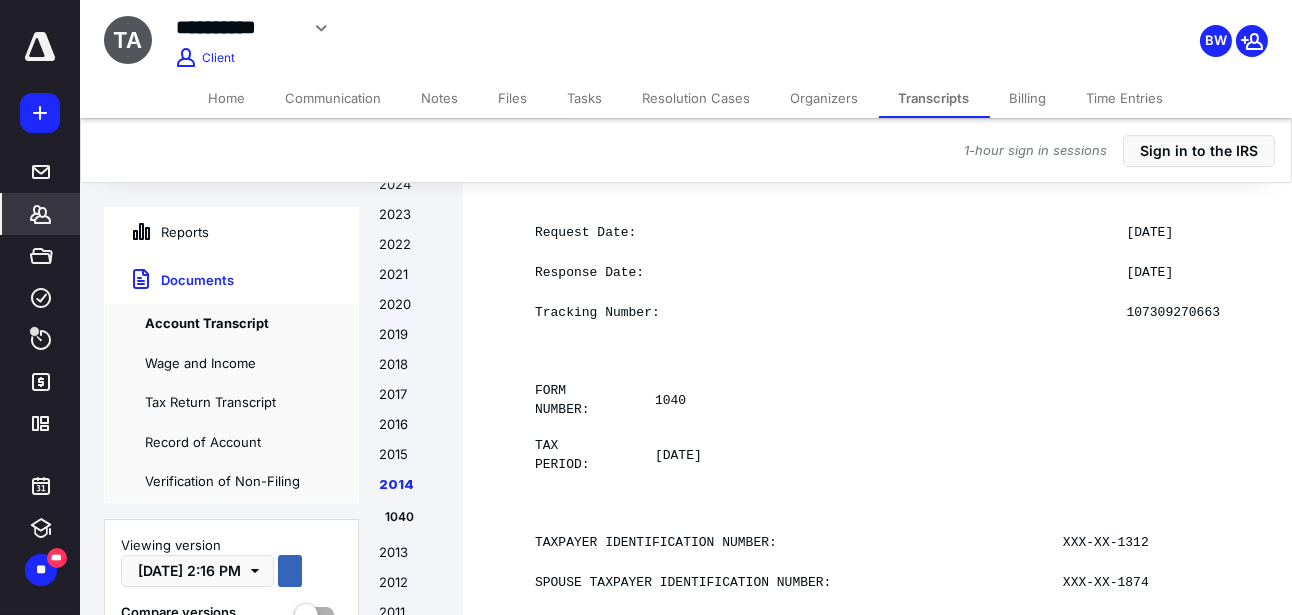 click on "Reports" at bounding box center [157, 232] 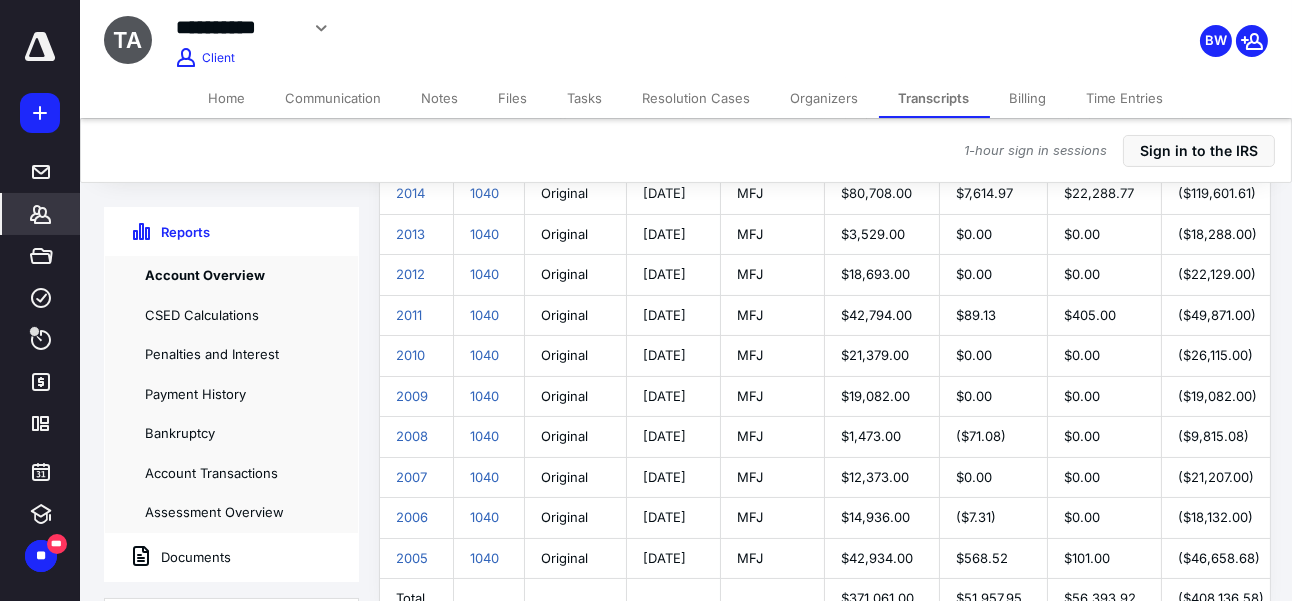 scroll, scrollTop: 532, scrollLeft: 0, axis: vertical 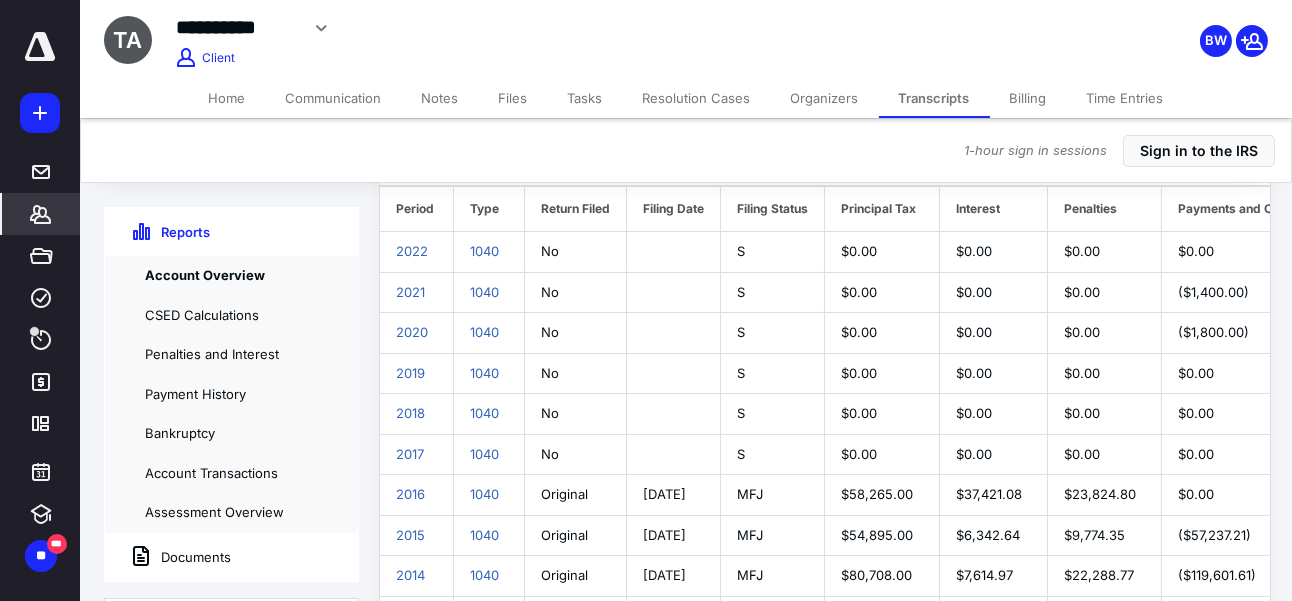 click on "Account Overview Request transcripts
Period
Type
Return Filed
Filing Date
Filing Status
Principal Tax
Interest
Penalties
Payments and Credits
Refunds
Balance
Examination Active
Lien Active
Qualifying FTA
2022
1040
No
S
$0.00
$0.00
$0.00
$0.00
$0.00
$0.00
—
—
—
2021
1040
No
S
$0.00
$0.00
—" at bounding box center (821, 566) 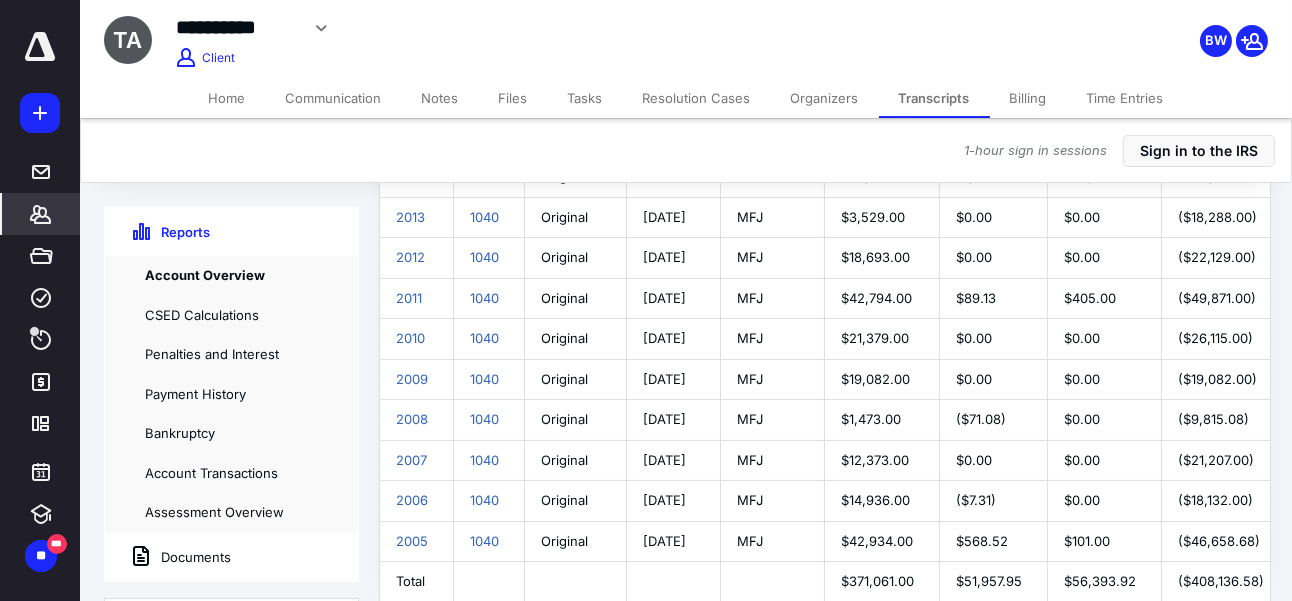 scroll, scrollTop: 532, scrollLeft: 0, axis: vertical 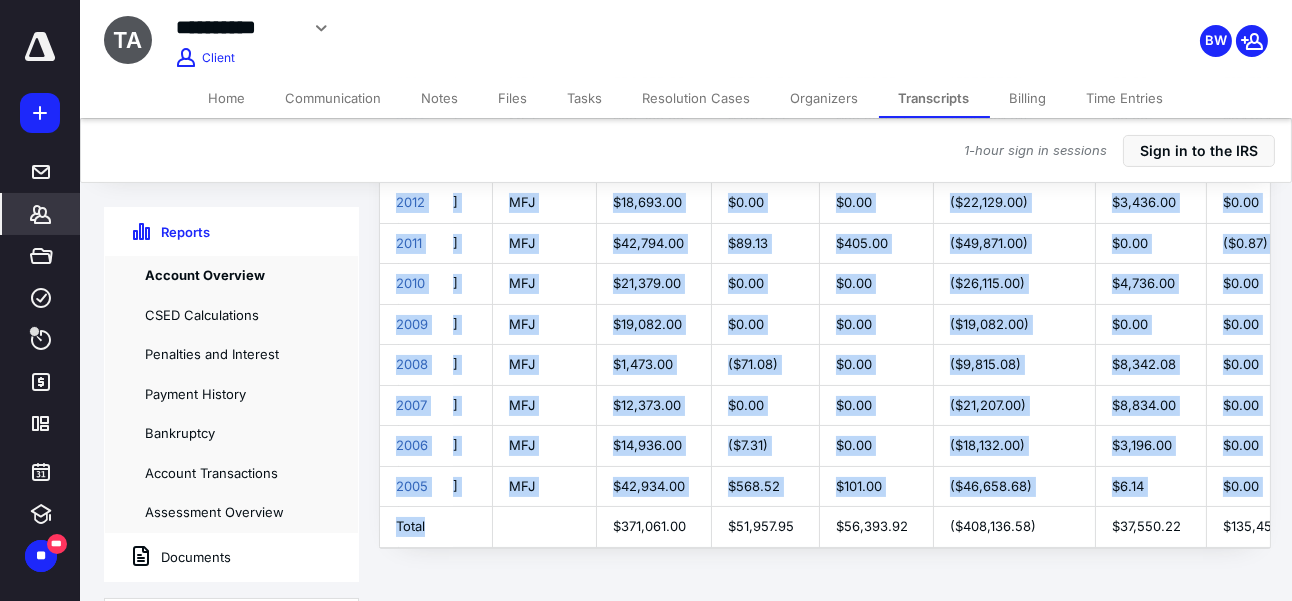 drag, startPoint x: 428, startPoint y: 544, endPoint x: 372, endPoint y: 517, distance: 62.169125 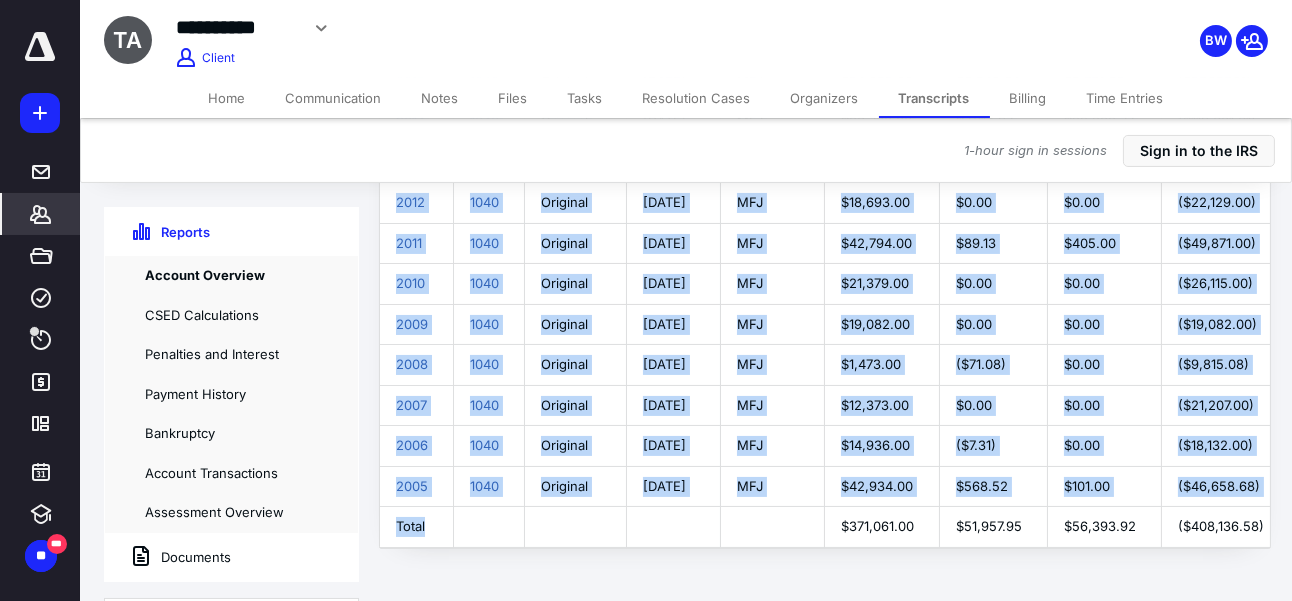 click on "Account Overview Request transcripts
Period
Type
Return Filed
Filing Date
Filing Status
Principal Tax
Interest
Penalties
Payments and Credits
Refunds
Balance
Examination Active
Lien Active
Qualifying FTA
2022
1040
No
S
$0.00
$0.00
$0.00
$0.00
$0.00
$0.00
—
—
—
2021
1040
No
S
$0.00
$0.00
—" at bounding box center [821, 112] 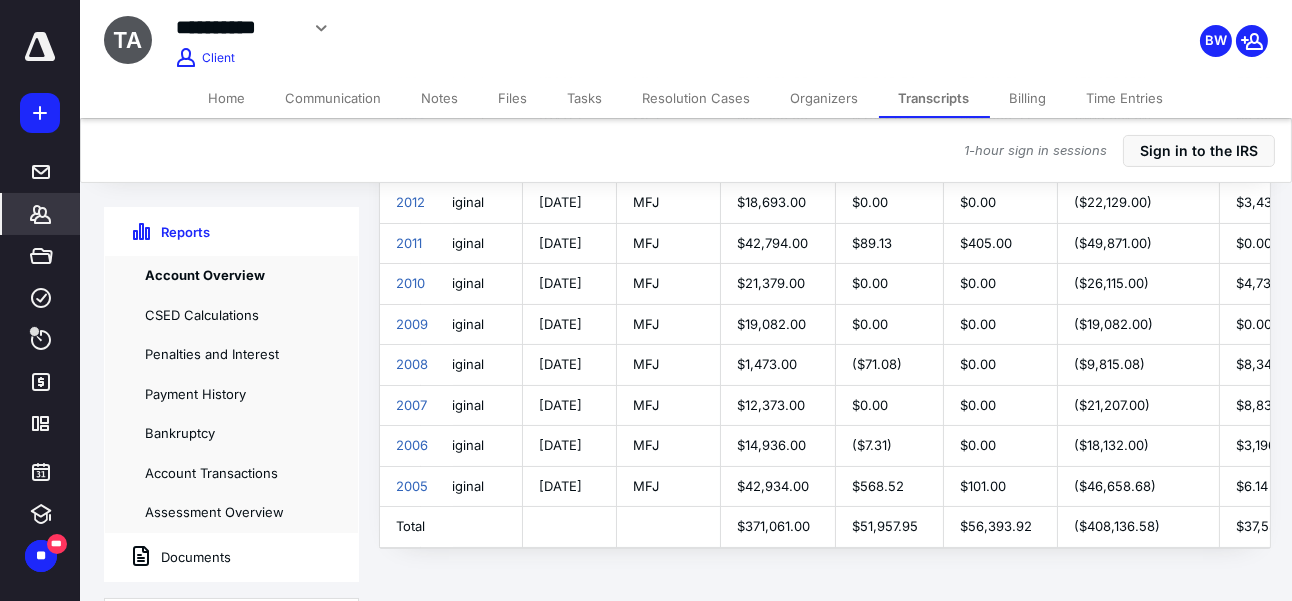 scroll, scrollTop: 0, scrollLeft: 0, axis: both 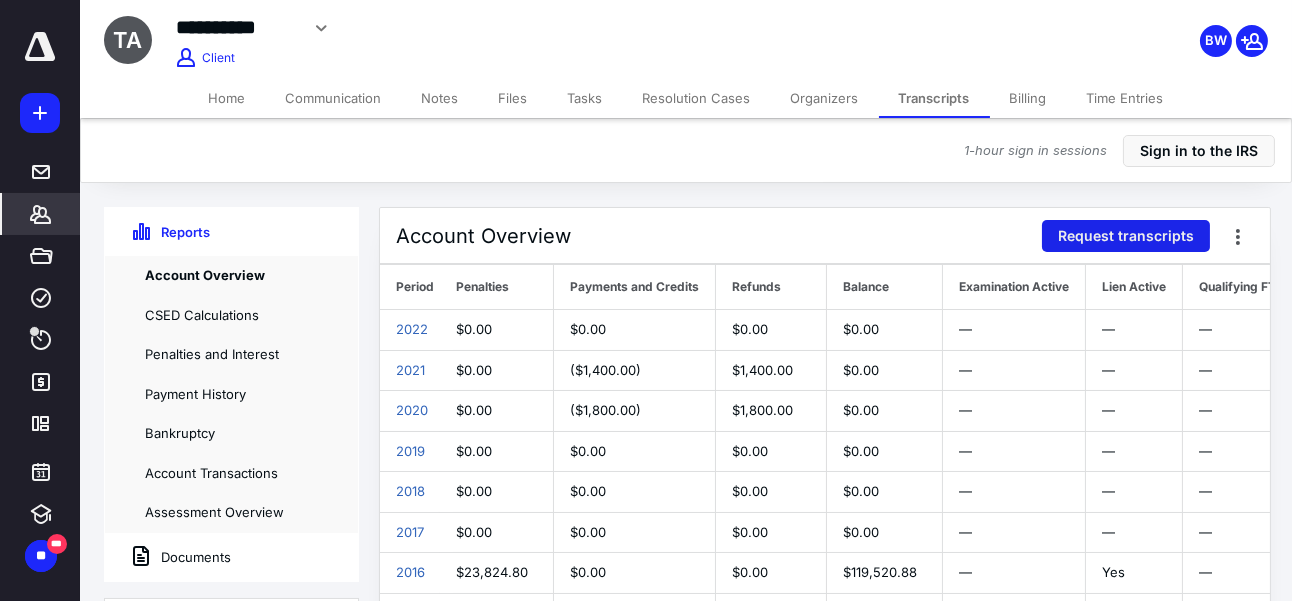 click on "Request transcripts" at bounding box center [1126, 236] 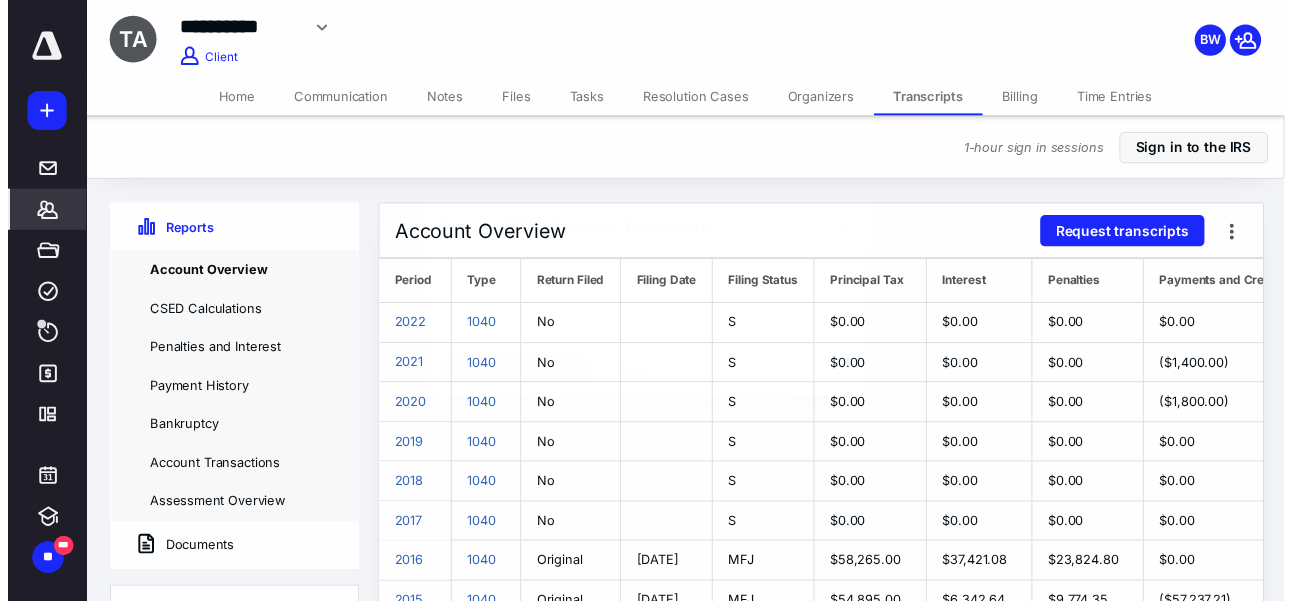scroll, scrollTop: 0, scrollLeft: 608, axis: horizontal 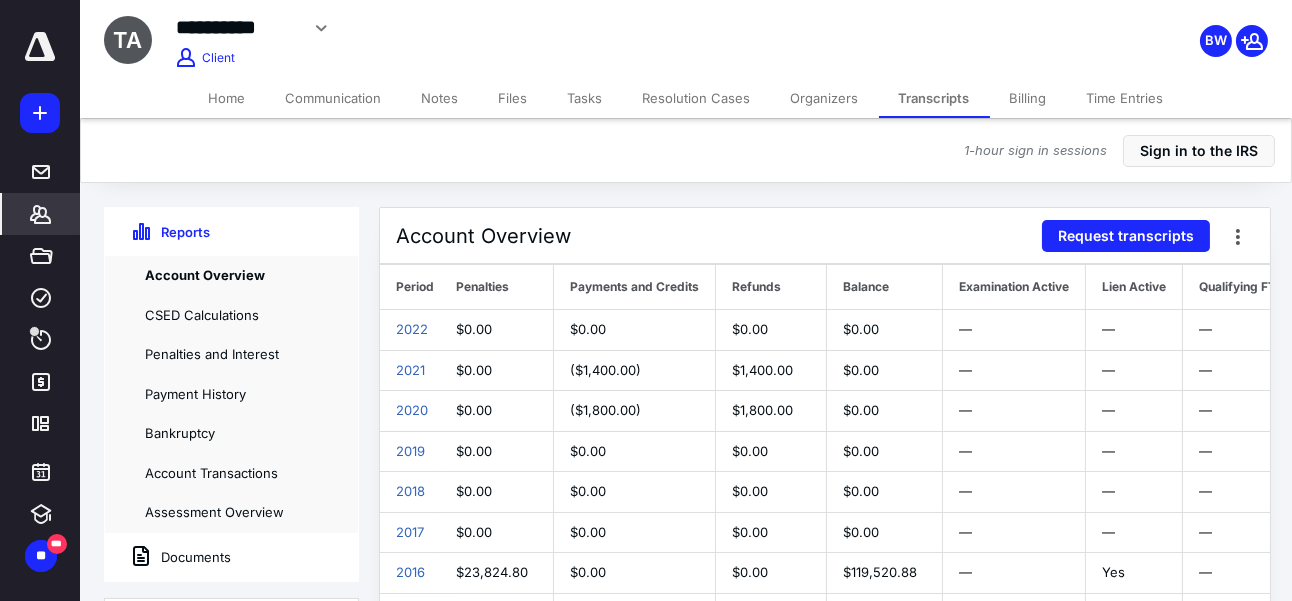 click on "Account Overview Request transcripts
Period
Type
Return Filed
Filing Date
Filing Status
Principal Tax
Interest
Penalties
Payments and Credits
Refunds
Balance
Examination Active
Lien Active
Qualifying FTA
2022
1040
No
S
$0.00
$0.00
$0.00
$0.00
$0.00
$0.00
—
—
—
2021
1040
No
S
$0.00
$0.00
—" at bounding box center (821, 644) 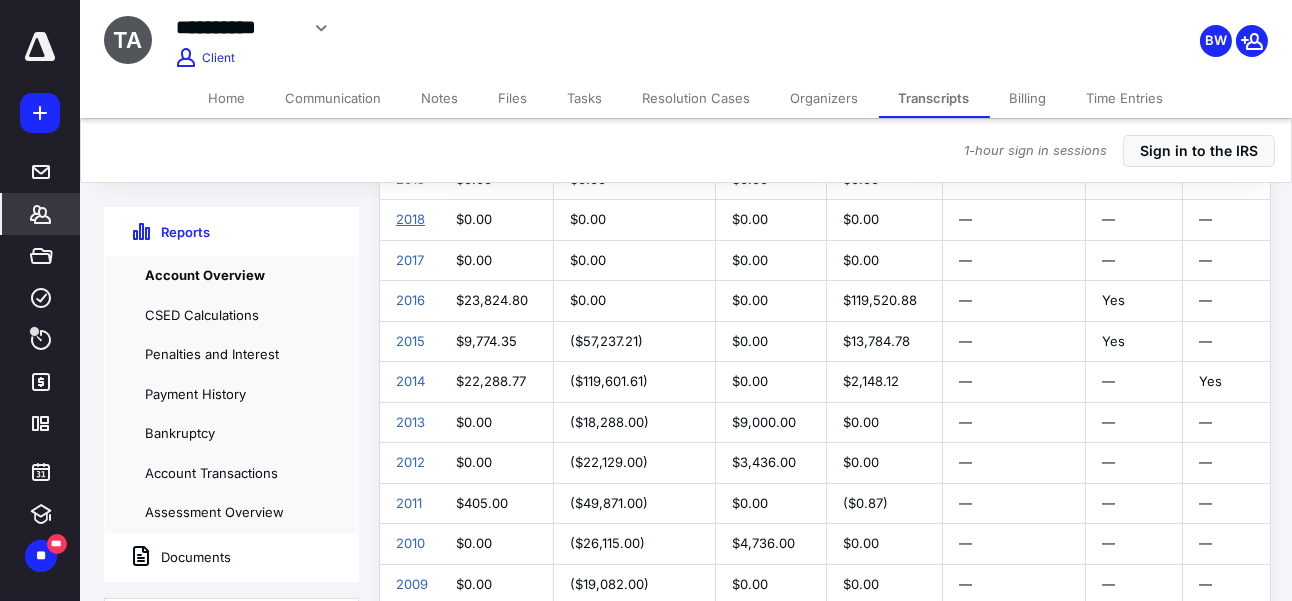 scroll, scrollTop: 182, scrollLeft: 0, axis: vertical 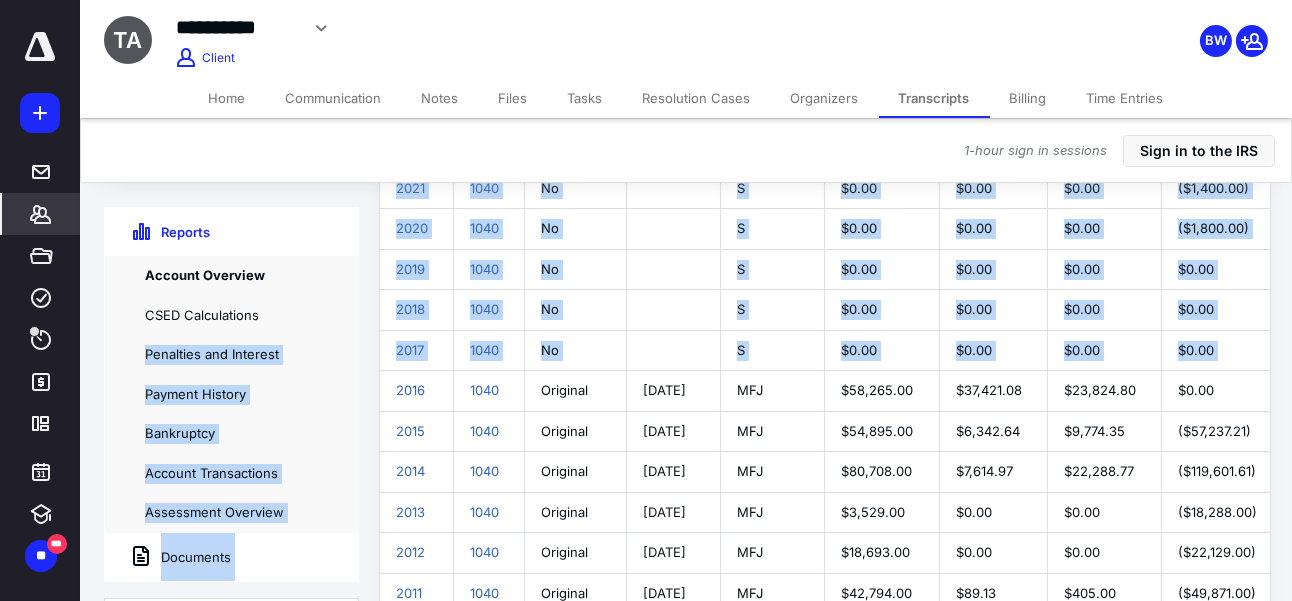 drag, startPoint x: 907, startPoint y: 351, endPoint x: 357, endPoint y: 319, distance: 550.9301 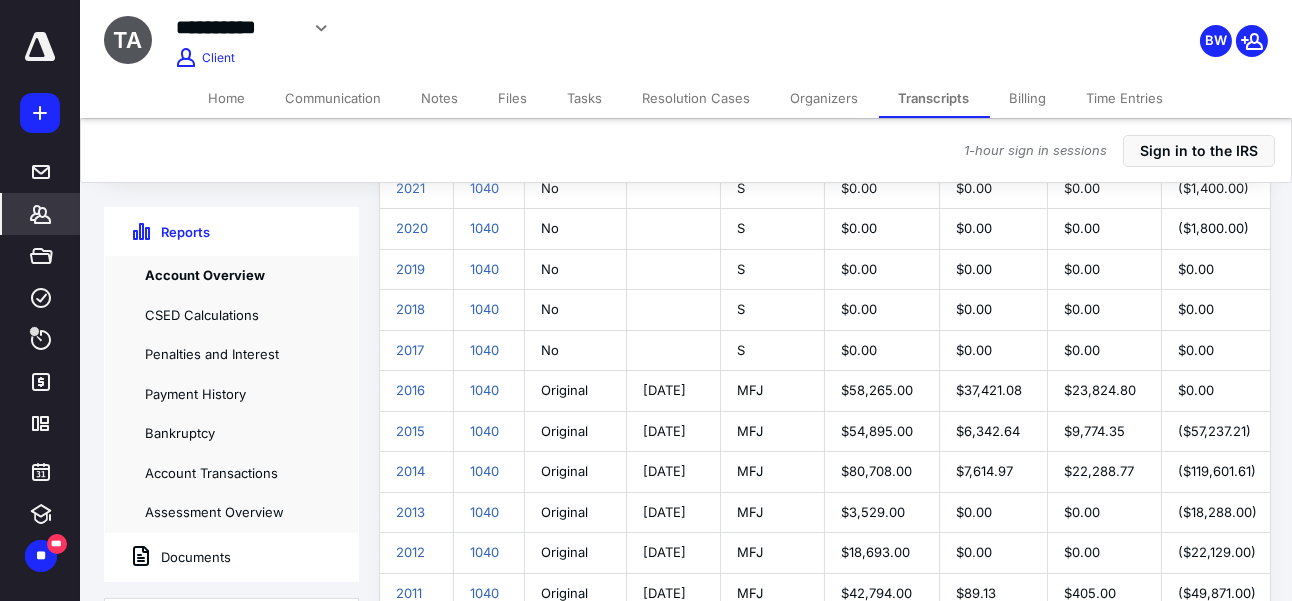 click on "Reports" at bounding box center [157, 232] 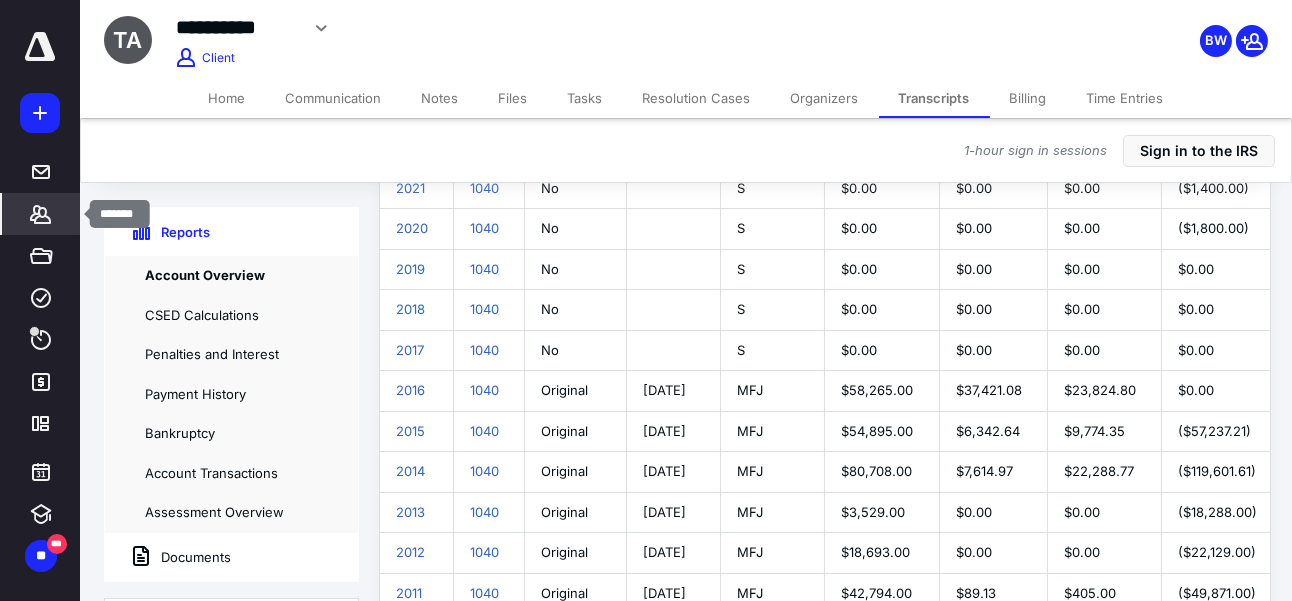 click 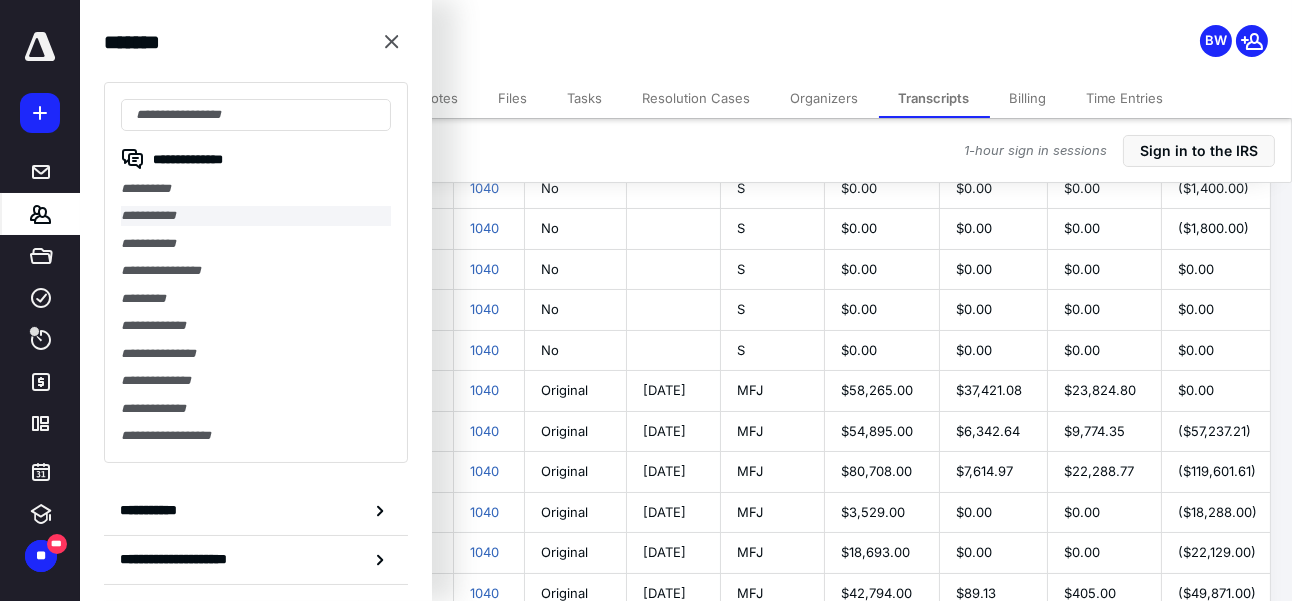 click on "**********" at bounding box center (256, 215) 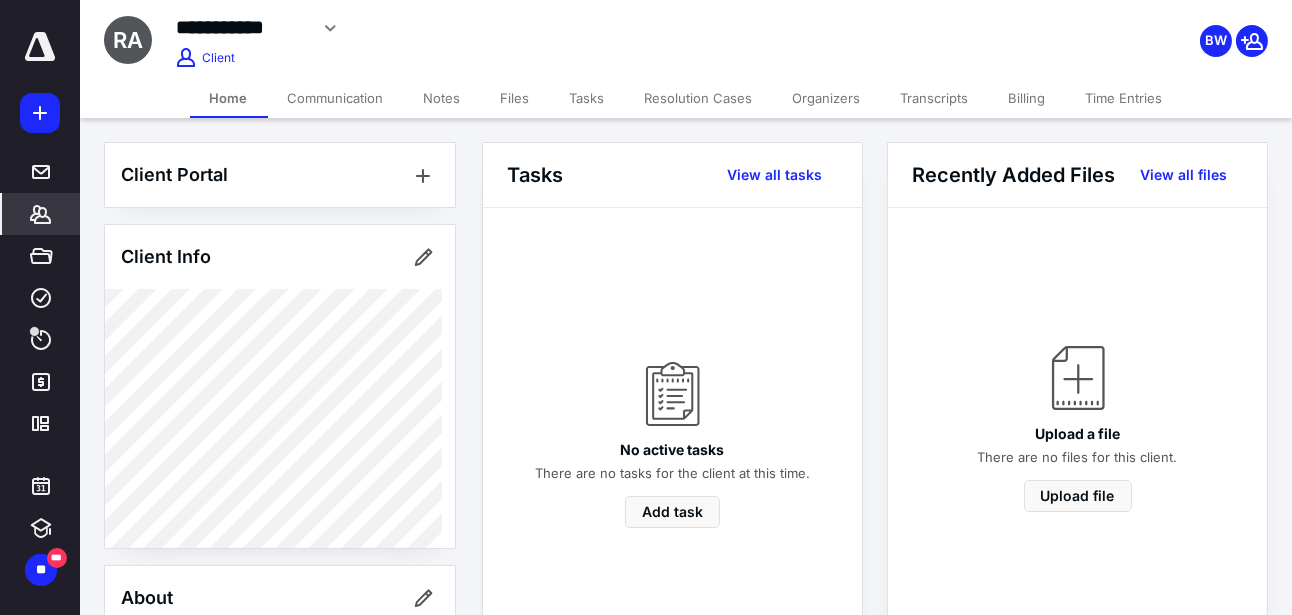 click on "Transcripts" at bounding box center (935, 98) 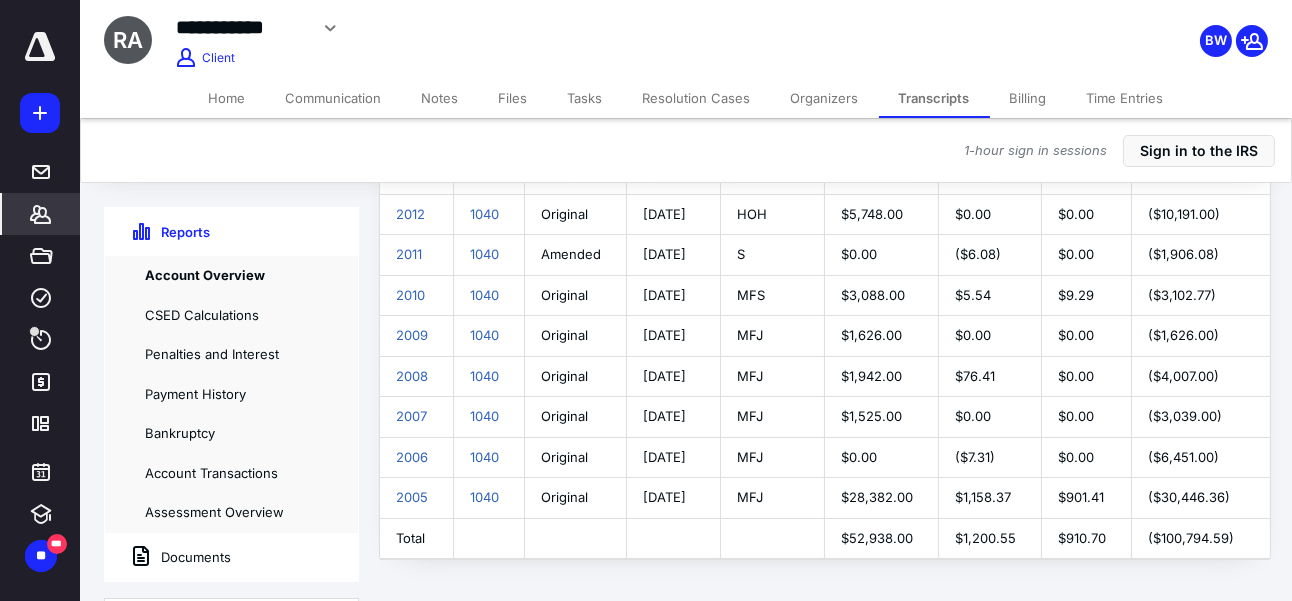 scroll, scrollTop: 412, scrollLeft: 0, axis: vertical 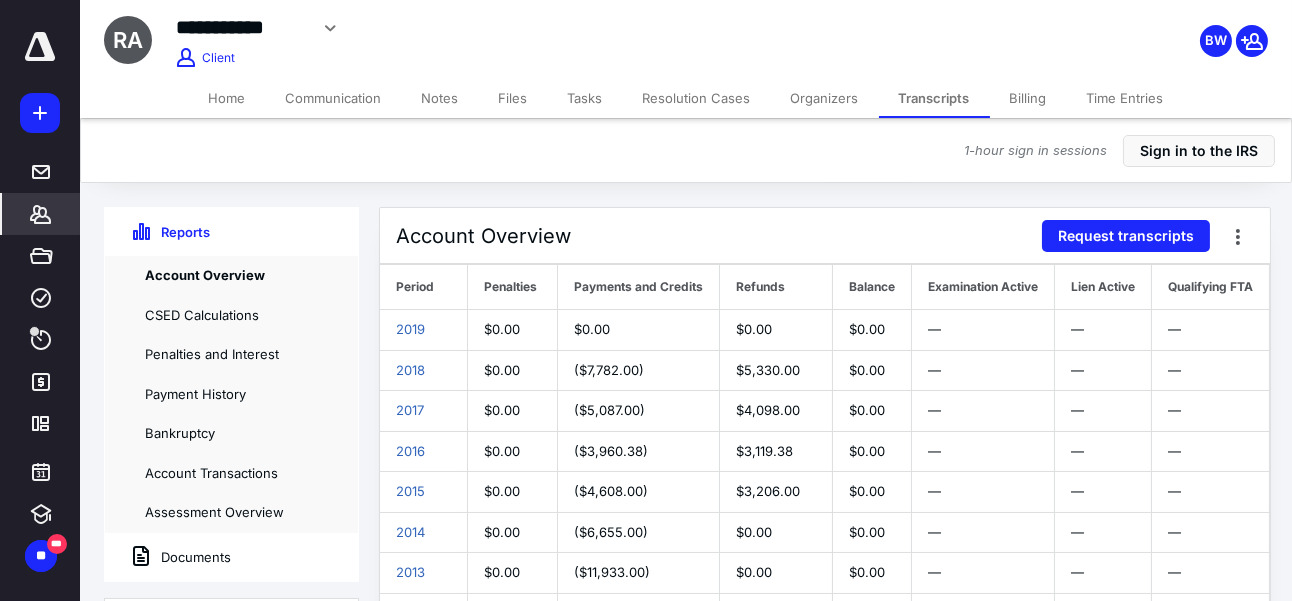click on "Account Overview Request transcripts
Period
Type
Return Filed
Filing Date
Filing Status
Principal Tax
Interest
Penalties
Payments and Credits
Refunds
Balance
Examination Active
Lien Active
Qualifying FTA
2019
1040
Original
[DATE]
MFS
$0.00
$0.00
$0.00
$0.00
$0.00
$0.00
—
—
—
2018
1040
Original
[DATE]
MFJ
$2,452.00" at bounding box center (821, 583) 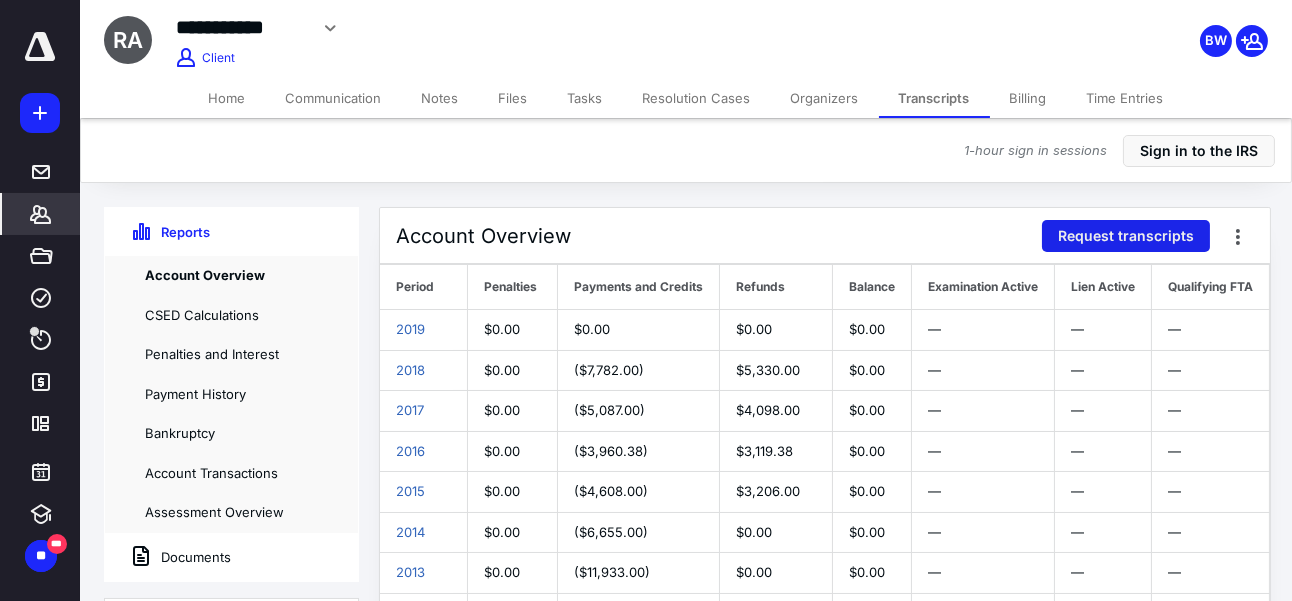 click on "Request transcripts" at bounding box center (1126, 236) 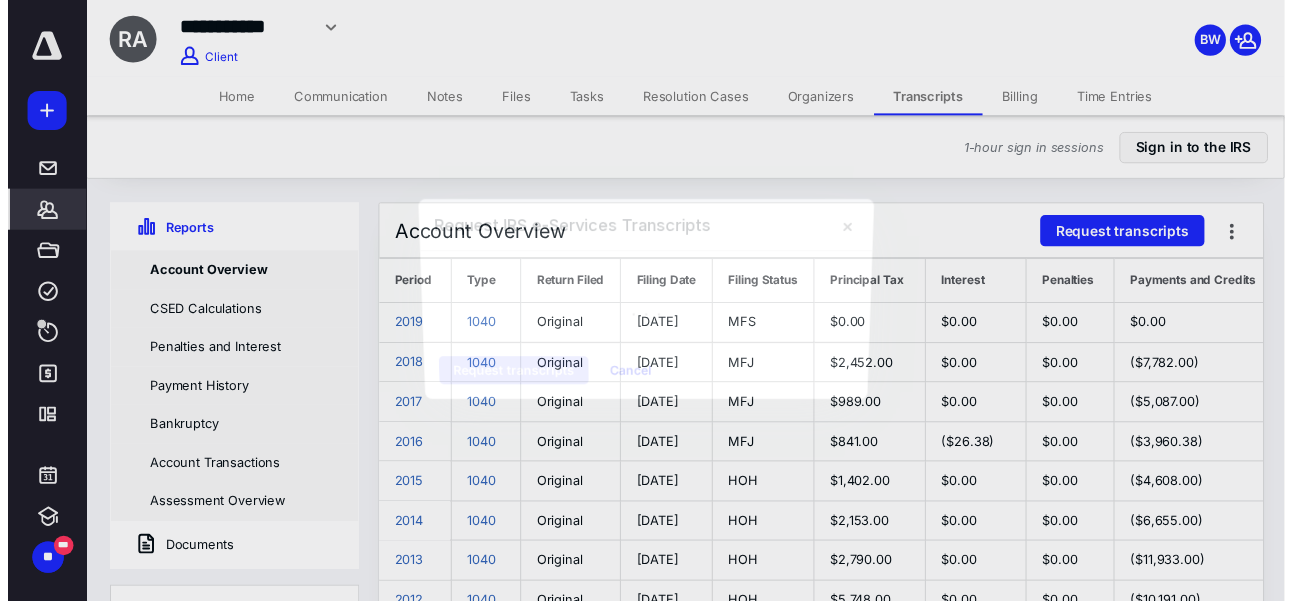 scroll, scrollTop: 0, scrollLeft: 583, axis: horizontal 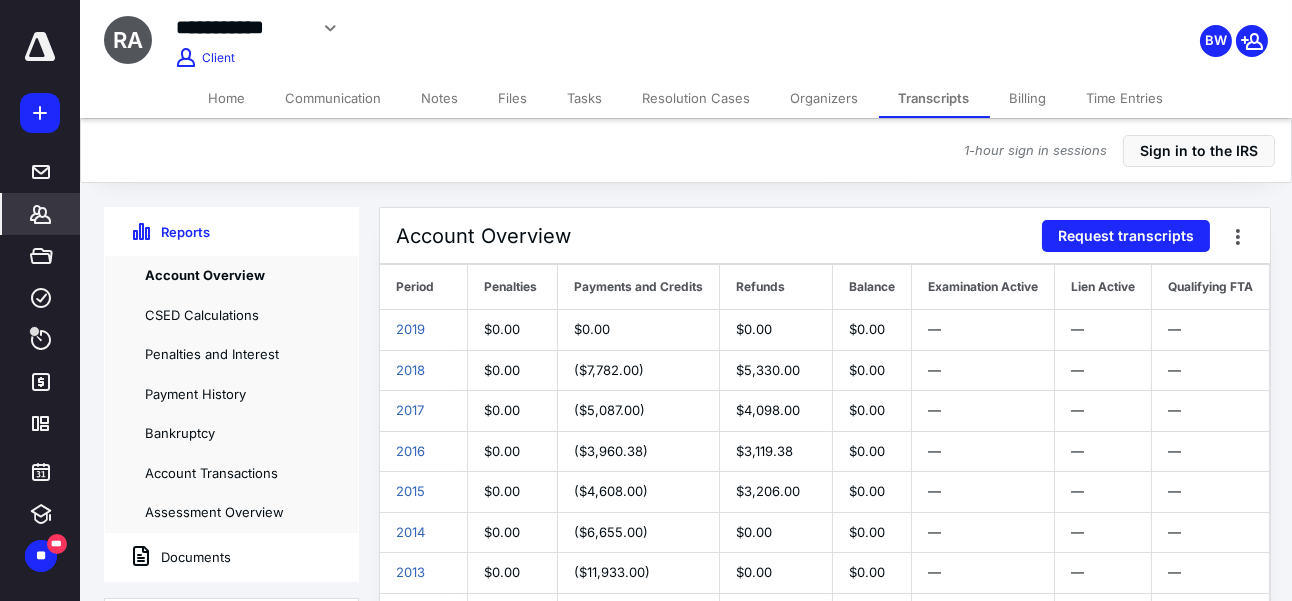 click on "Account Overview Request transcripts
Period
Type
Return Filed
Filing Date
Filing Status
Principal Tax
Interest
Penalties
Payments and Credits
Refunds
Balance
Examination Active
Lien Active
Qualifying FTA
2019
1040
Original
[DATE]
MFS
$0.00
$0.00
$0.00
$0.00
$0.00
$0.00
—
—
—
2018
1040
Original
[DATE]
MFJ
$2,452.00" at bounding box center [826, 595] 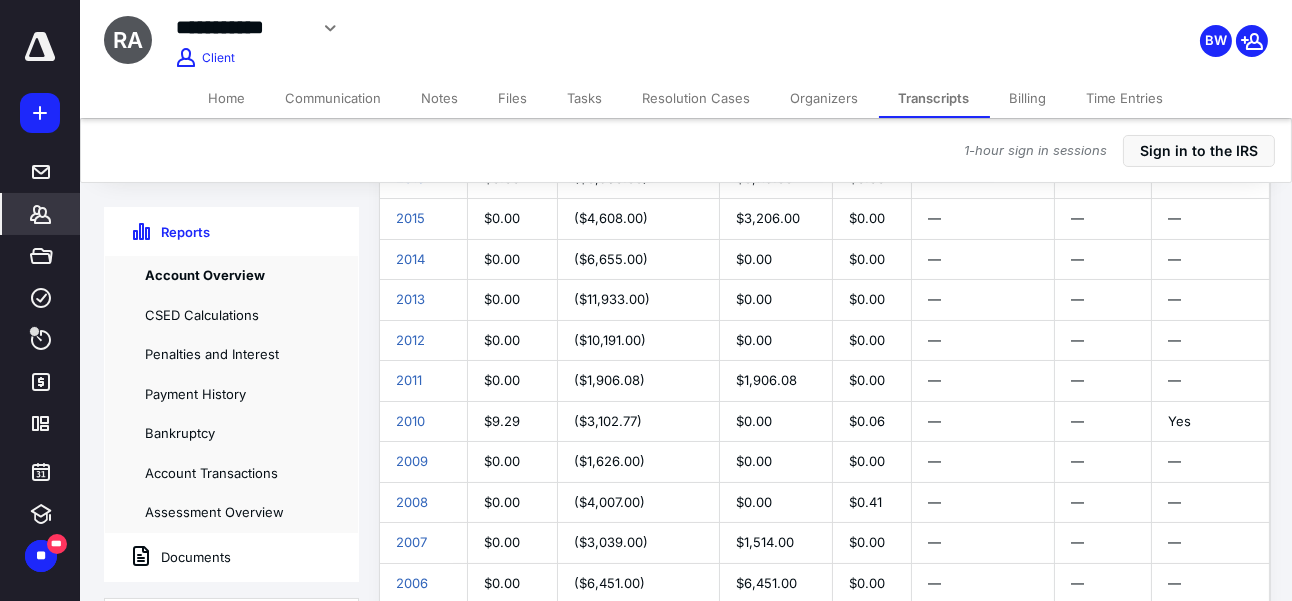 scroll, scrollTop: 412, scrollLeft: 0, axis: vertical 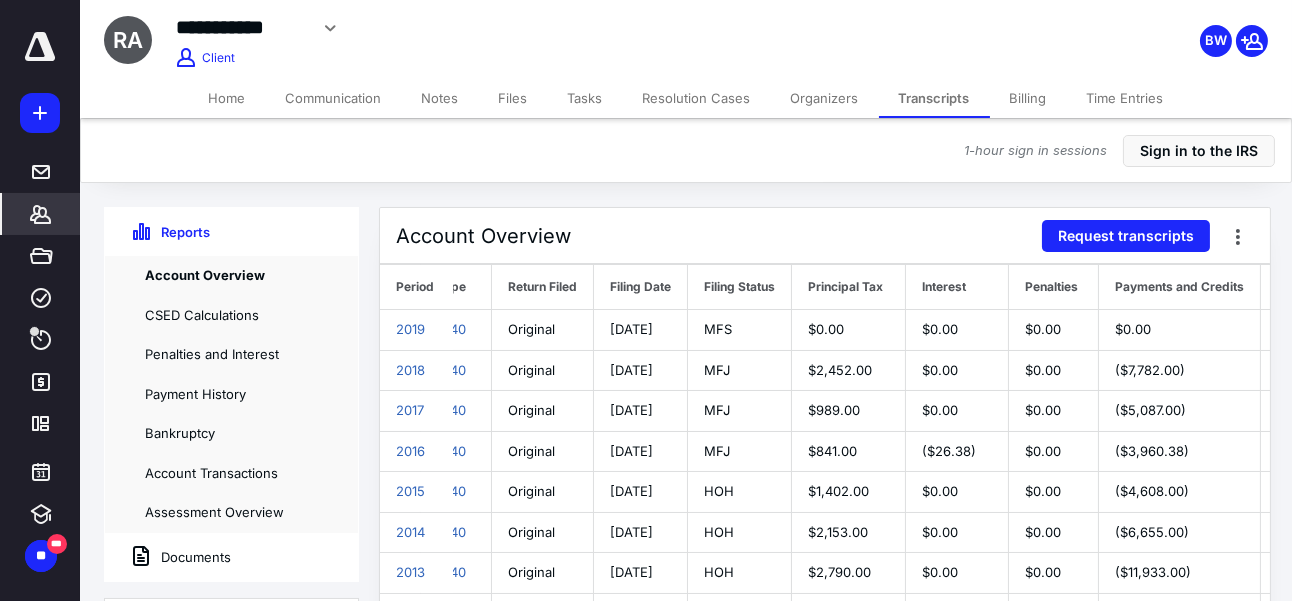 click on "Account Overview Request transcripts
Period
Type
Return Filed
Filing Date
Filing Status
Principal Tax
Interest
Penalties
Payments and Credits
Refunds
Balance
Examination Active
Lien Active
Qualifying FTA
2019
1040
Original
[DATE]
MFS
$0.00
$0.00
$0.00
$0.00
$0.00
$0.00
—
—
—
2018
1040
Original
[DATE]
MFJ
$2,452.00" at bounding box center (821, 583) 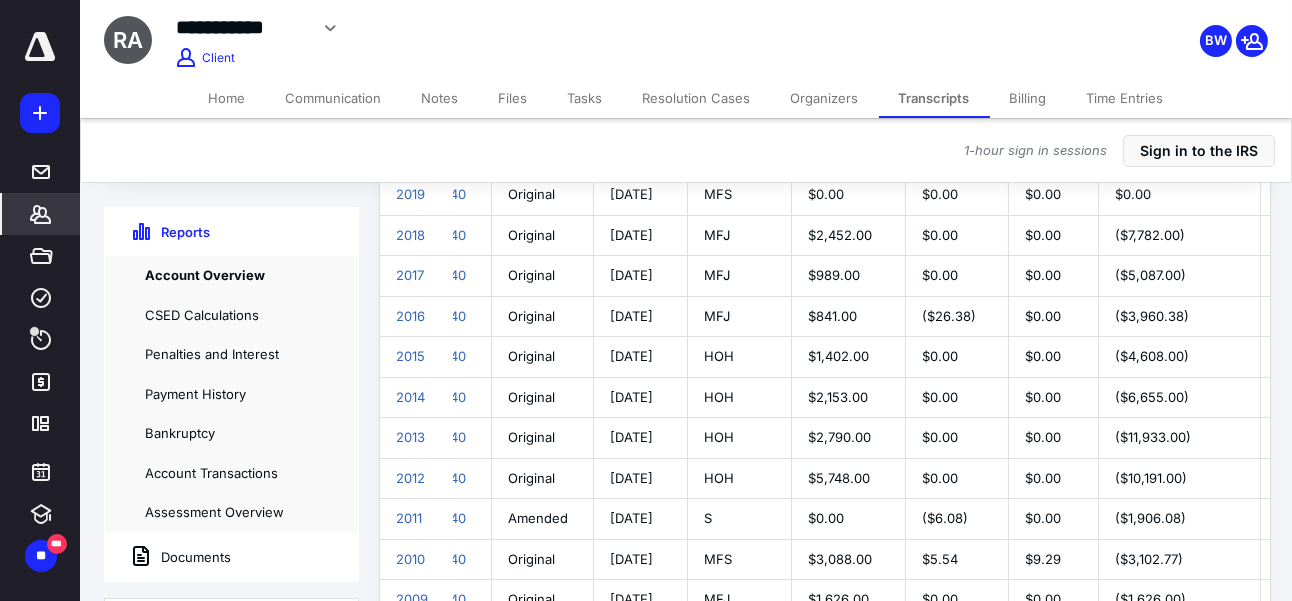scroll, scrollTop: 412, scrollLeft: 0, axis: vertical 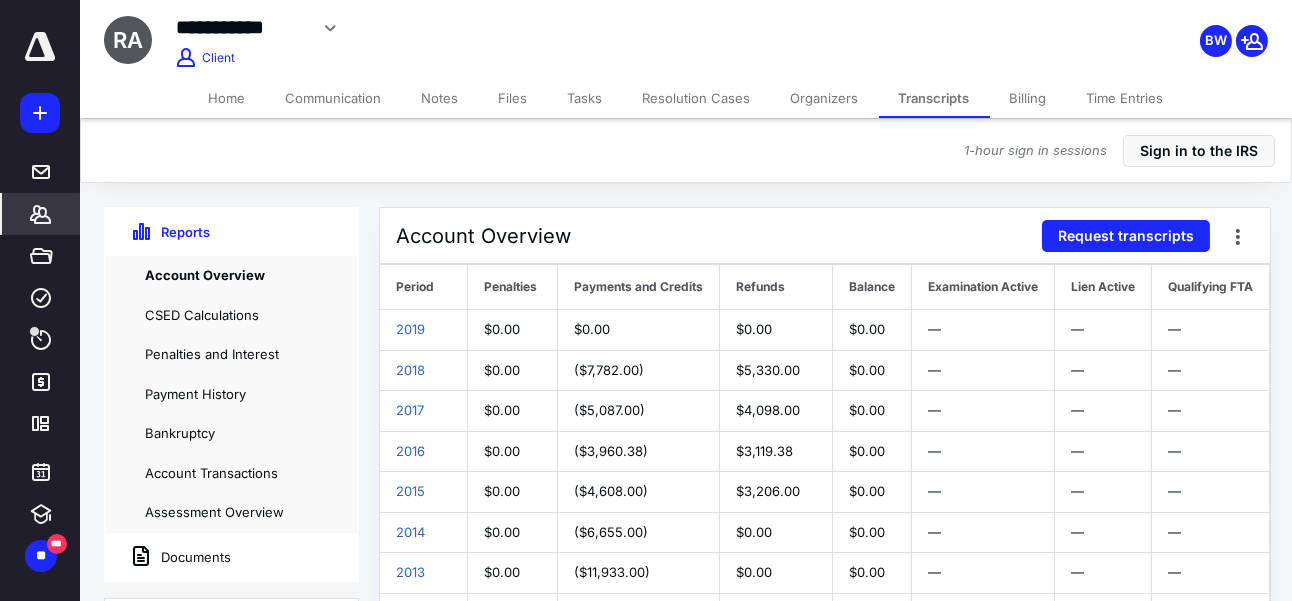 click on "Account Overview Request transcripts
Period
Type
Return Filed
Filing Date
Filing Status
Principal Tax
Interest
Penalties
Payments and Credits
Refunds
Balance
Examination Active
Lien Active
Qualifying FTA
2019
1040
Original
[DATE]
MFS
$0.00
$0.00
$0.00
$0.00
$0.00
$0.00
—
—
—
2018
1040
Original
[DATE]
MFJ
$2,452.00" at bounding box center (821, 583) 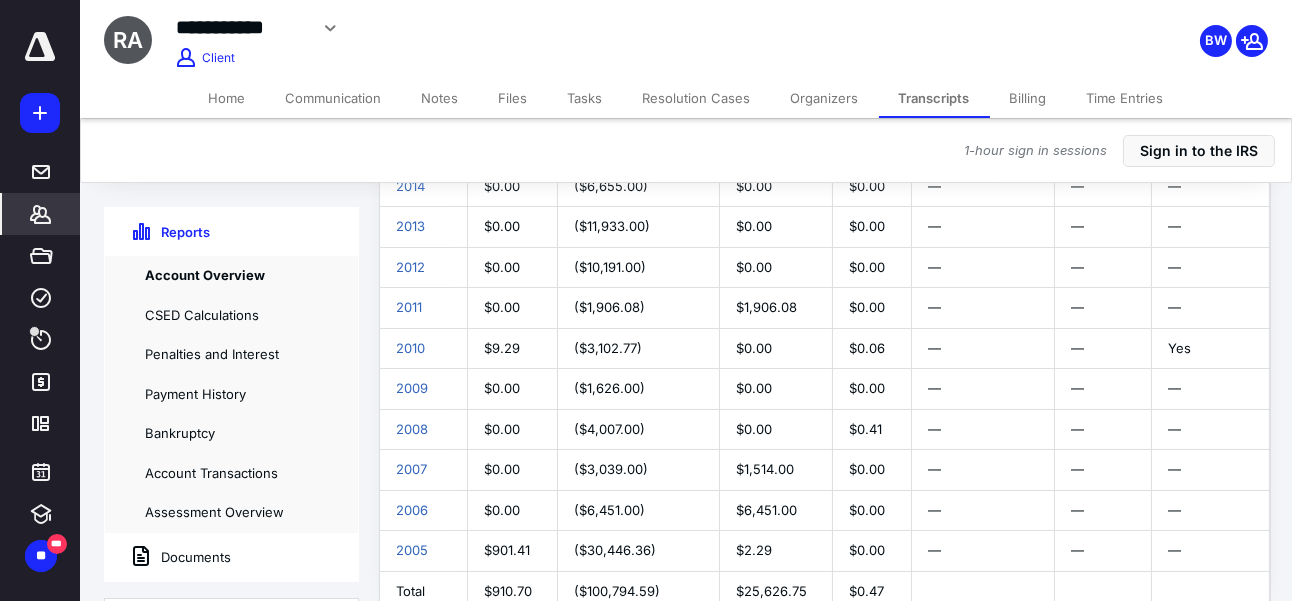 scroll, scrollTop: 412, scrollLeft: 0, axis: vertical 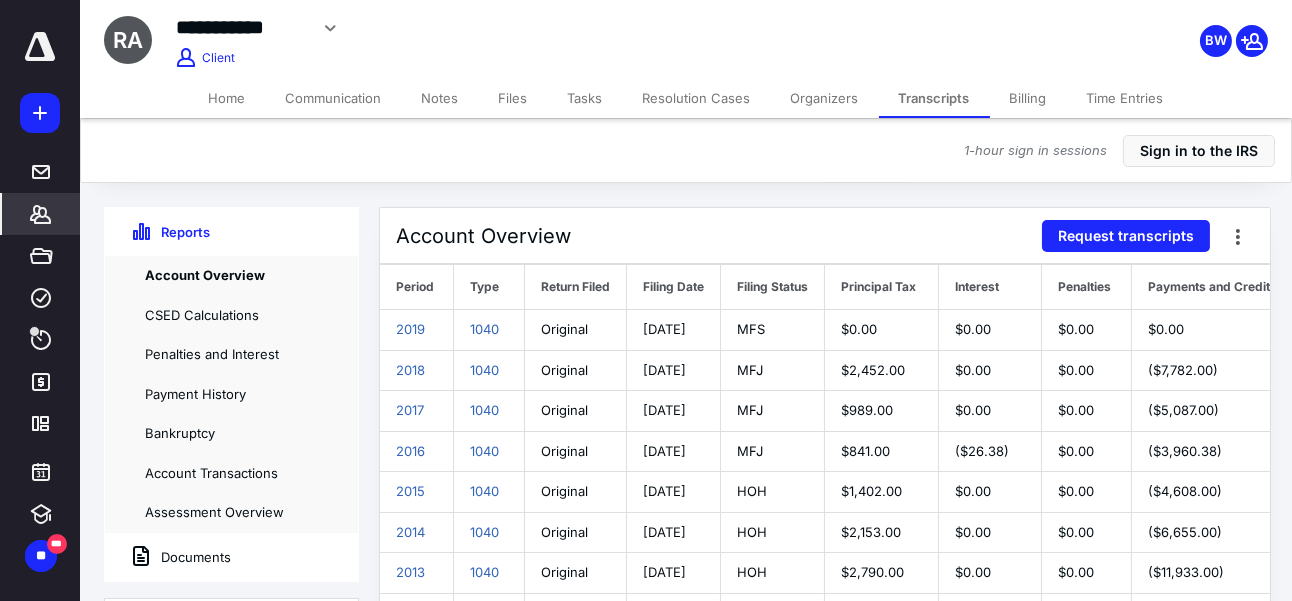 click on "Account Overview Request transcripts
Period
Type
Return Filed
Filing Date
Filing Status
Principal Tax
Interest
Penalties
Payments and Credits
Refunds
Balance
Examination Active
Lien Active
Qualifying FTA
2019
1040
Original
[DATE]
MFS
$0.00
$0.00
$0.00
$0.00
$0.00
$0.00
—
—
—
2018
1040
Original
[DATE]
MFJ
$2,452.00" at bounding box center [826, 595] 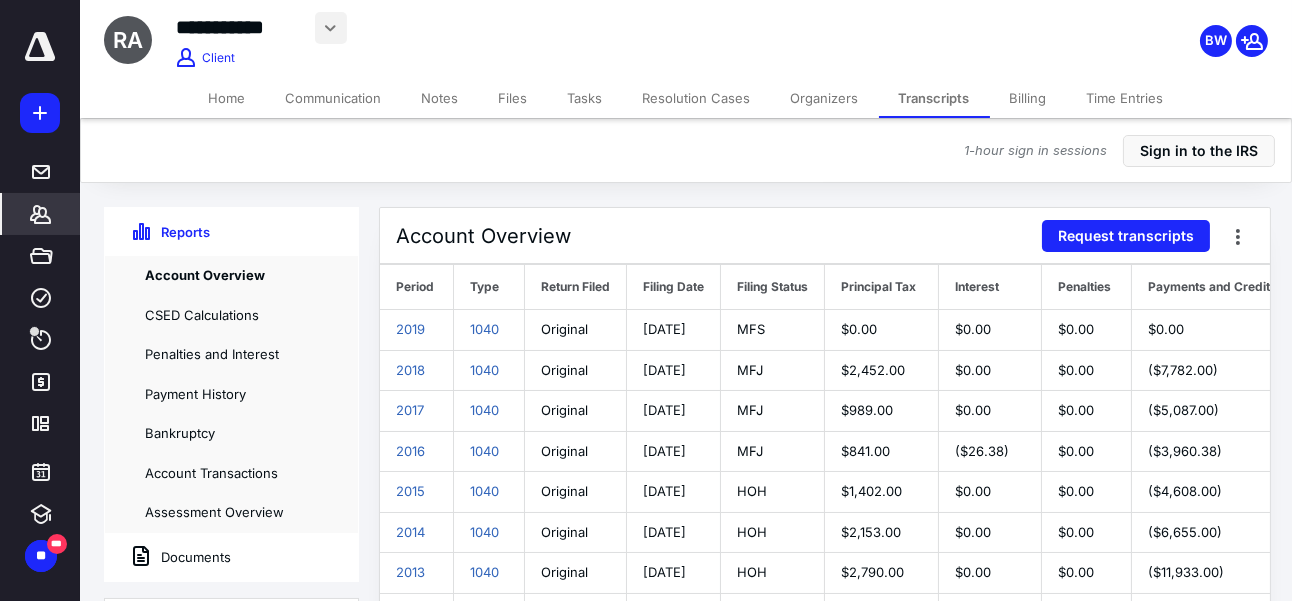 click at bounding box center [331, 28] 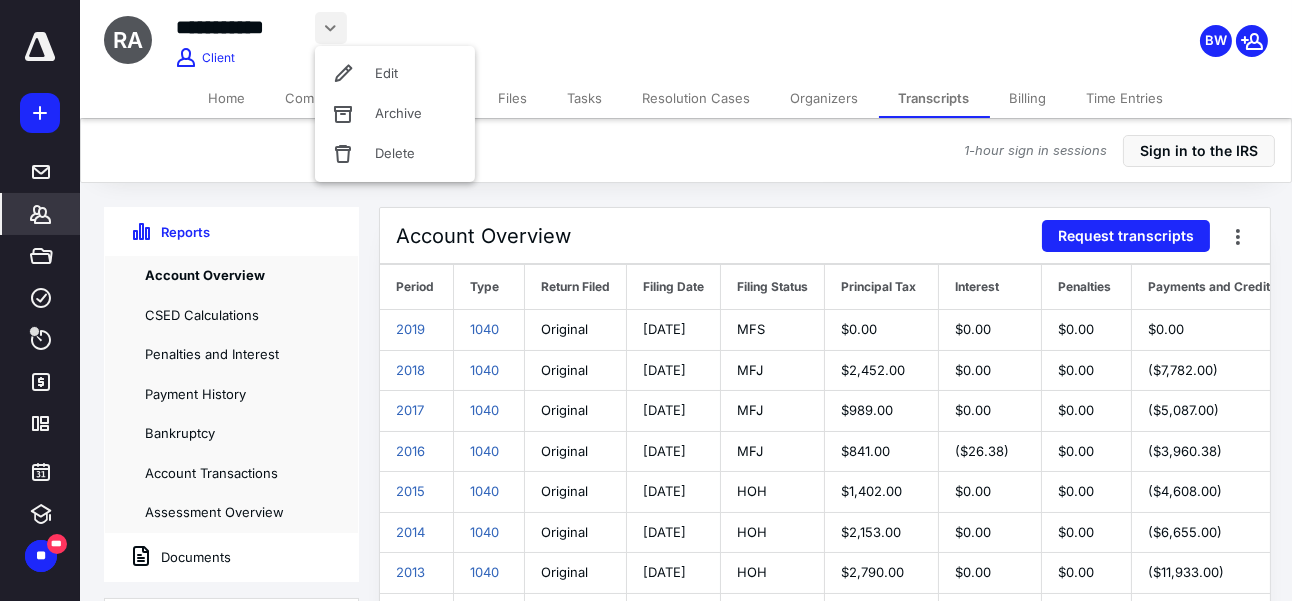 click on "Account Overview Request transcripts
Period
Type
Return Filed
Filing Date
Filing Status
Principal Tax
Interest
Penalties
Payments and Credits
Refunds
Balance
Examination Active
Lien Active
Qualifying FTA
2019
1040
Original
[DATE]
MFS
$0.00
$0.00
$0.00
$0.00
$0.00
$0.00
—
—
—
2018
1040
Original
[DATE]
MFJ
$2,452.00" at bounding box center [826, 595] 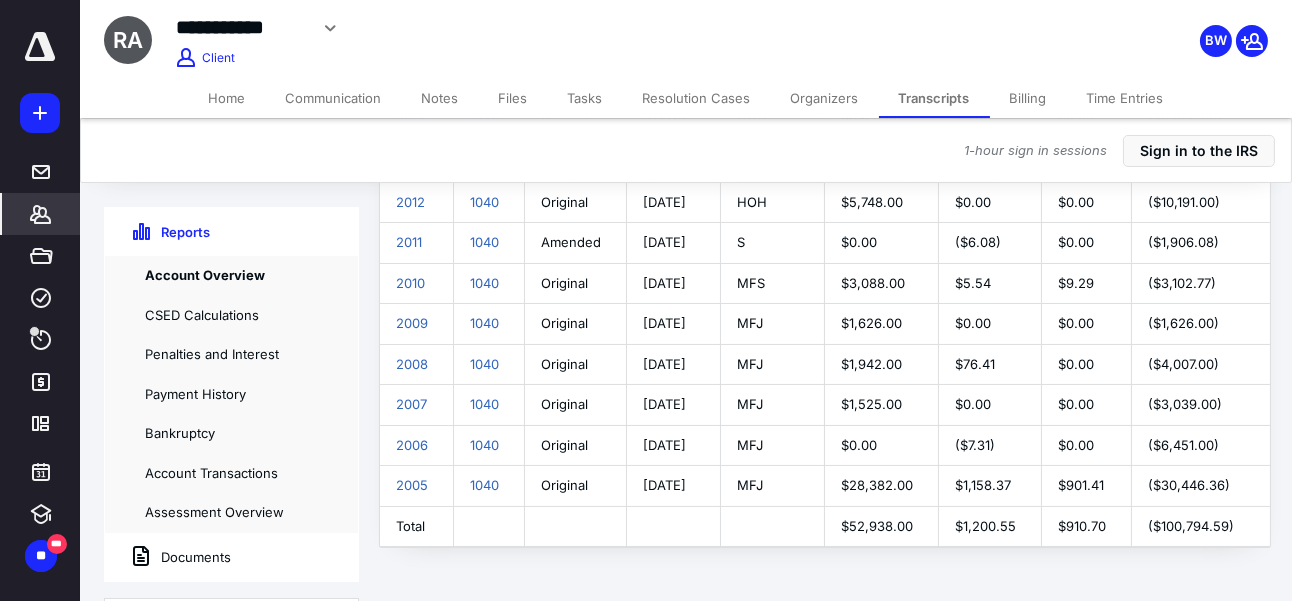 scroll, scrollTop: 412, scrollLeft: 0, axis: vertical 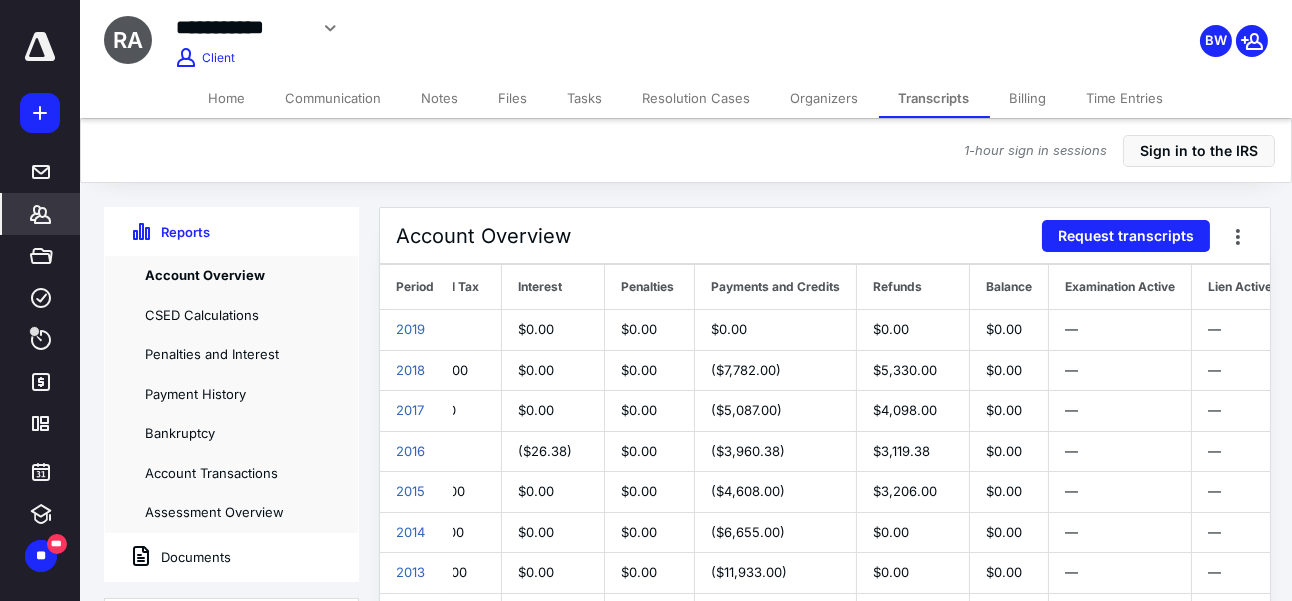 click on "Account Overview Request transcripts
Period
Type
Return Filed
Filing Date
Filing Status
Principal Tax
Interest
Penalties
Payments and Credits
Refunds
Balance
Examination Active
Lien Active
Qualifying FTA
2019
1040
Original
[DATE]
MFS
$0.00
$0.00
$0.00
$0.00
$0.00
$0.00
—
—
—
2018
1040
Original
[DATE]
MFJ
$2,452.00" at bounding box center [826, 595] 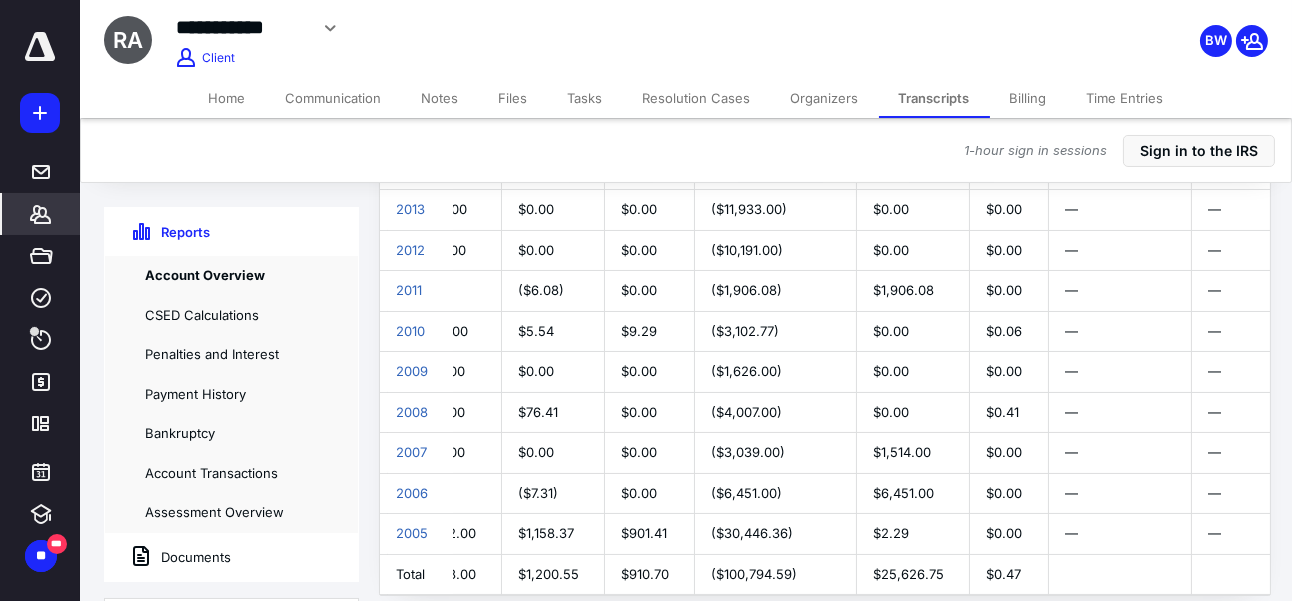 scroll, scrollTop: 412, scrollLeft: 0, axis: vertical 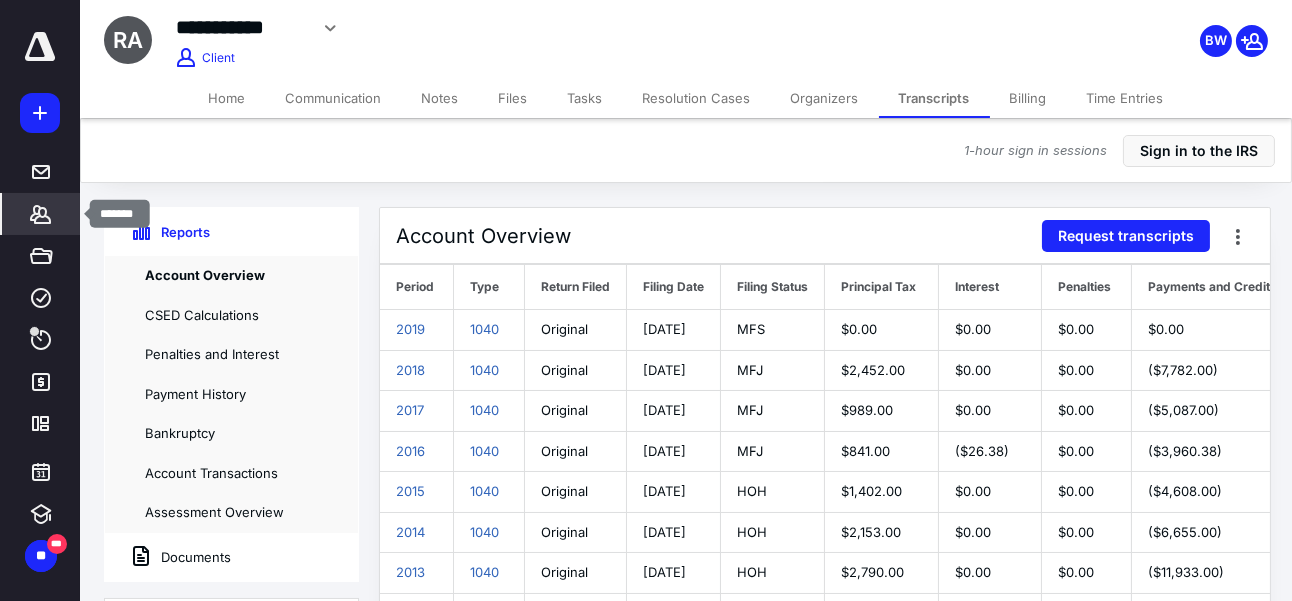 click 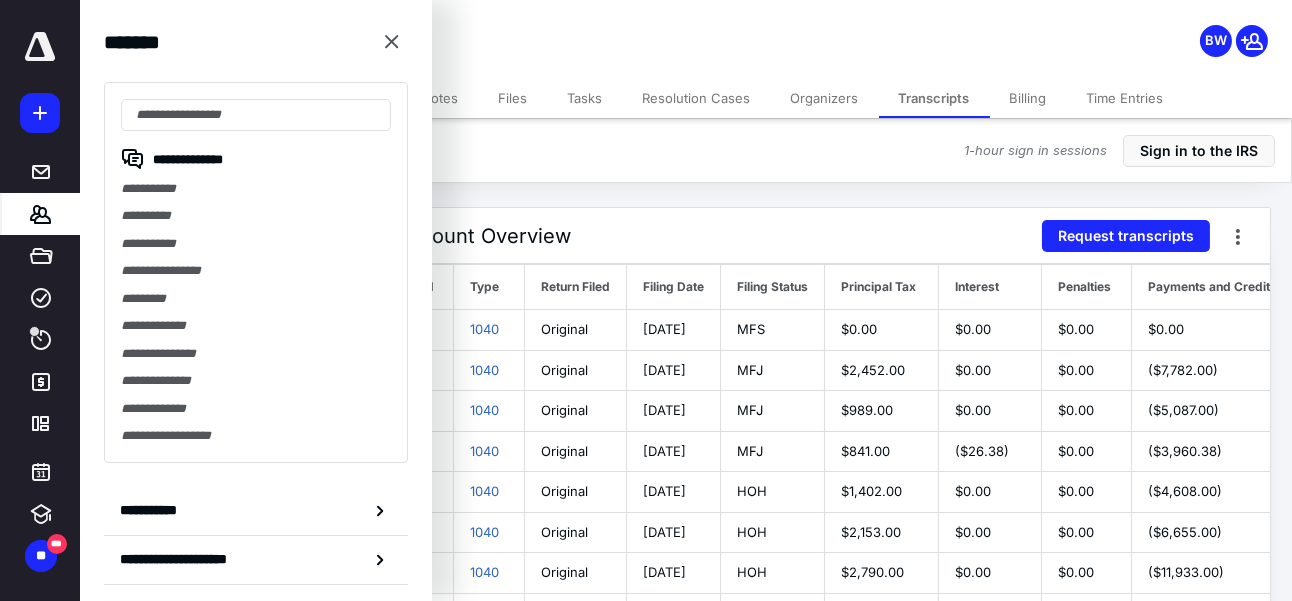 click on "1-hour sign in sessions Sign in to the [GEOGRAPHIC_DATA]" at bounding box center [686, 150] 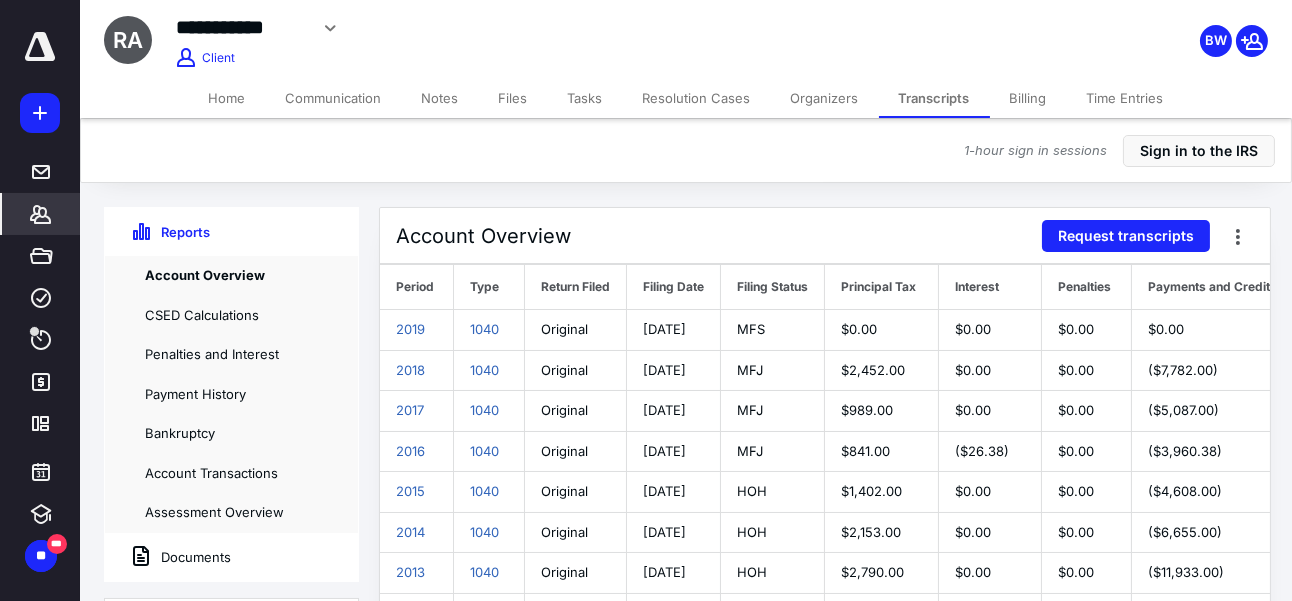 scroll, scrollTop: 412, scrollLeft: 0, axis: vertical 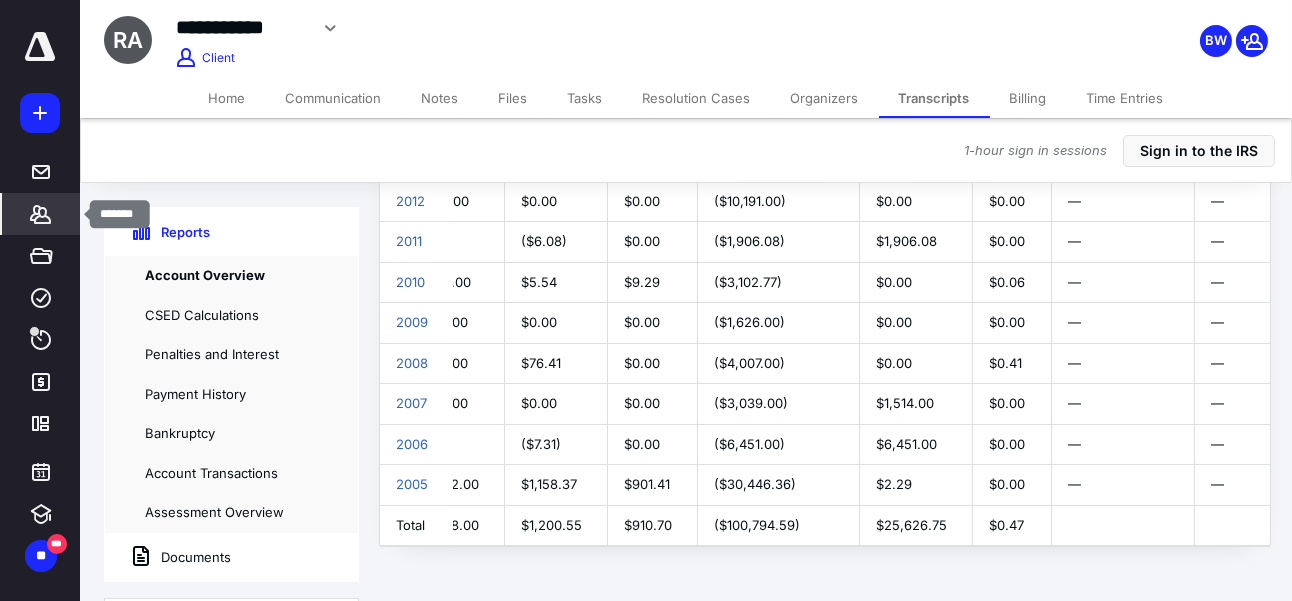 click 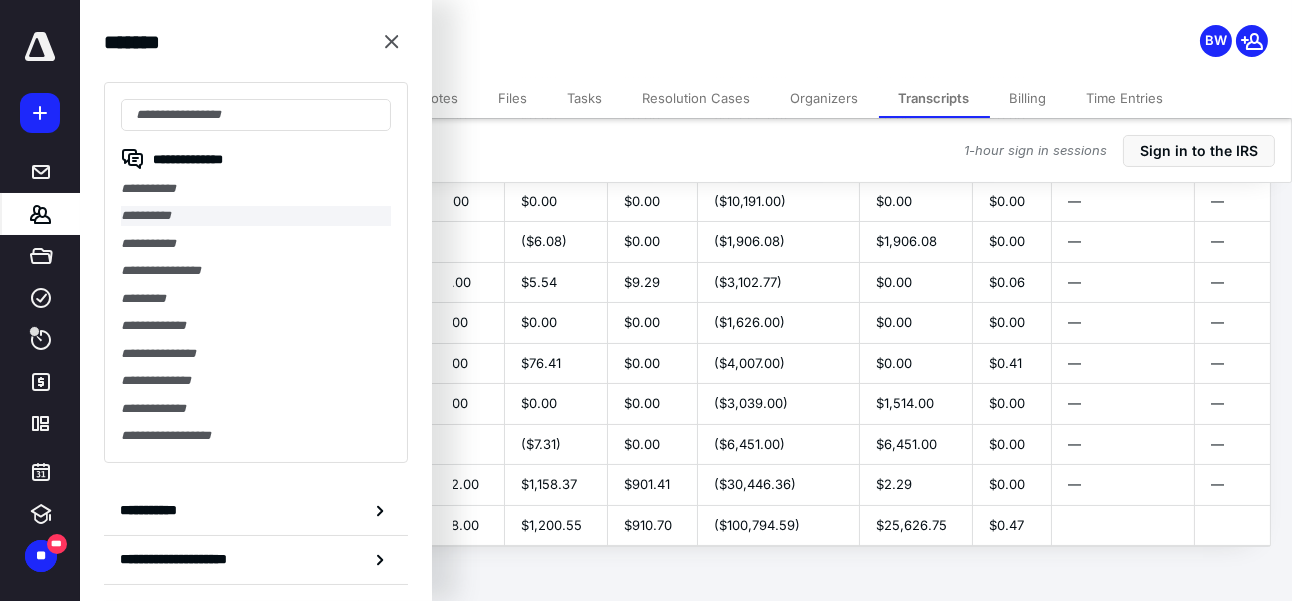 click on "**********" at bounding box center [256, 215] 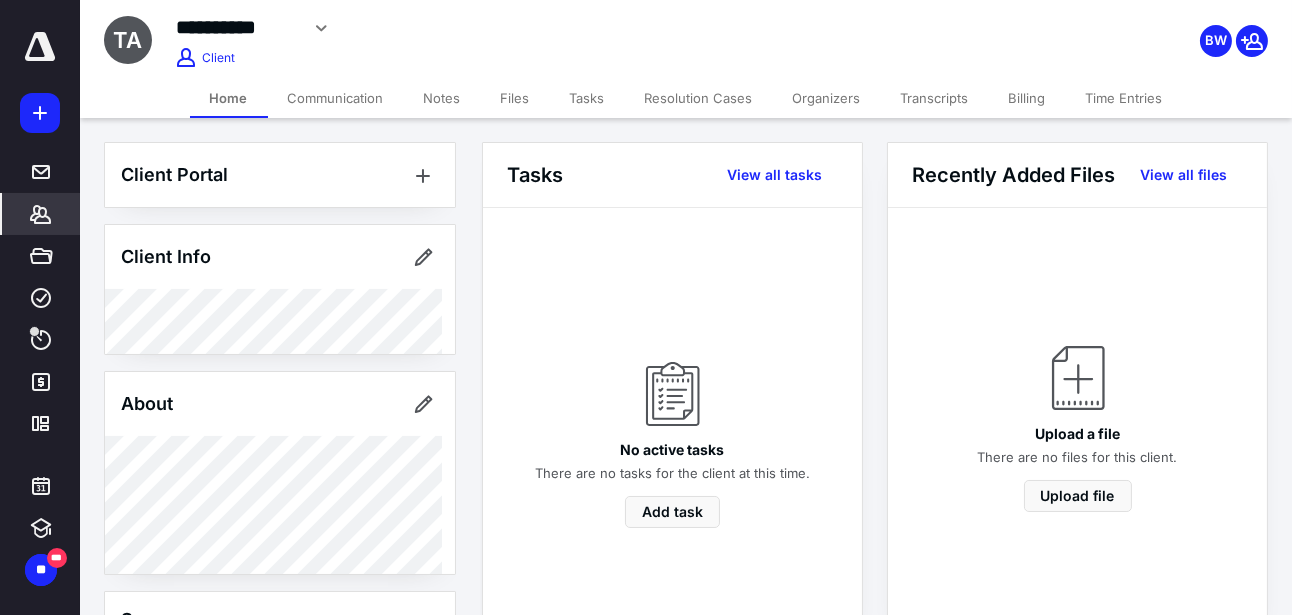 click on "Transcripts" at bounding box center [935, 98] 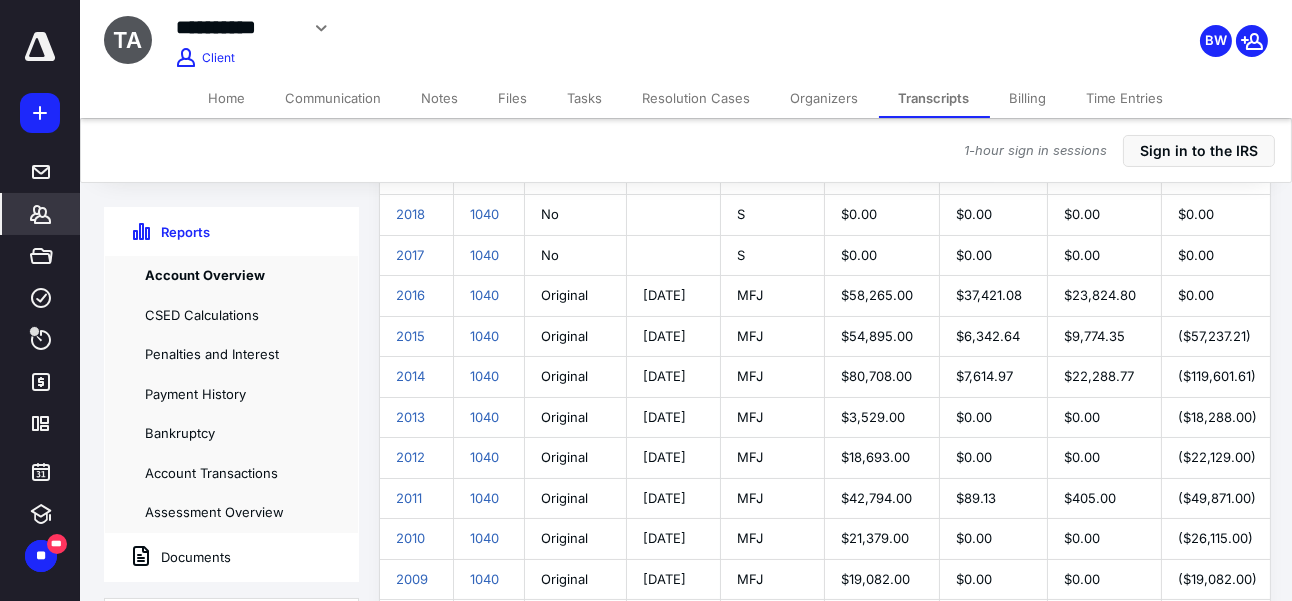 scroll, scrollTop: 532, scrollLeft: 0, axis: vertical 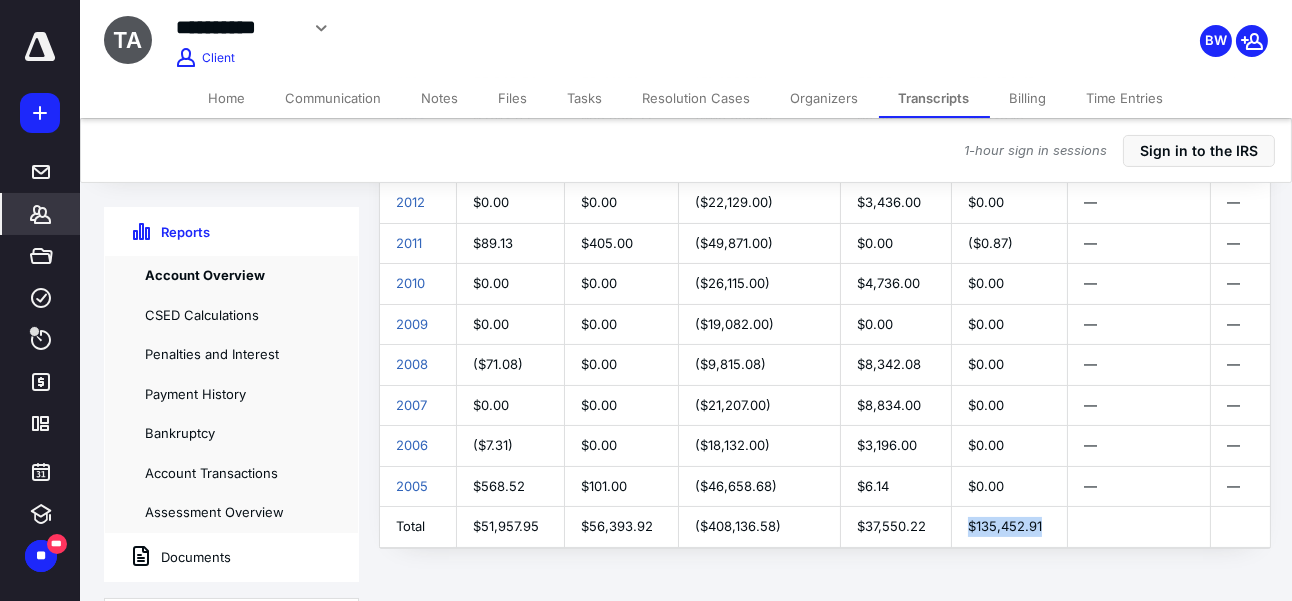 drag, startPoint x: 1073, startPoint y: 517, endPoint x: 986, endPoint y: 514, distance: 87.05171 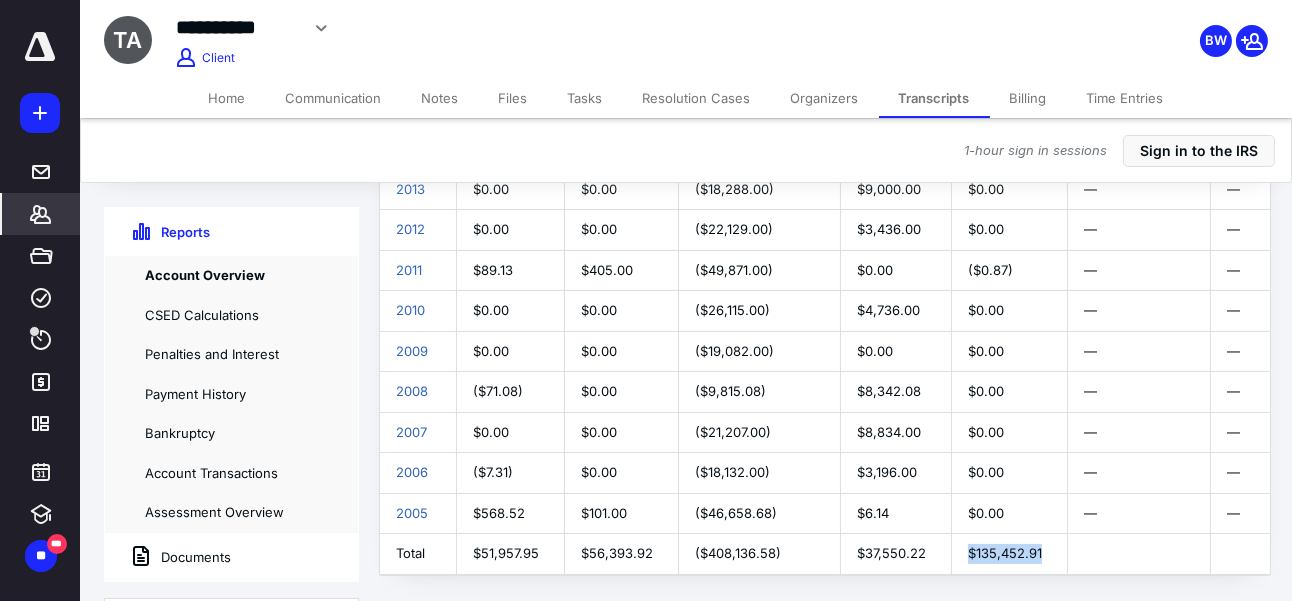 scroll, scrollTop: 532, scrollLeft: 0, axis: vertical 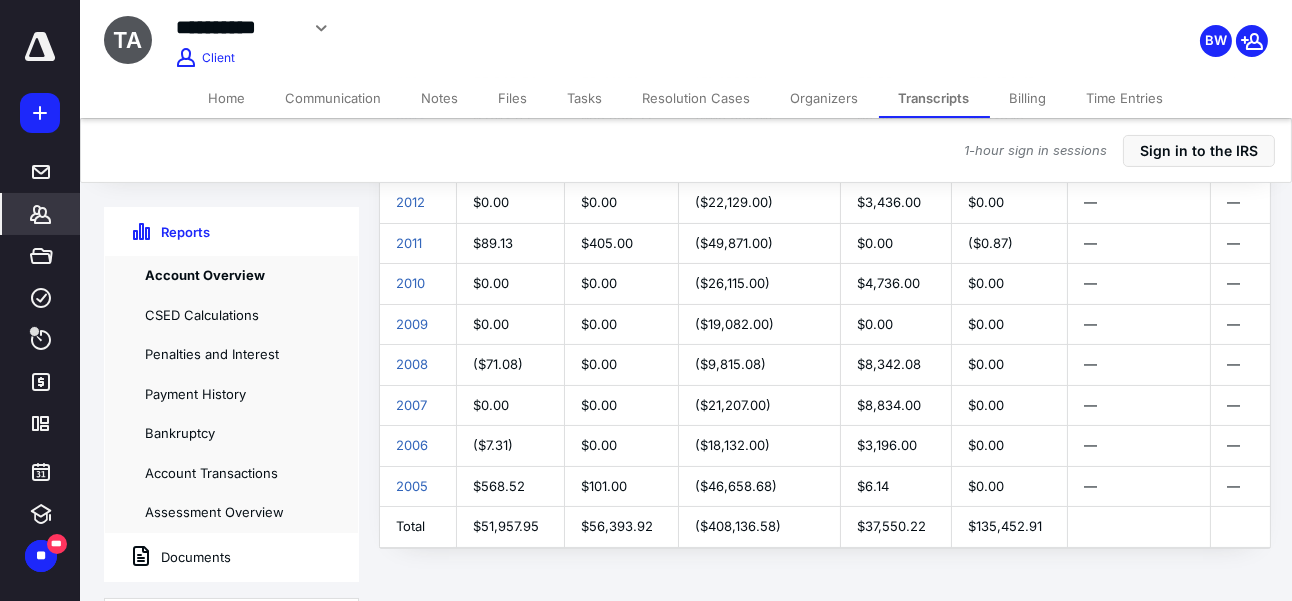 click on "Account Overview Request transcripts
Period
Type
Return Filed
Filing Date
Filing Status
Principal Tax
Interest
Penalties
Payments and Credits
Refunds
Balance
Examination Active
Lien Active
Qualifying FTA
2022
1040
No
S
$0.00
$0.00
$0.00
$0.00
$0.00
$0.00
—
—
—
2021
1040
No
S
$0.00
$0.00
—" at bounding box center (826, 124) 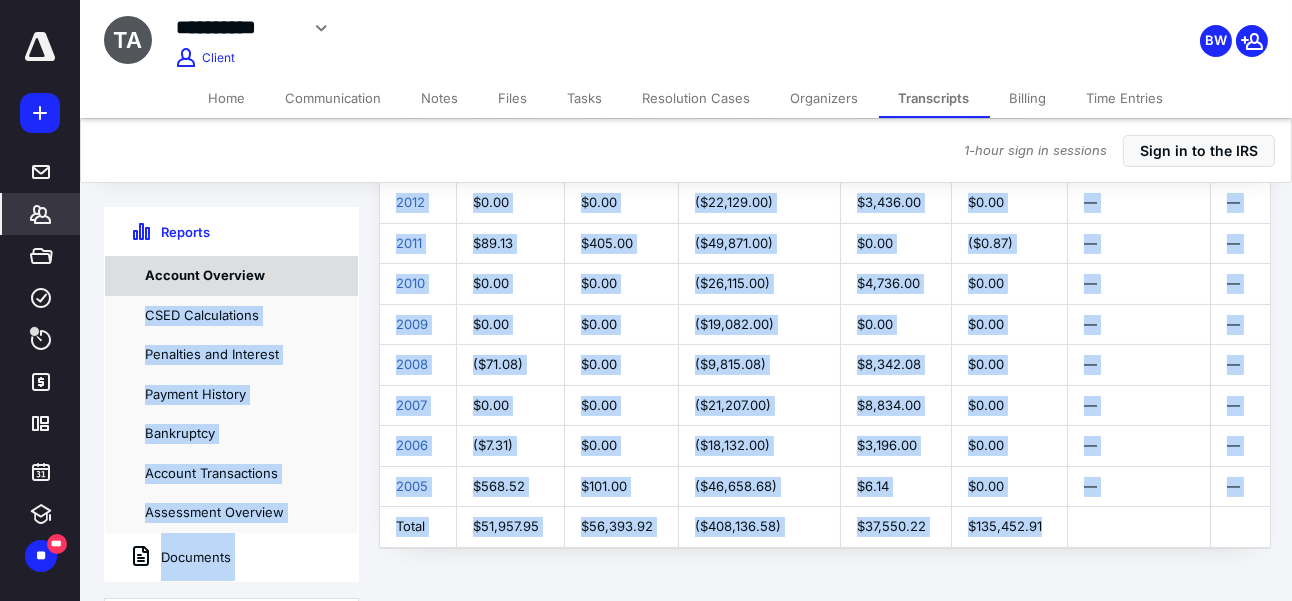 scroll, scrollTop: 0, scrollLeft: 0, axis: both 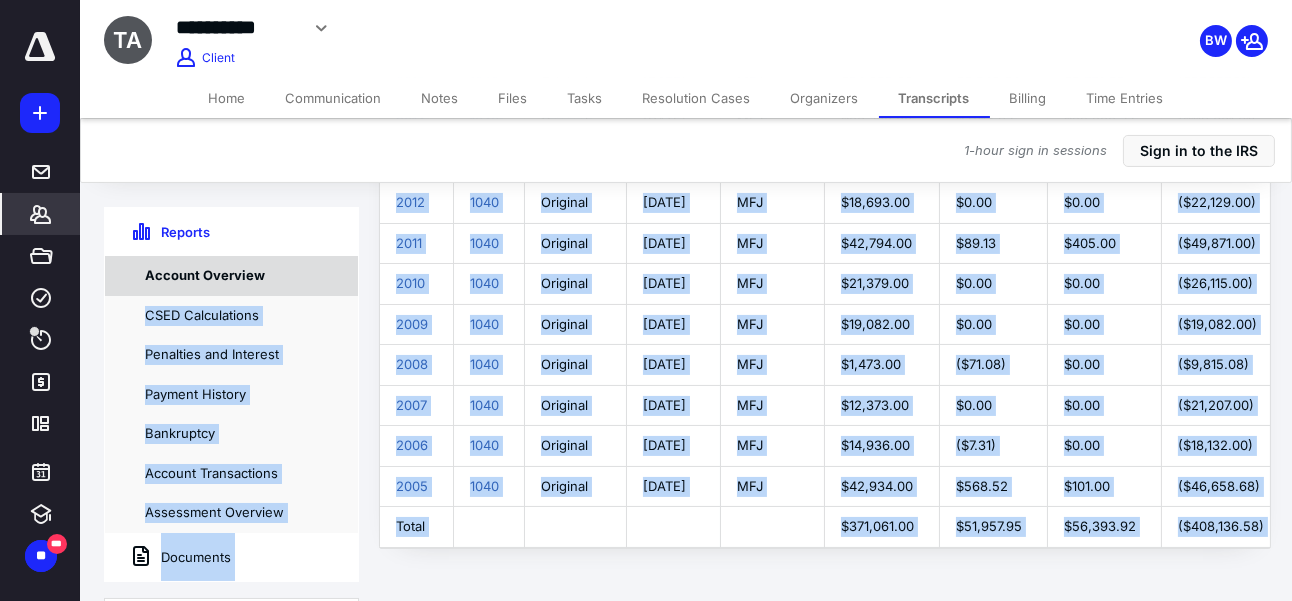 drag, startPoint x: 1071, startPoint y: 519, endPoint x: 334, endPoint y: 275, distance: 776.34076 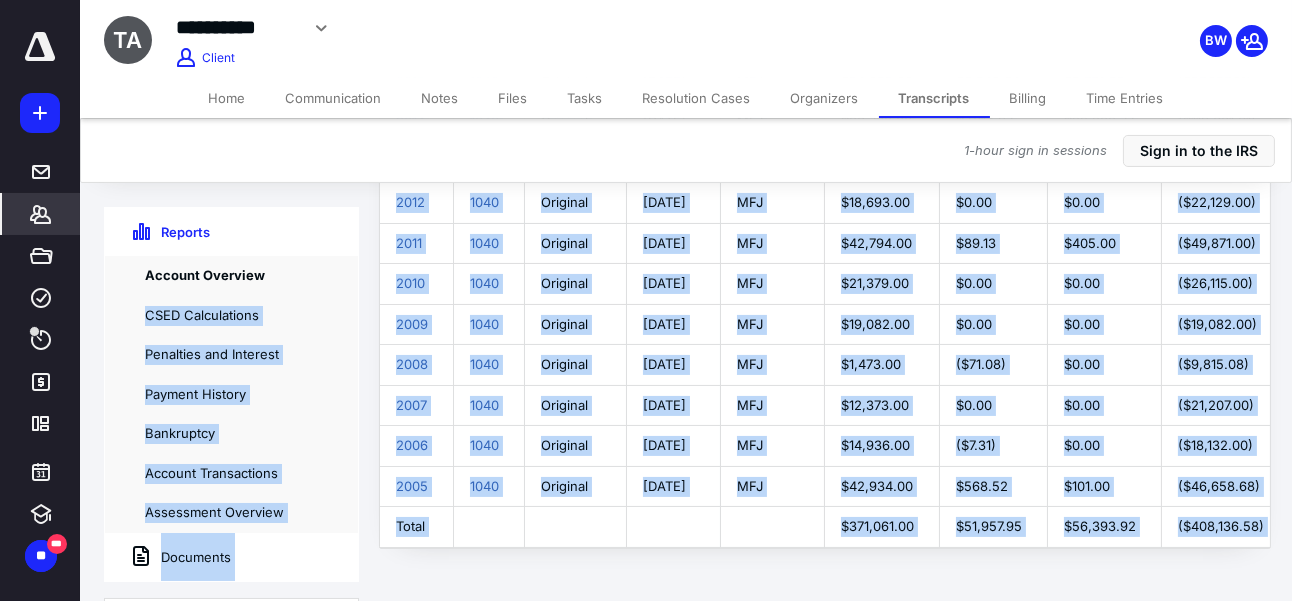scroll, scrollTop: 0, scrollLeft: 650, axis: horizontal 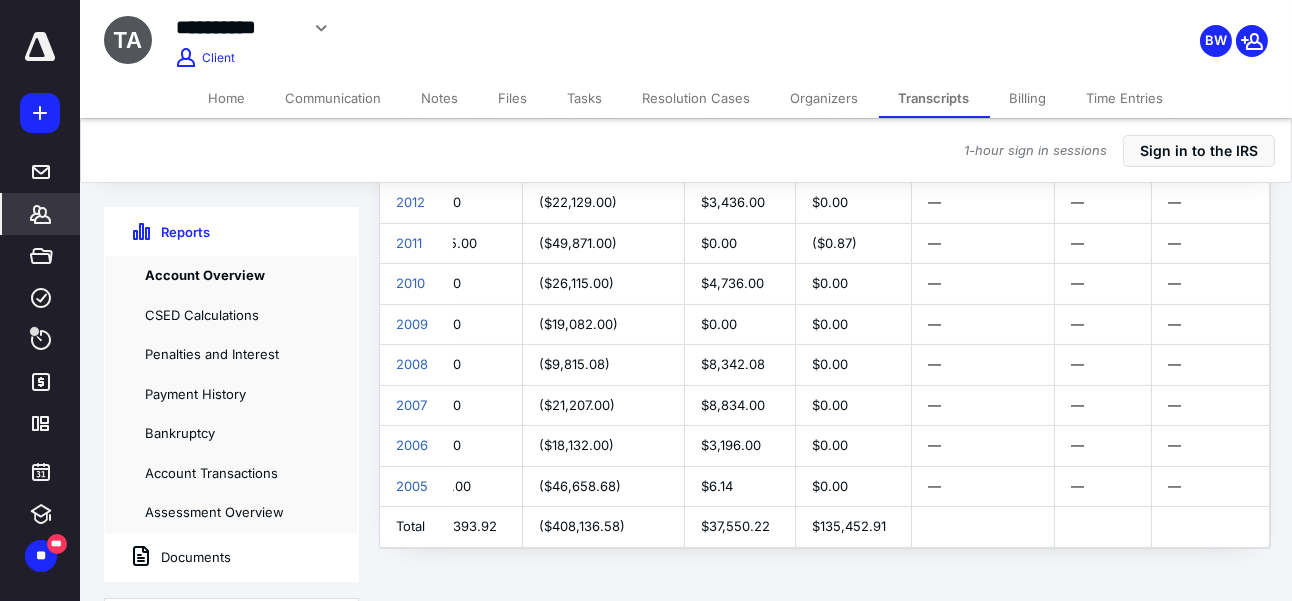 click on "Account Overview Request transcripts
Period
Type
Return Filed
Filing Date
Filing Status
Principal Tax
Interest
Penalties
Payments and Credits
Refunds
Balance
Examination Active
Lien Active
Qualifying FTA
2022
1040
No
S
$0.00
$0.00
$0.00
$0.00
$0.00
$0.00
—
—
—
2021
1040
No
S
$0.00
$0.00
—" at bounding box center (826, 124) 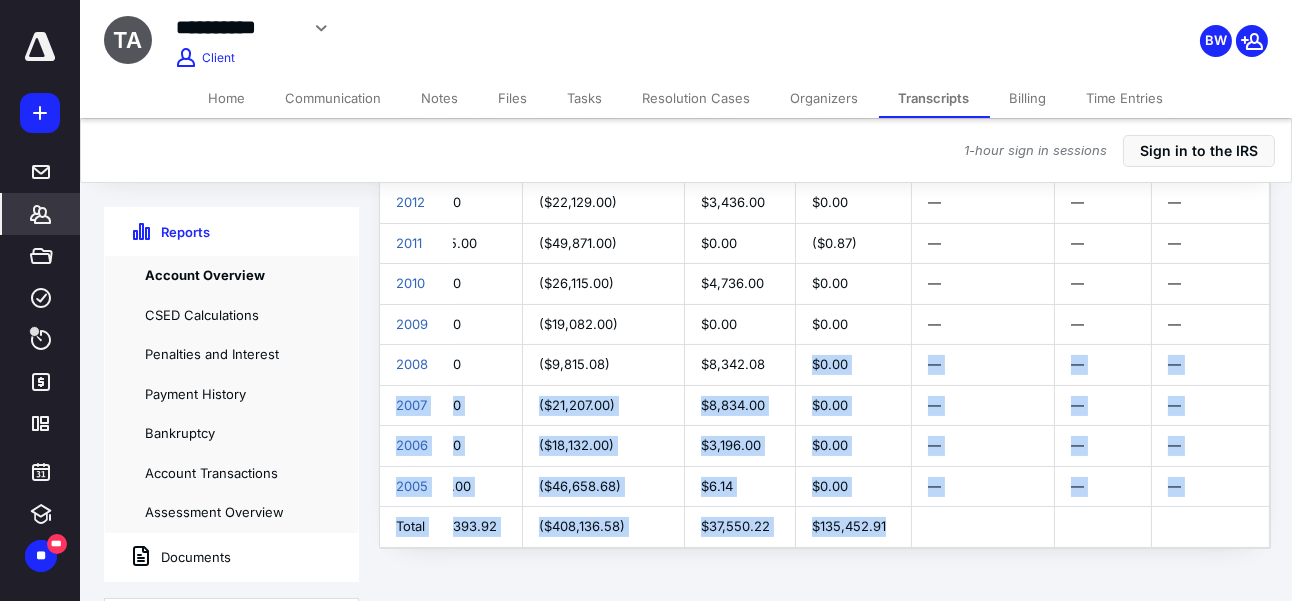 drag, startPoint x: 901, startPoint y: 522, endPoint x: 813, endPoint y: 366, distance: 179.1089 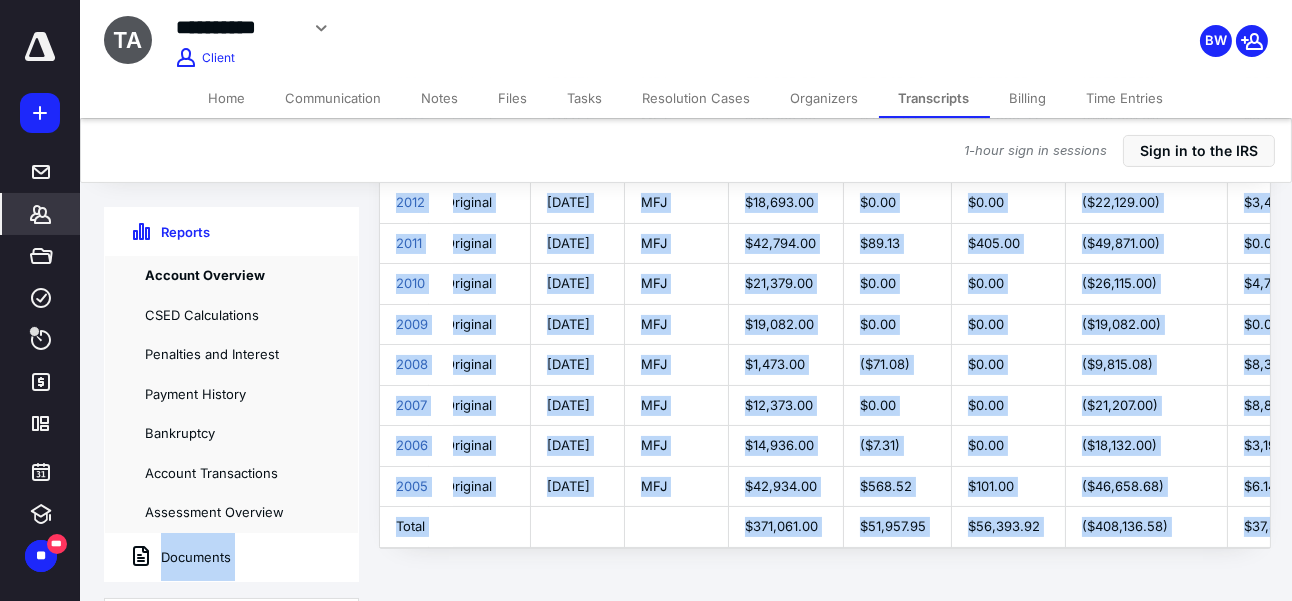 scroll, scrollTop: 0, scrollLeft: 0, axis: both 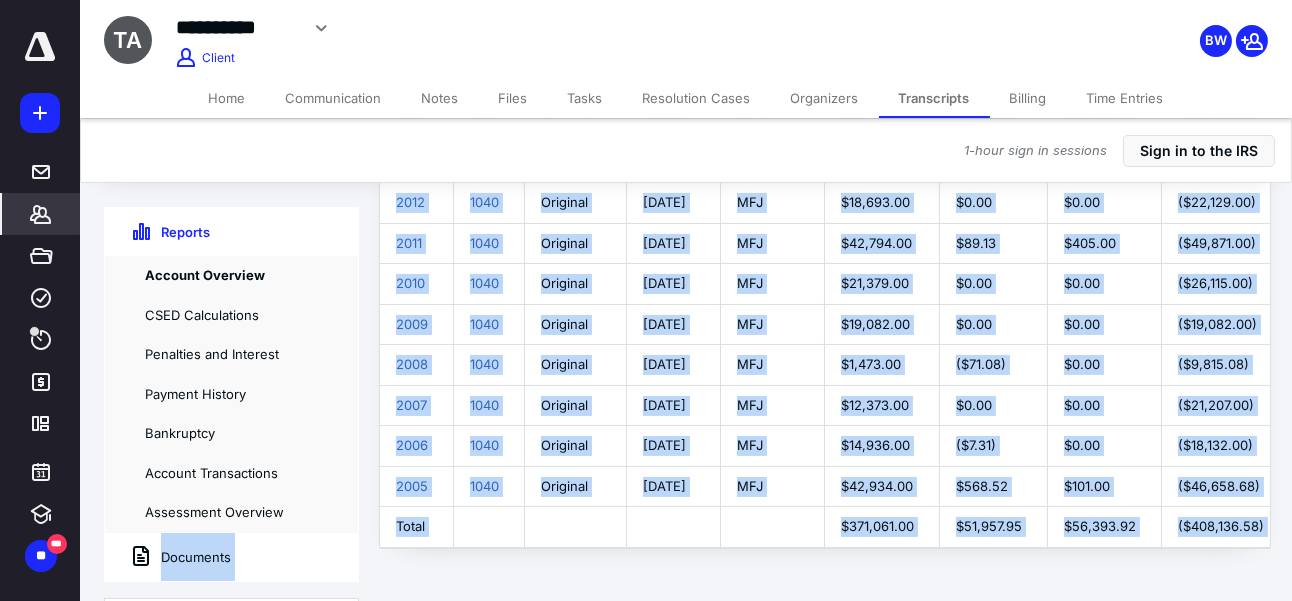 drag, startPoint x: 912, startPoint y: 521, endPoint x: 352, endPoint y: 511, distance: 560.0893 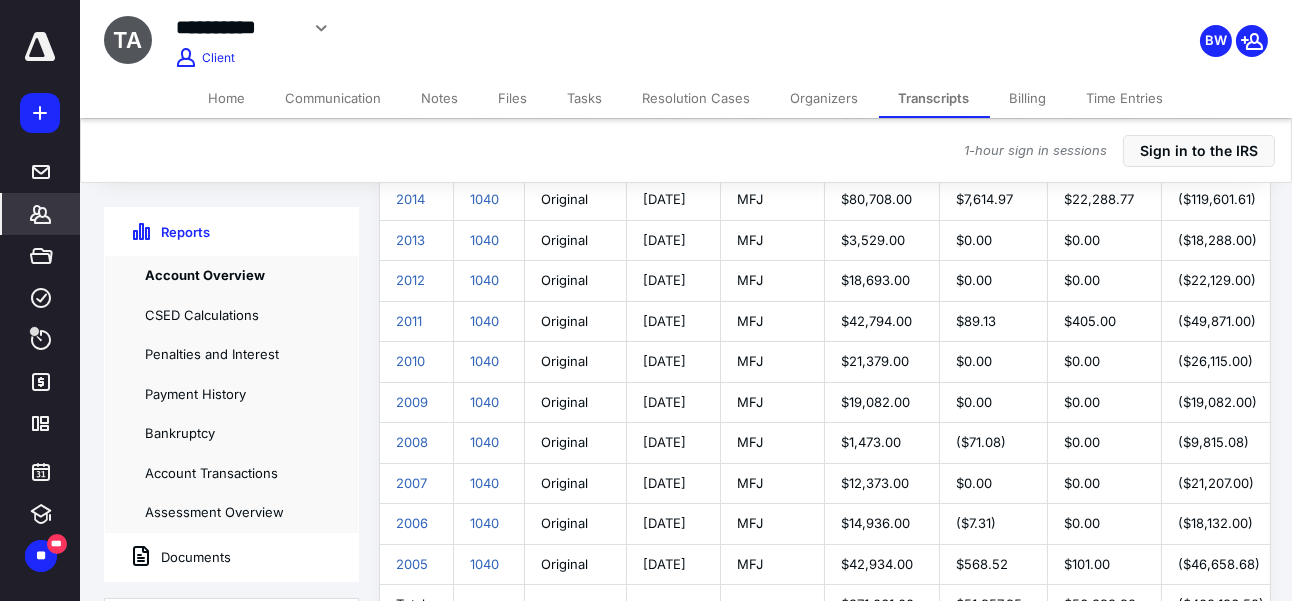 scroll, scrollTop: 532, scrollLeft: 0, axis: vertical 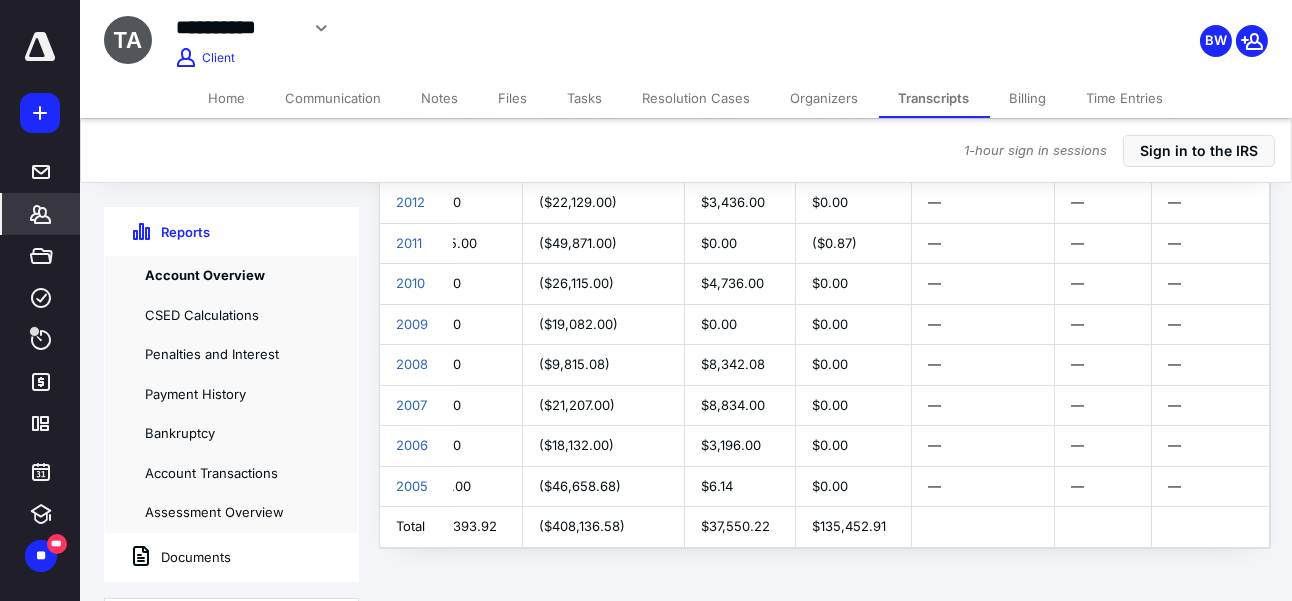 click on "Reports" at bounding box center [157, 232] 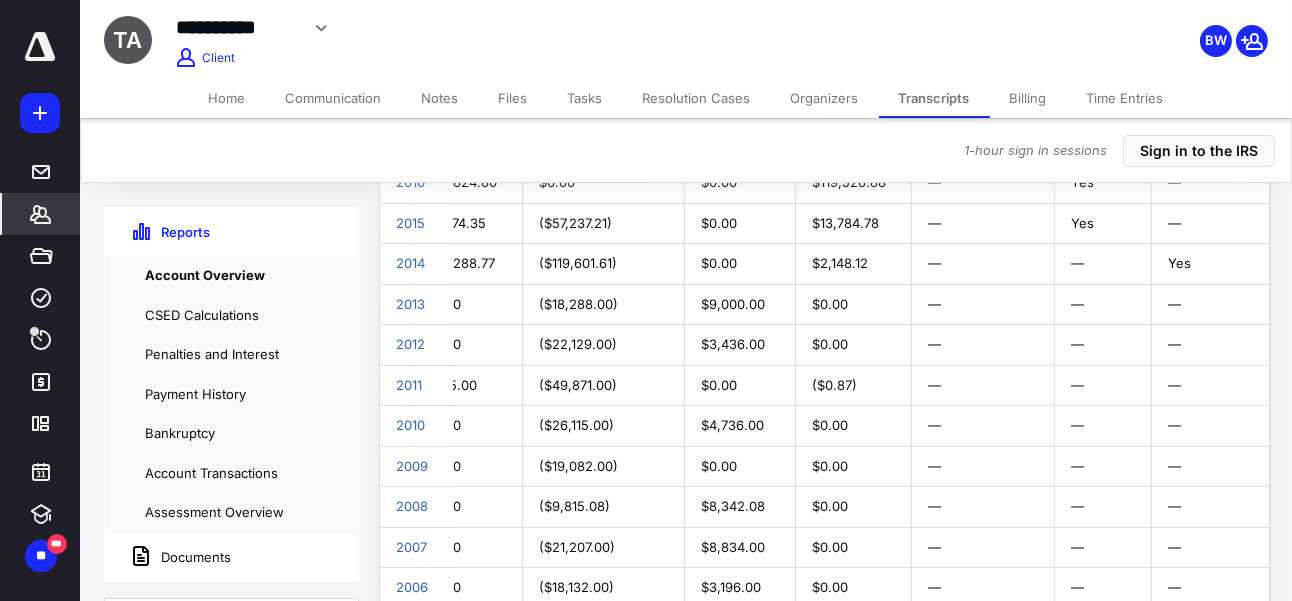 scroll, scrollTop: 454, scrollLeft: 0, axis: vertical 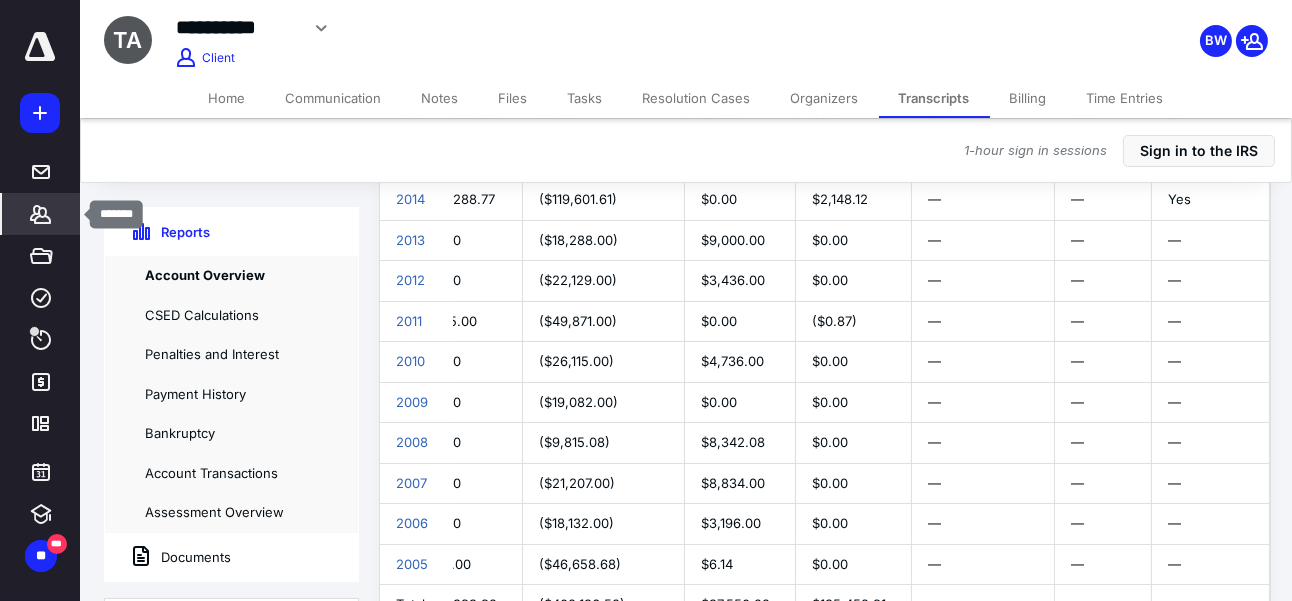 click 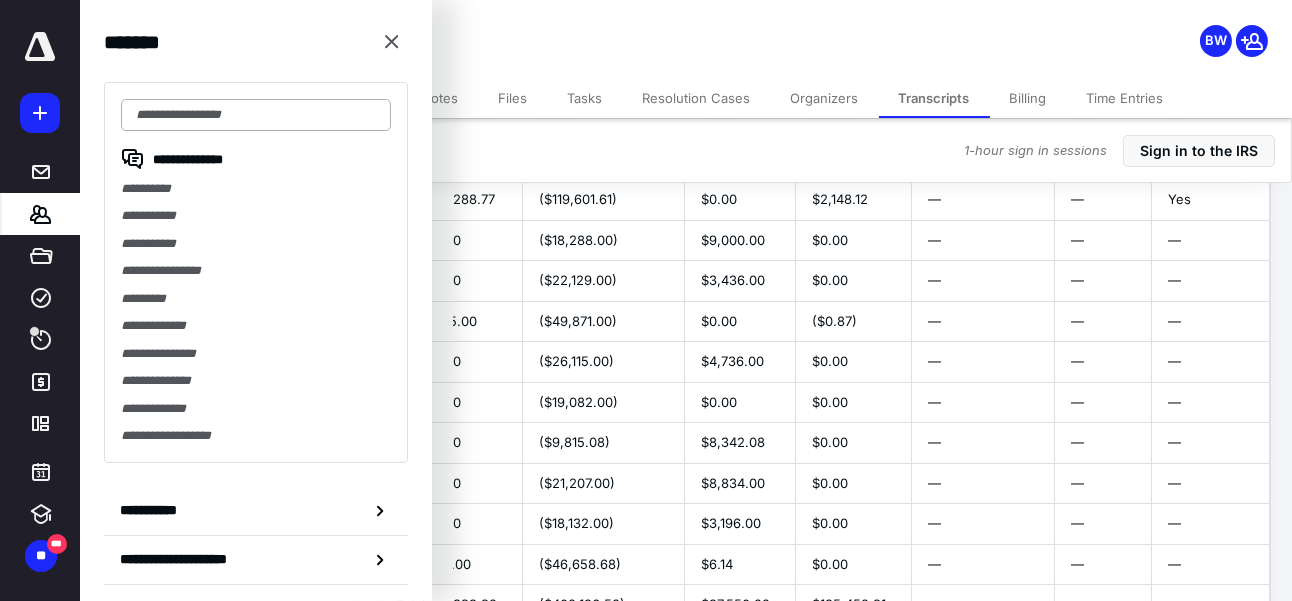 click at bounding box center (256, 115) 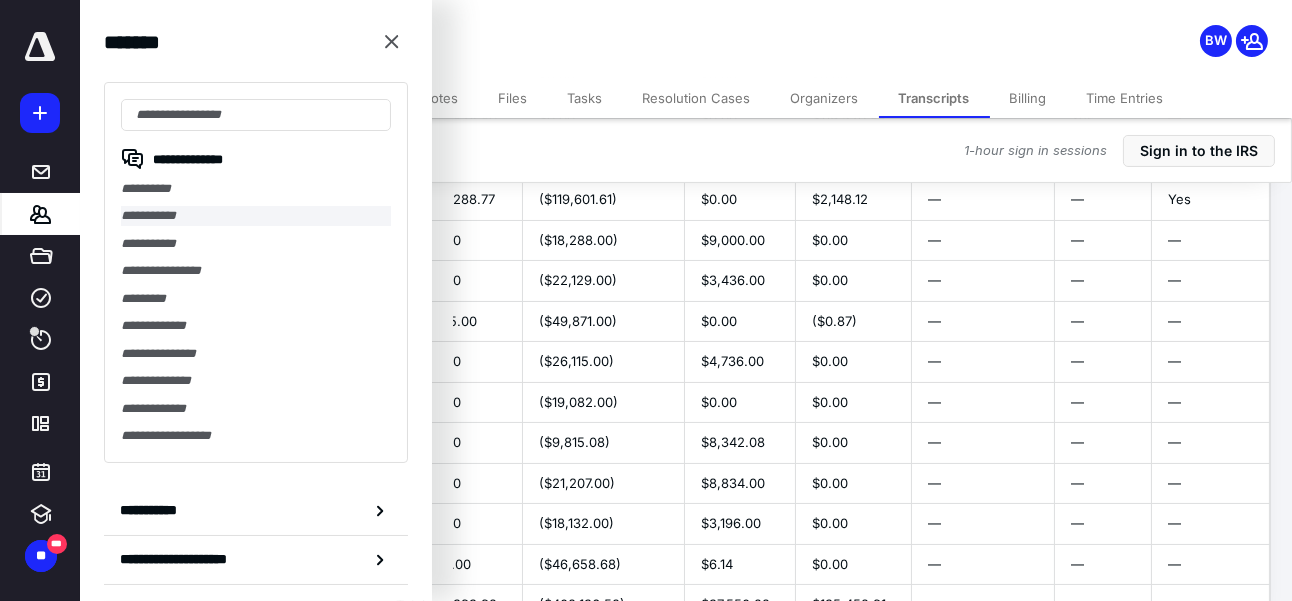 click on "**********" at bounding box center [256, 215] 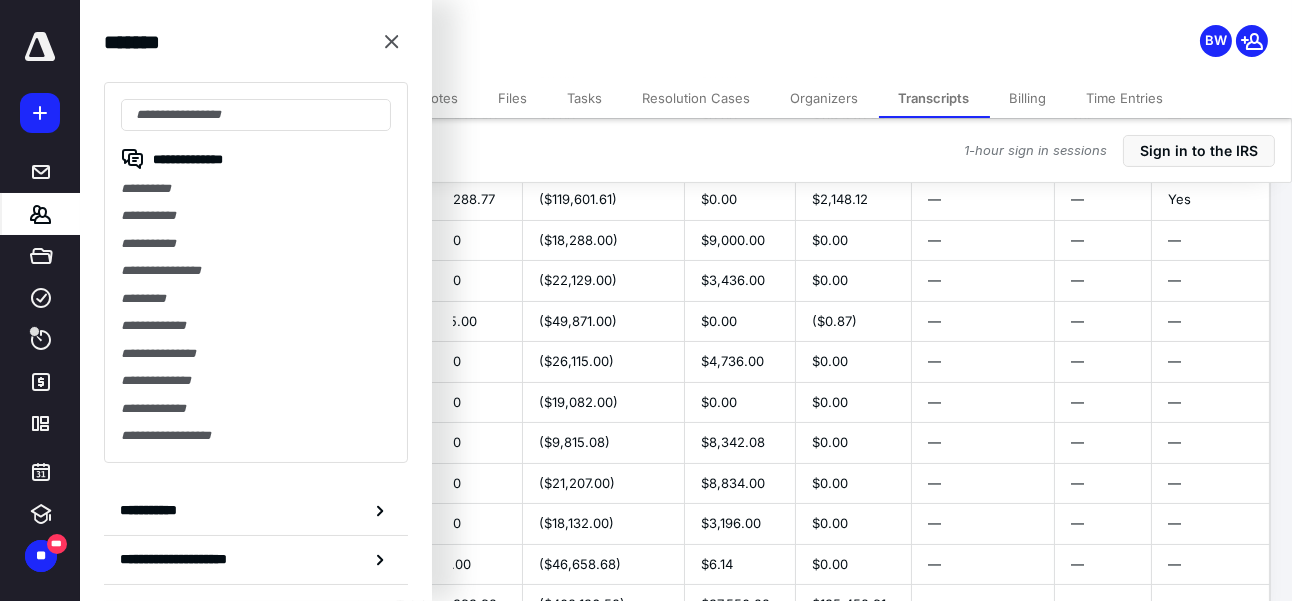 scroll, scrollTop: 0, scrollLeft: 0, axis: both 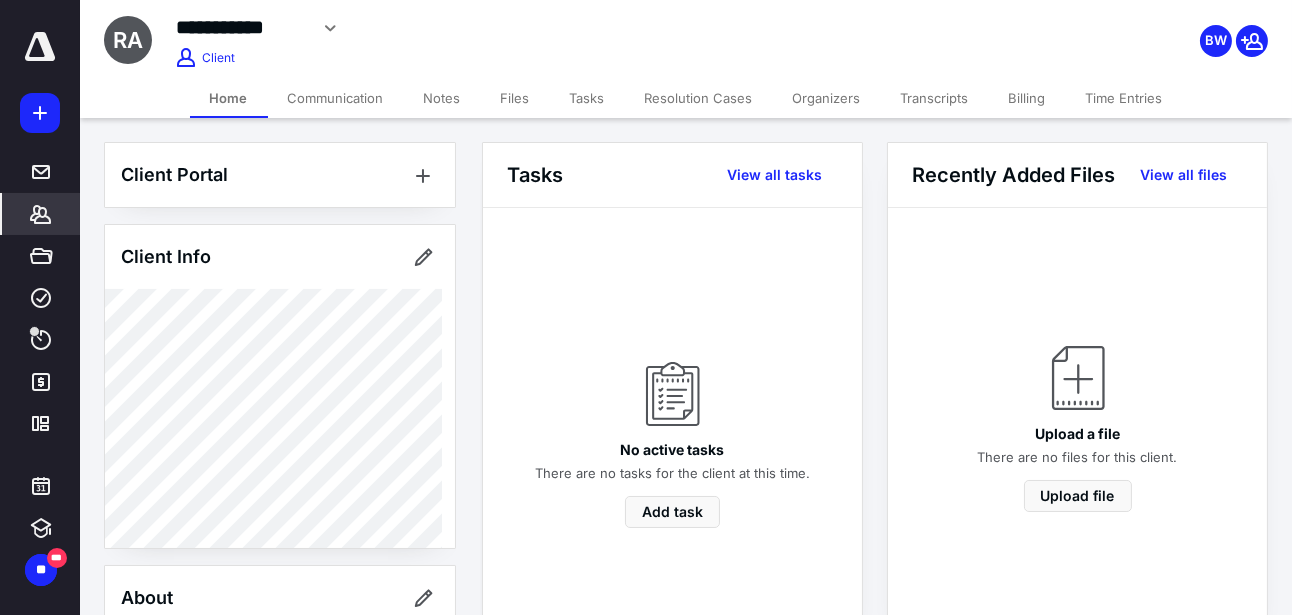 click on "Transcripts" at bounding box center [935, 98] 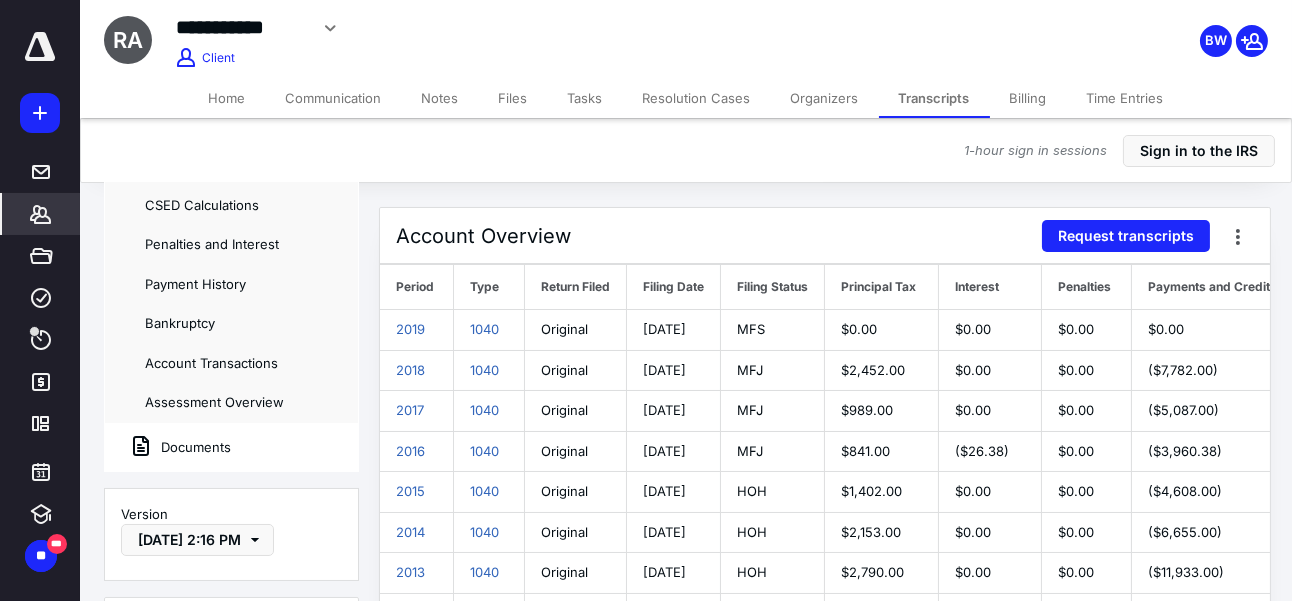 scroll, scrollTop: 112, scrollLeft: 0, axis: vertical 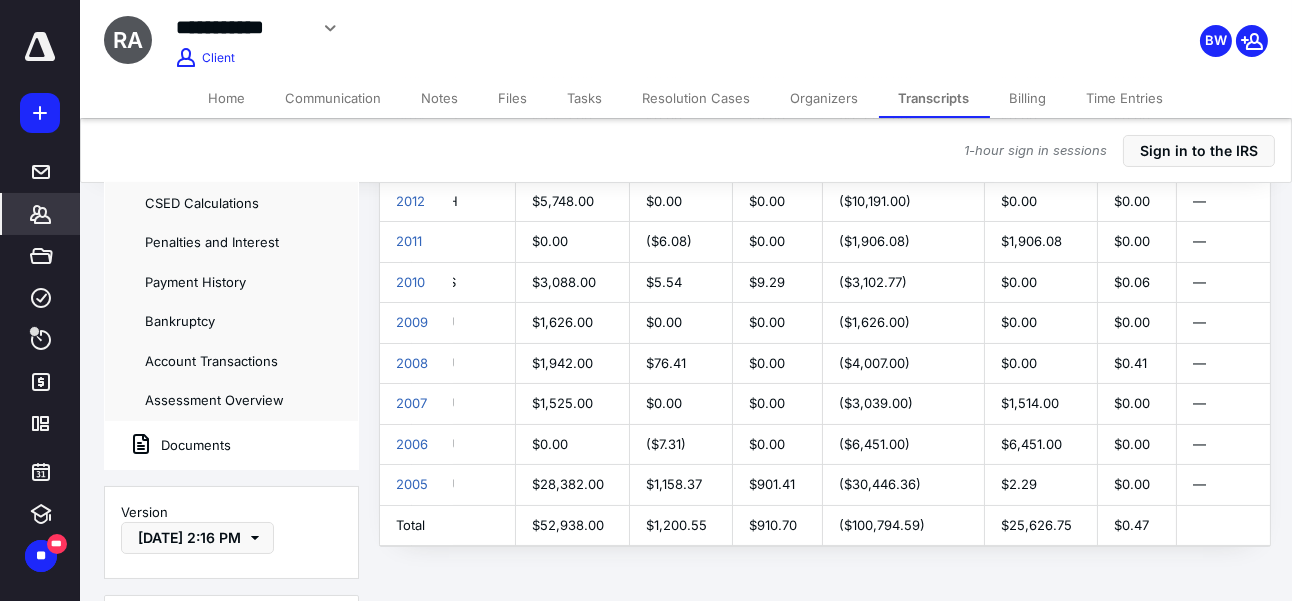 click on "Account Overview Request transcripts
Period
Type
Return Filed
Filing Date
Filing Status
Principal Tax
Interest
Penalties
Payments and Credits
Refunds
Balance
Examination Active
Lien Active
Qualifying FTA
2019
1040
Original
[DATE]
MFS
$0.00
$0.00
$0.00
$0.00
$0.00
$0.00
—
—
—
2018
1040
Original
[DATE]
MFJ
$2,452.00" at bounding box center [825, 171] 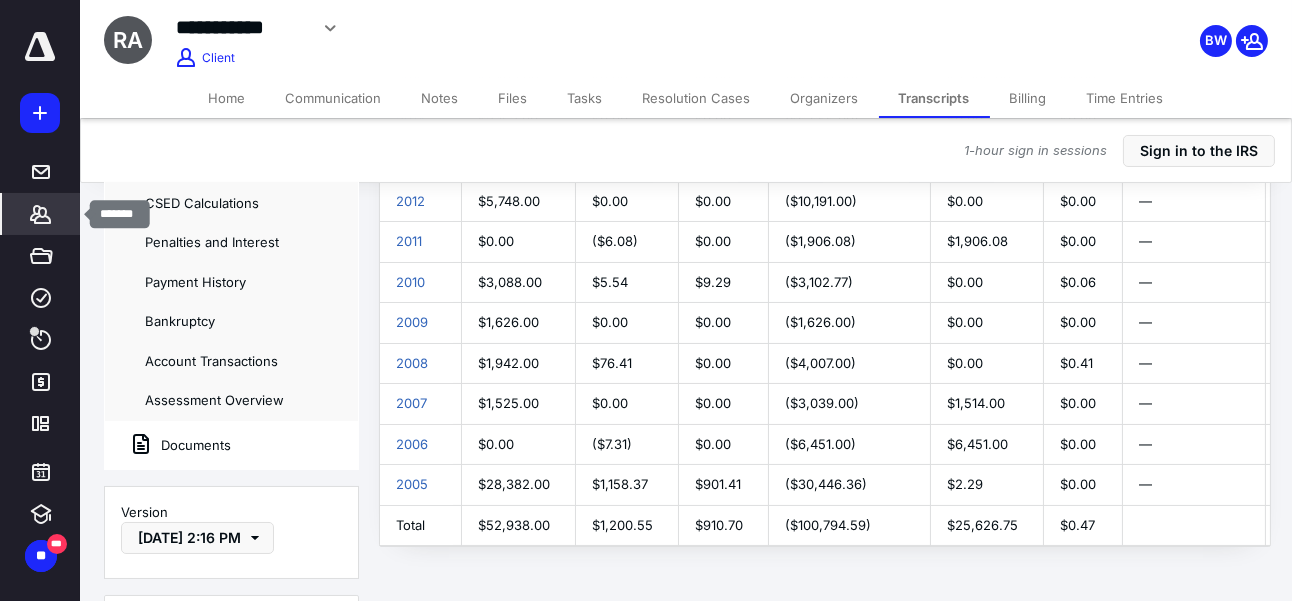 click 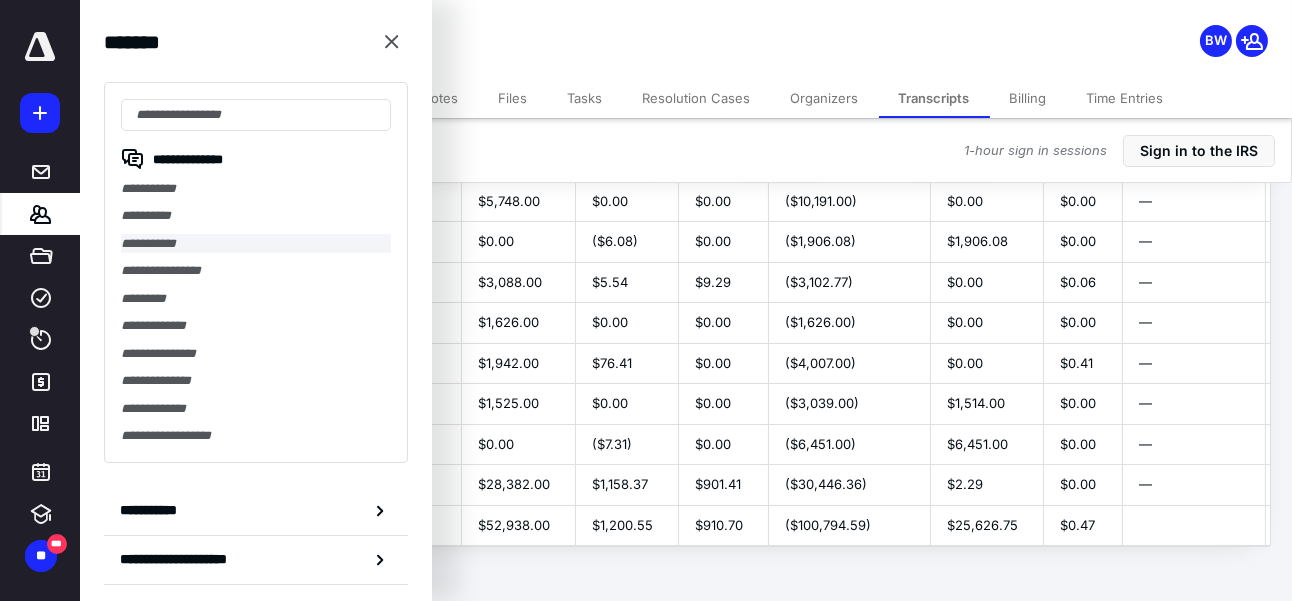 click on "**********" at bounding box center [256, 243] 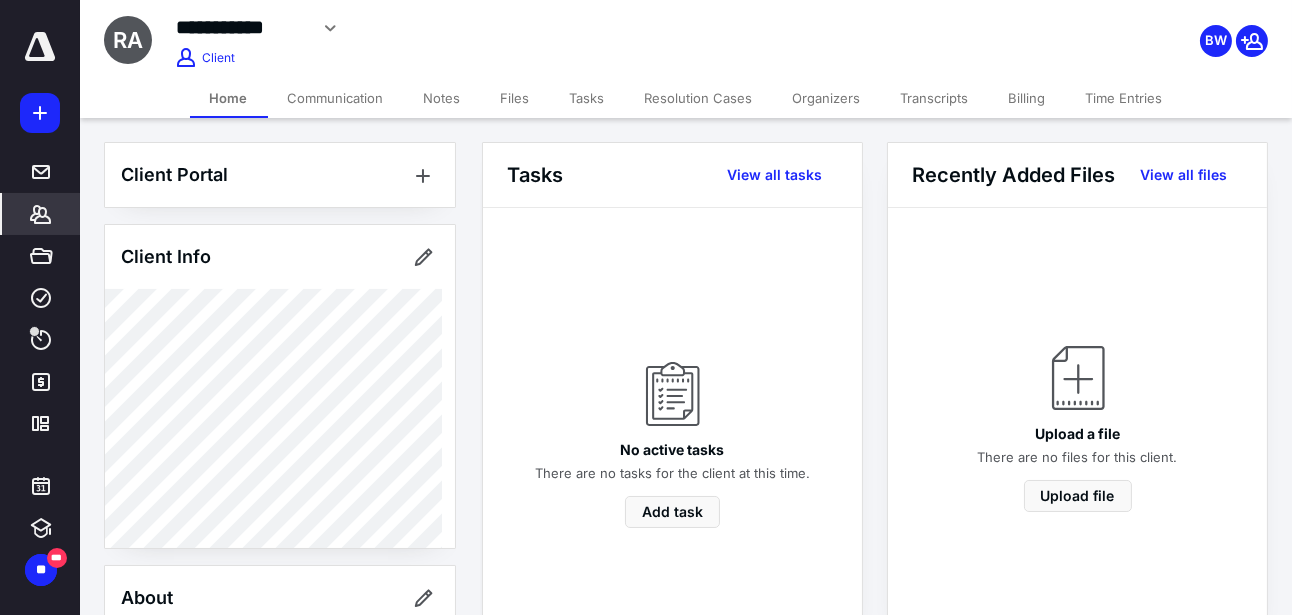 click on "Transcripts" at bounding box center (935, 98) 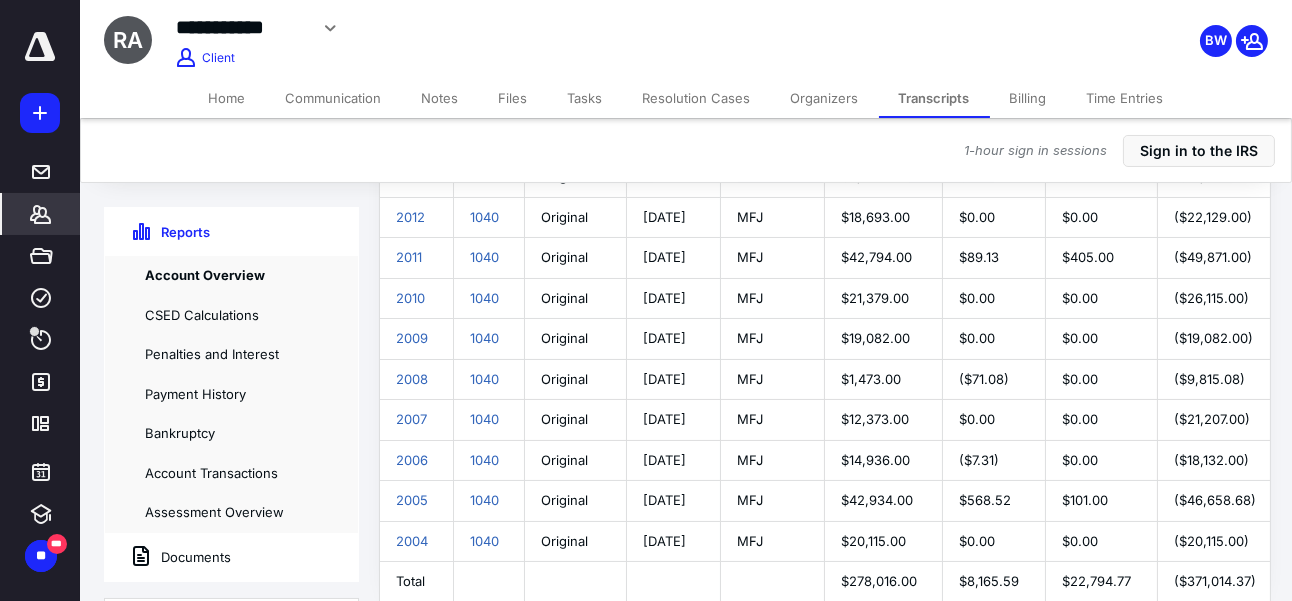 scroll, scrollTop: 462, scrollLeft: 0, axis: vertical 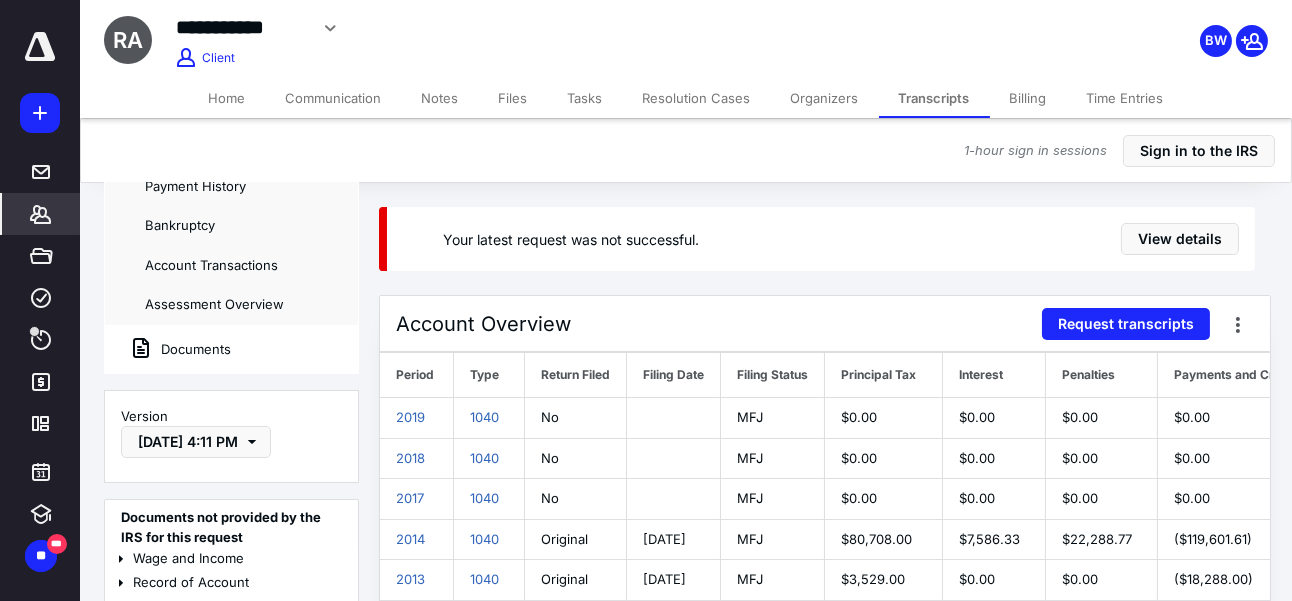 click on "Account Overview Request transcripts
Period
Type
Return Filed
Filing Date
Filing Status
Principal Tax
Interest
Penalties
Payments and Credits
Refunds
Balance
Examination Active
Lien Active
Qualifying FTA
2019
1040
No
MFJ
$0.00
$0.00
$0.00
$0.00
$0.00
$0.00
—
—
—
2018
1040
No
MFJ
$0.00
$0.00" at bounding box center (826, 663) 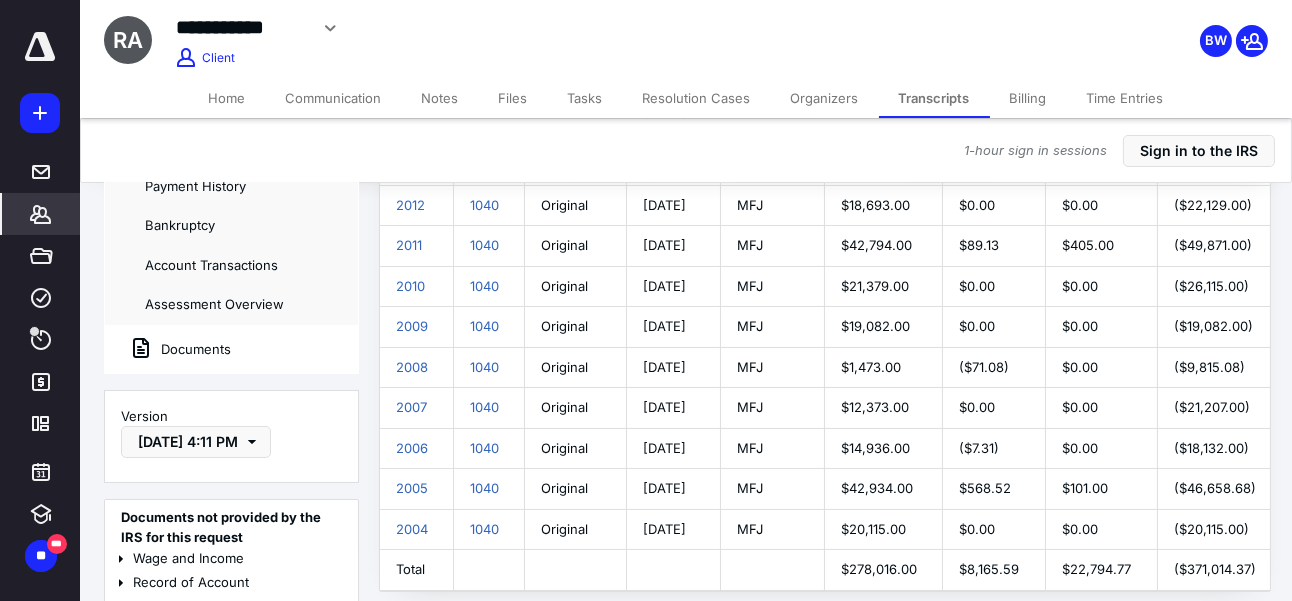 scroll, scrollTop: 462, scrollLeft: 0, axis: vertical 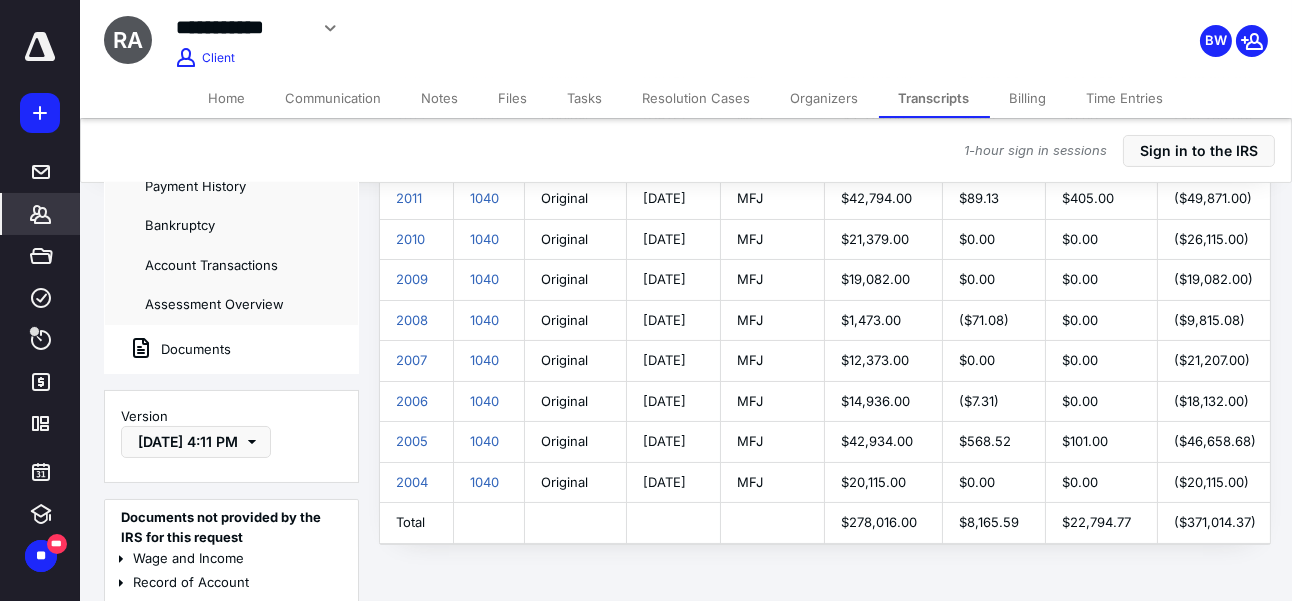 click on "Account Overview Request transcripts
Period
Type
Return Filed
Filing Date
Filing Status
Principal Tax
Interest
Penalties
Payments and Credits
Refunds
Balance
Examination Active
Lien Active
Qualifying FTA
2019
1040
No
MFJ
$0.00
$0.00
$0.00
$0.00
$0.00
$0.00
—
—
—
2018
1040
No
MFJ
$0.00
$0.00" at bounding box center [821, 189] 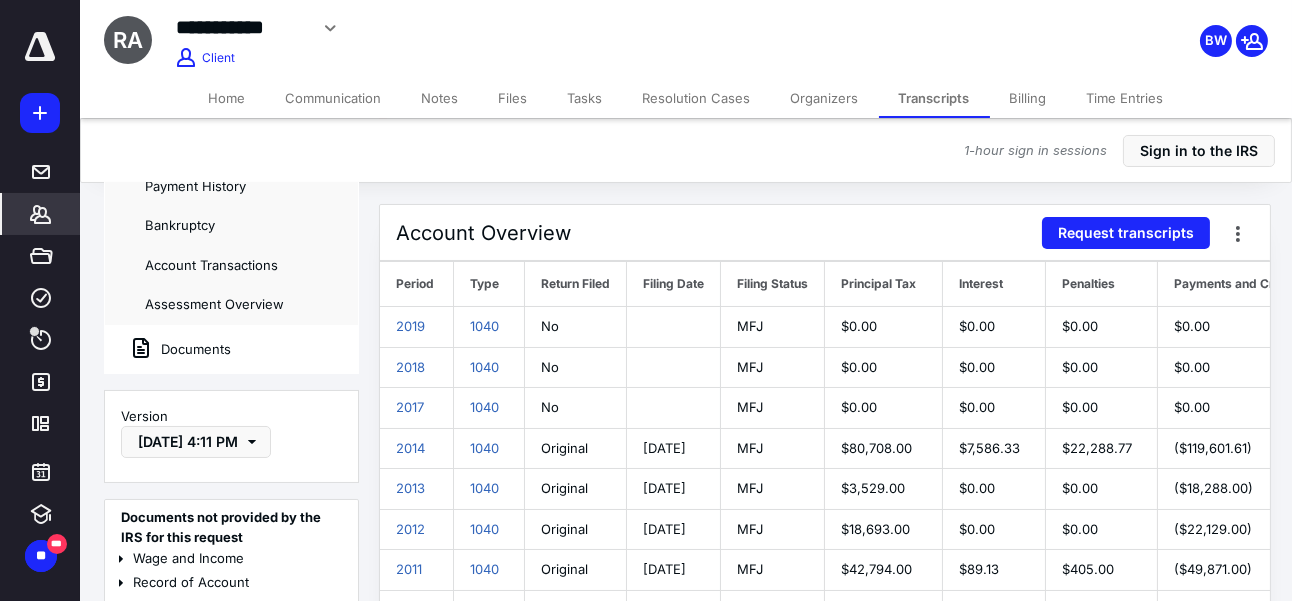 scroll, scrollTop: 454, scrollLeft: 0, axis: vertical 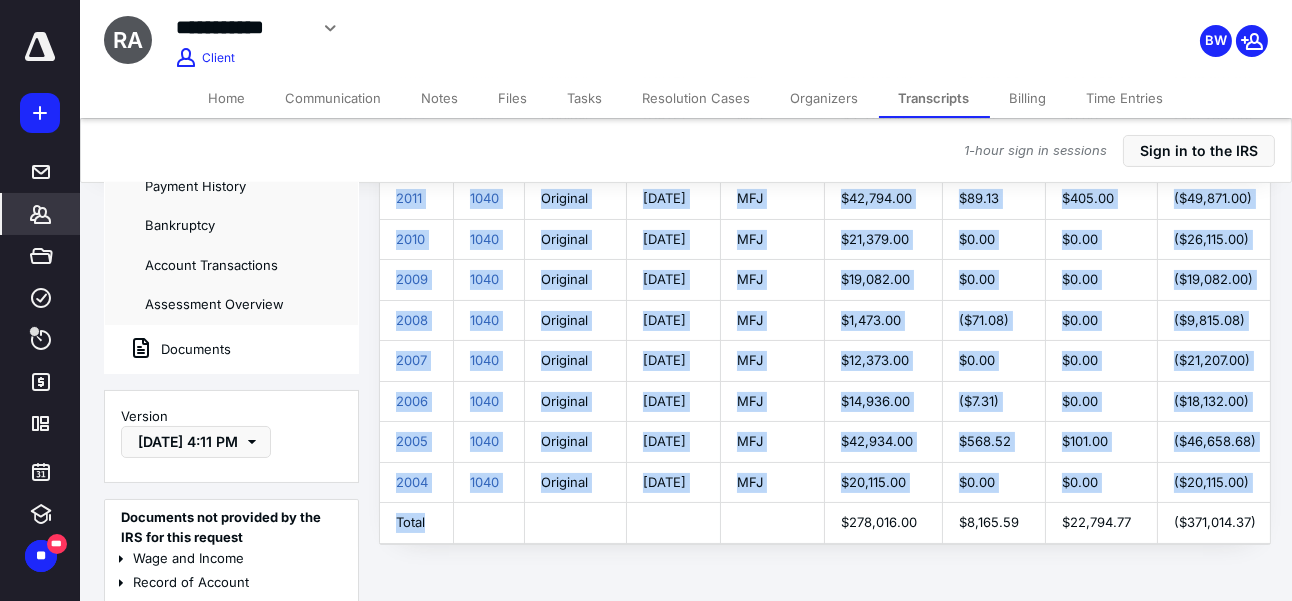 drag, startPoint x: 435, startPoint y: 538, endPoint x: 859, endPoint y: 565, distance: 424.8588 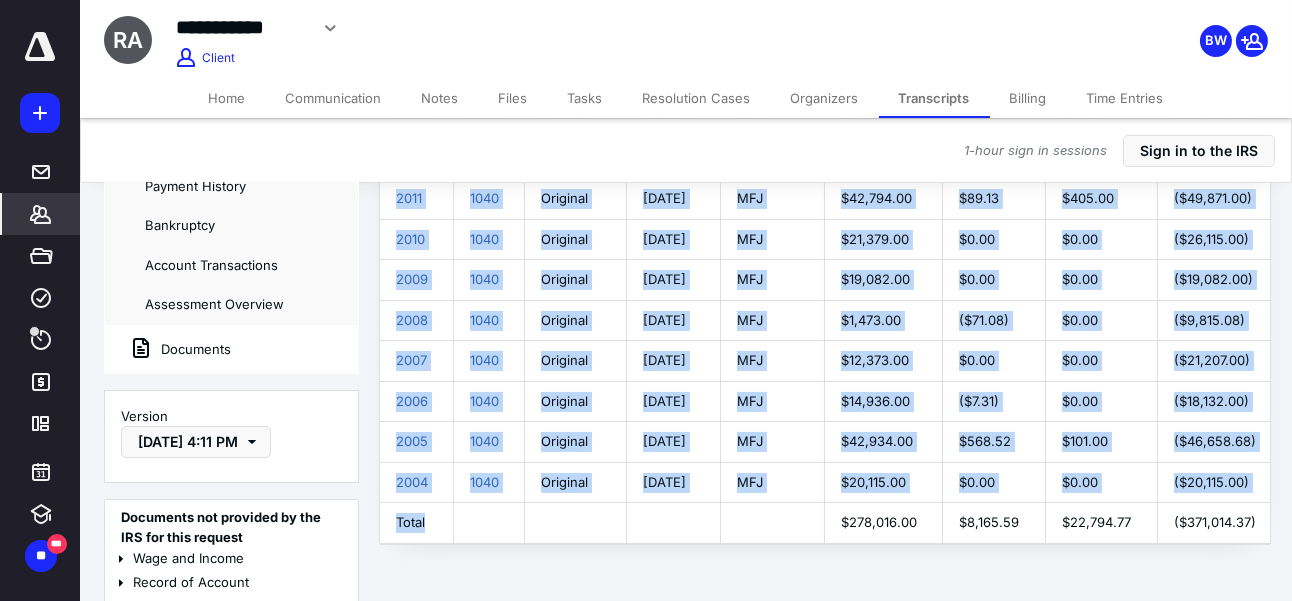 click on "Account Overview Request transcripts
Period
Type
Return Filed
Filing Date
Filing Status
Principal Tax
Interest
Penalties
Payments and Credits
Refunds
Balance
Examination Active
Lien Active
Qualifying FTA
2019
1040
No
MFJ
$0.00
$0.00
$0.00
$0.00
$0.00
$0.00
—
—
—
2018
1040
No
MFJ
$0.00
$0.00" at bounding box center (821, 189) 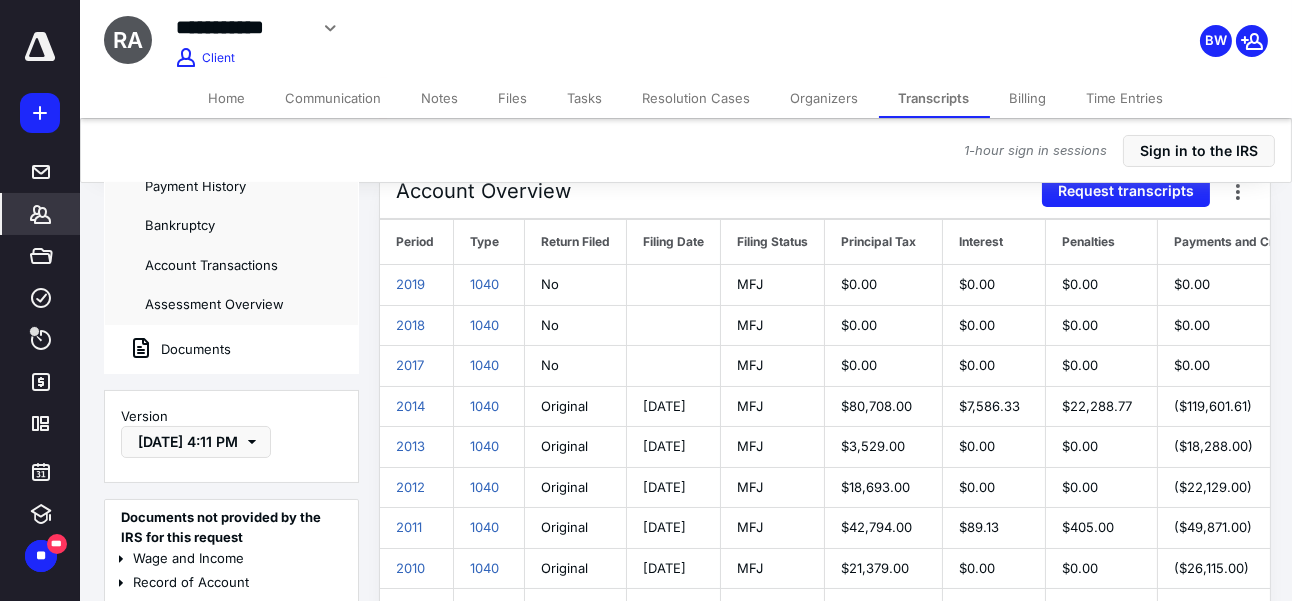 scroll, scrollTop: 454, scrollLeft: 0, axis: vertical 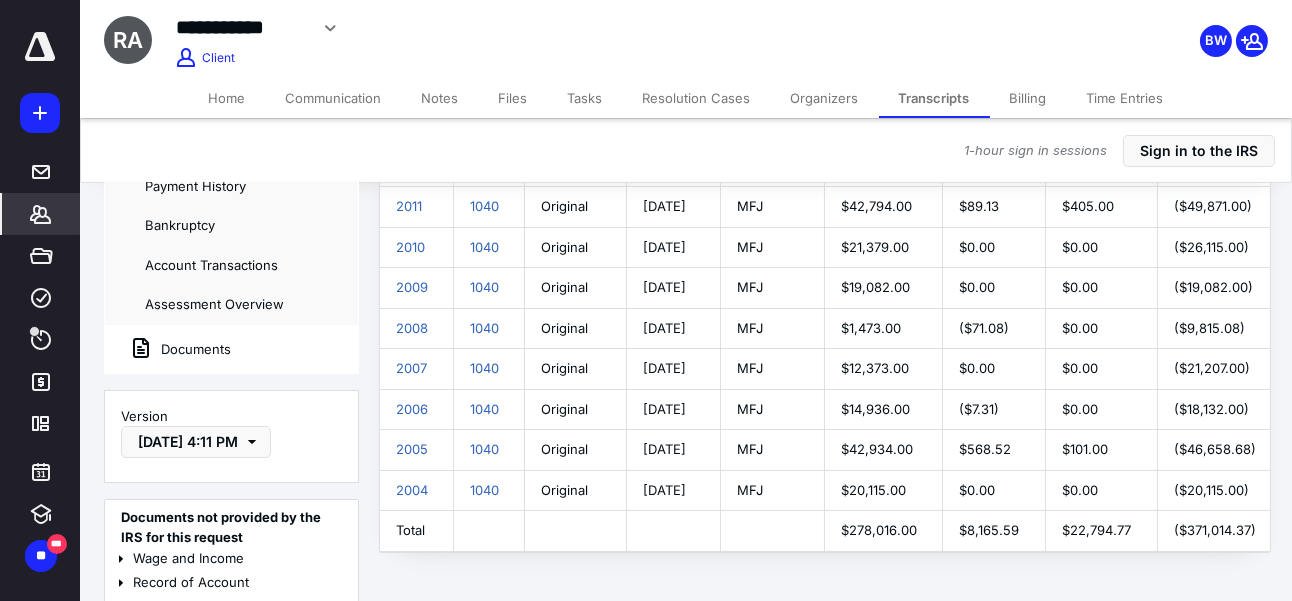 click on "Period
Type
Return Filed
Filing Date
Filing Status
Principal Tax
Interest
Penalties
Payments and Credits
Refunds
Balance
Examination Active
Lien Active
Qualifying FTA
2019
1040
No
MFJ
$0.00
$0.00
$0.00
$0.00
$0.00
$0.00
—
—
—
2018
1040
No
MFJ
$0.00
$0.00
$0.00
$0.00
$0.00
$0.00 — —" at bounding box center [1134, 225] 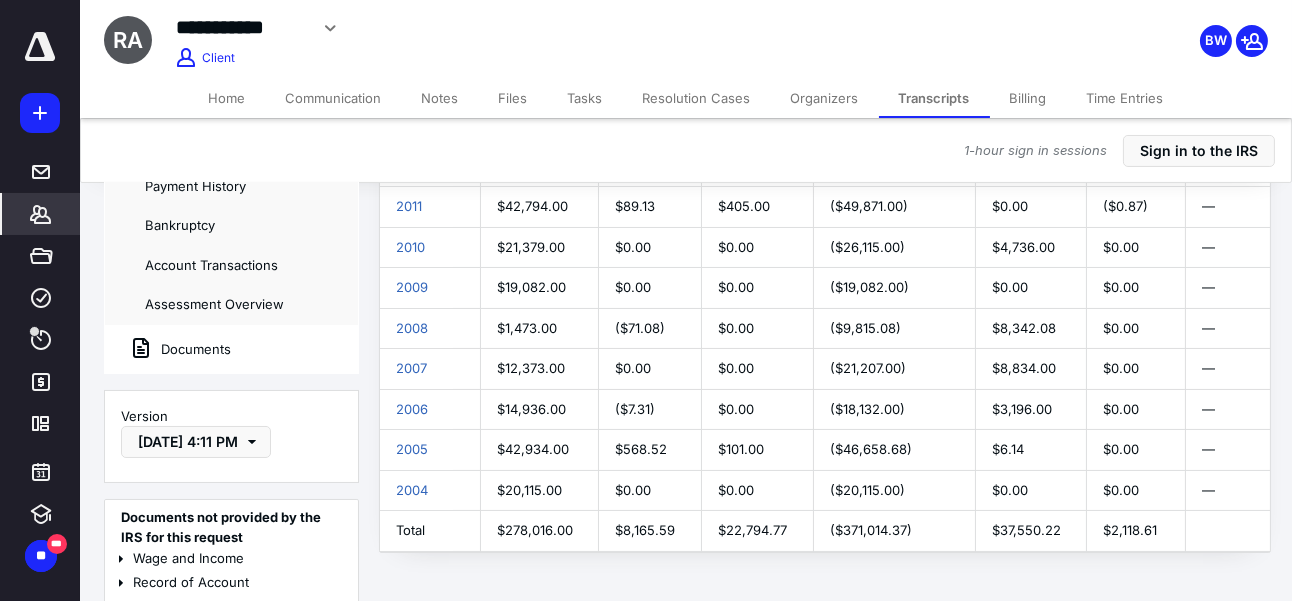 scroll, scrollTop: 0, scrollLeft: 355, axis: horizontal 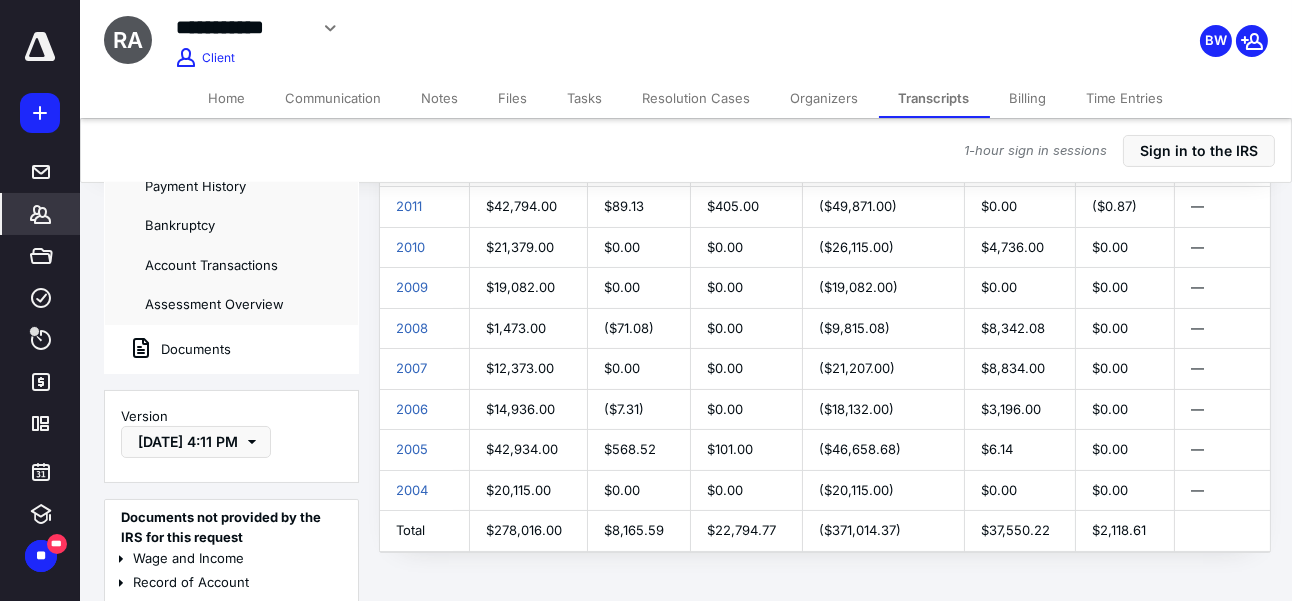 click on "Your latest request was not successful. View details Account Overview Request transcripts
Period
Type
Return Filed
Filing Date
Filing Status
Principal Tax
Interest
Penalties
Payments and Credits
Refunds
Balance
Examination Active
Lien Active
Qualifying FTA
2019
1040
No
MFJ
$0.00
$0.00
$0.00
$0.00
$0.00
$0.00
—
—
—
2018
1040
No
MFJ $0.00" at bounding box center (688, 165) 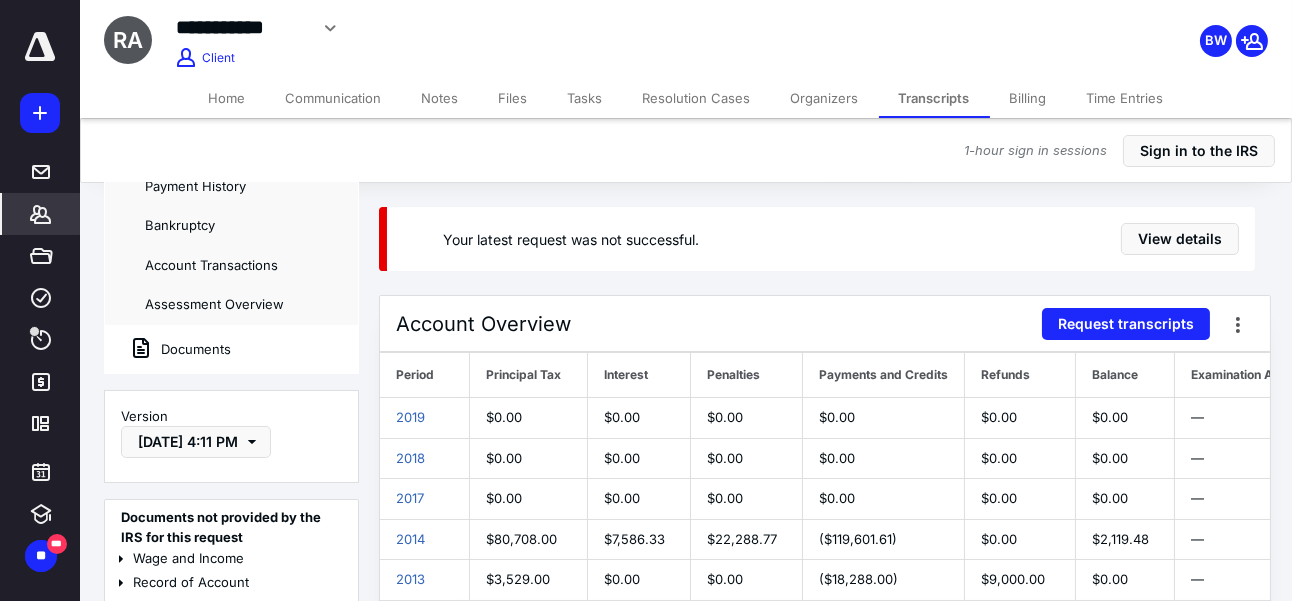 click on "Account Overview Request transcripts
Period
Type
Return Filed
Filing Date
Filing Status
Principal Tax
Interest
Penalties
Payments and Credits
Refunds
Balance
Examination Active
Lien Active
Qualifying FTA
2019
1040
No
MFJ
$0.00
$0.00
$0.00
$0.00
$0.00
$0.00
—
—
—
2018
1040
No
MFJ
$0.00
$0.00" at bounding box center [821, 651] 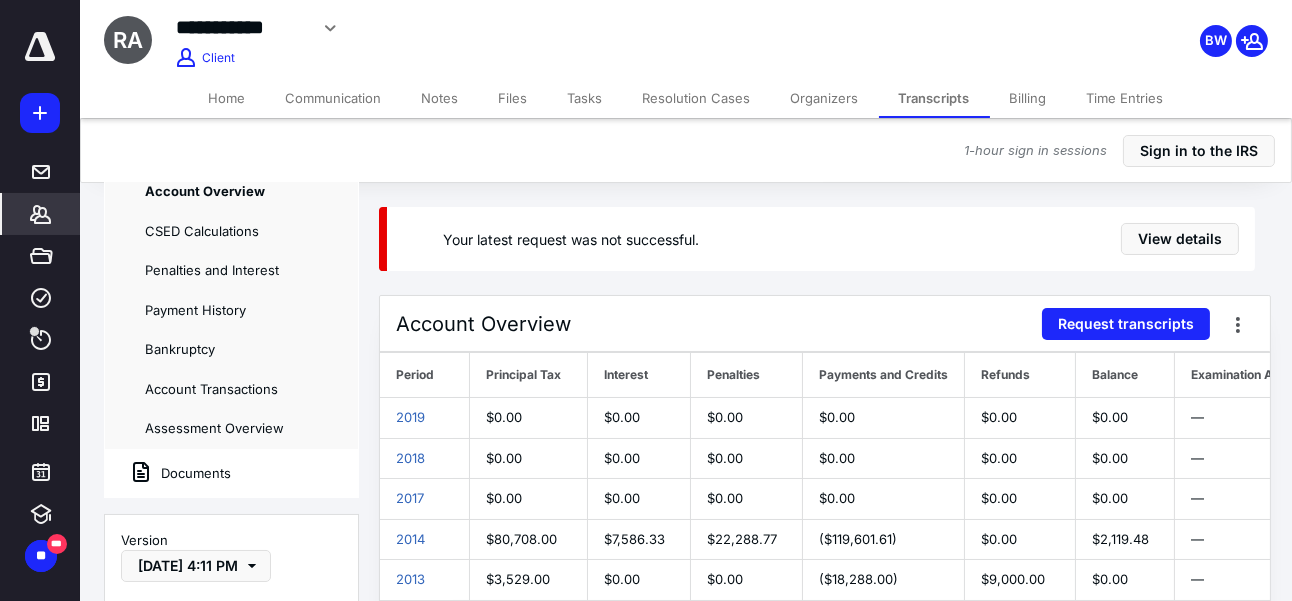 scroll, scrollTop: 0, scrollLeft: 0, axis: both 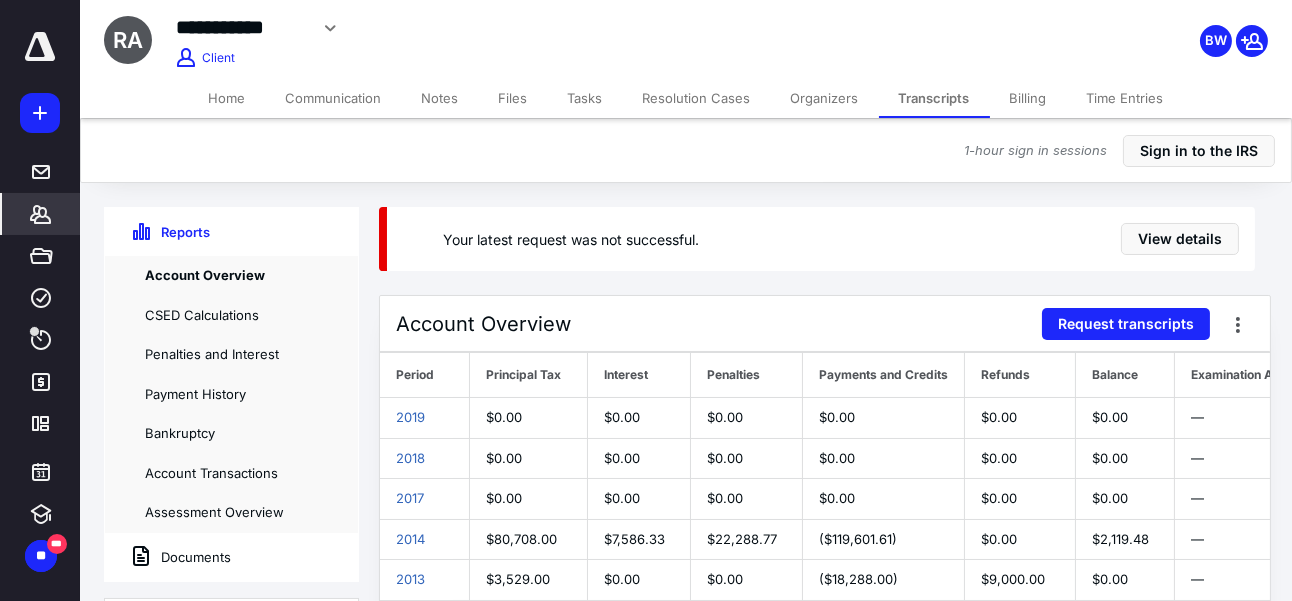 click on "Your latest request was not successful. View details" at bounding box center [805, 227] 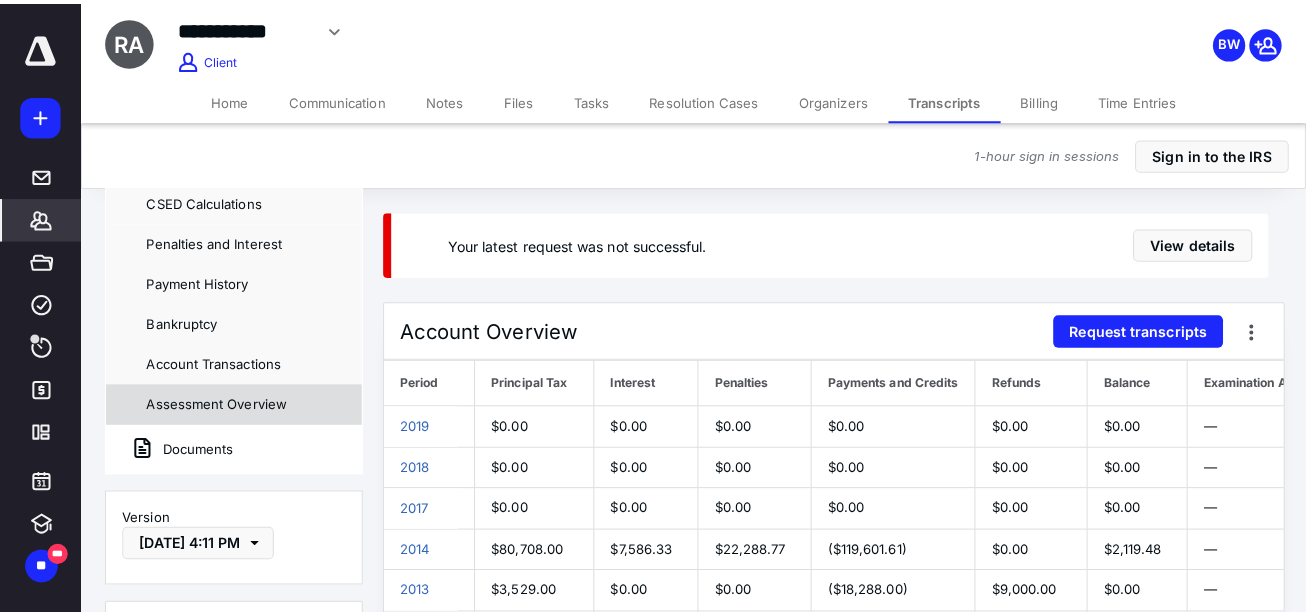 scroll, scrollTop: 0, scrollLeft: 0, axis: both 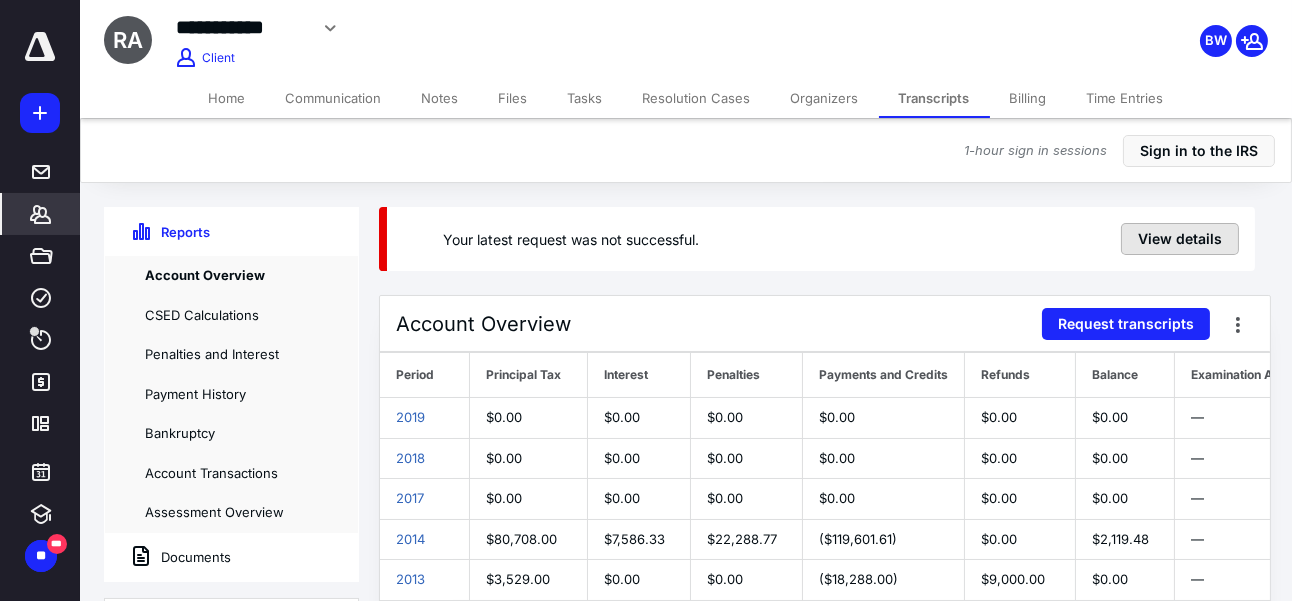 click on "View details" at bounding box center (1180, 239) 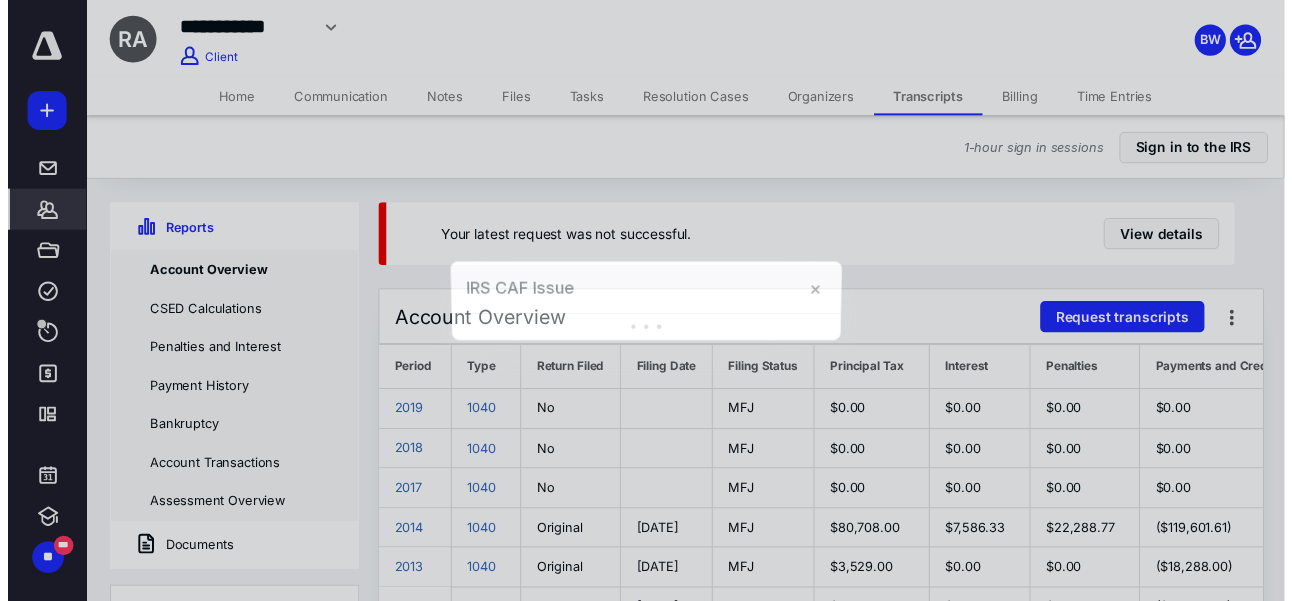 scroll, scrollTop: 0, scrollLeft: 355, axis: horizontal 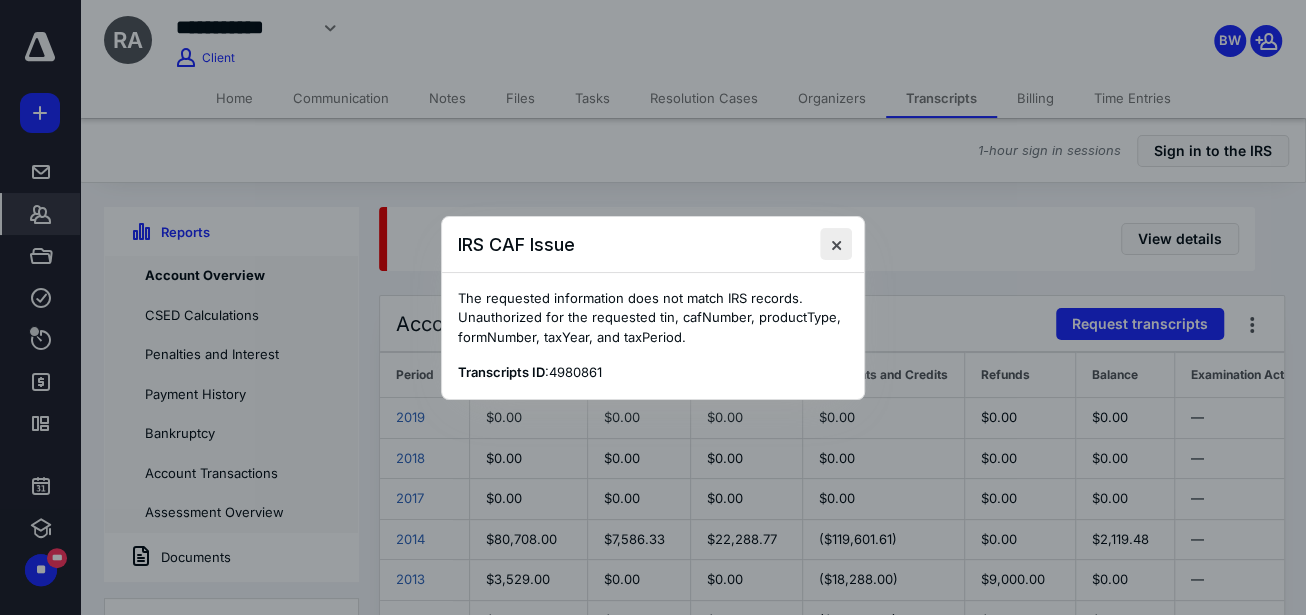 click at bounding box center (836, 244) 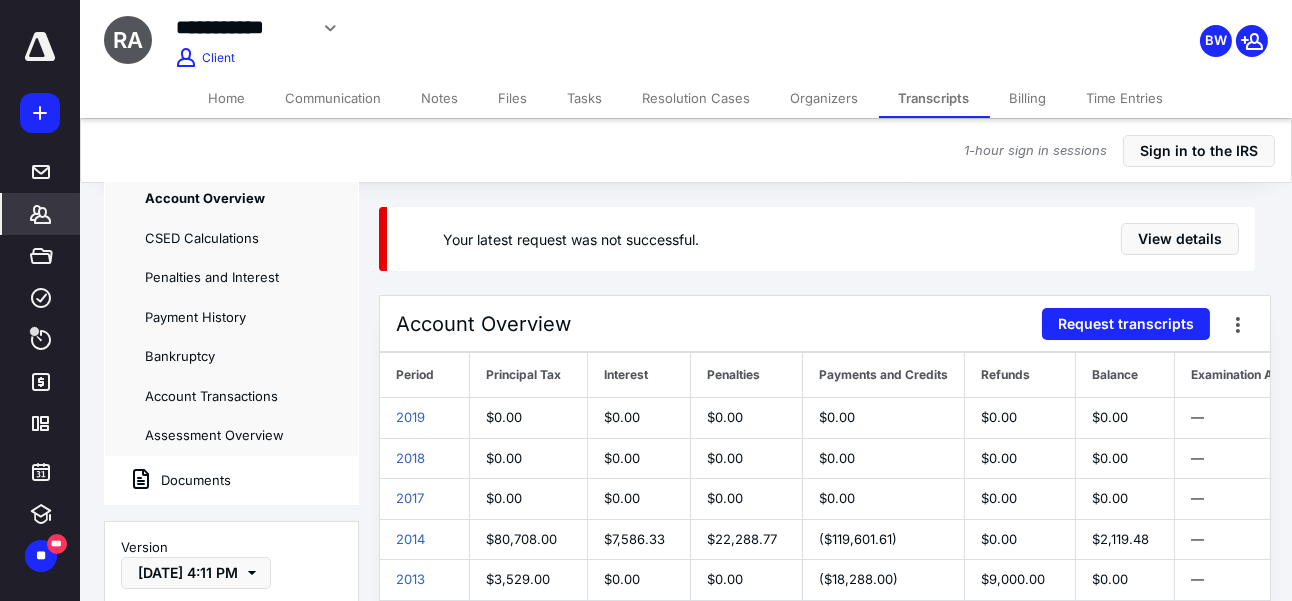 scroll, scrollTop: 0, scrollLeft: 0, axis: both 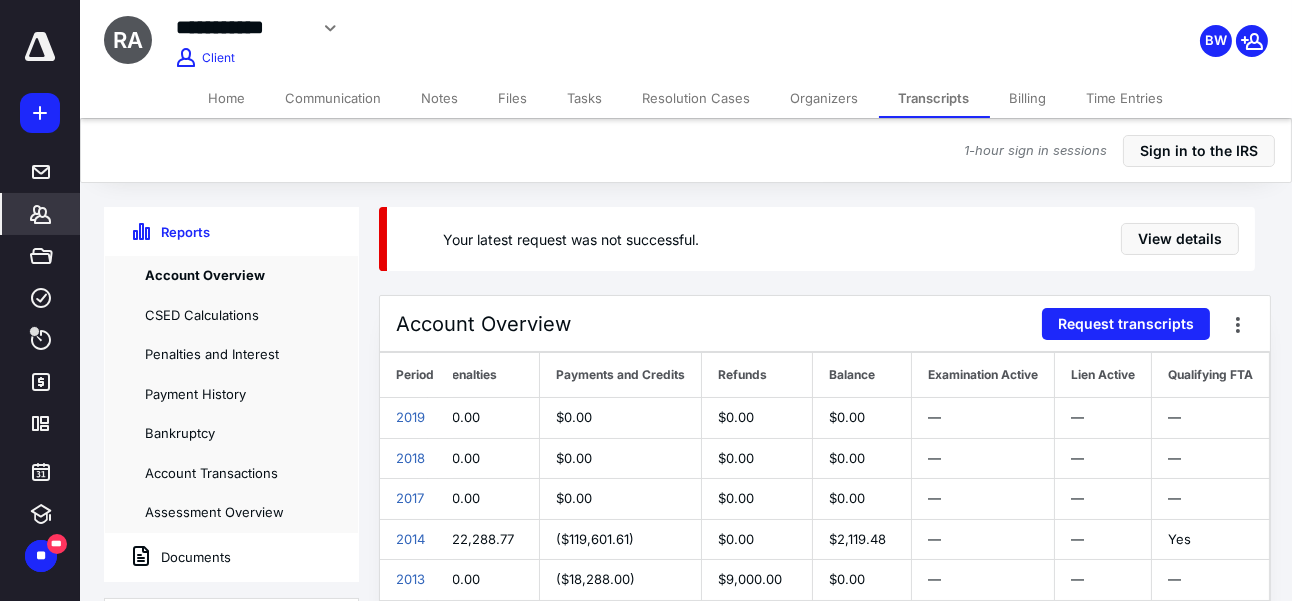 click on "Account Overview Request transcripts
Period
Type
Return Filed
Filing Date
Filing Status
Principal Tax
Interest
Penalties
Payments and Credits
Refunds
Balance
Examination Active
Lien Active
Qualifying FTA
2019
1040
No
MFJ
$0.00
$0.00
$0.00
$0.00
$0.00
$0.00
—
—
—
2018
1040
No
MFJ
$0.00
$0.00" at bounding box center [821, 651] 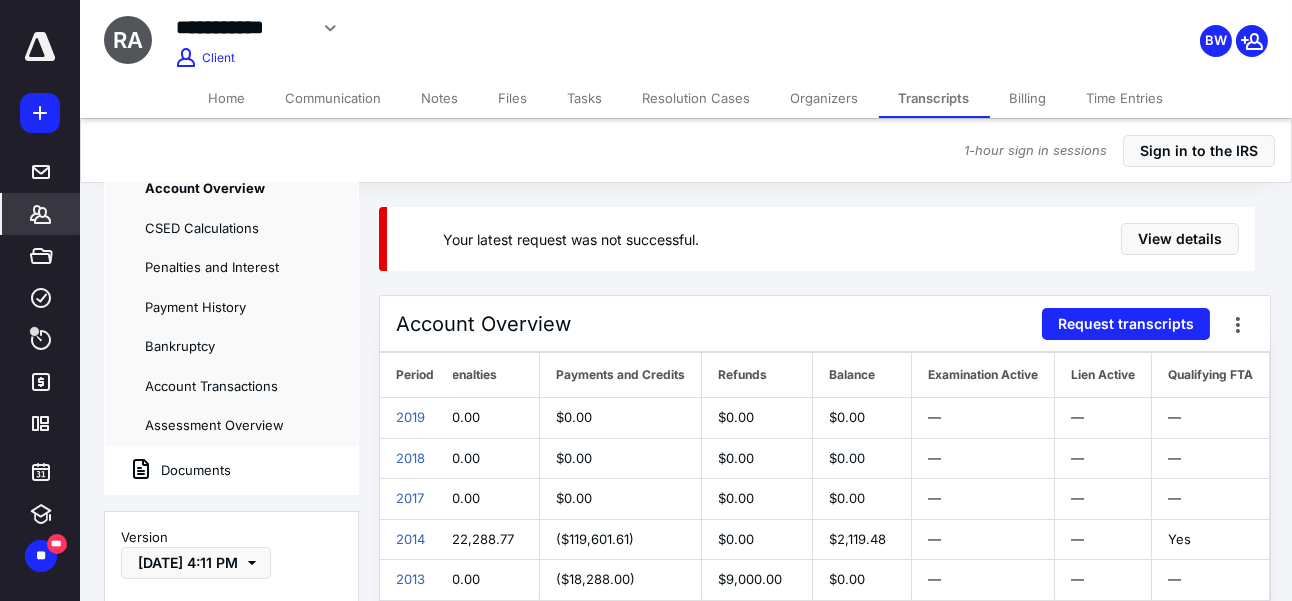 scroll, scrollTop: 0, scrollLeft: 0, axis: both 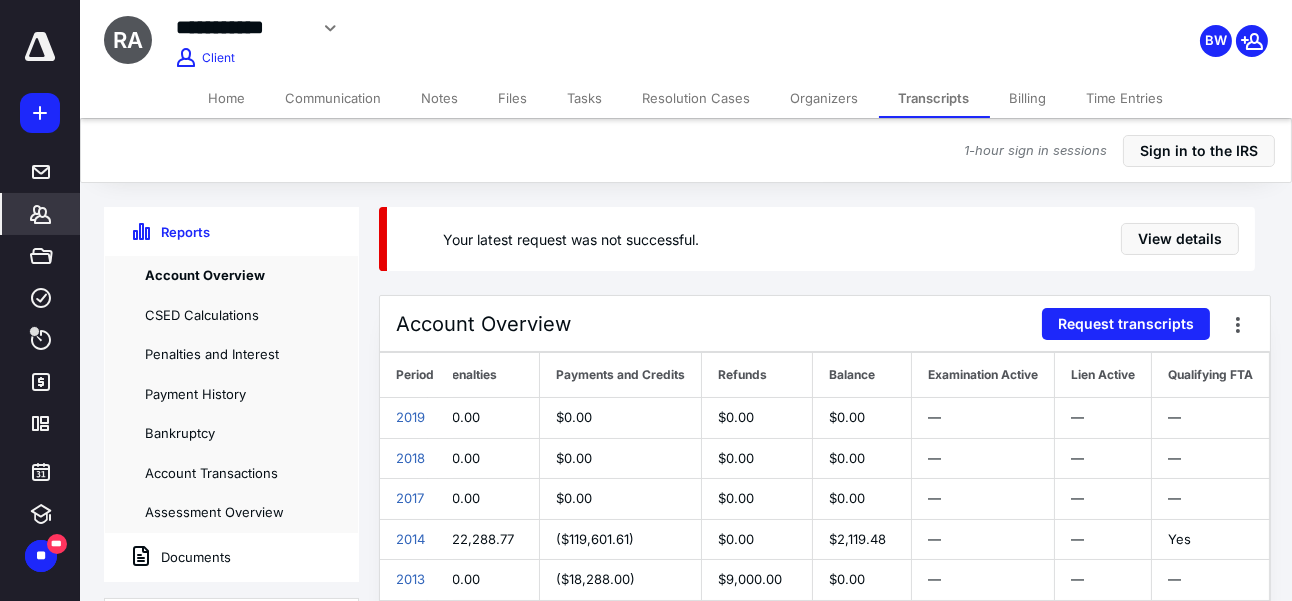 click on "Account Overview Request transcripts
Period
Type
Return Filed
Filing Date
Filing Status
Principal Tax
Interest
Penalties
Payments and Credits
Refunds
Balance
Examination Active
Lien Active
Qualifying FTA
2019
1040
No
MFJ
$0.00
$0.00
$0.00
$0.00
$0.00
$0.00
—
—
—
2018
1040
No
MFJ
$0.00
$0.00" at bounding box center (821, 651) 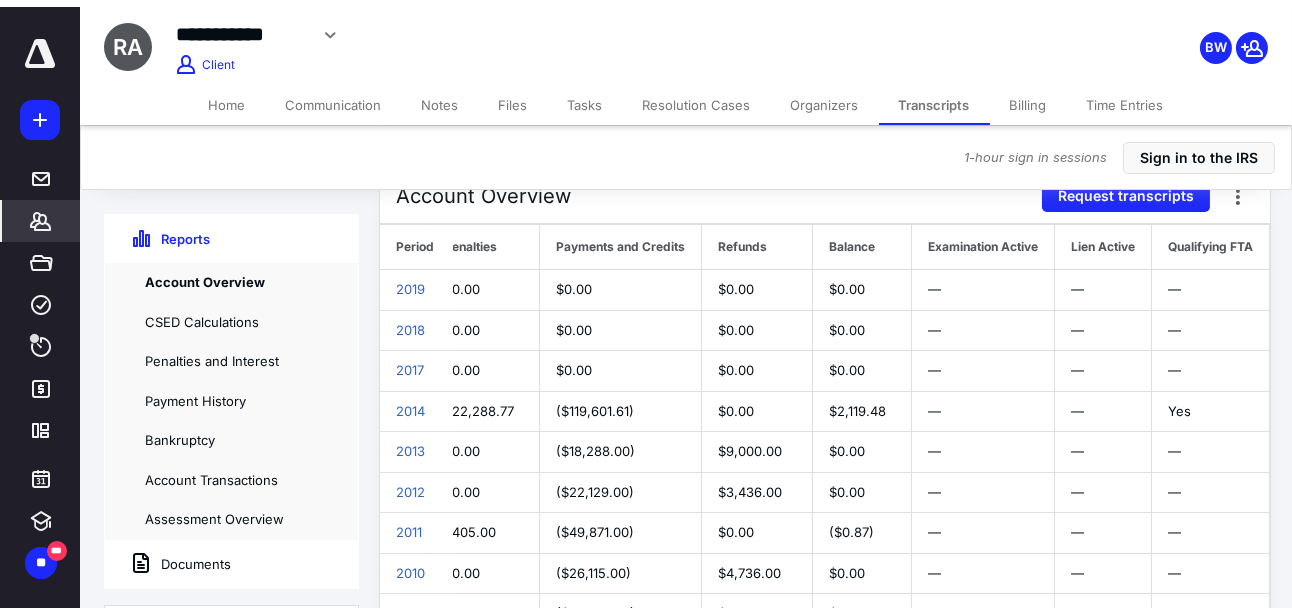 scroll, scrollTop: 0, scrollLeft: 0, axis: both 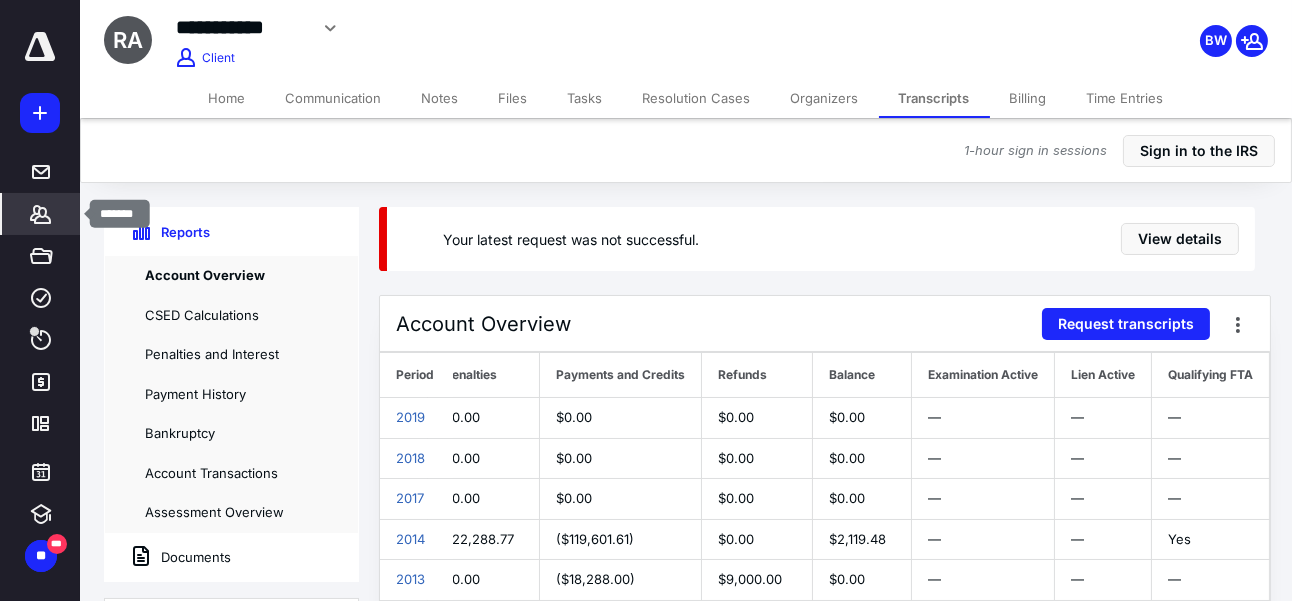 click 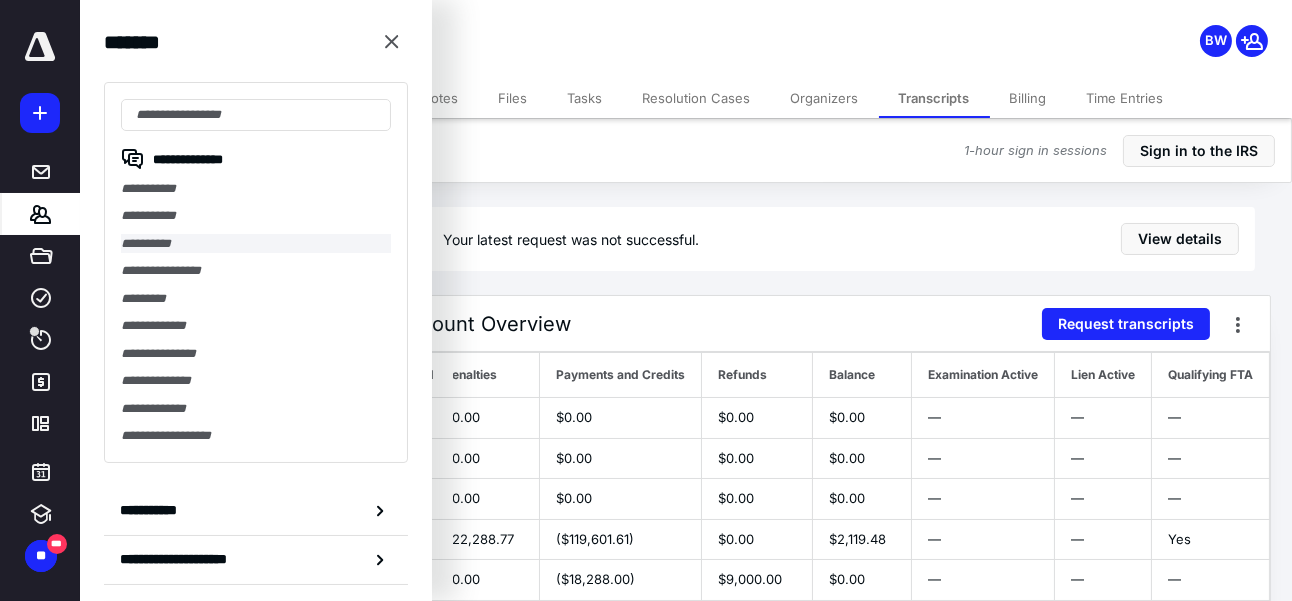 click on "**********" at bounding box center [256, 243] 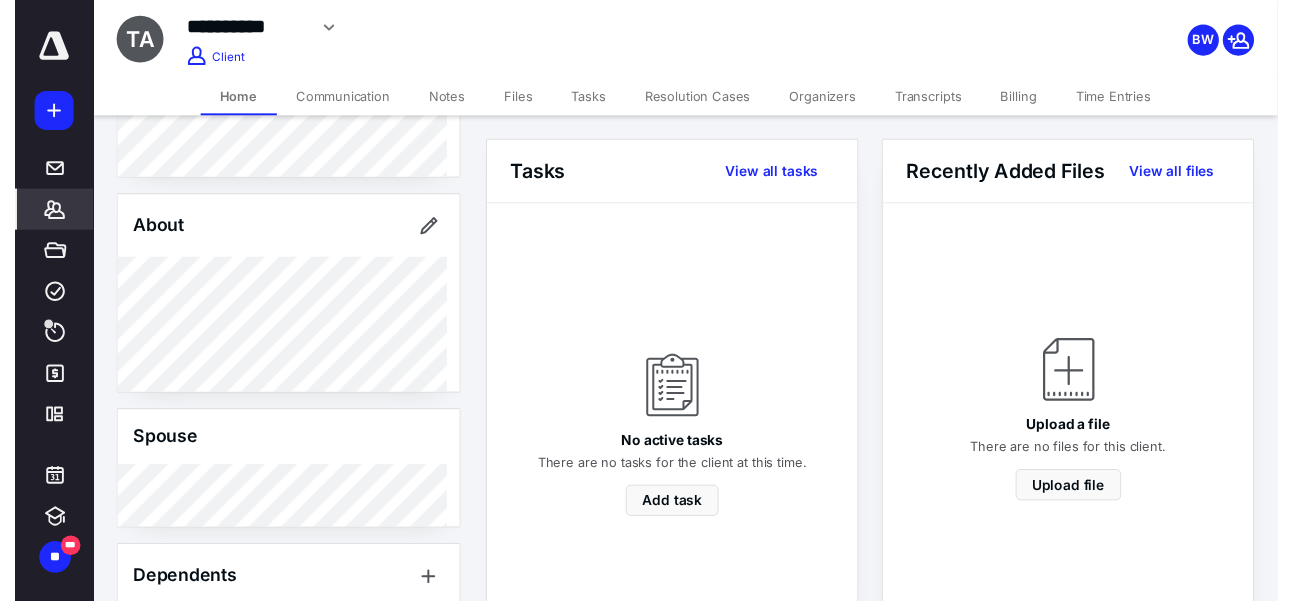 scroll, scrollTop: 0, scrollLeft: 0, axis: both 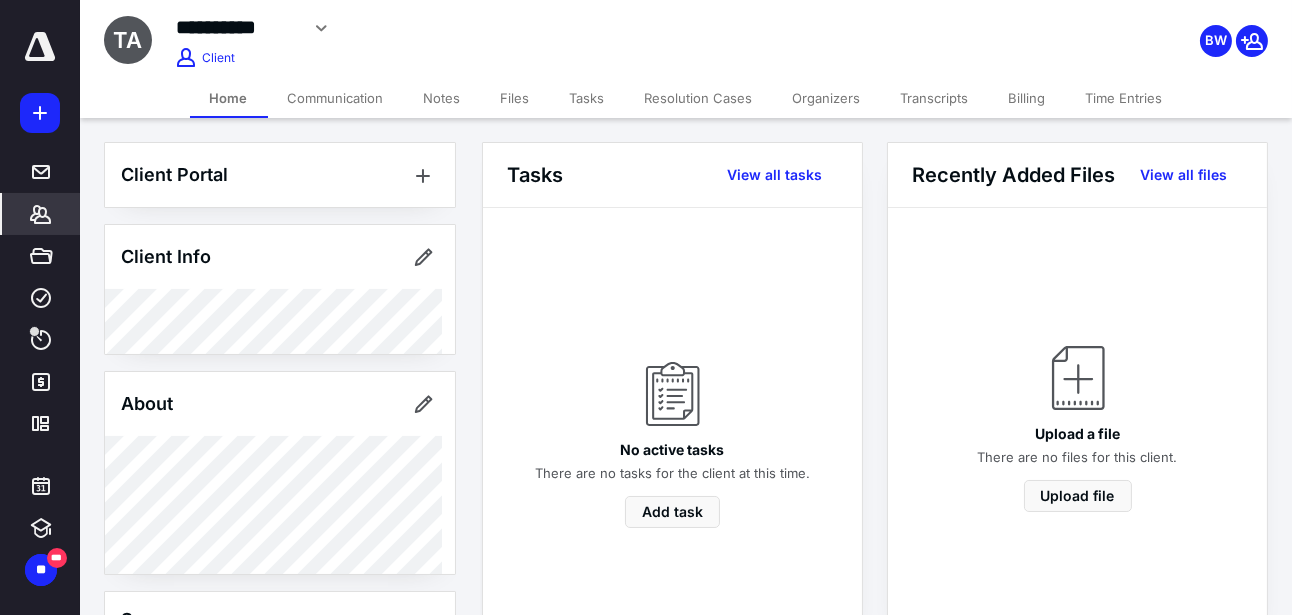 click on "Transcripts" at bounding box center (935, 98) 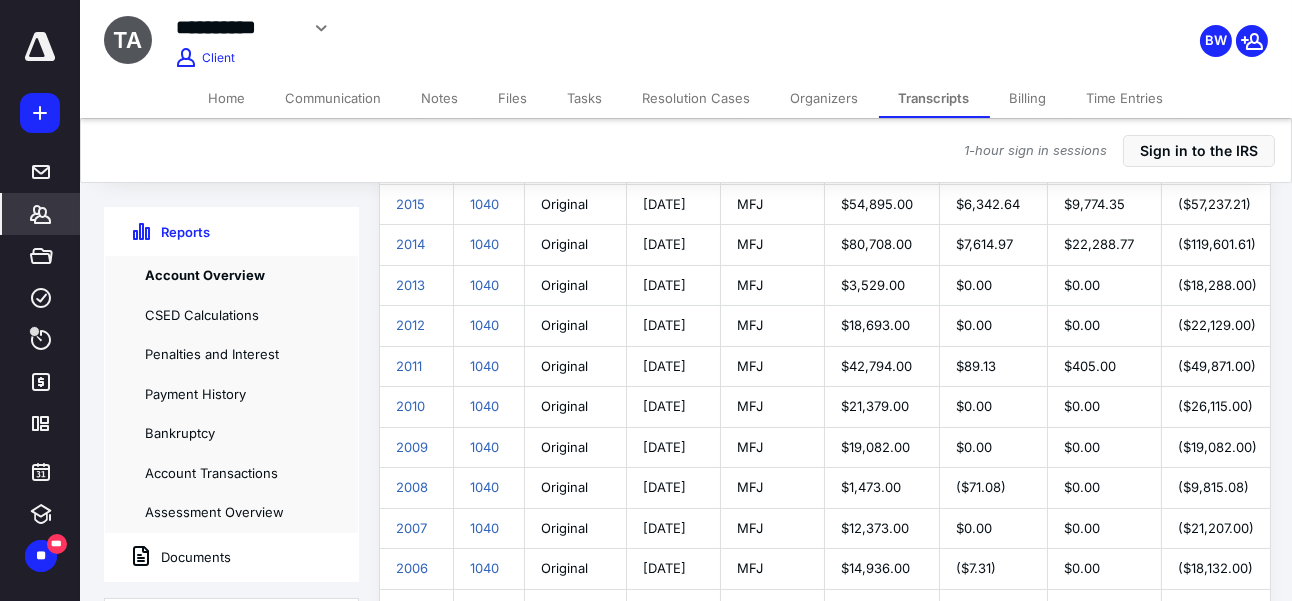 scroll, scrollTop: 532, scrollLeft: 0, axis: vertical 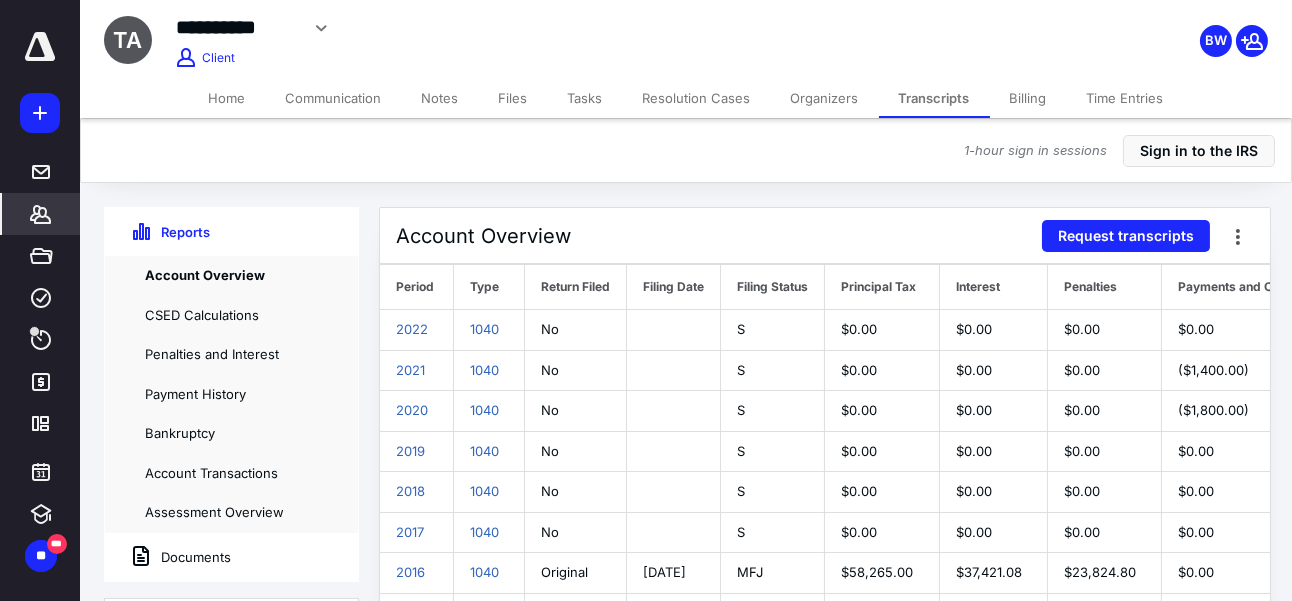 click on "Account Overview Request transcripts" at bounding box center (825, 236) 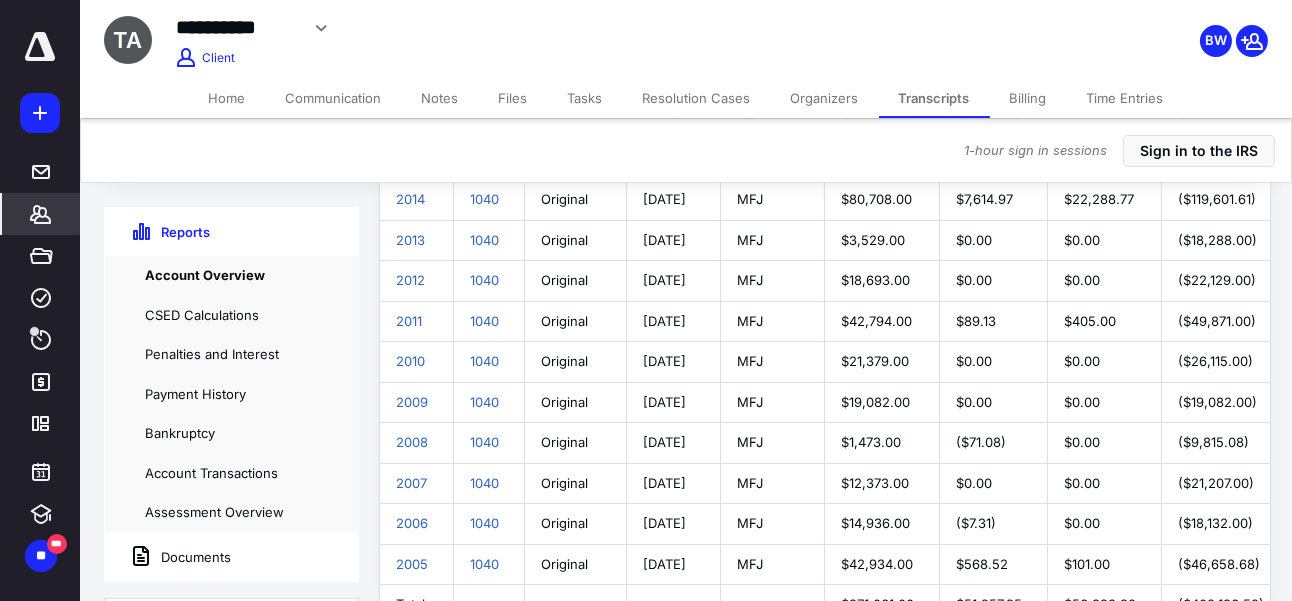 scroll, scrollTop: 532, scrollLeft: 0, axis: vertical 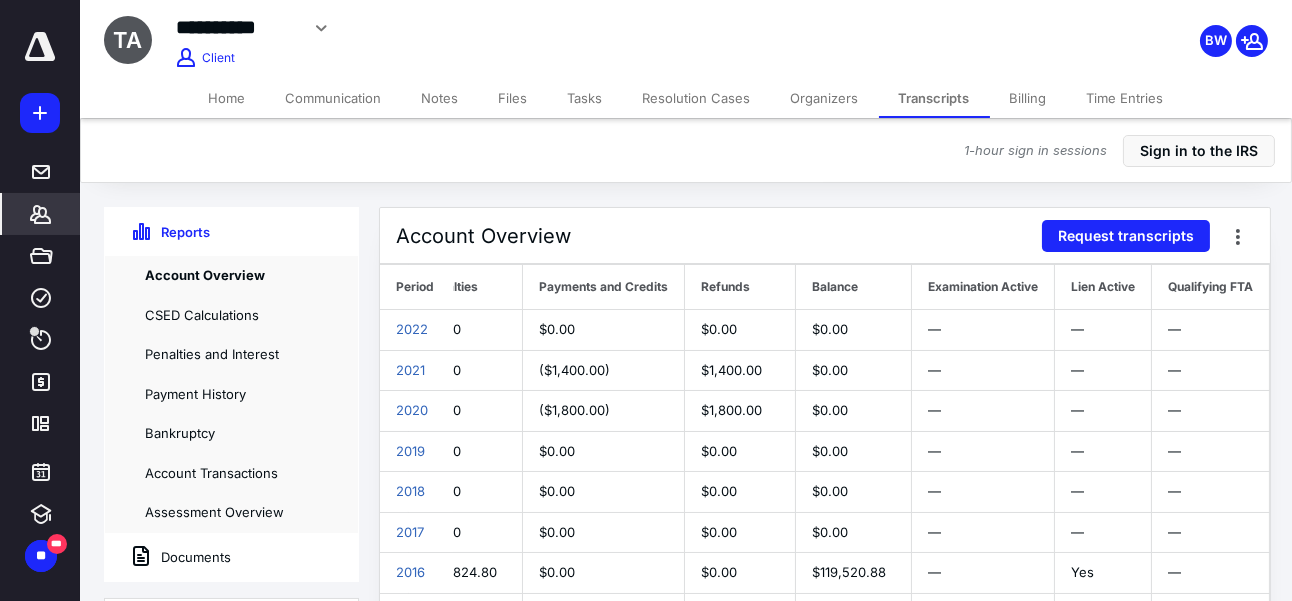 click on "1-hour sign in sessions Sign in to the [GEOGRAPHIC_DATA]" at bounding box center (686, 150) 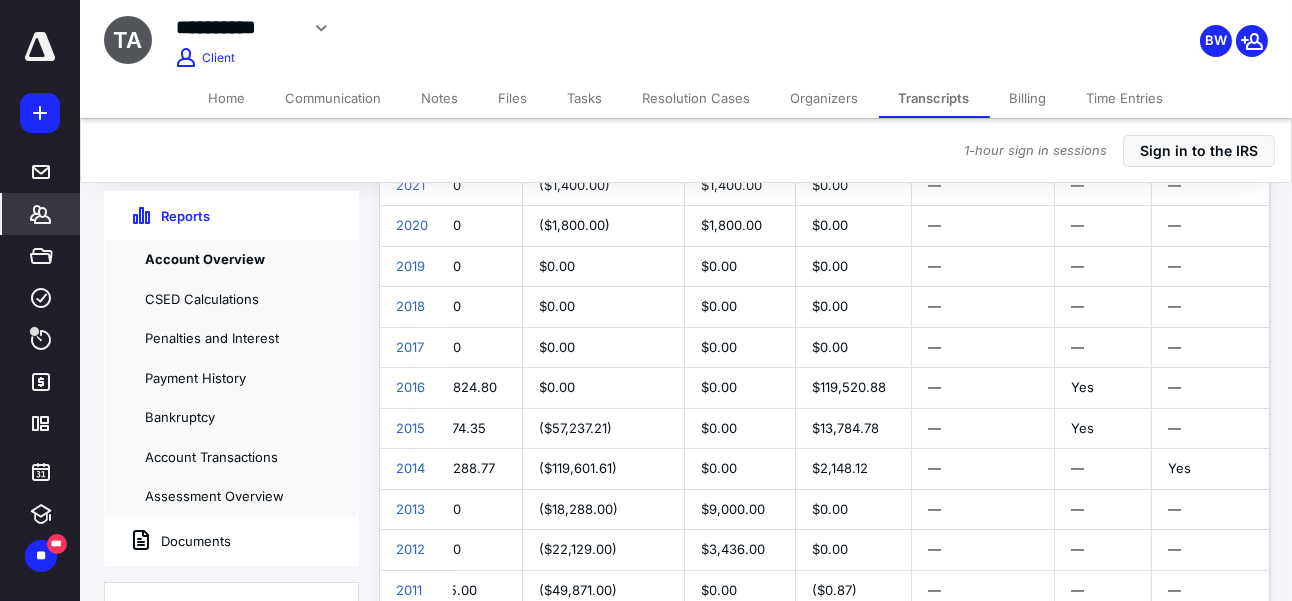 scroll, scrollTop: 169, scrollLeft: 0, axis: vertical 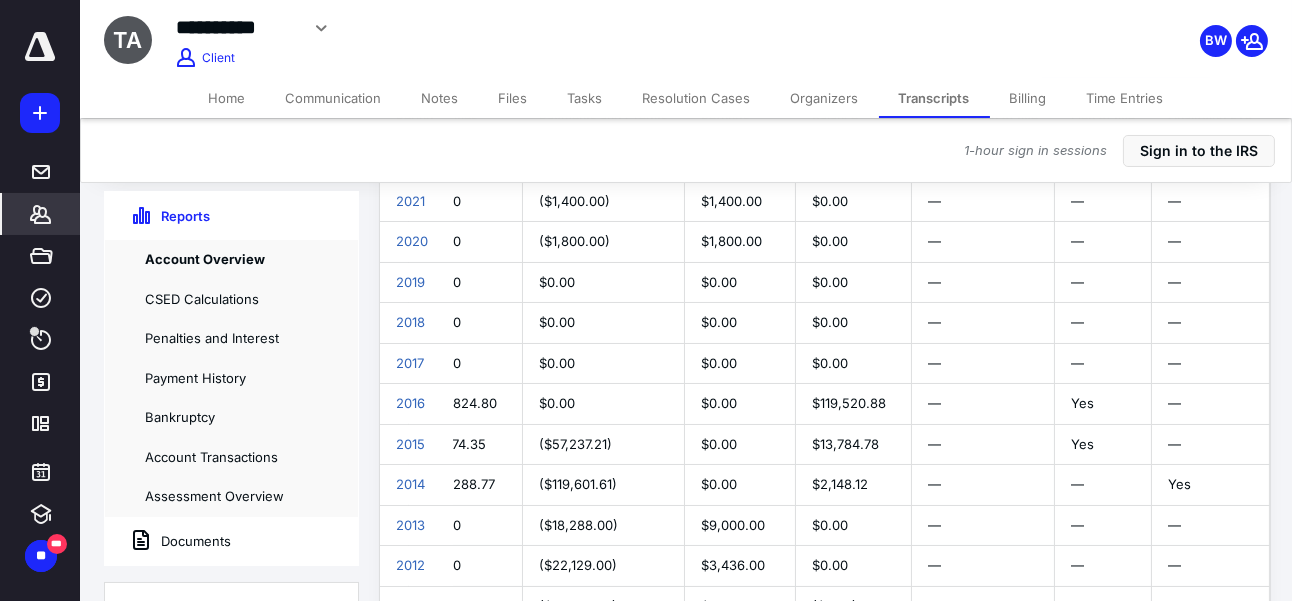 click on "$119,520.88" at bounding box center (854, 404) 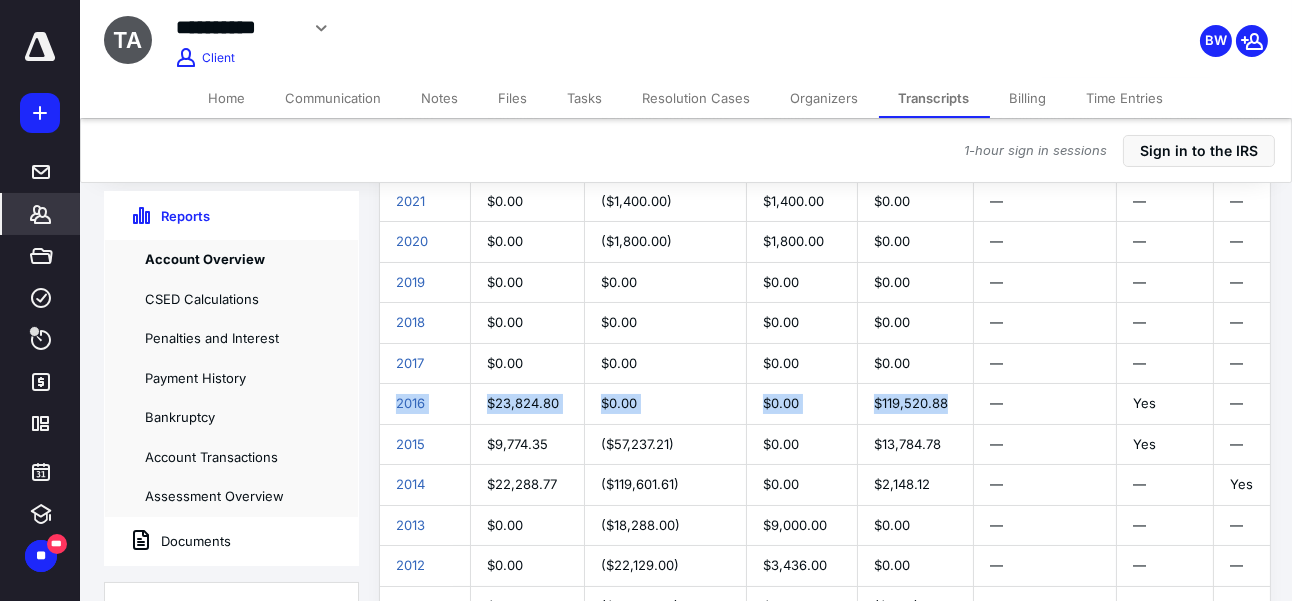 scroll, scrollTop: 0, scrollLeft: 545, axis: horizontal 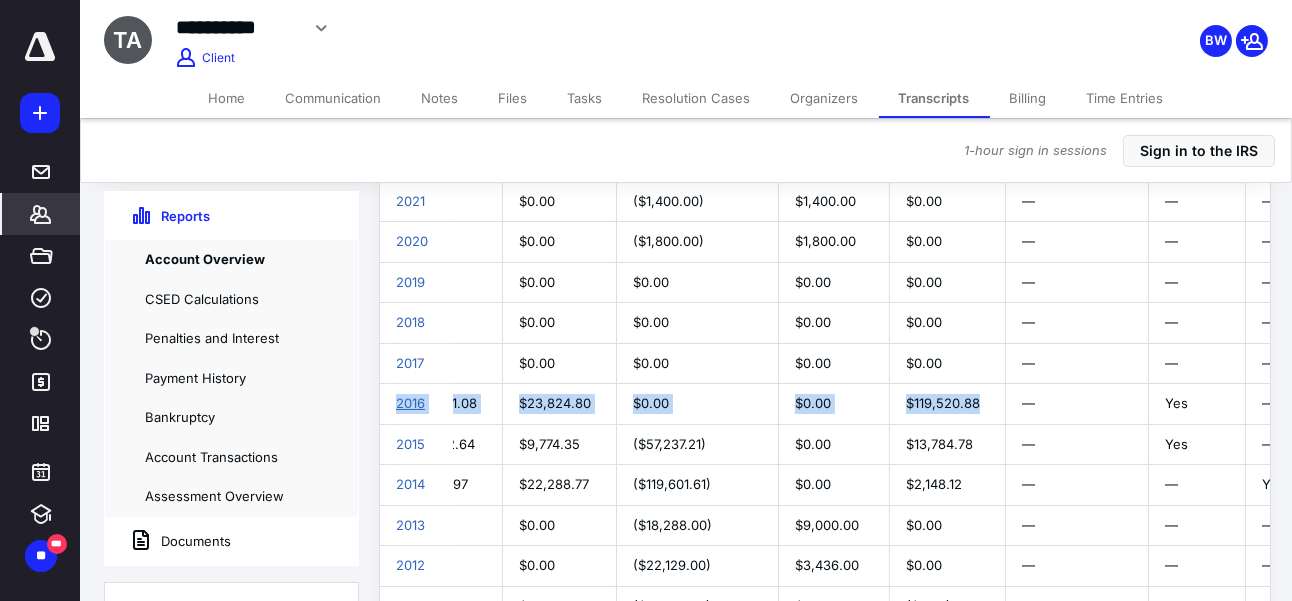 click on "2016" at bounding box center (410, 403) 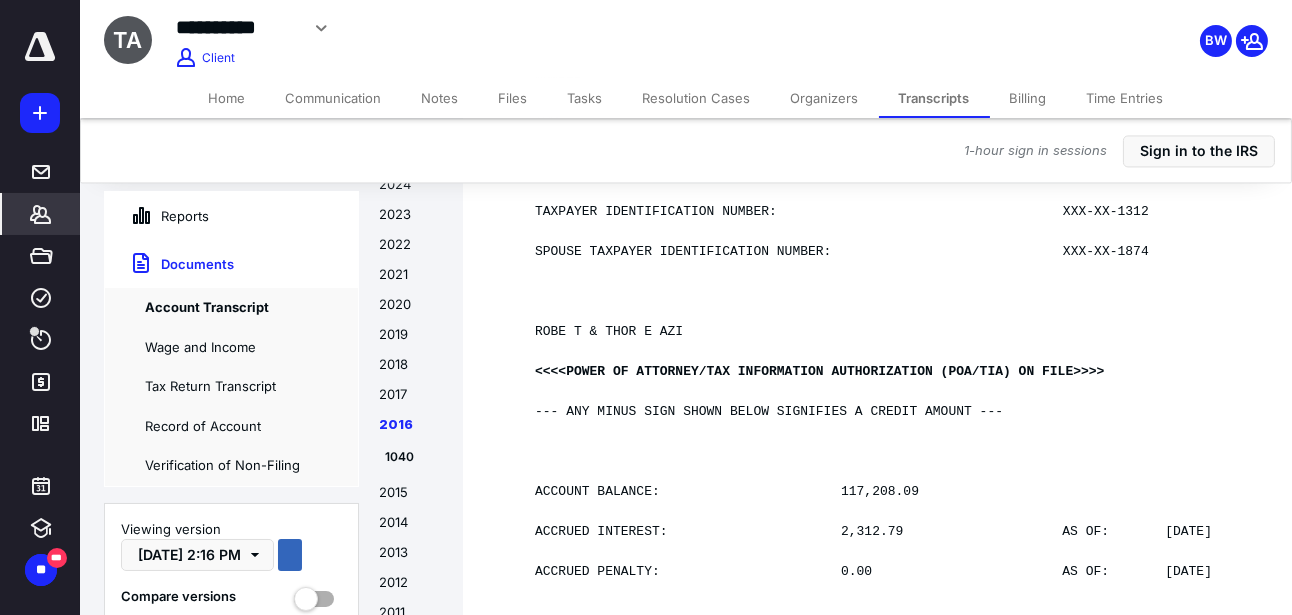 scroll, scrollTop: 20334, scrollLeft: 0, axis: vertical 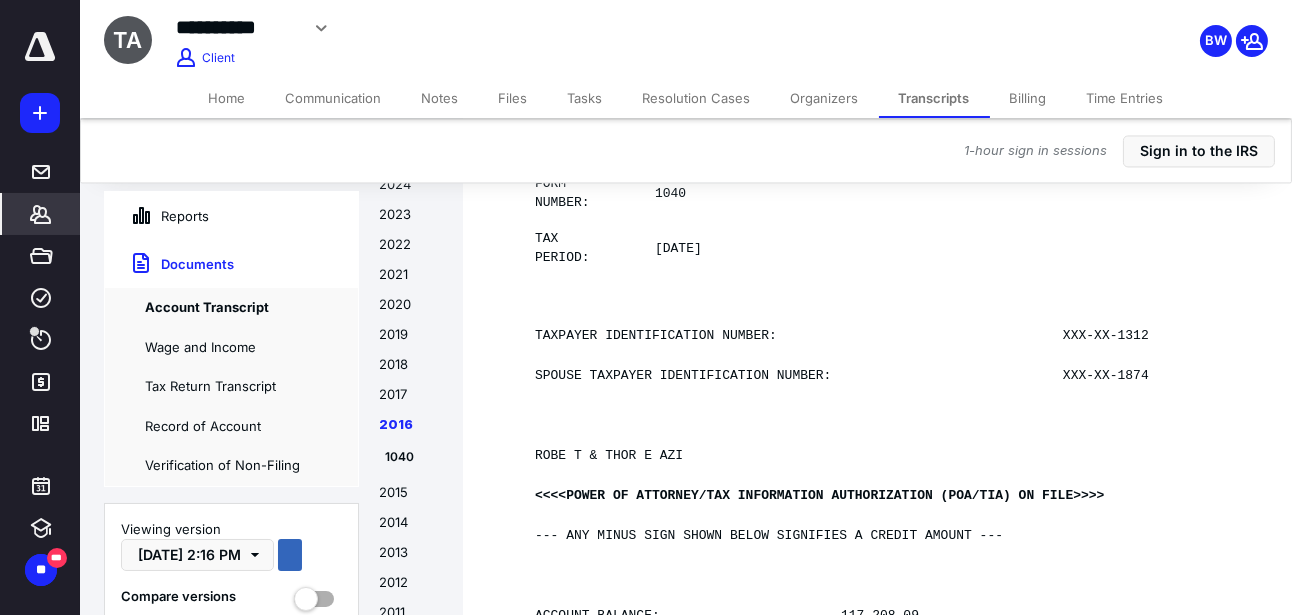 click on "Reports" at bounding box center [231, 216] 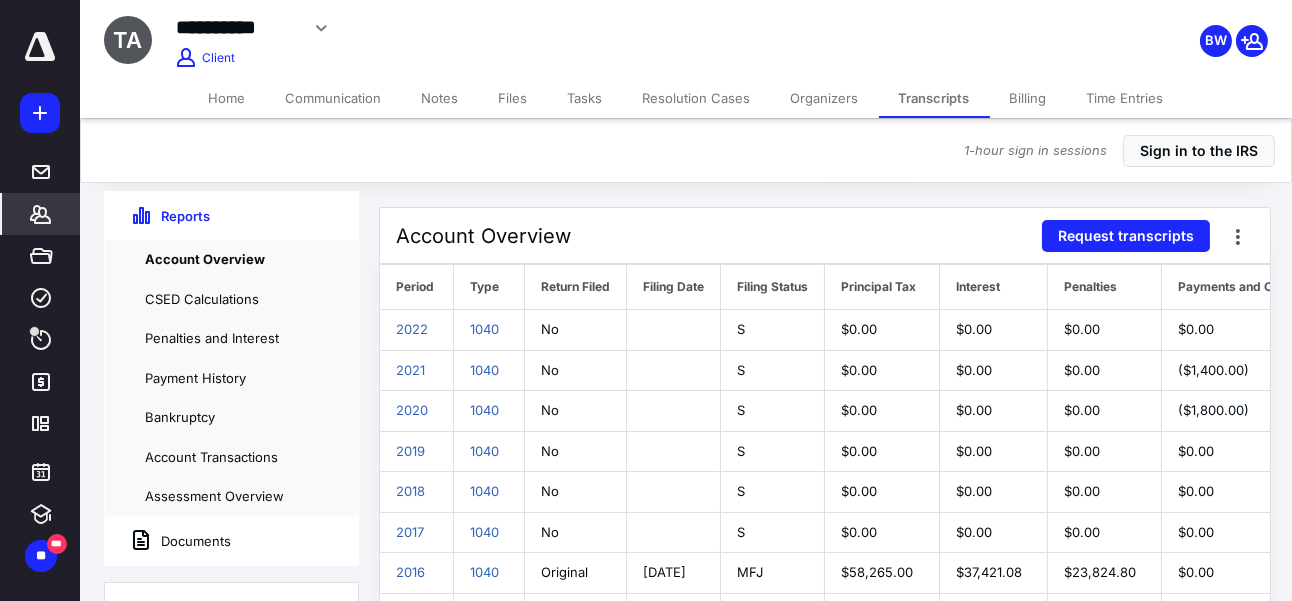 scroll, scrollTop: 91, scrollLeft: 0, axis: vertical 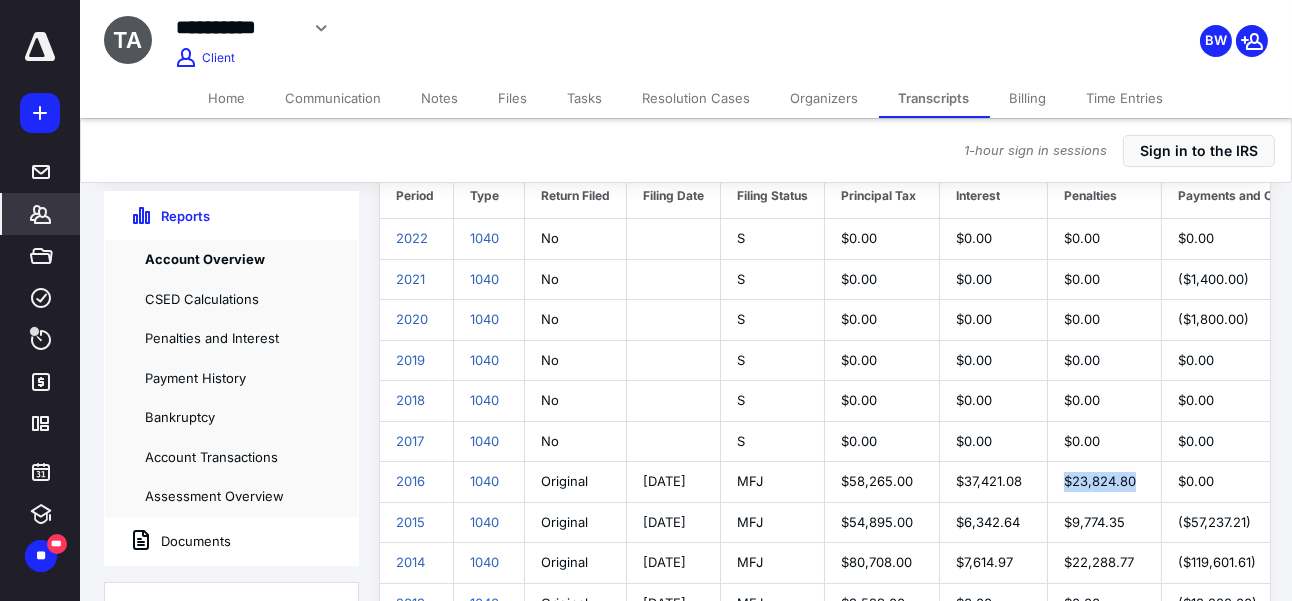 drag, startPoint x: 1182, startPoint y: 474, endPoint x: 1088, endPoint y: 475, distance: 94.00532 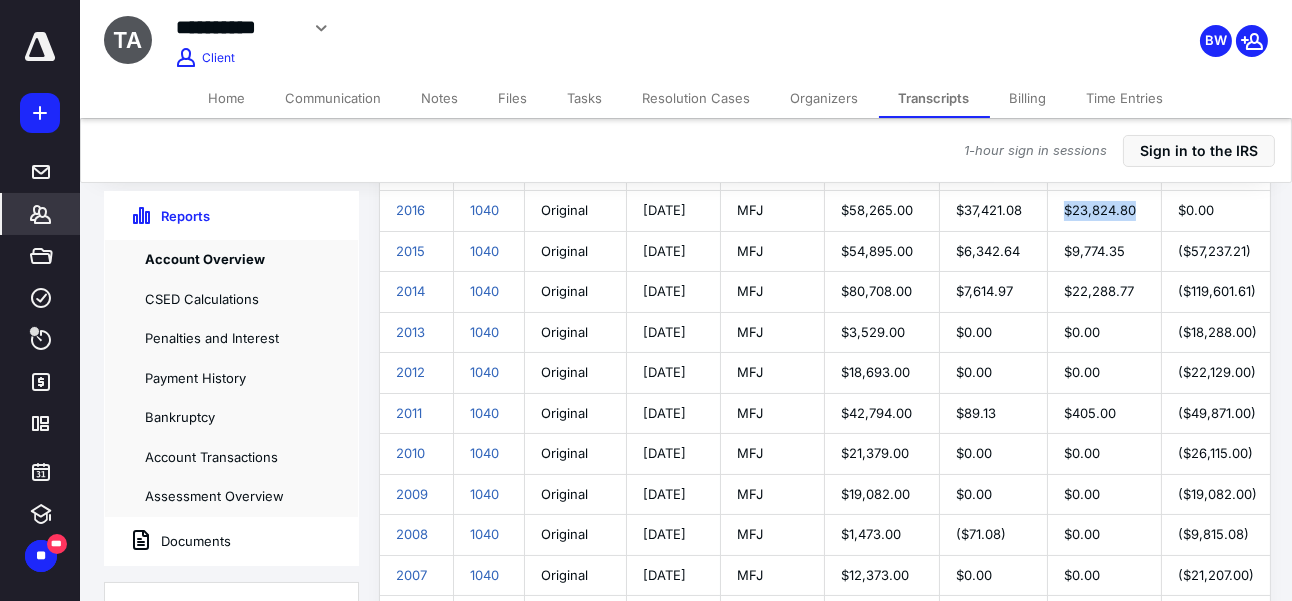 scroll, scrollTop: 532, scrollLeft: 0, axis: vertical 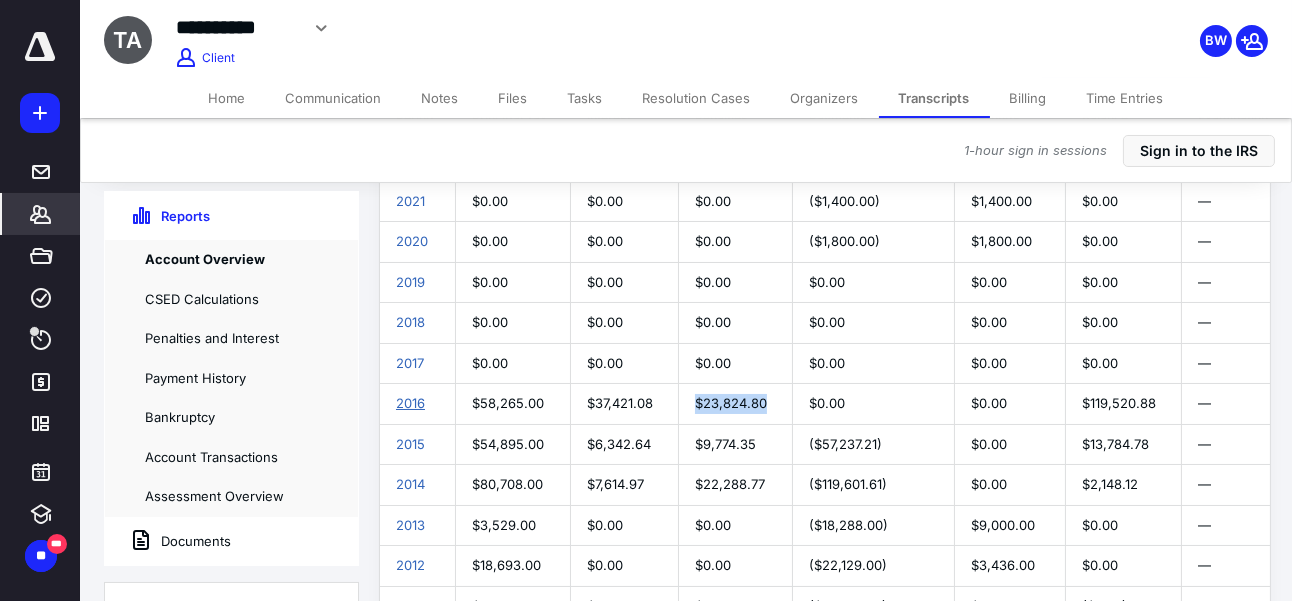 click on "2016" at bounding box center [410, 403] 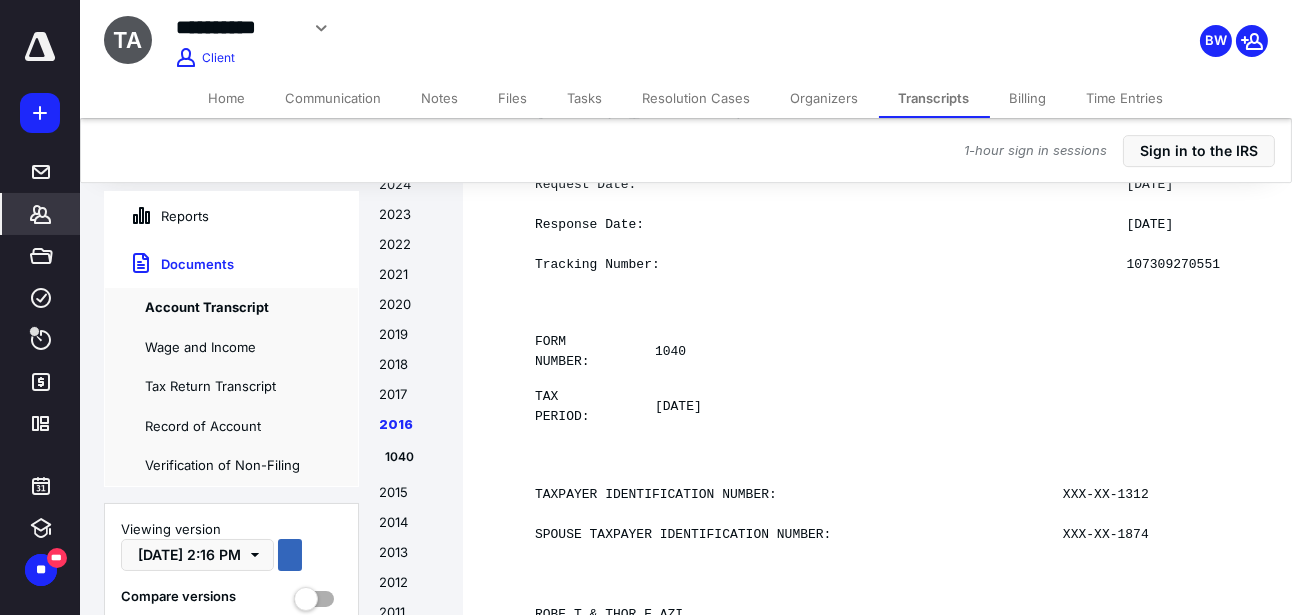 scroll, scrollTop: 23879, scrollLeft: 0, axis: vertical 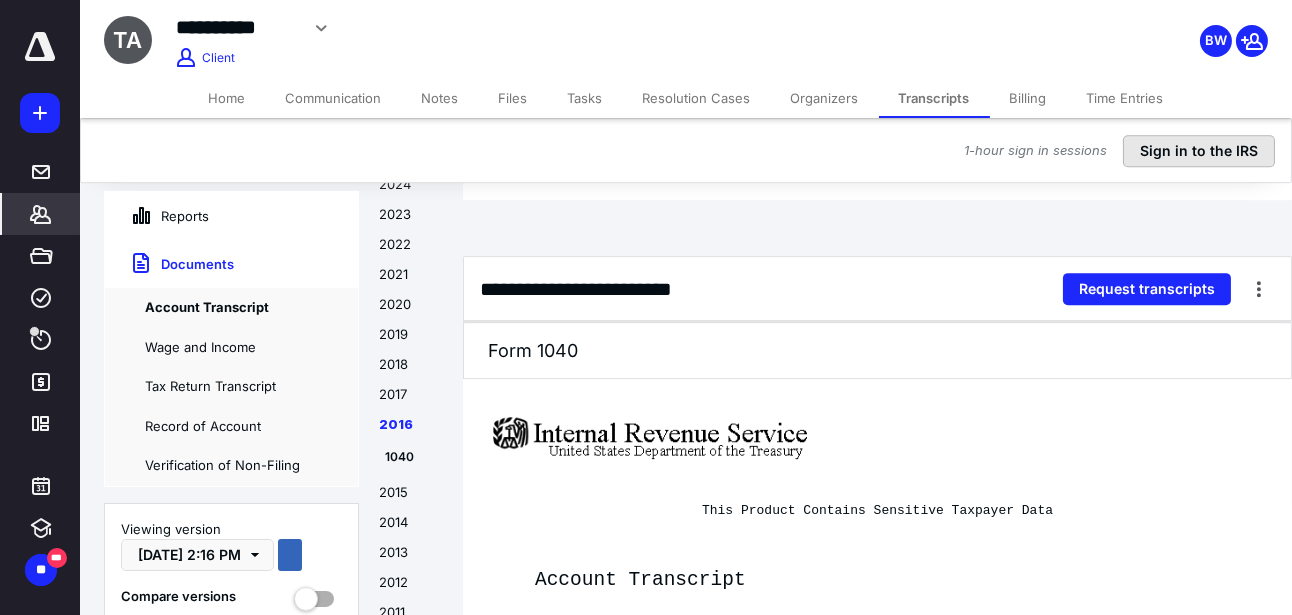 click on "Sign in to the IRS" at bounding box center (1199, 151) 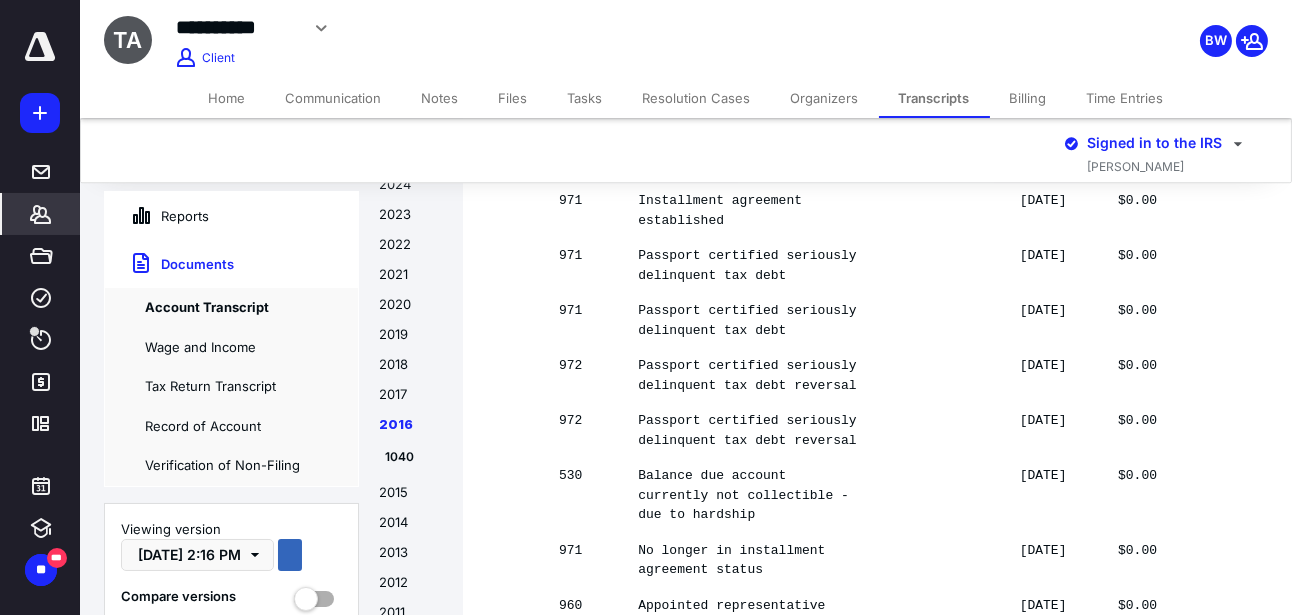 scroll, scrollTop: 22607, scrollLeft: 0, axis: vertical 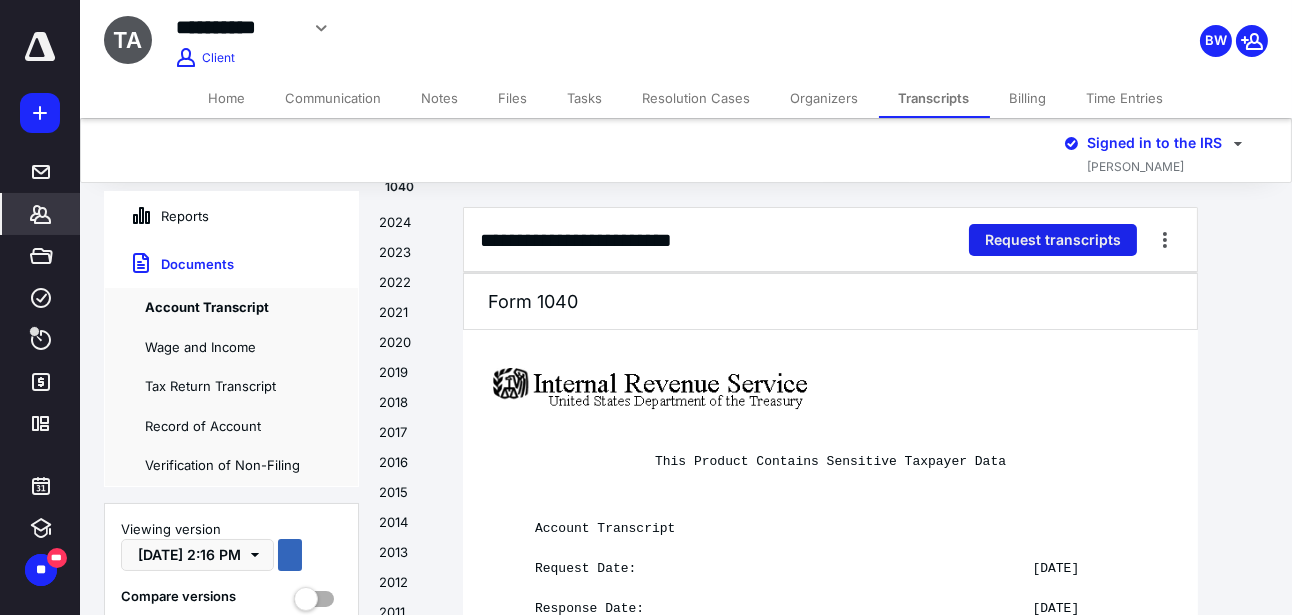 click on "Request transcripts" at bounding box center (1053, 240) 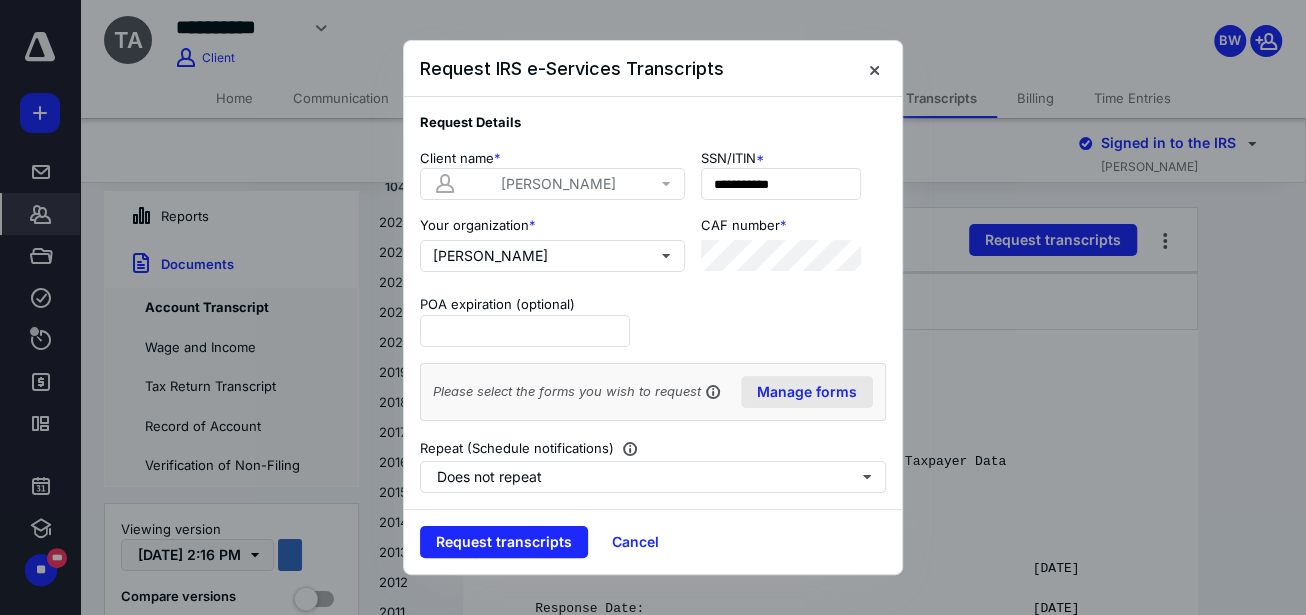 click on "Manage forms" at bounding box center (807, 392) 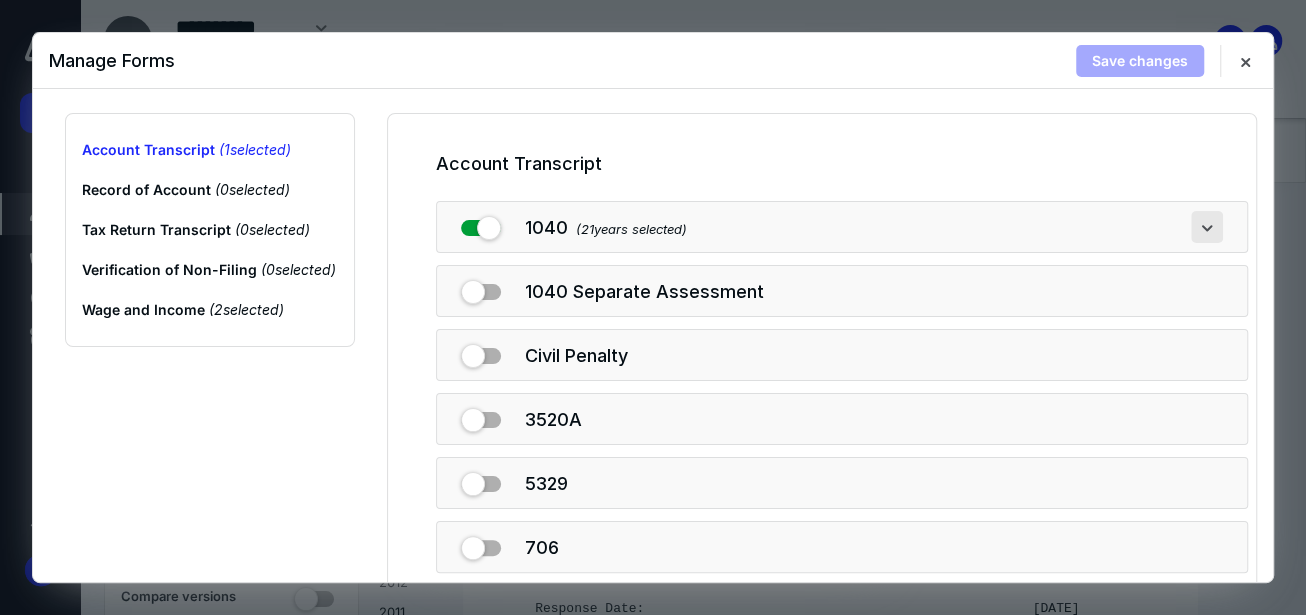 click at bounding box center [1207, 227] 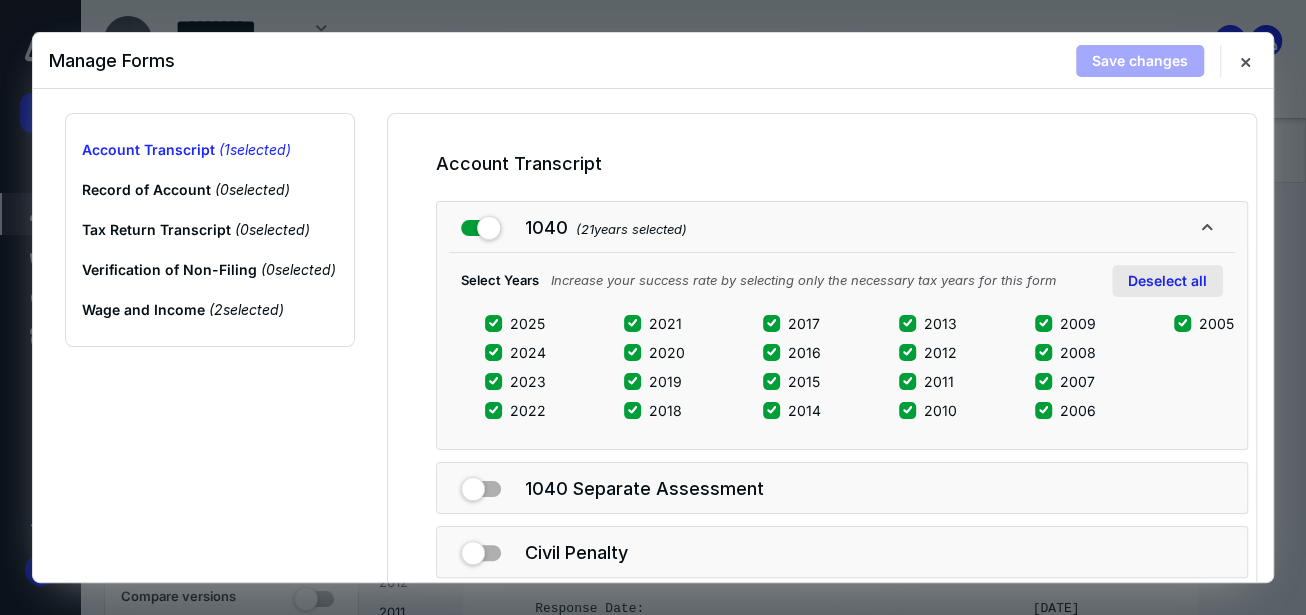 click on "Deselect all" at bounding box center [1167, 281] 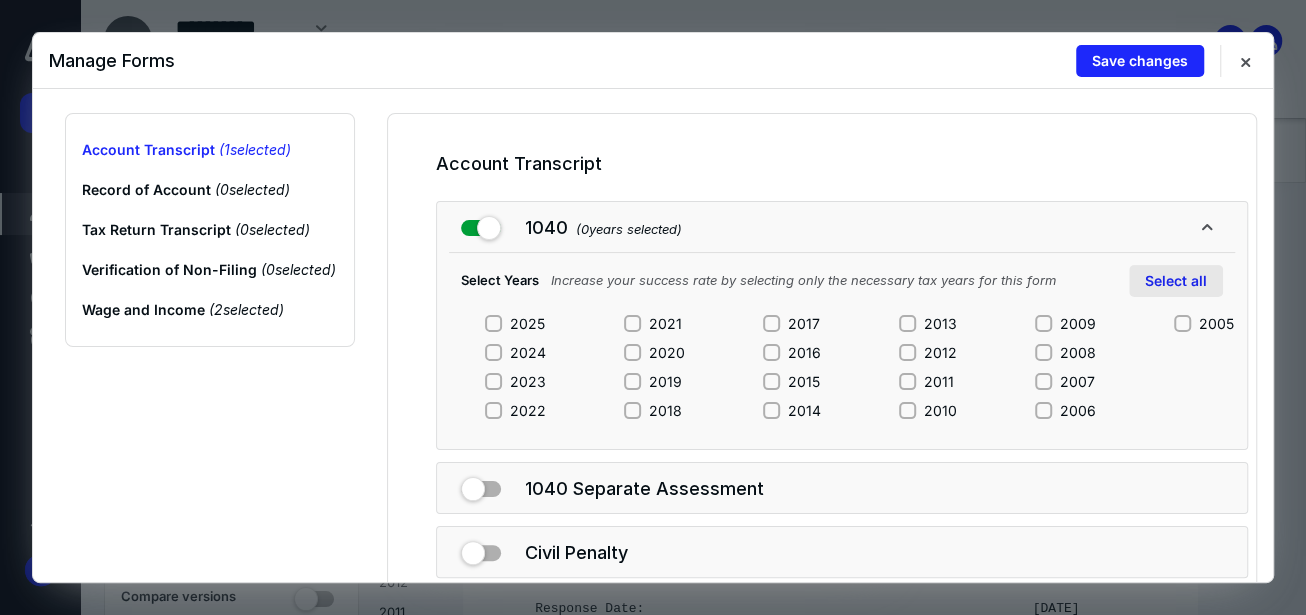 click on "Select all" at bounding box center [1176, 281] 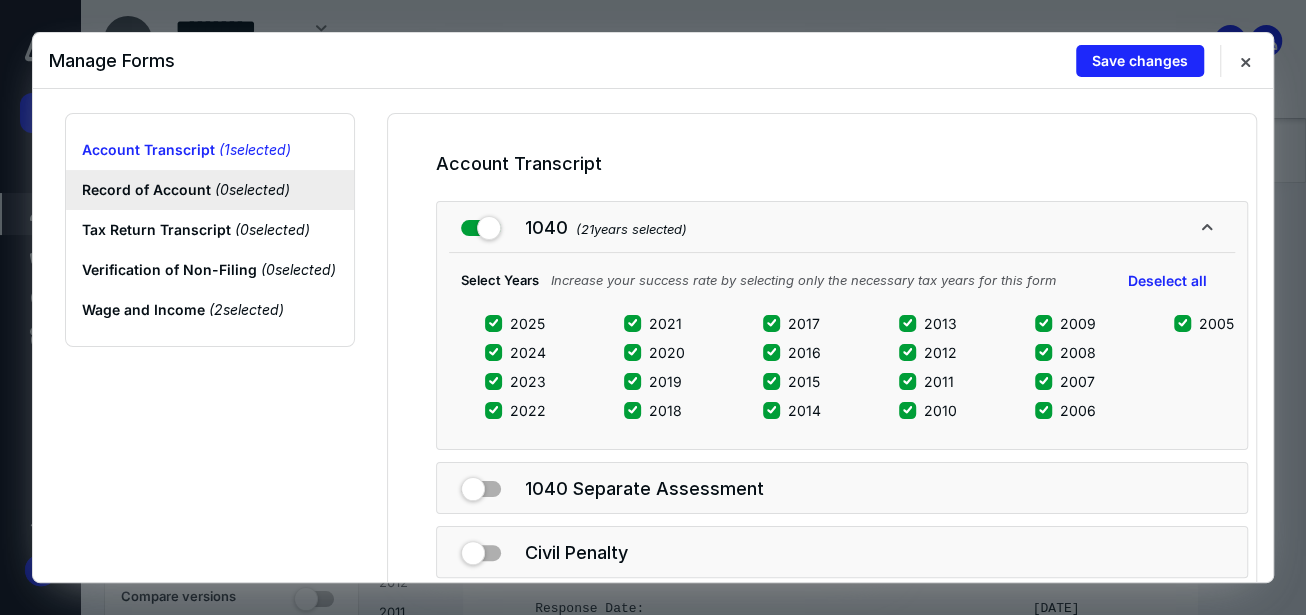 click on "Record of Account   ( 0  selected)" at bounding box center (210, 190) 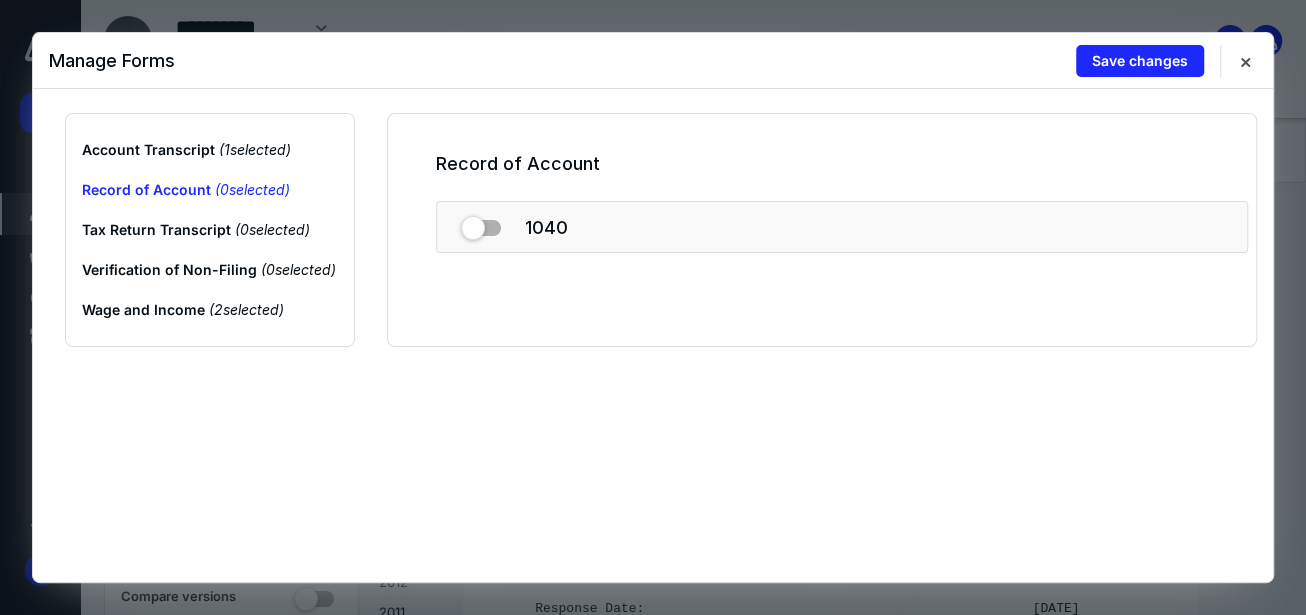 click on "1040" at bounding box center [842, 227] 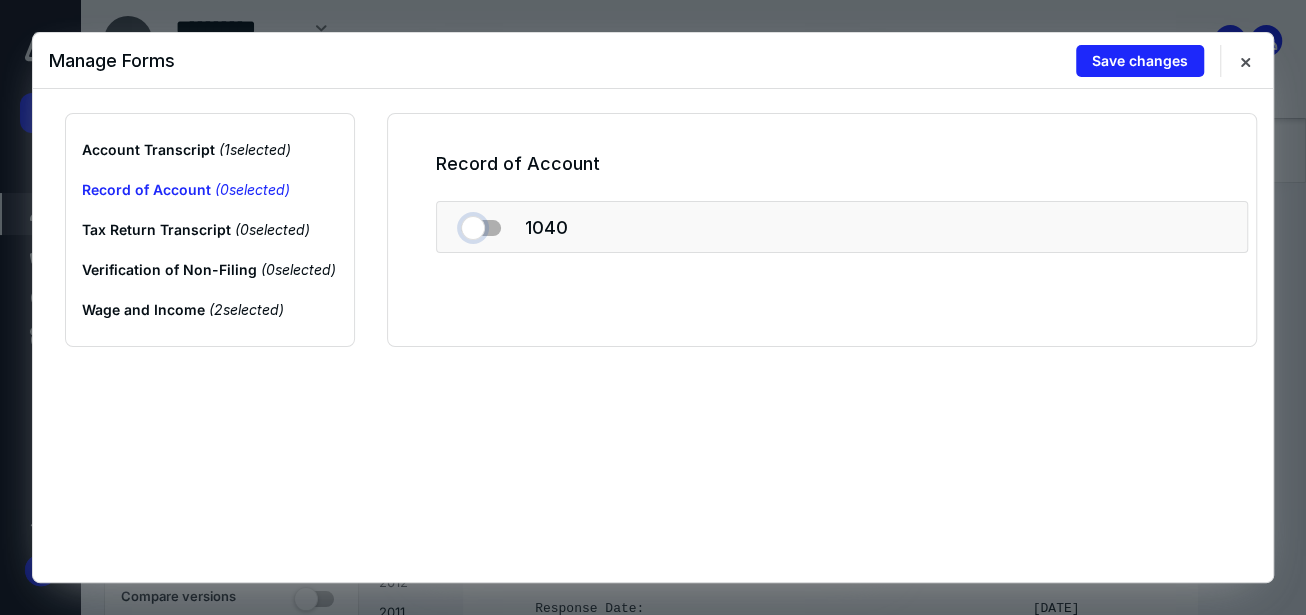 click at bounding box center (481, 224) 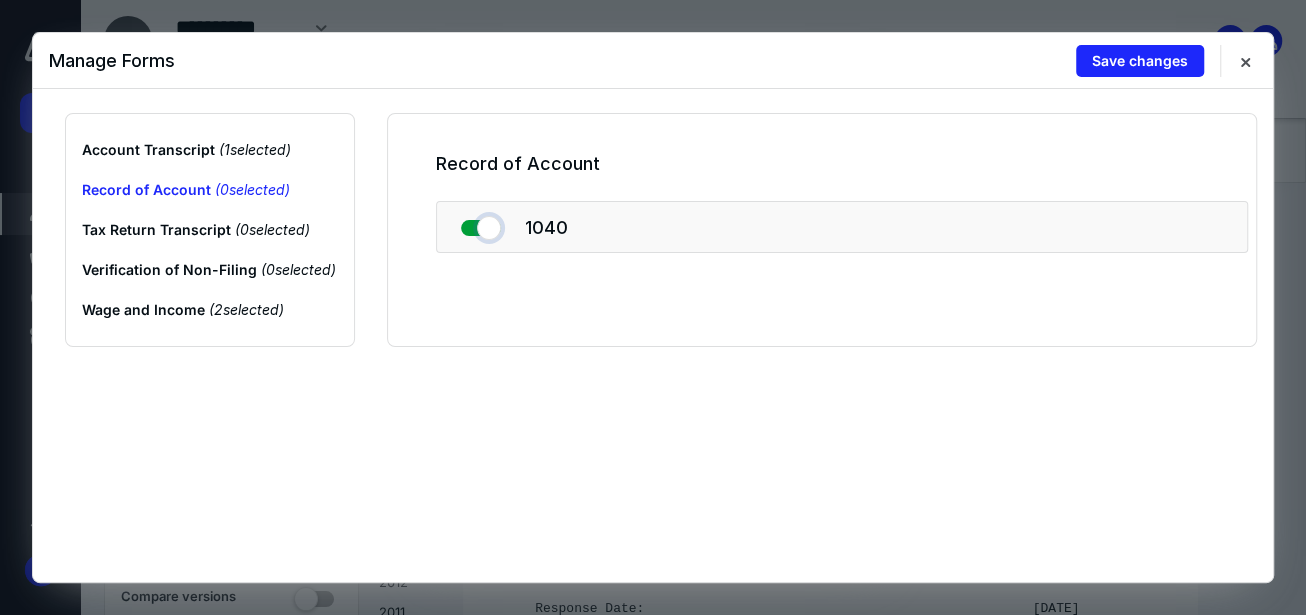 checkbox on "true" 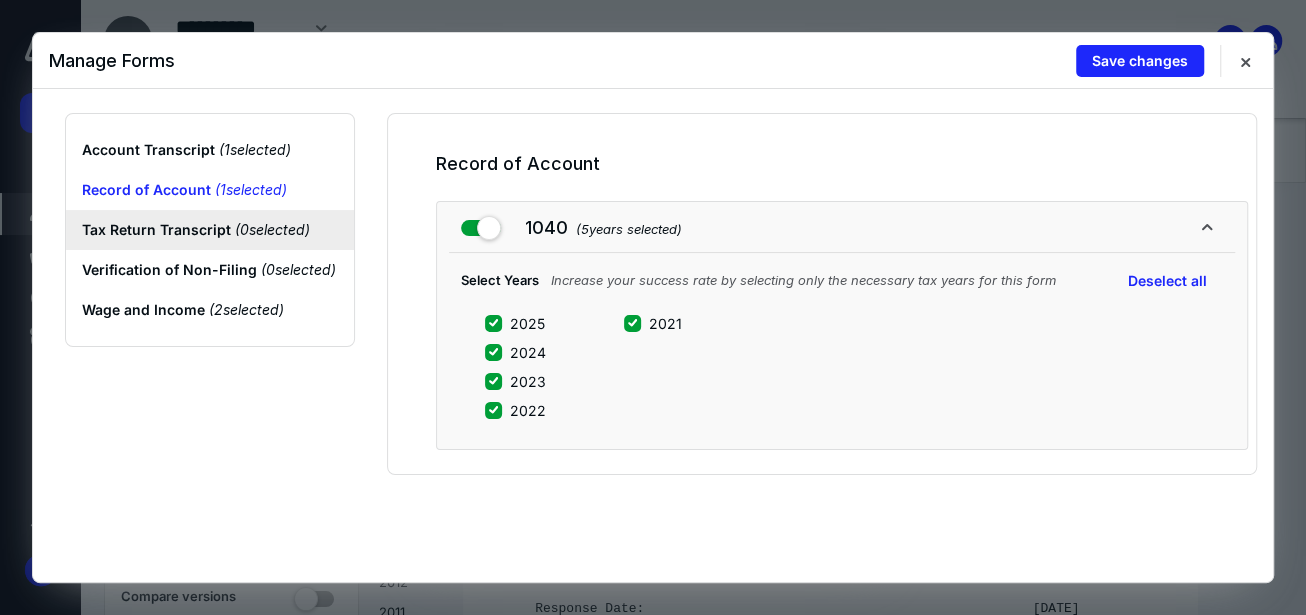 click on "Tax Return Transcript   ( 0  selected)" at bounding box center (210, 230) 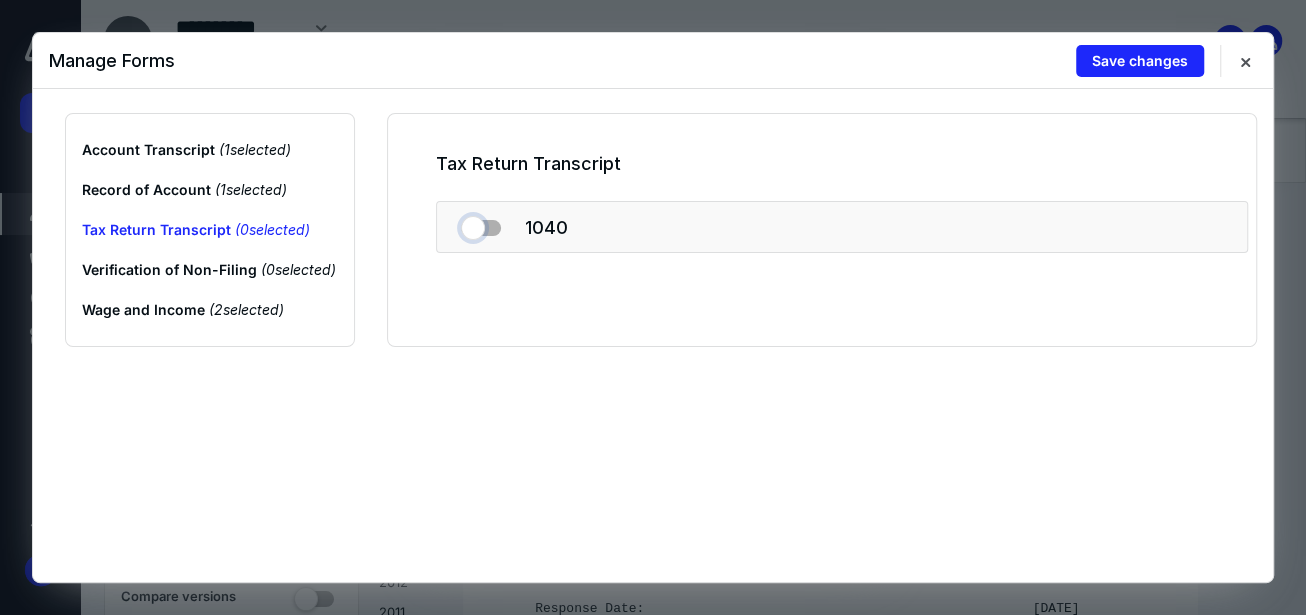 click at bounding box center [481, 224] 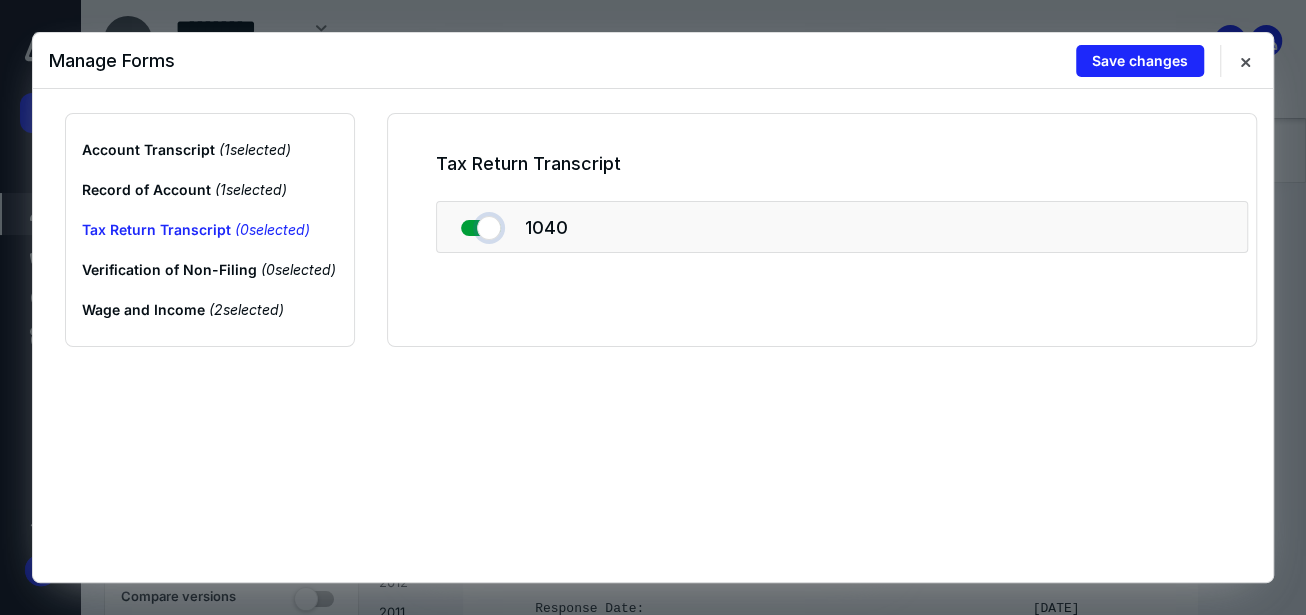 checkbox on "true" 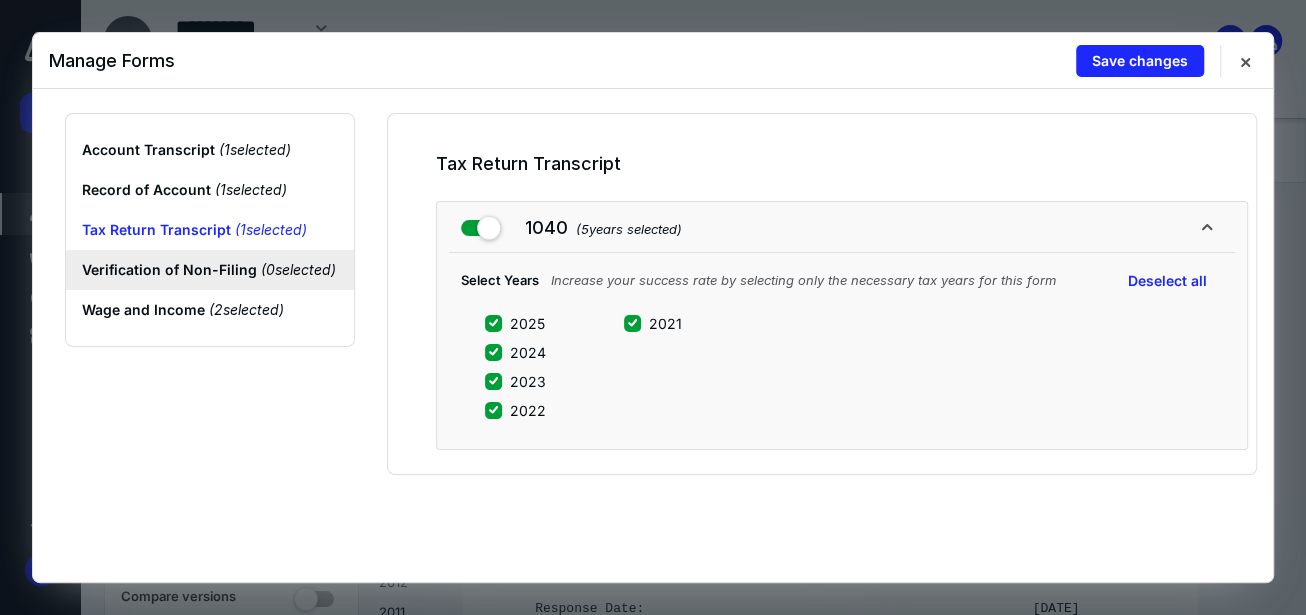click on "Verification of Non-Filing   ( 0  selected)" at bounding box center (210, 270) 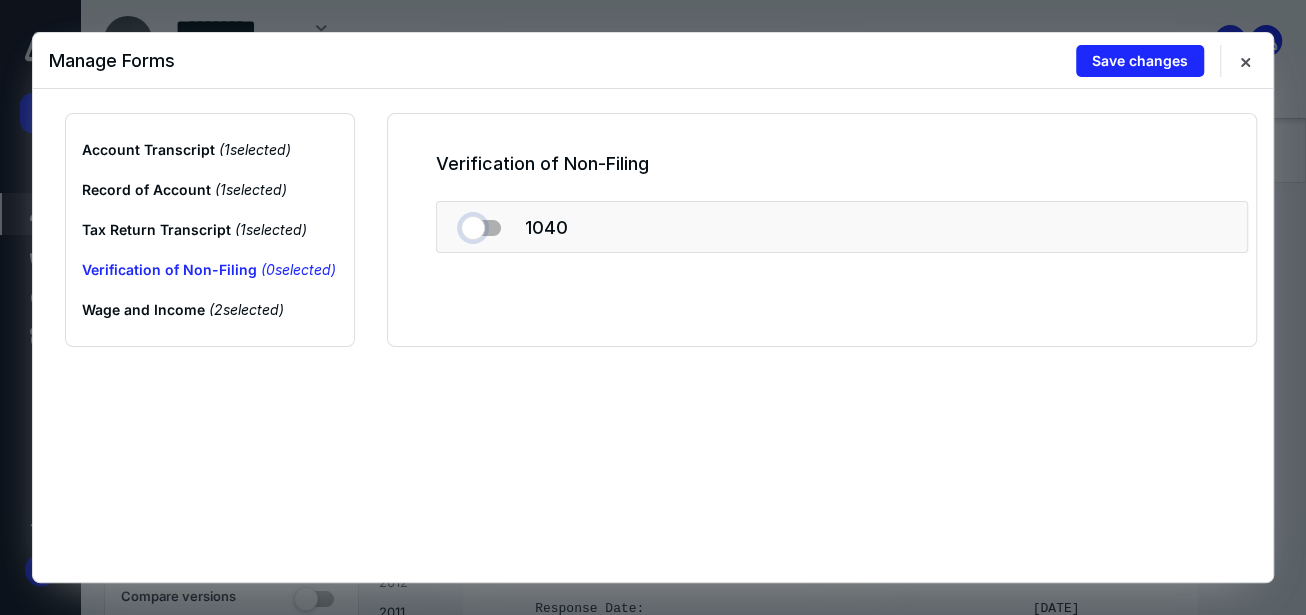 click at bounding box center (481, 224) 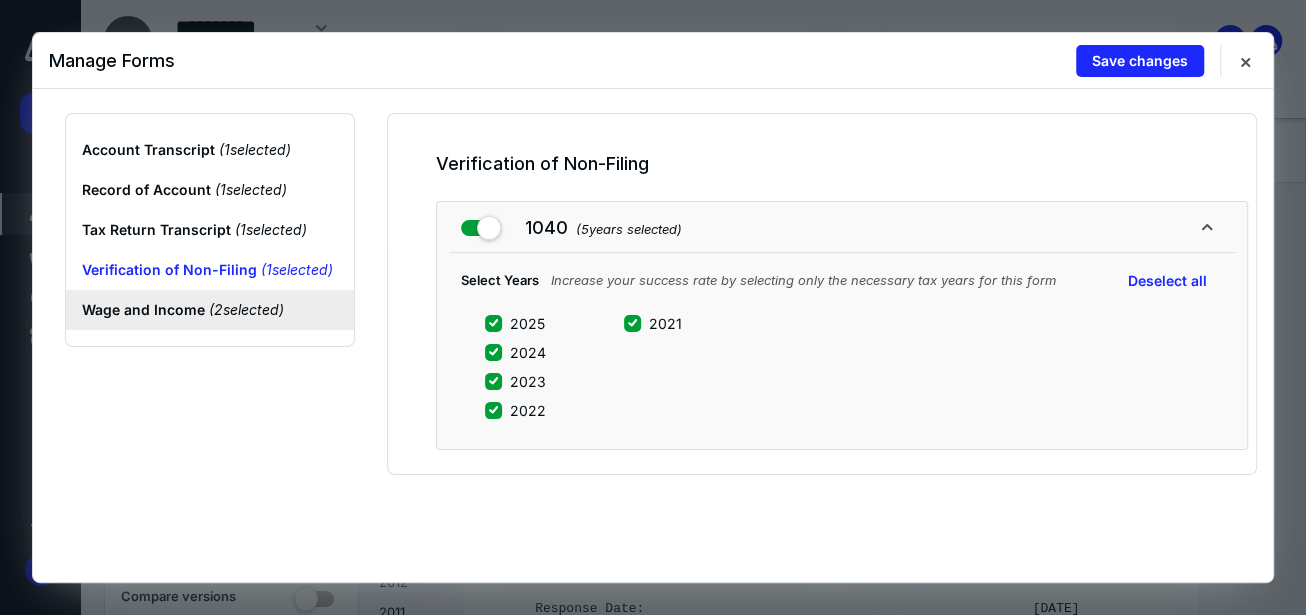 click on "Wage and Income   ( 2  selected)" at bounding box center [210, 310] 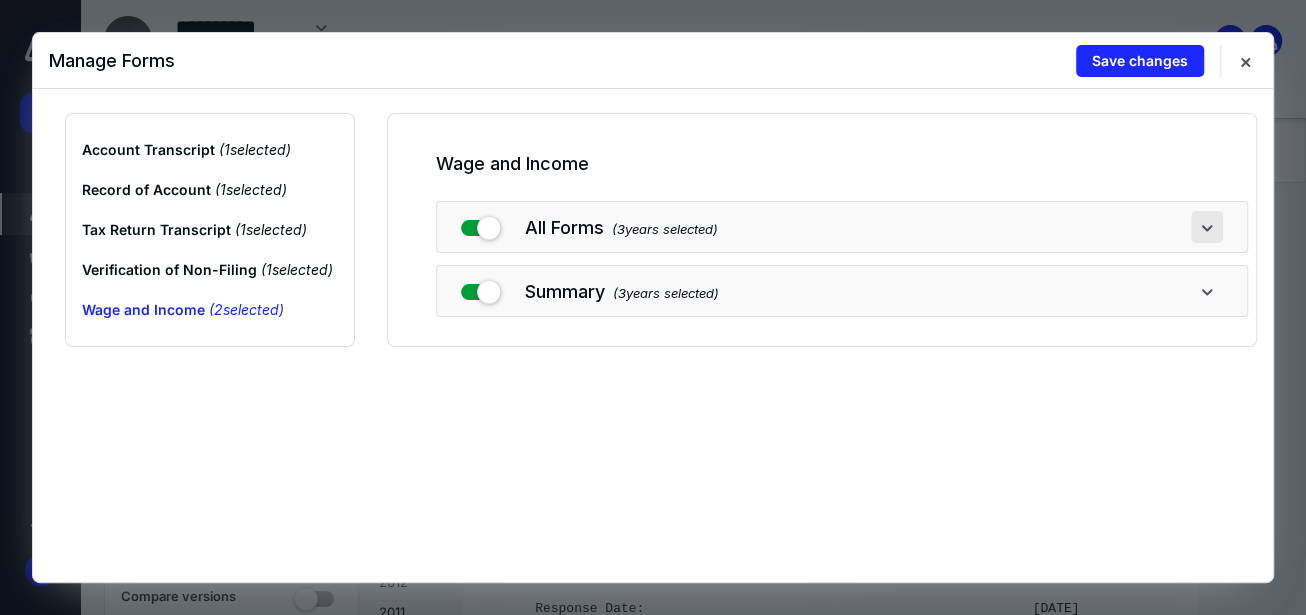 click at bounding box center [1207, 227] 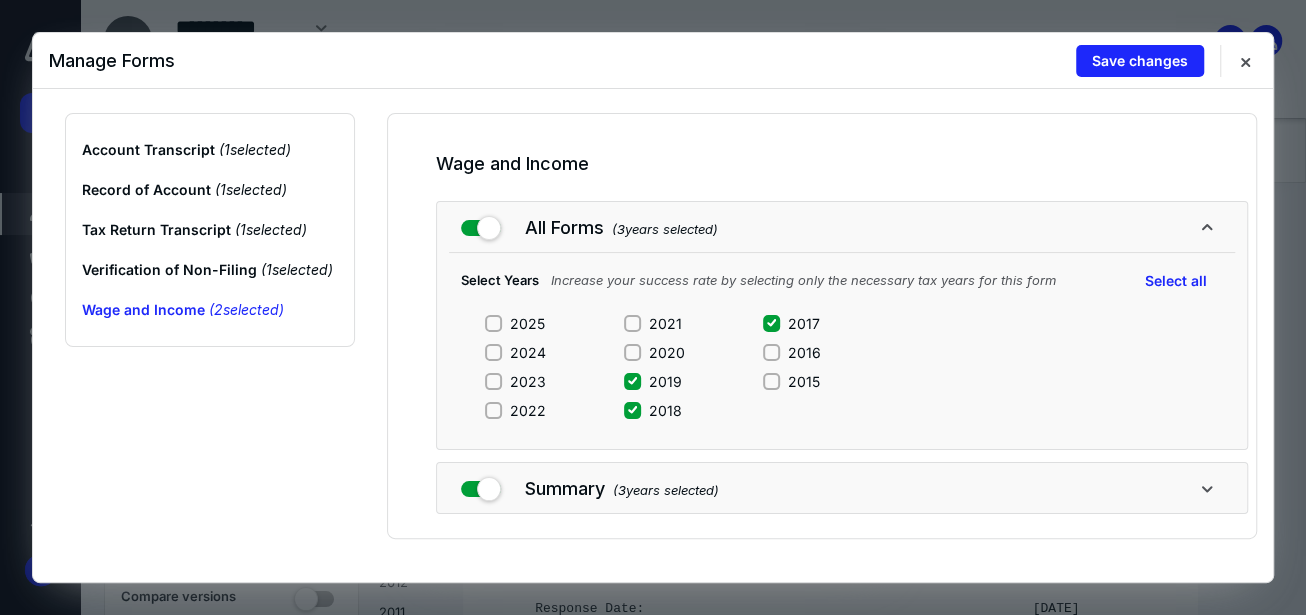 click on "All Forms ( 3  years selected) Select Years Increase your success rate by selecting only the necessary tax years for this form Select all 2025 2024 2023 2022 2021 2020 2019 2018 2017 2016 2015" at bounding box center (842, 325) 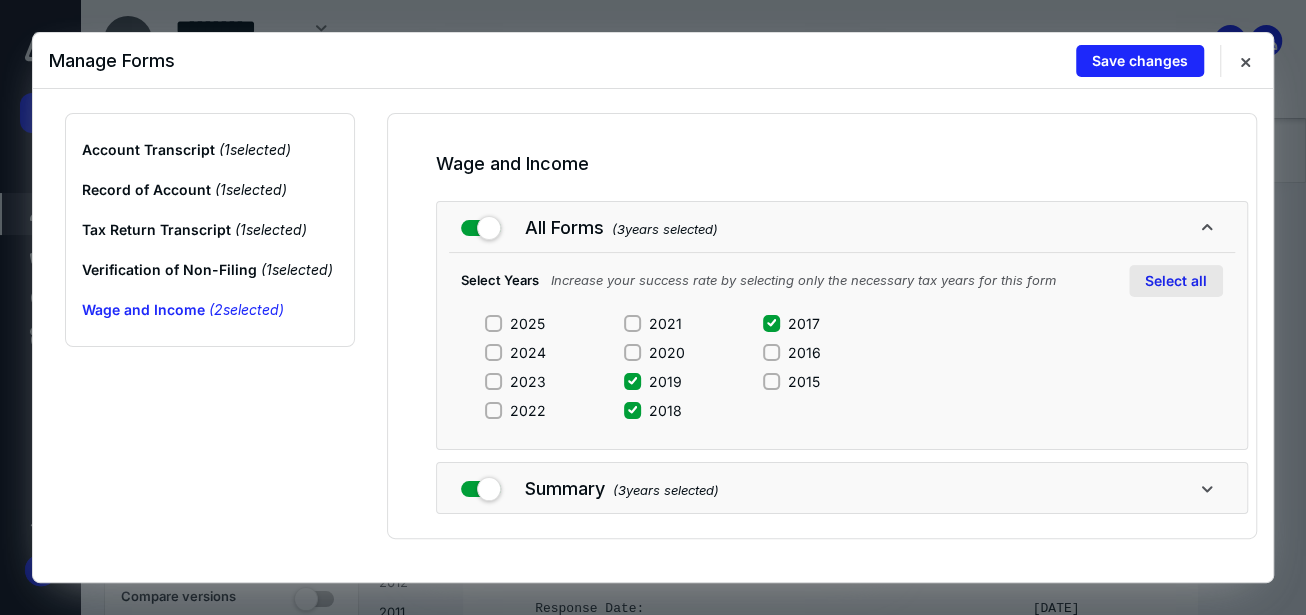 click on "Select all" at bounding box center [1176, 281] 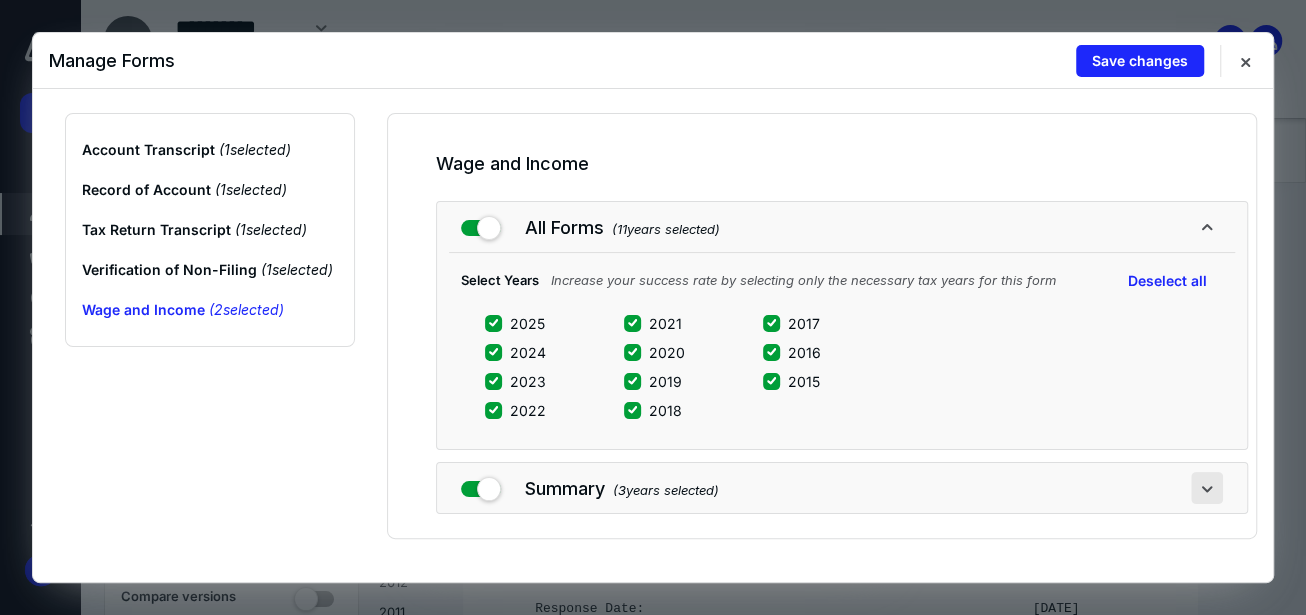 click at bounding box center [1207, 488] 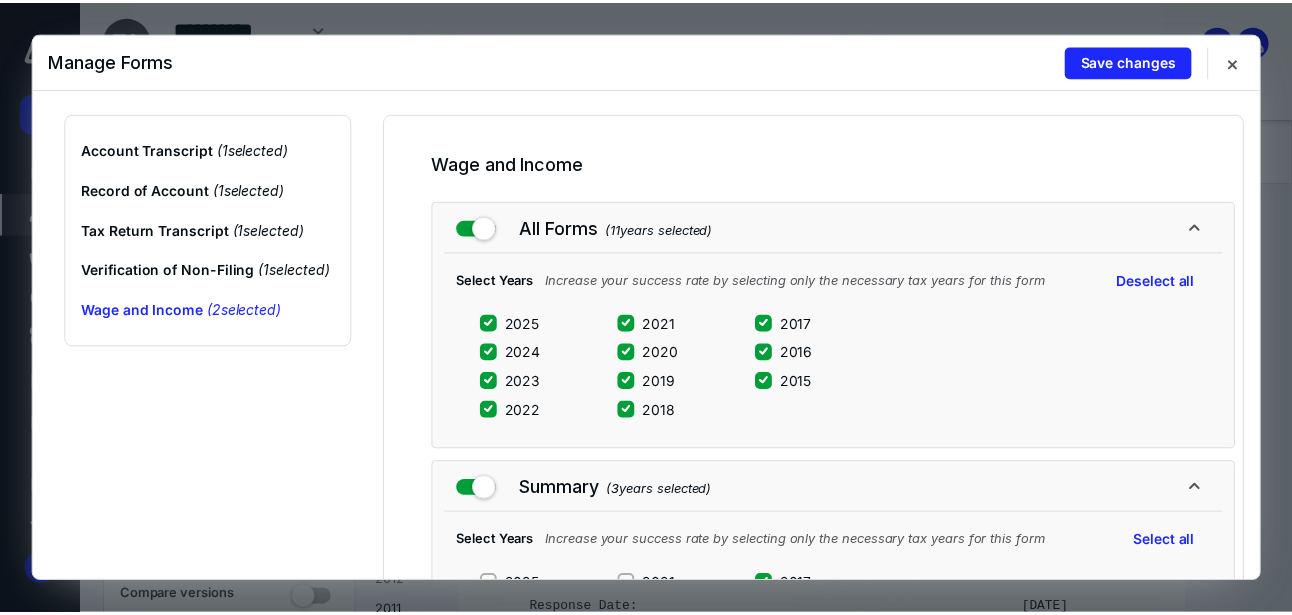 scroll, scrollTop: 167, scrollLeft: 0, axis: vertical 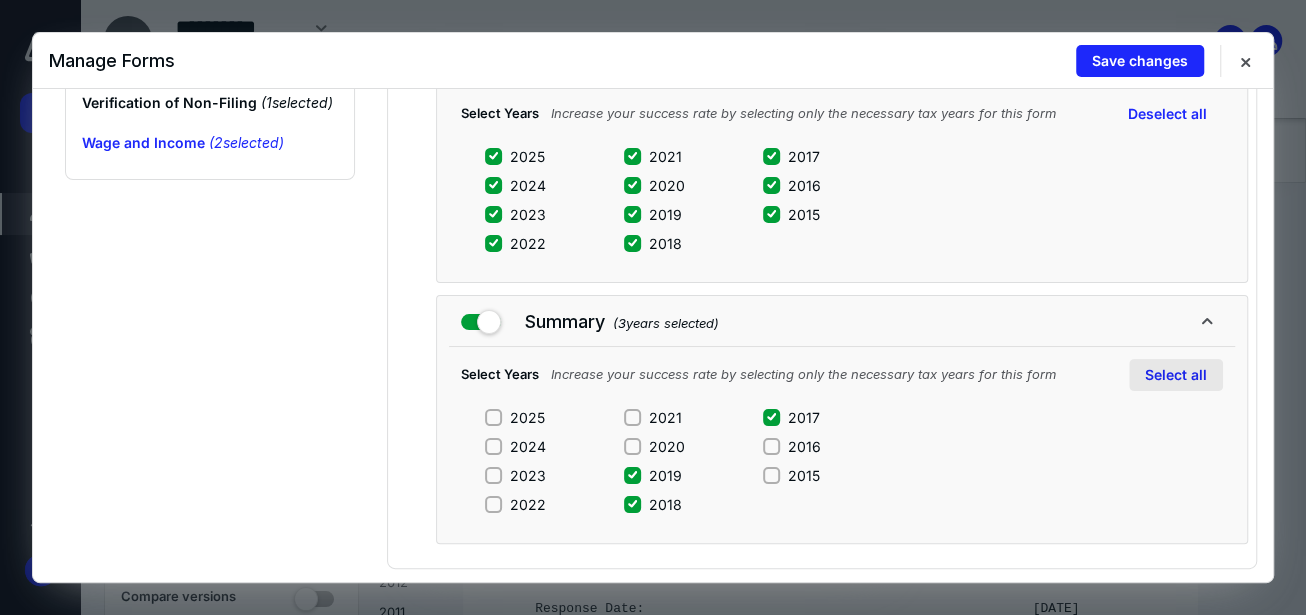 click on "Select all" at bounding box center [1176, 375] 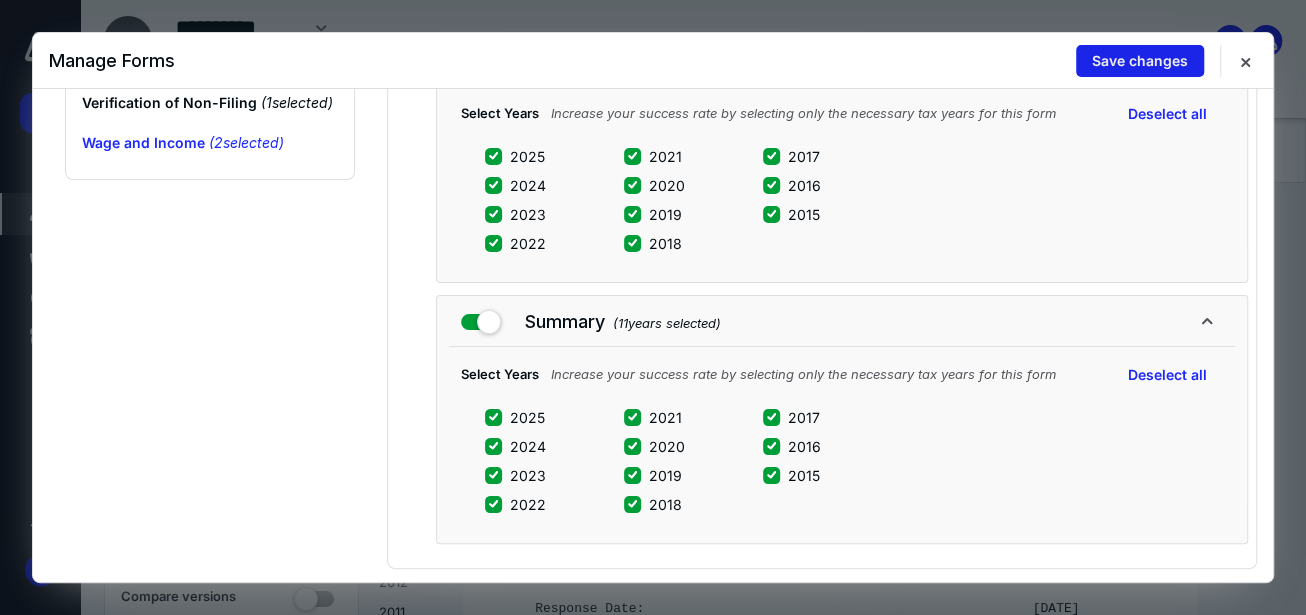 click on "Save changes" at bounding box center [1140, 61] 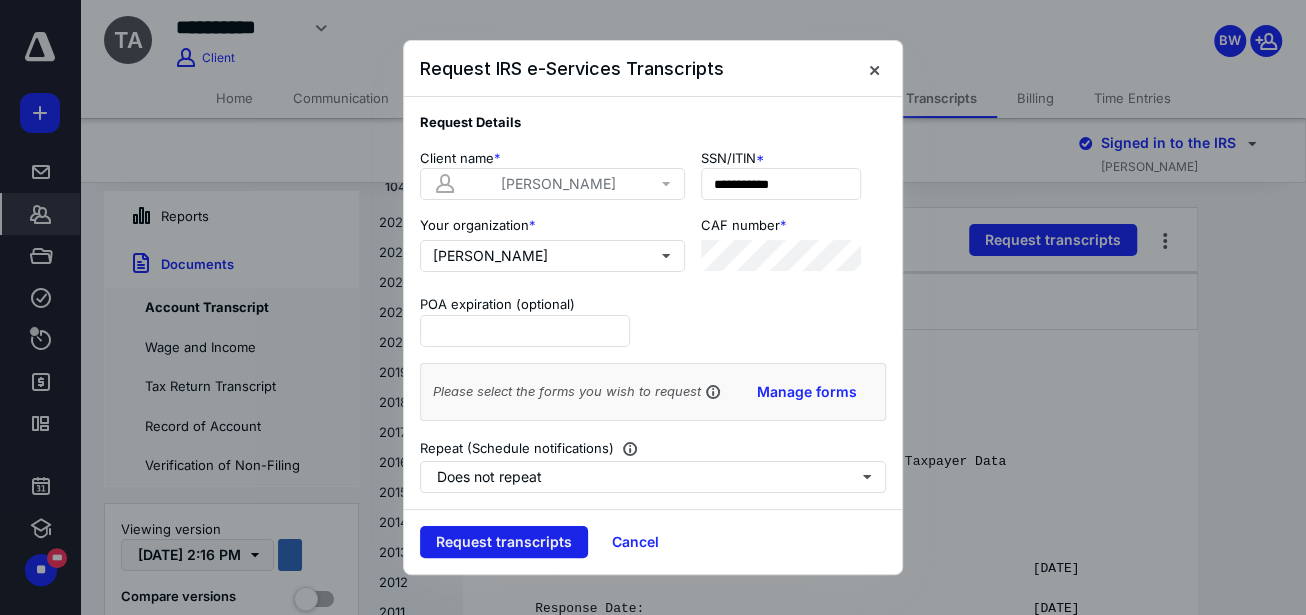 click on "Request transcripts" at bounding box center [504, 542] 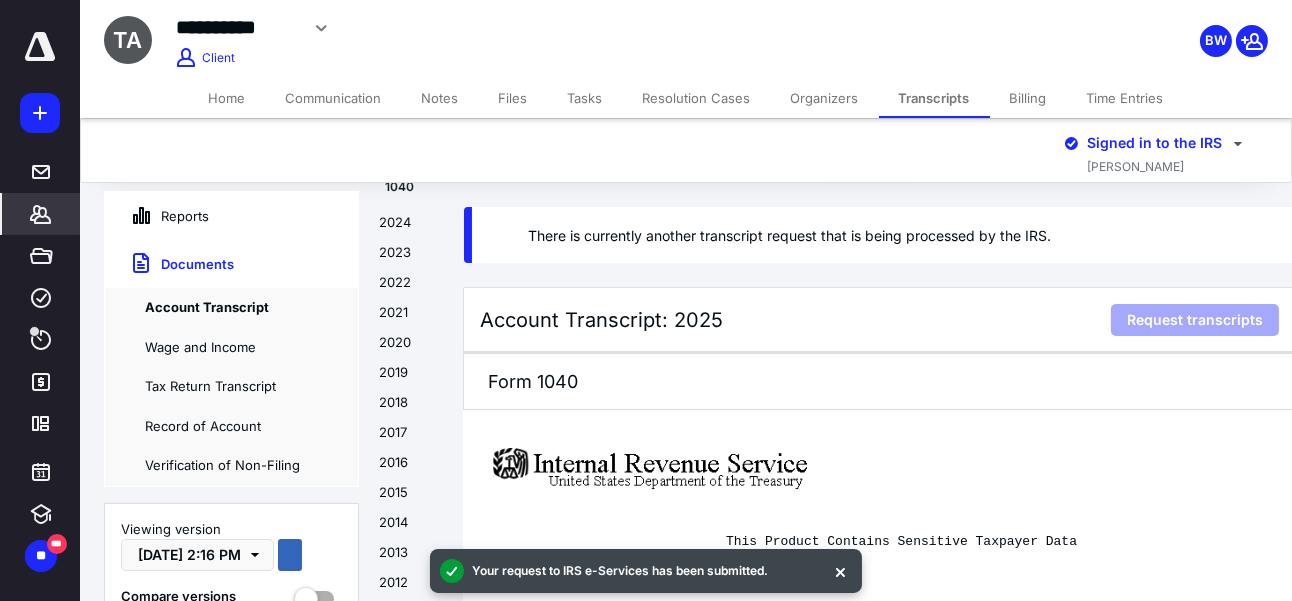 click 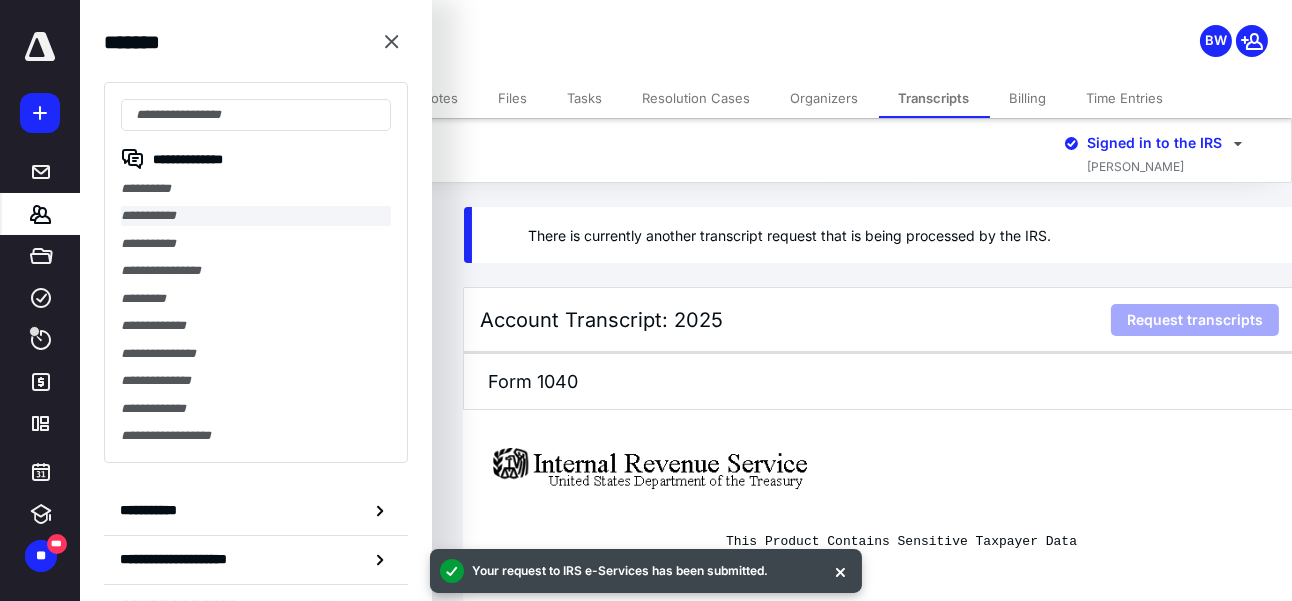 click on "**********" at bounding box center [256, 215] 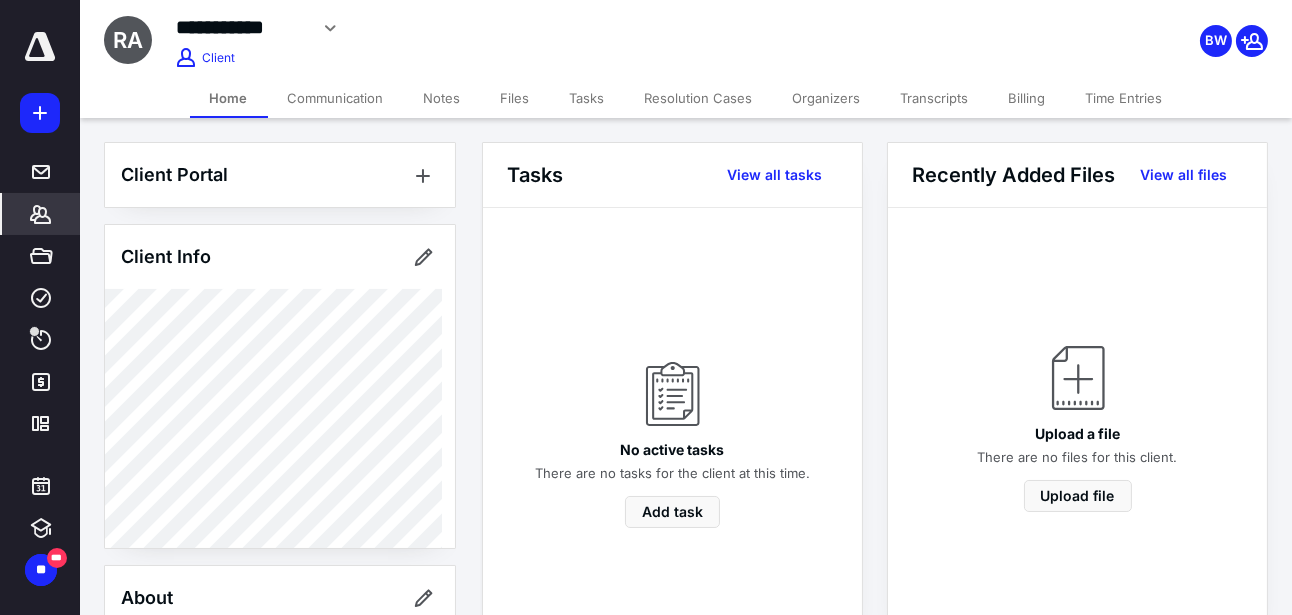 click 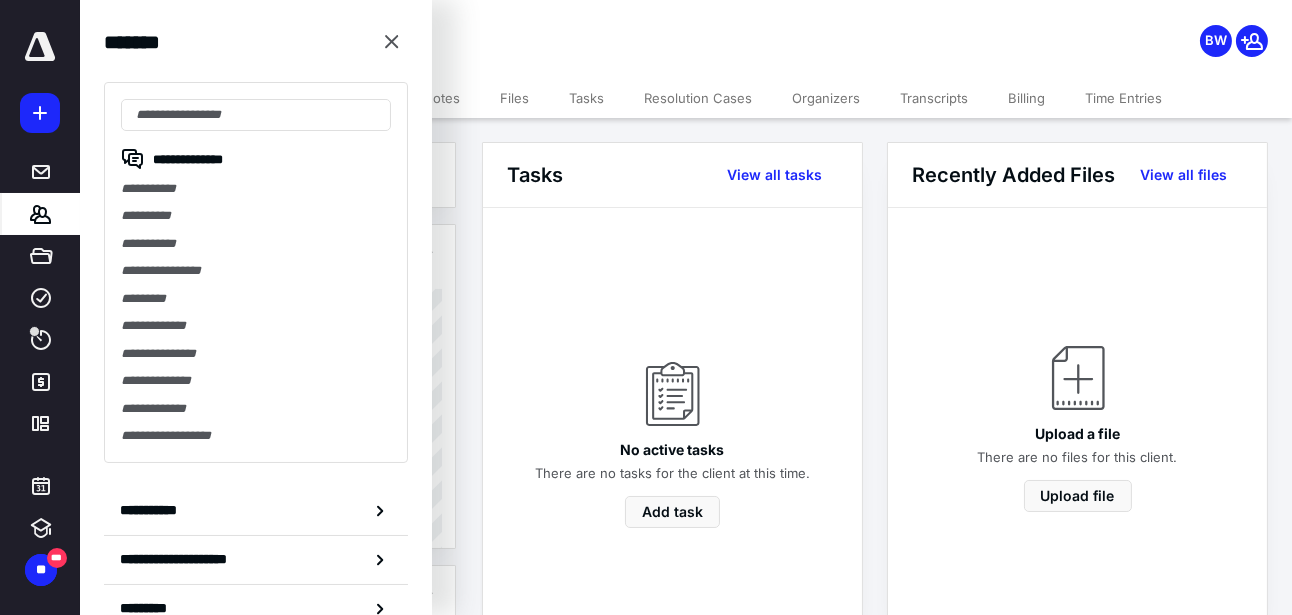 click on "**********" at bounding box center [256, 272] 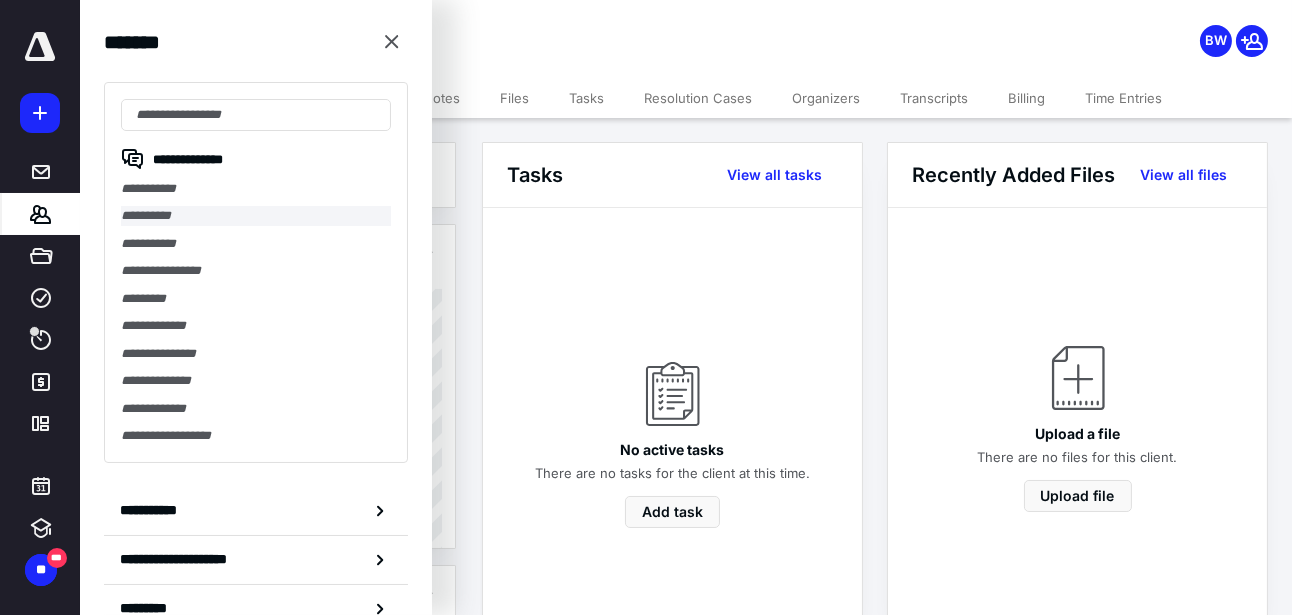 click on "**********" at bounding box center [256, 215] 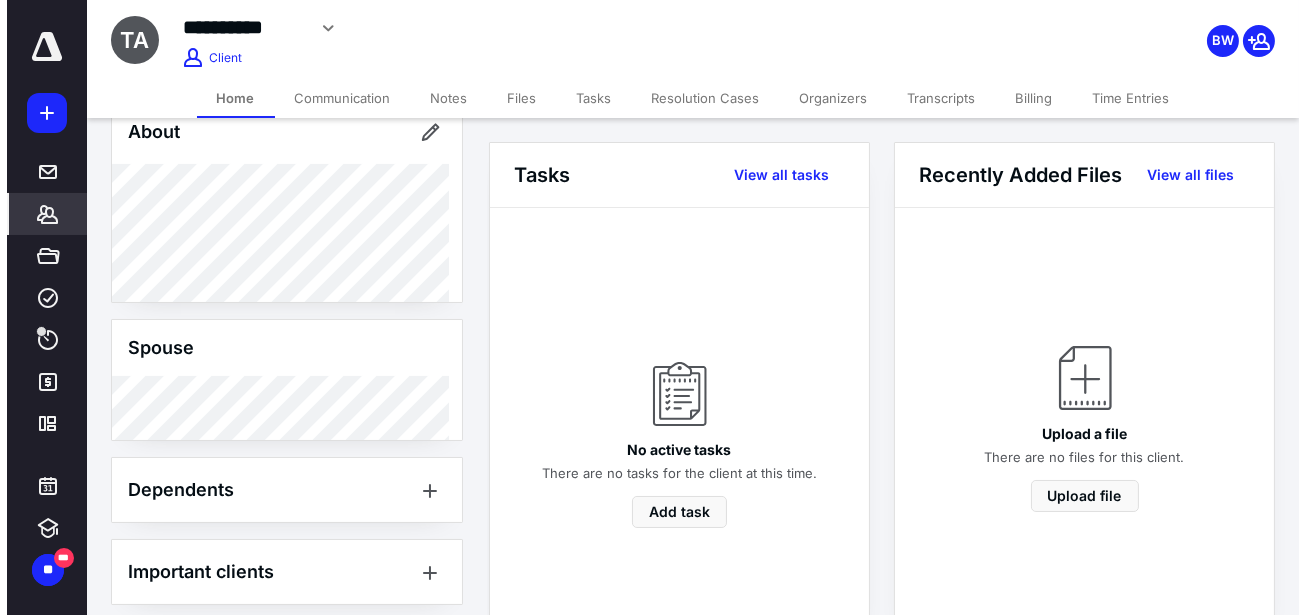 scroll, scrollTop: 362, scrollLeft: 0, axis: vertical 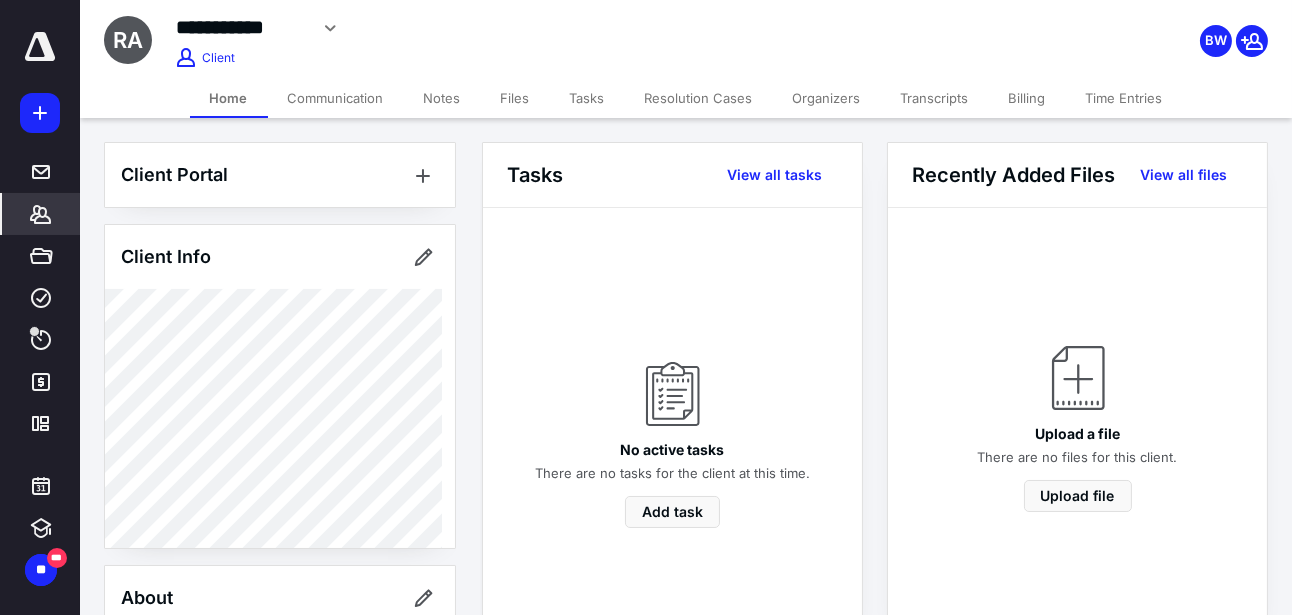 click on "Transcripts" at bounding box center [935, 98] 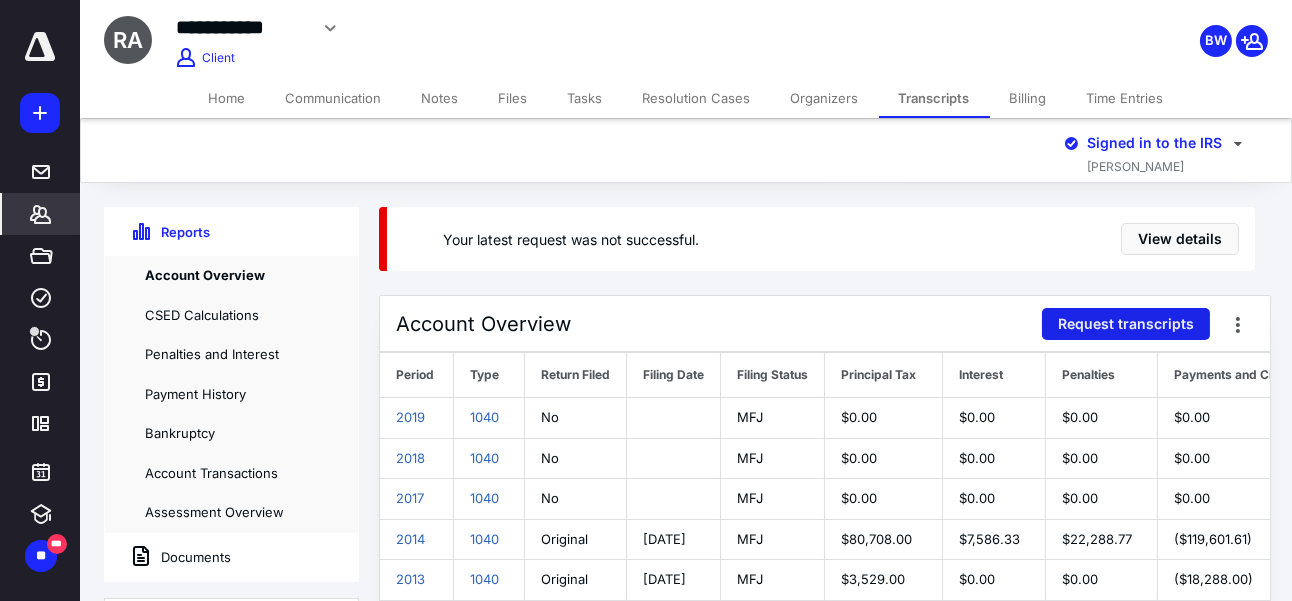 click on "Request transcripts" at bounding box center (1126, 324) 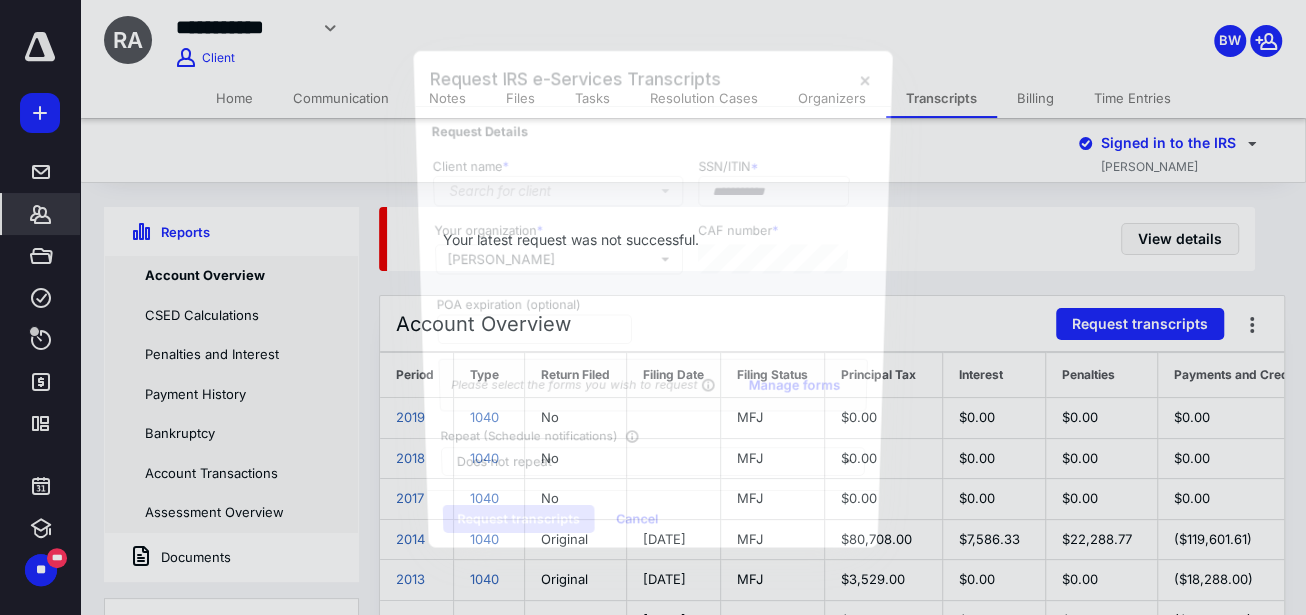 type on "**********" 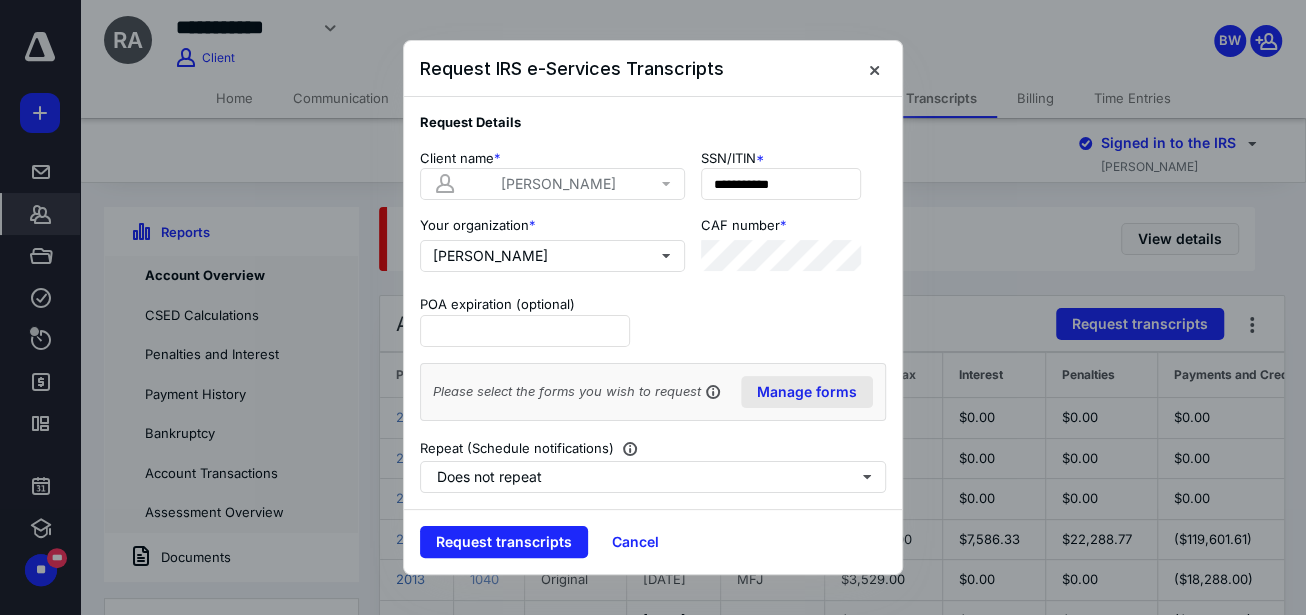 click on "Manage forms" at bounding box center (807, 392) 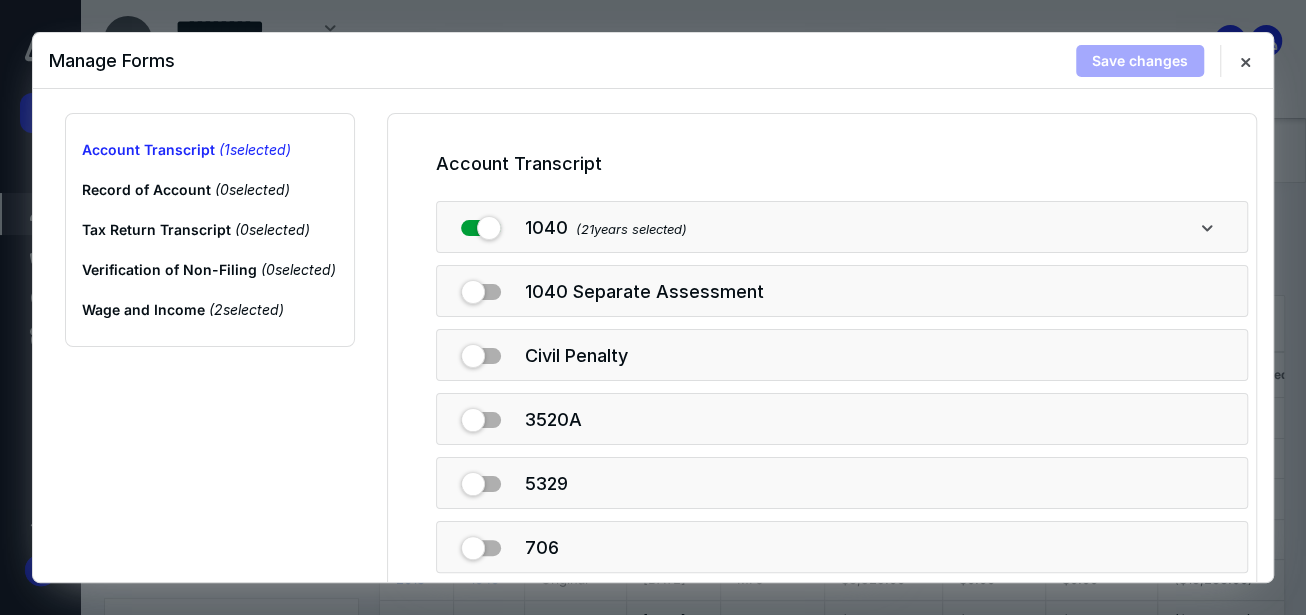 click on "1040 ( 21  years selected)" at bounding box center [842, 227] 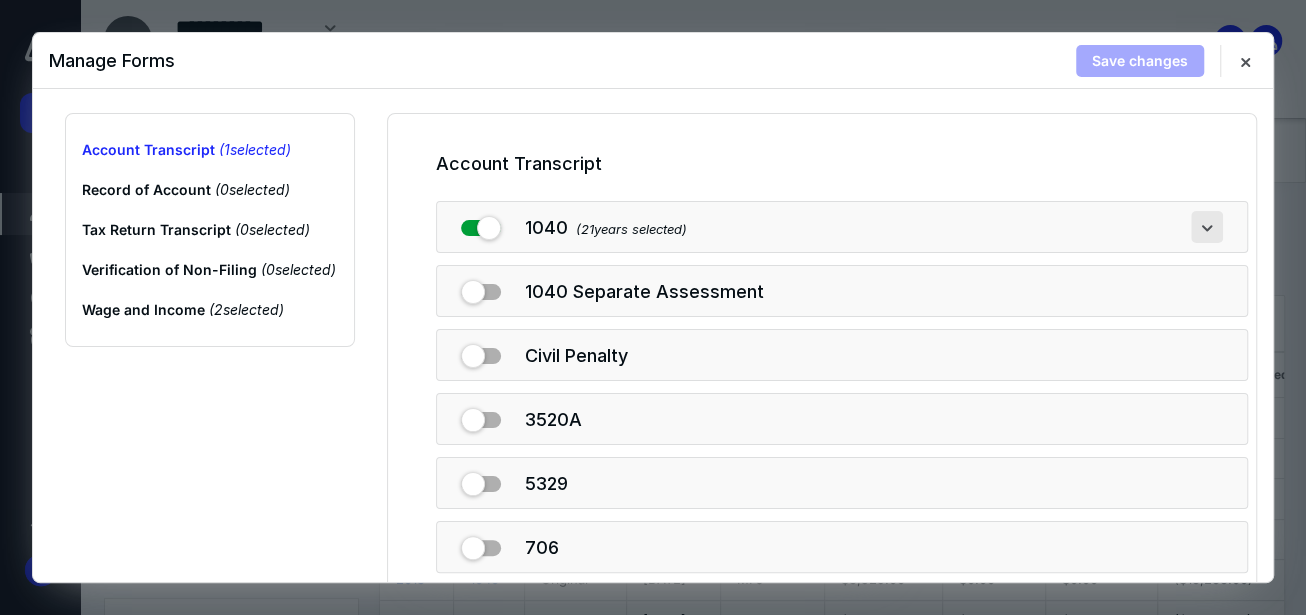 click at bounding box center [1207, 227] 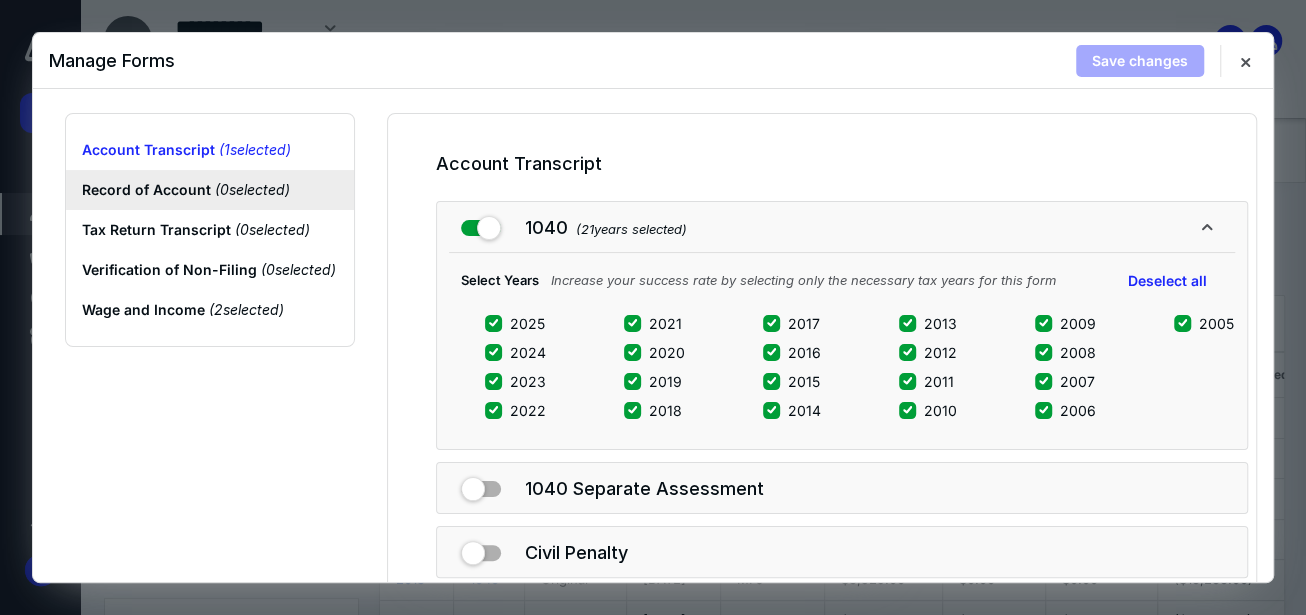 click on "Record of Account   ( 0  selected)" at bounding box center [210, 190] 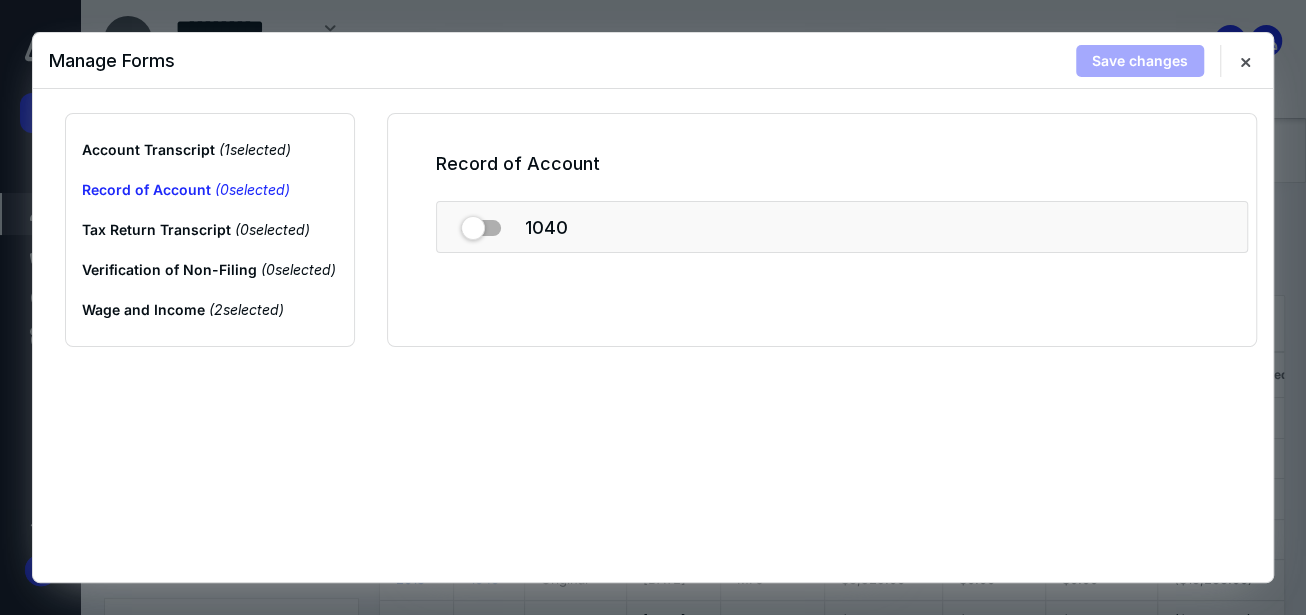 click on "1040" at bounding box center [514, 227] 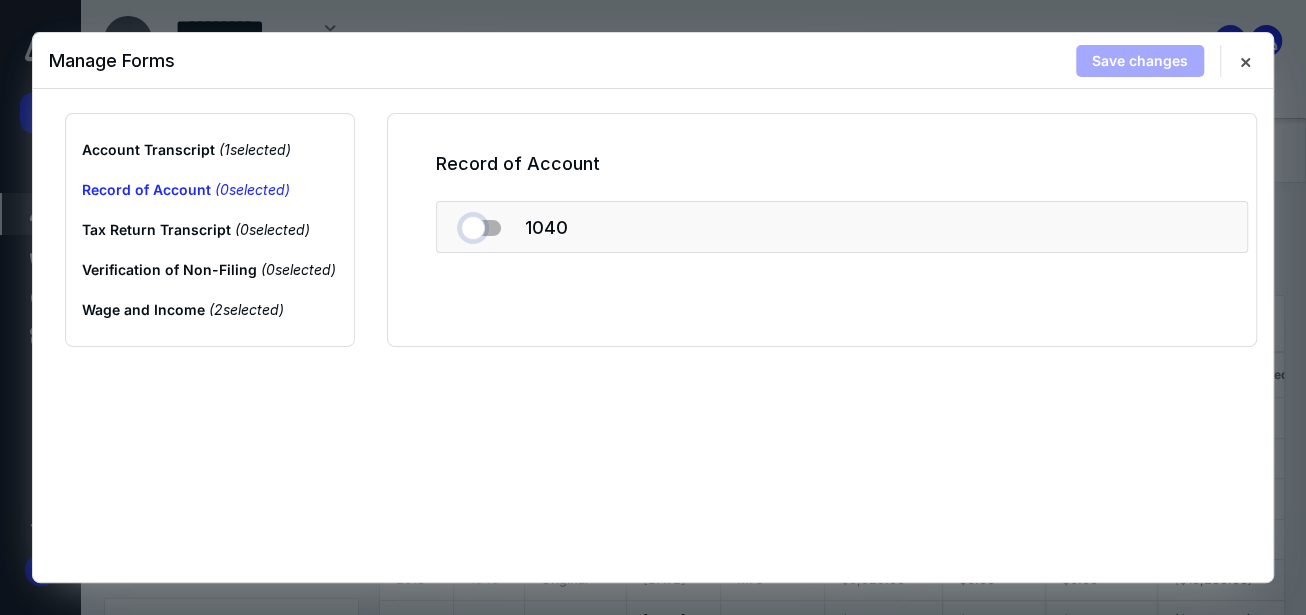 click at bounding box center [481, 224] 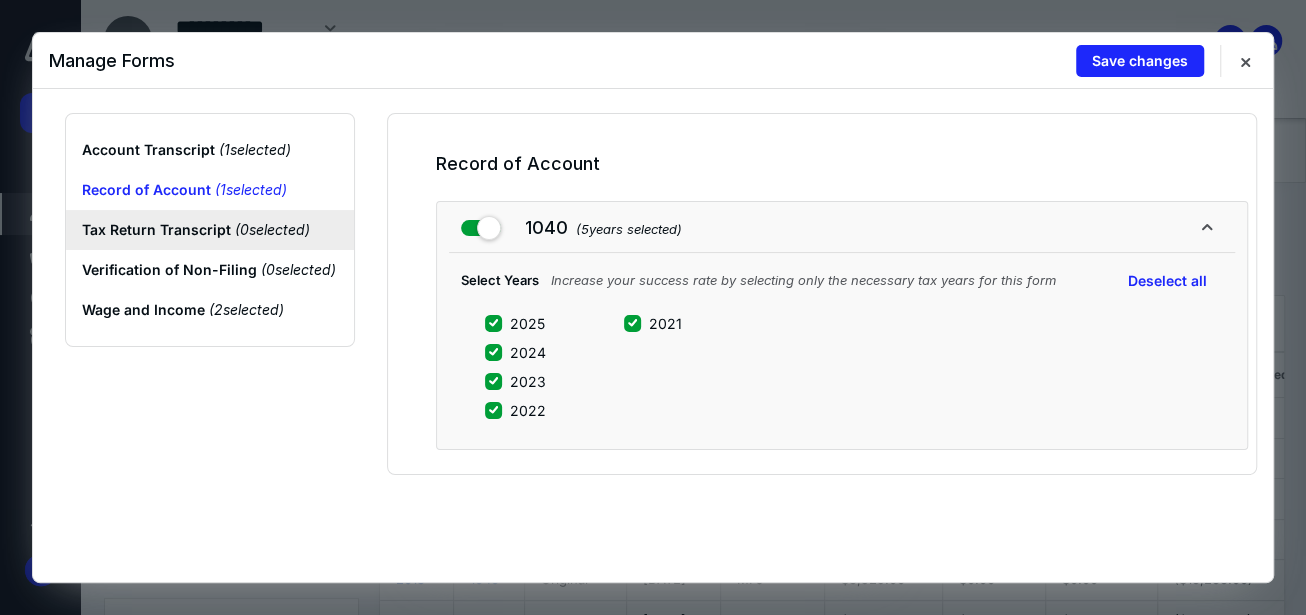 click on "Tax Return Transcript   ( 0  selected)" at bounding box center [210, 230] 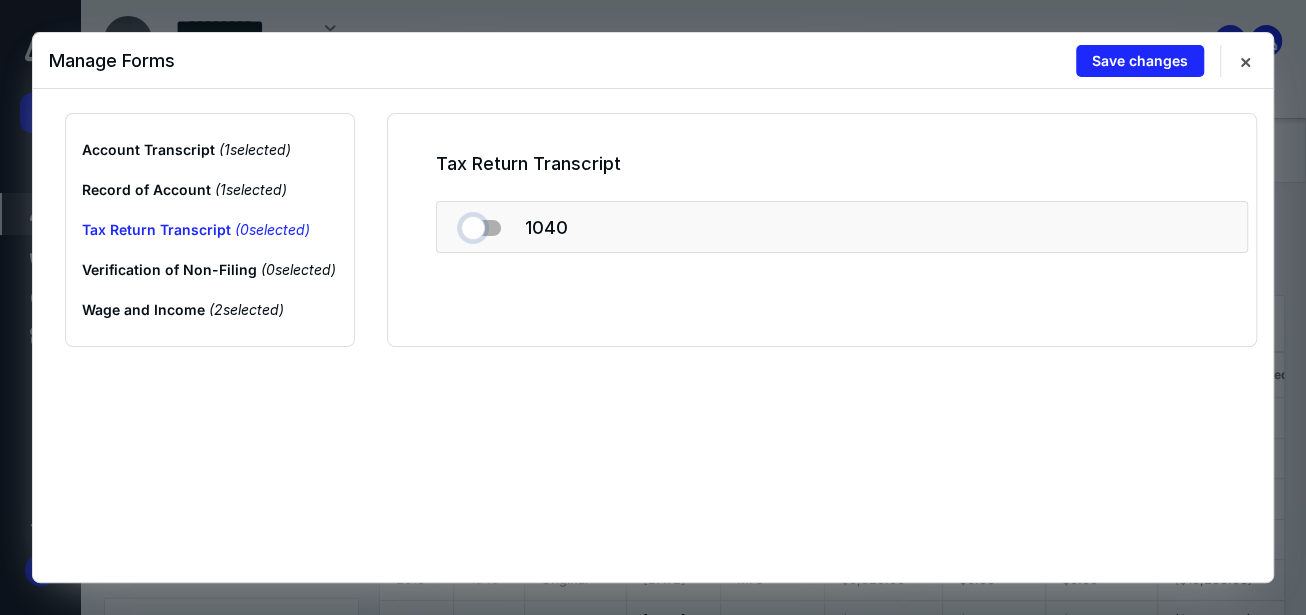 click at bounding box center (481, 224) 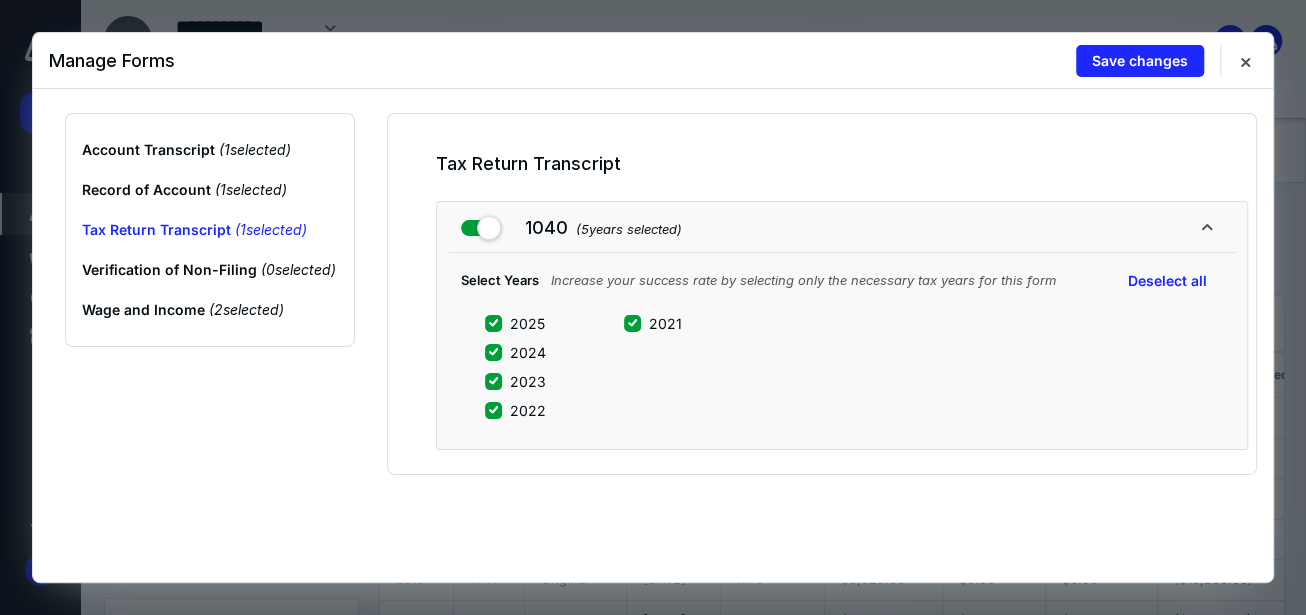 drag, startPoint x: 277, startPoint y: 263, endPoint x: 419, endPoint y: 248, distance: 142.79005 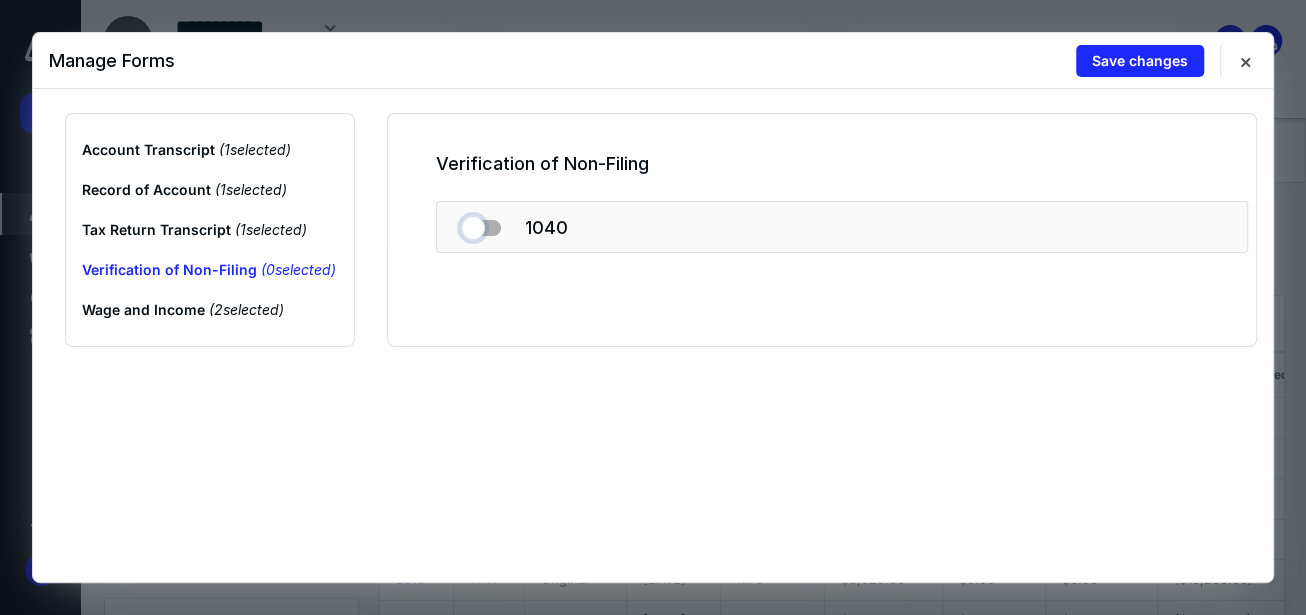 click at bounding box center [481, 224] 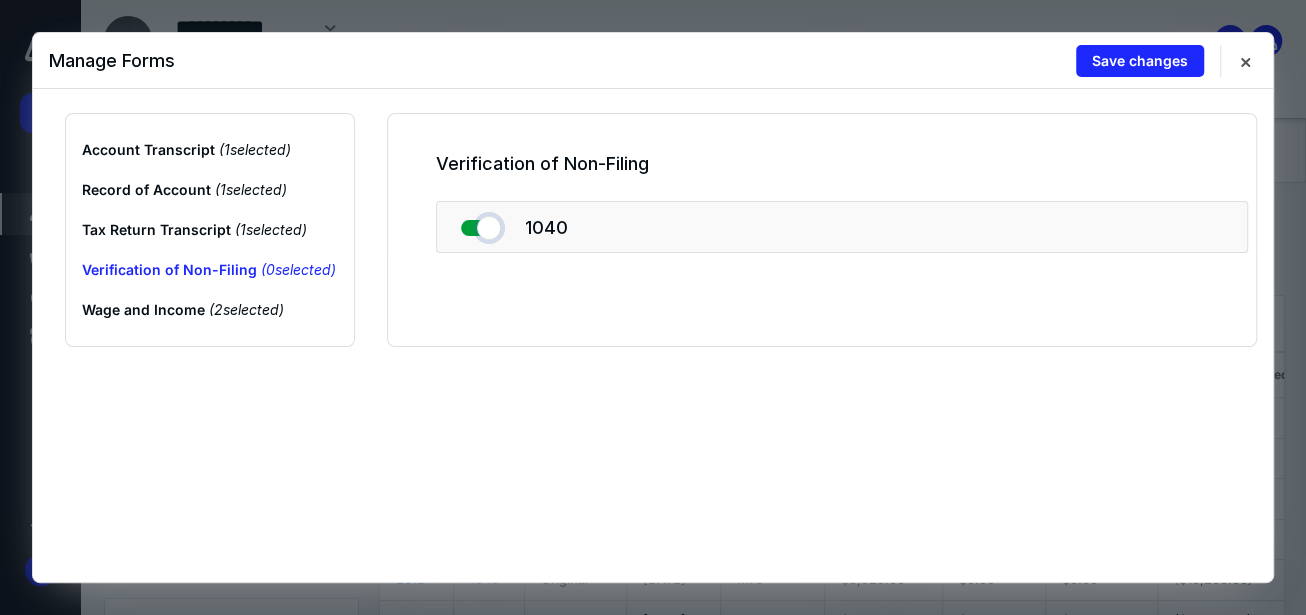 checkbox on "true" 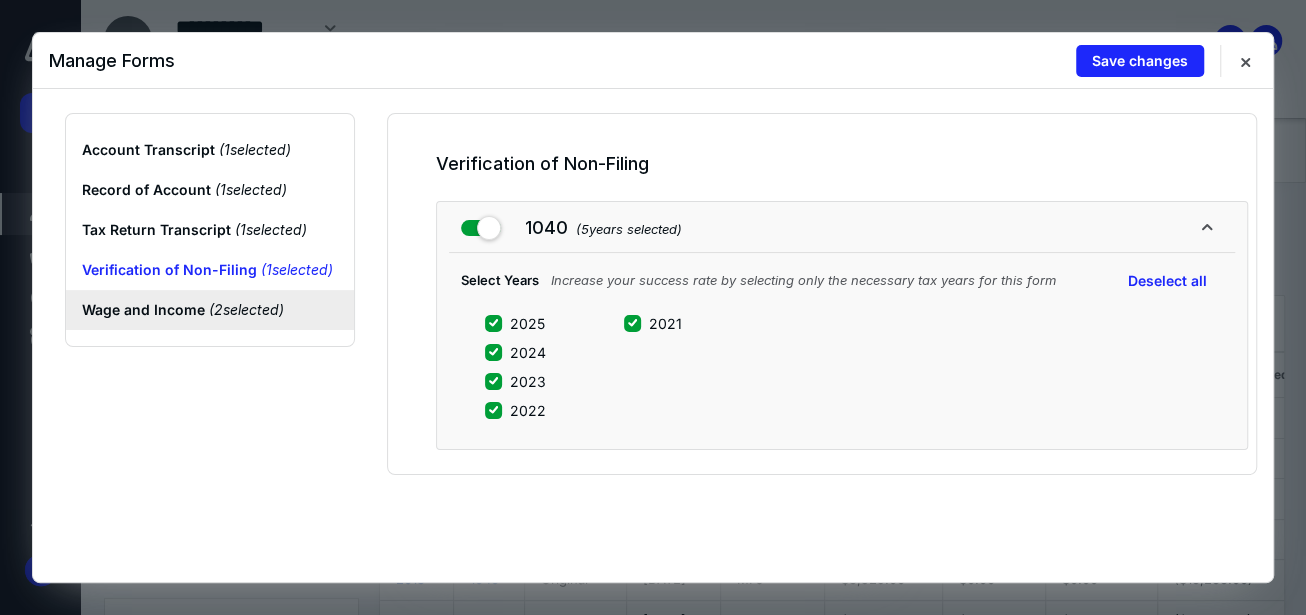 click on "Wage and Income   ( 2  selected)" at bounding box center [210, 310] 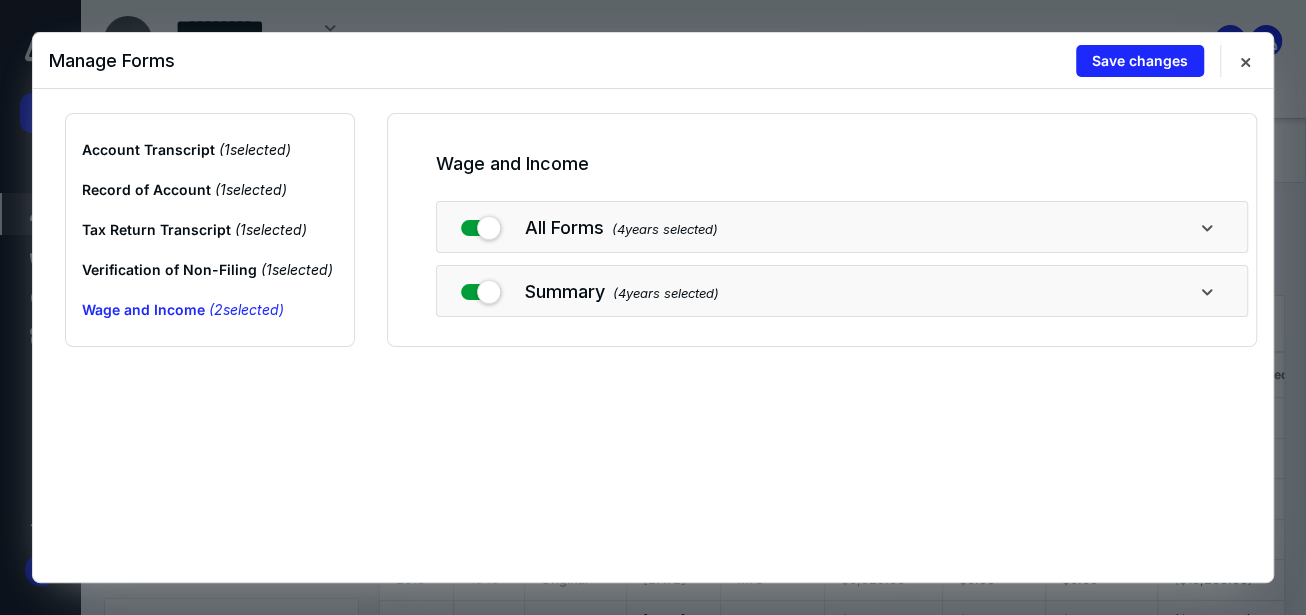 click on "All Forms ( 4  years selected)" at bounding box center (842, 227) 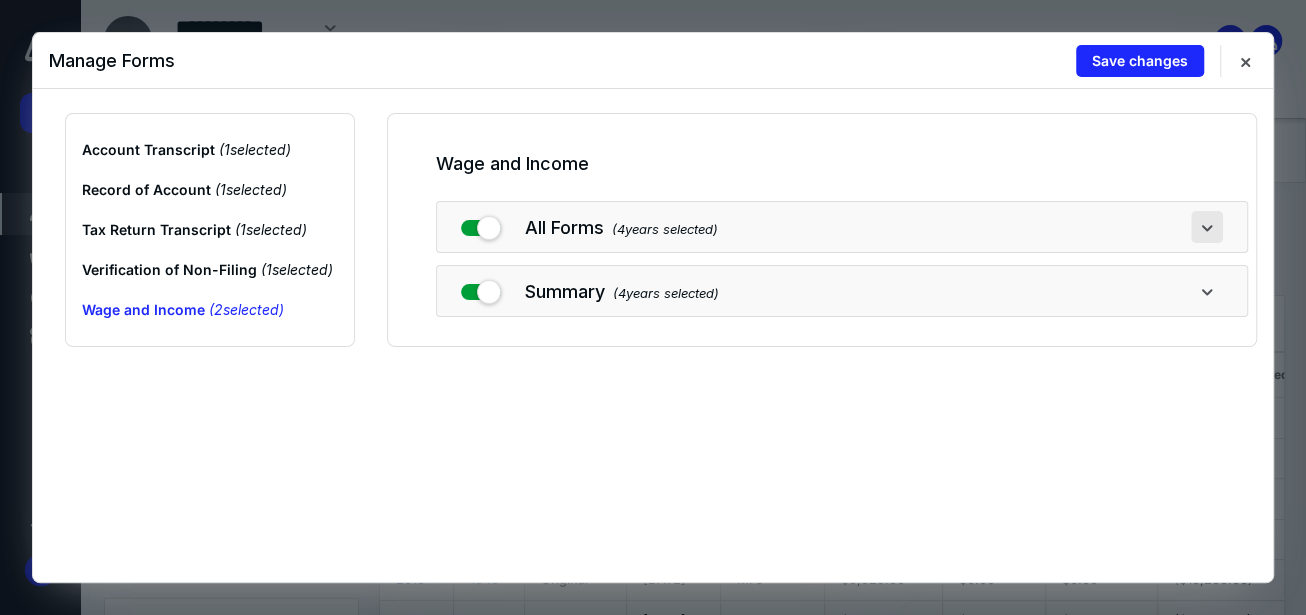 click at bounding box center (1207, 227) 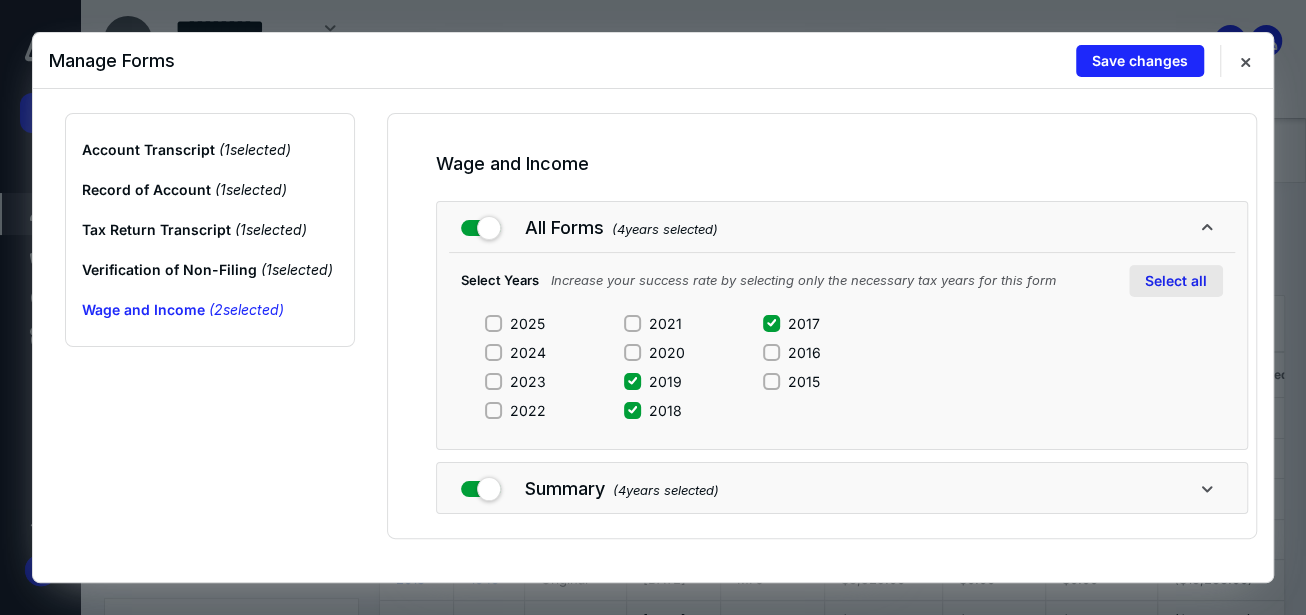 click on "Select all" at bounding box center (1176, 281) 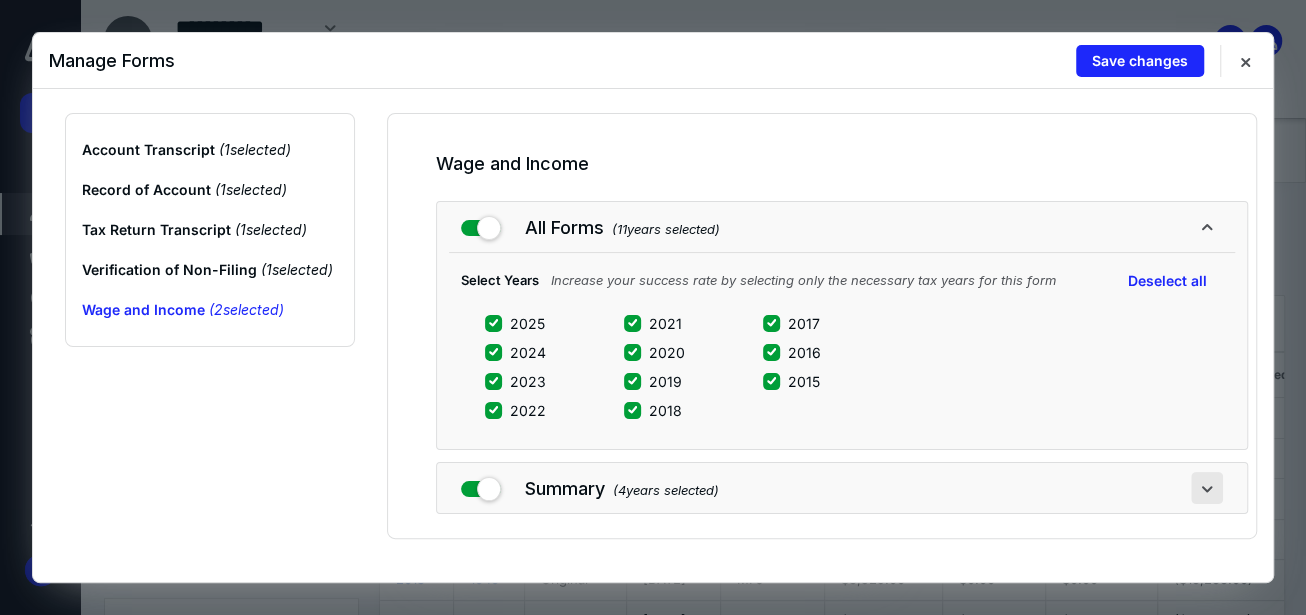click at bounding box center (1207, 488) 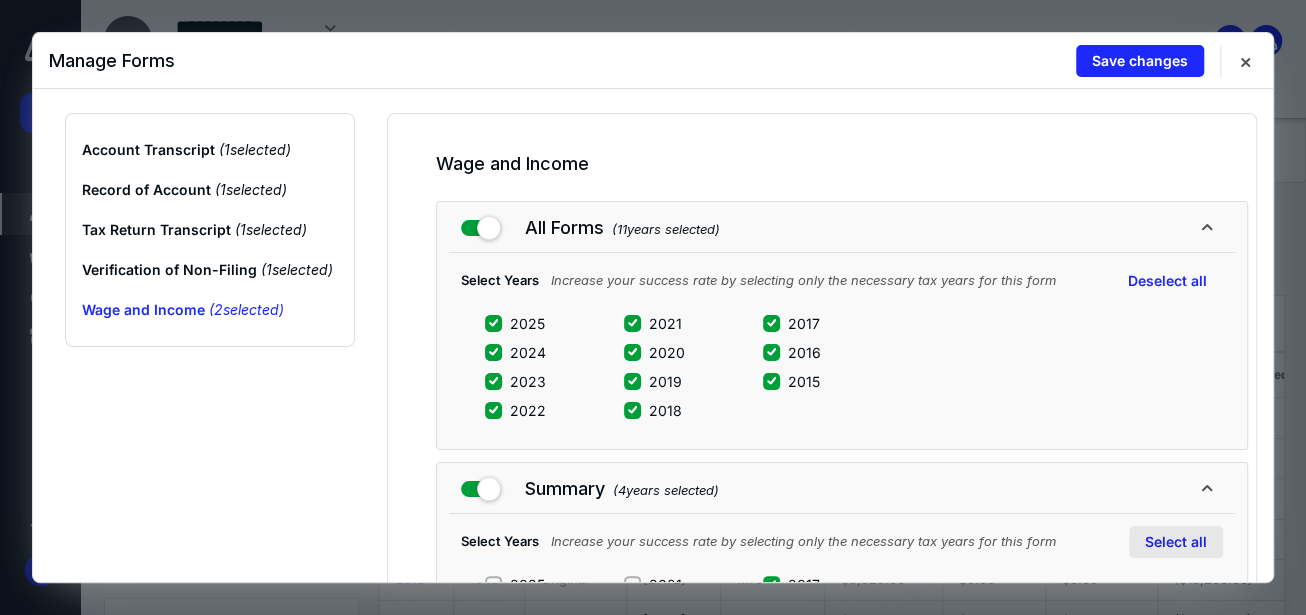 click on "Select all" at bounding box center (1176, 542) 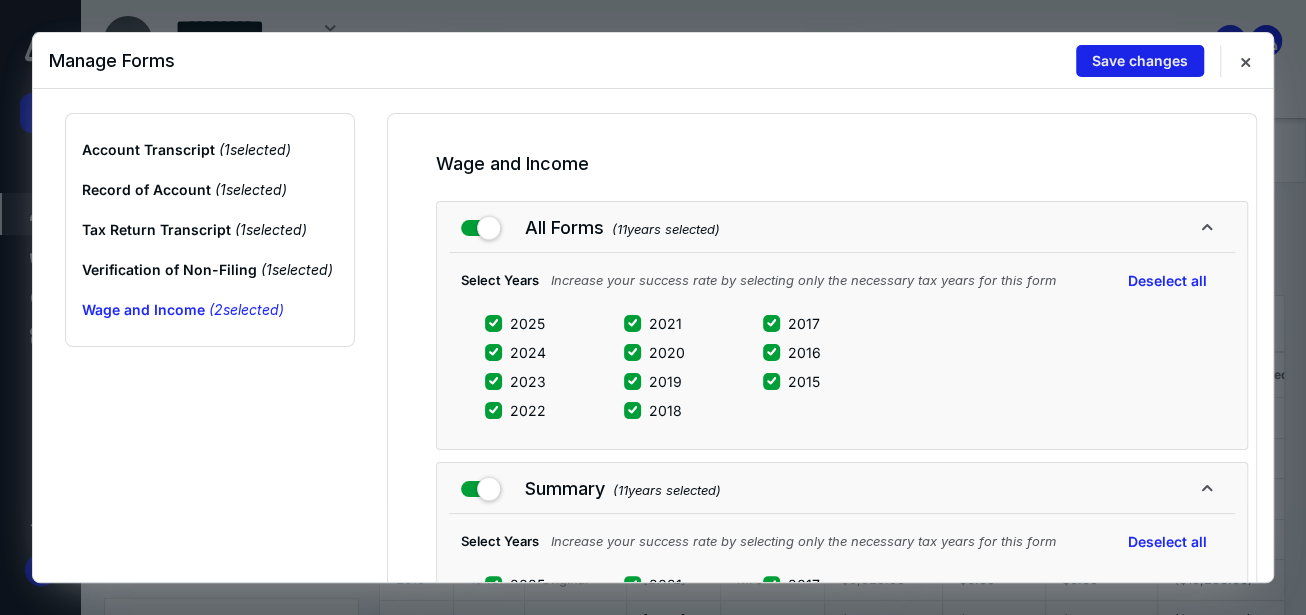 click on "Save changes" at bounding box center [1140, 61] 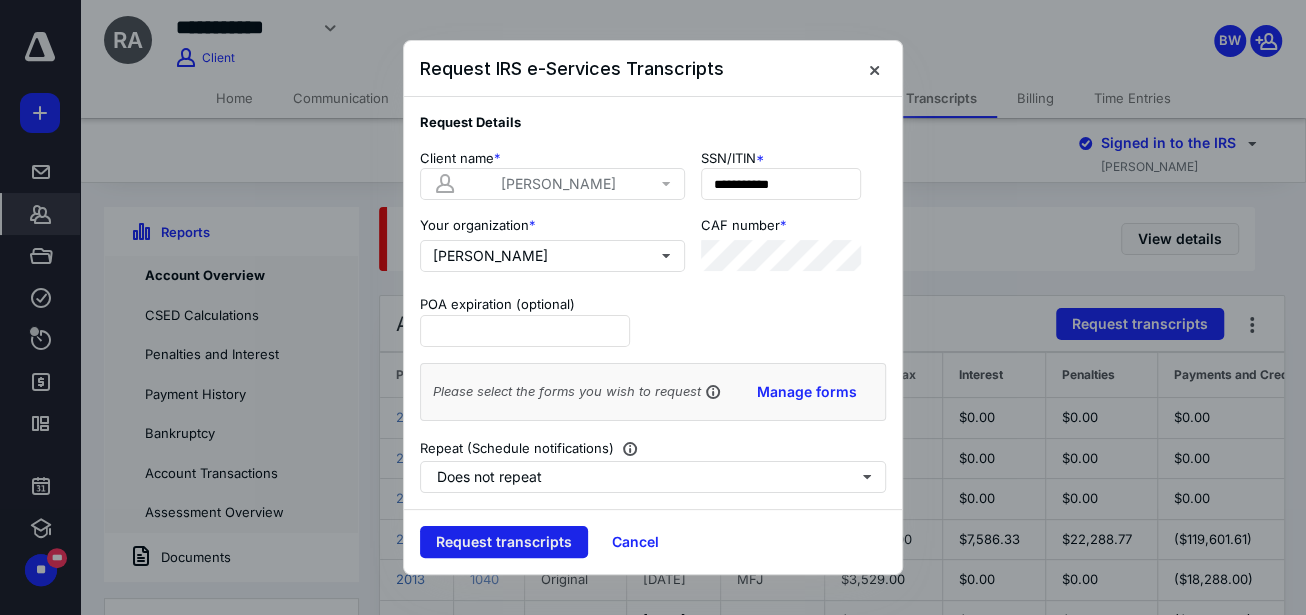 click on "Request transcripts" at bounding box center [504, 542] 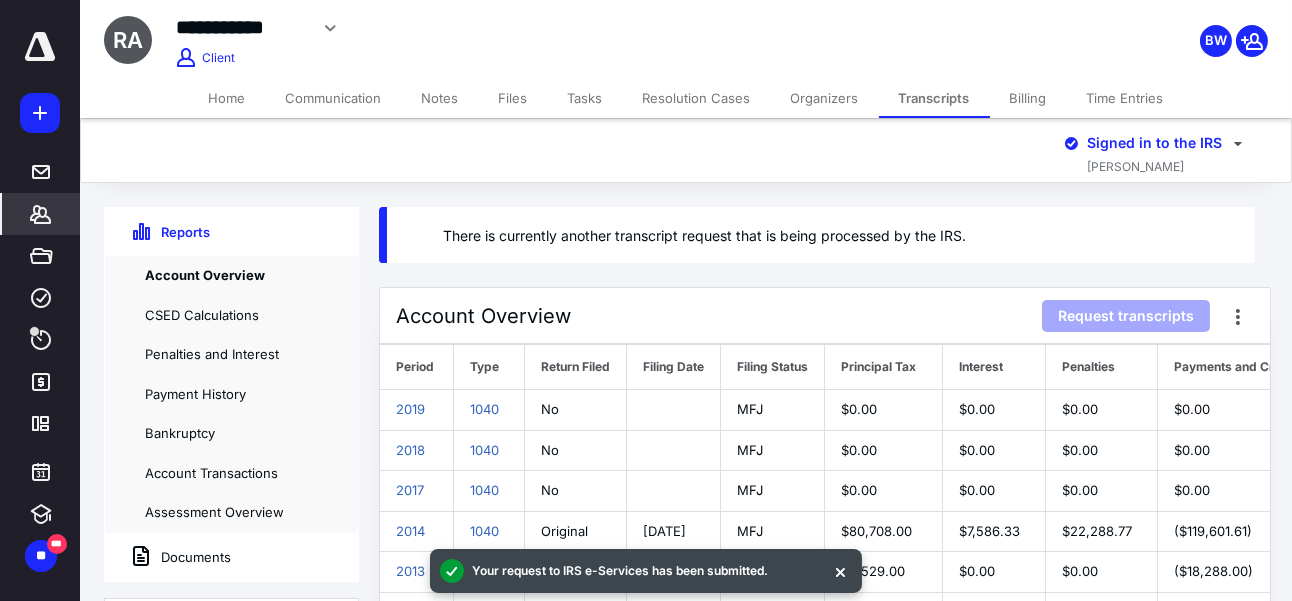 click 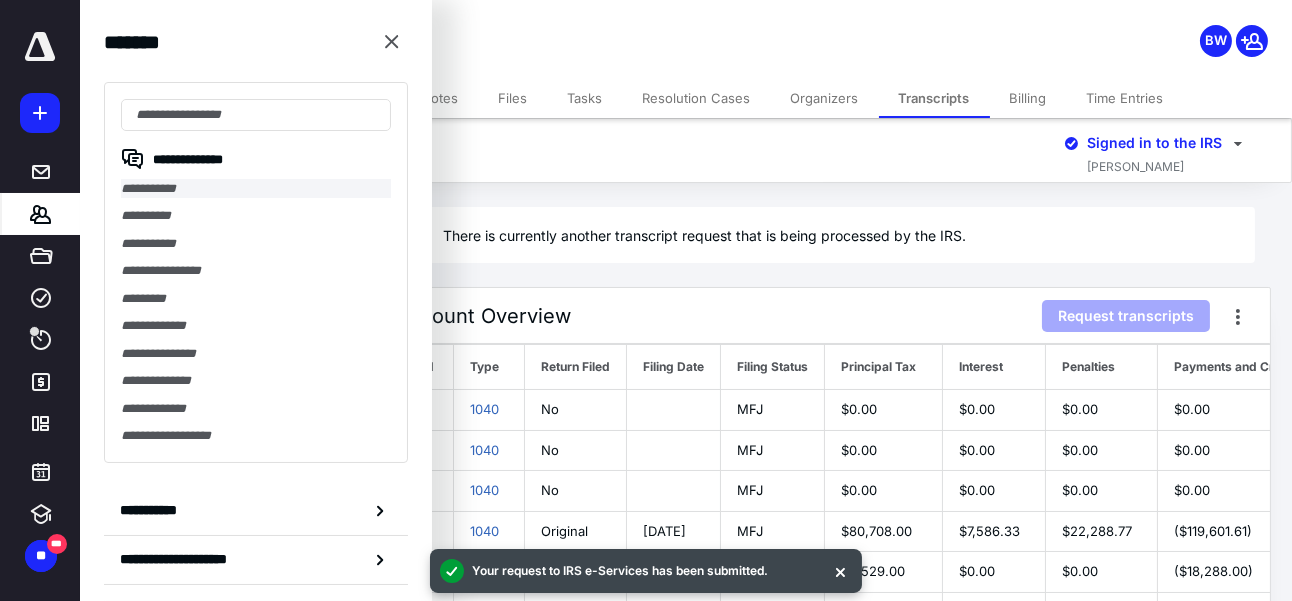 click on "**********" at bounding box center (256, 188) 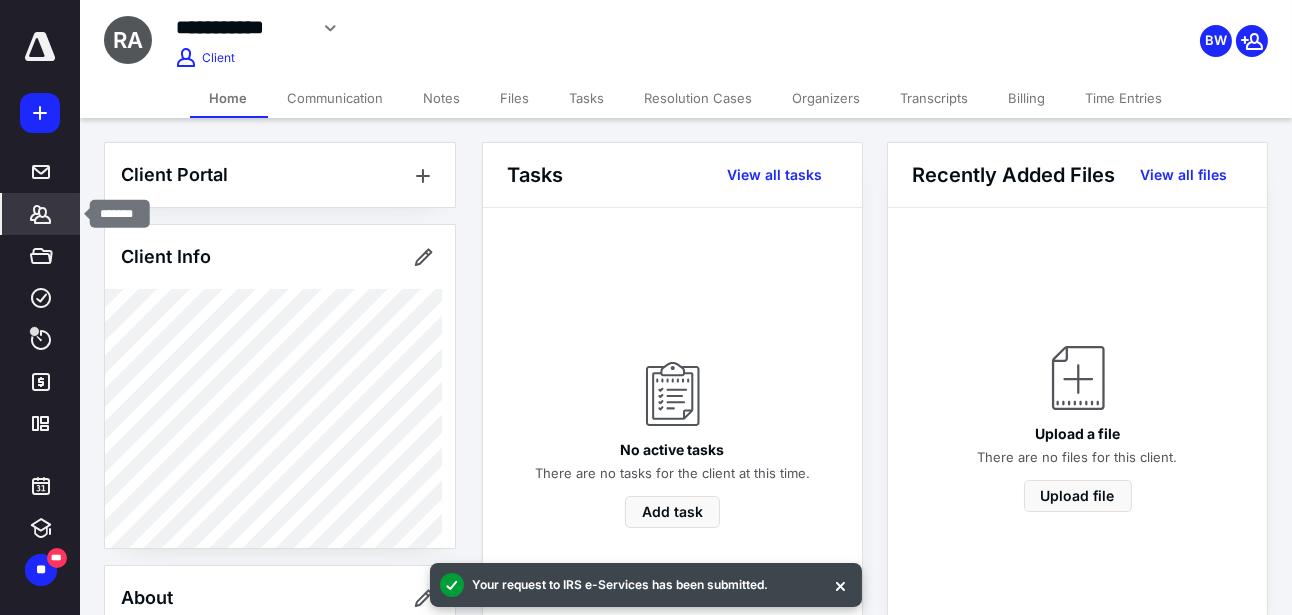 click on "*******" at bounding box center (41, 214) 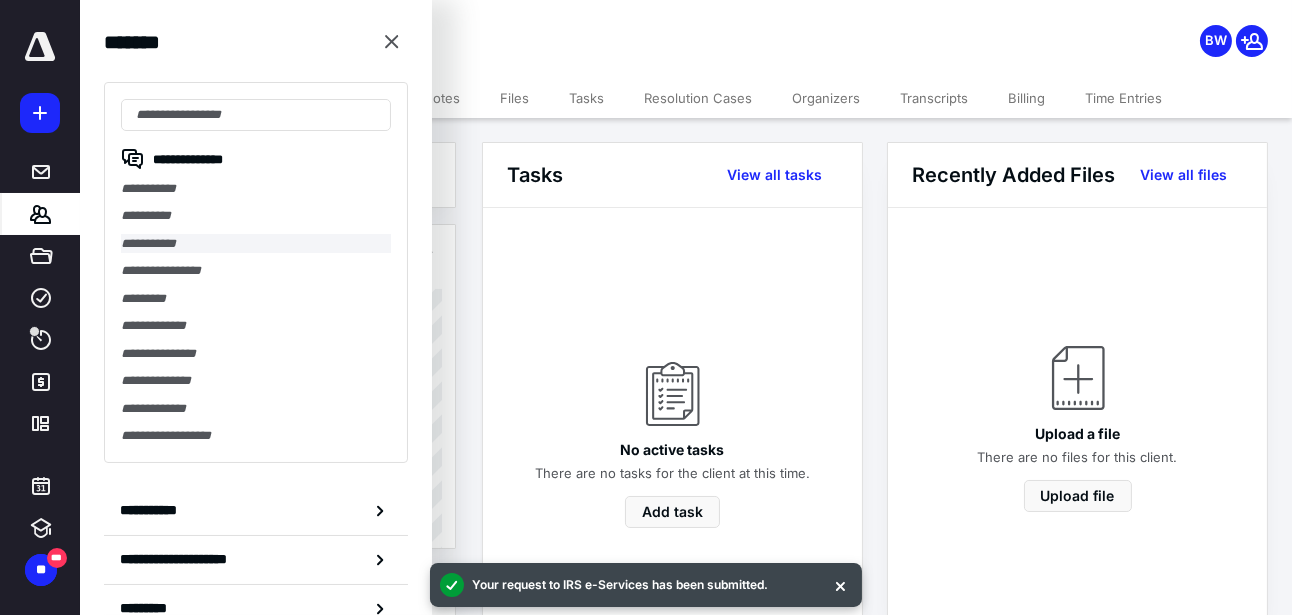 click on "**********" at bounding box center [256, 243] 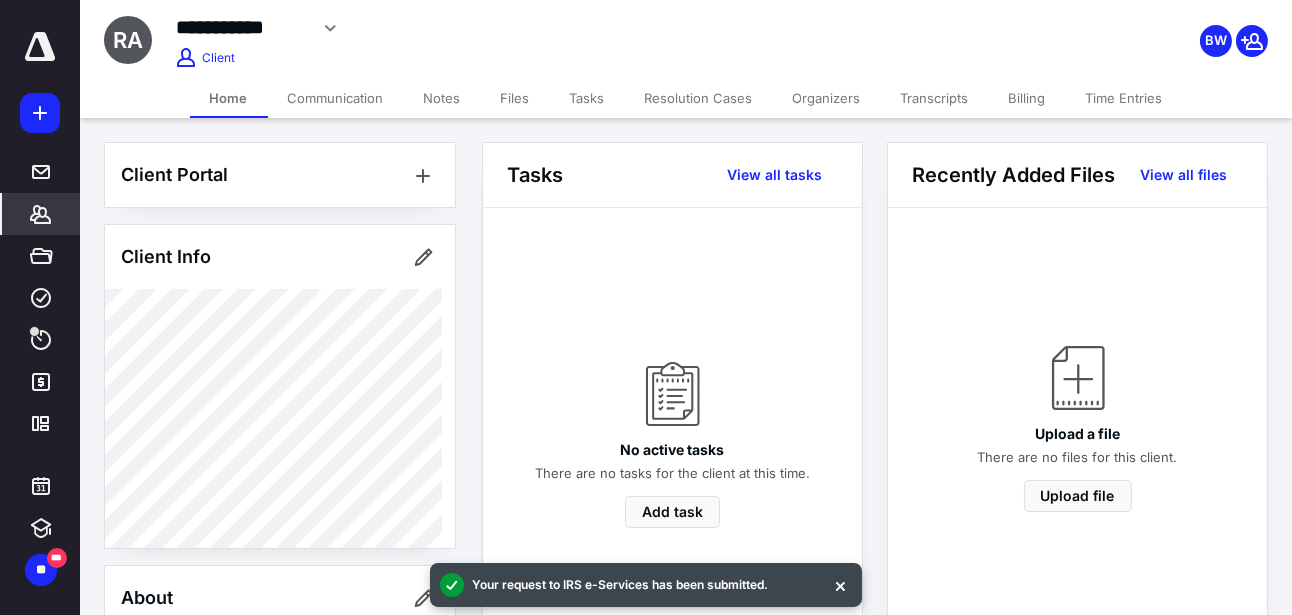 click on "Transcripts" at bounding box center [935, 98] 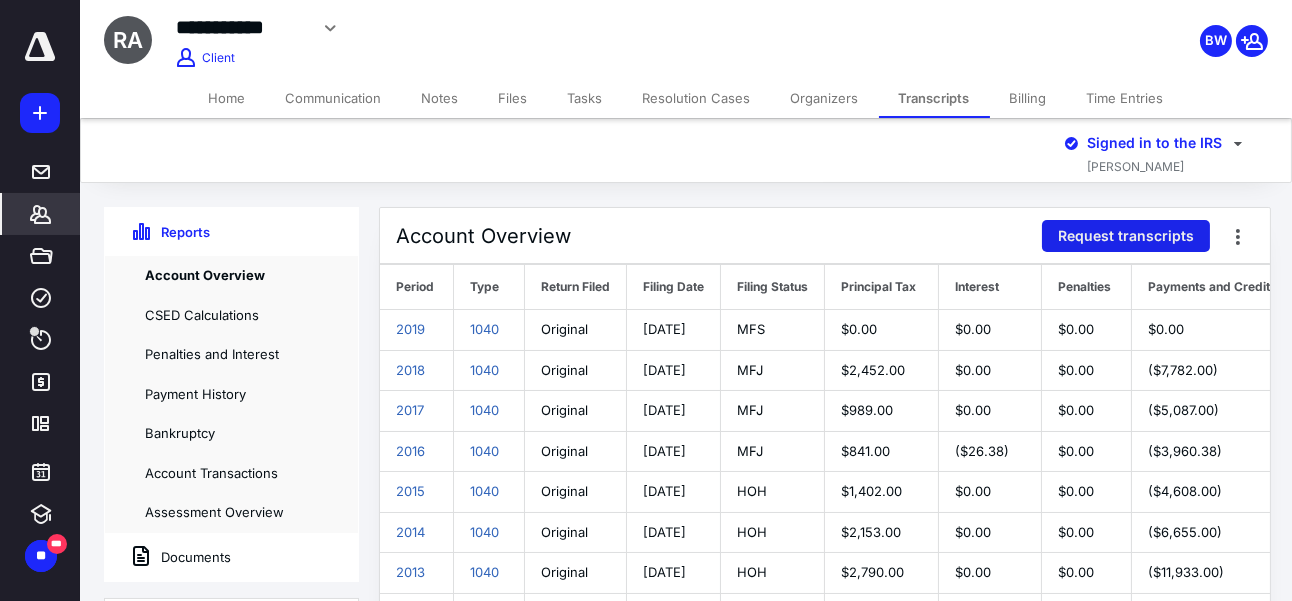 click on "Request transcripts" at bounding box center (1126, 236) 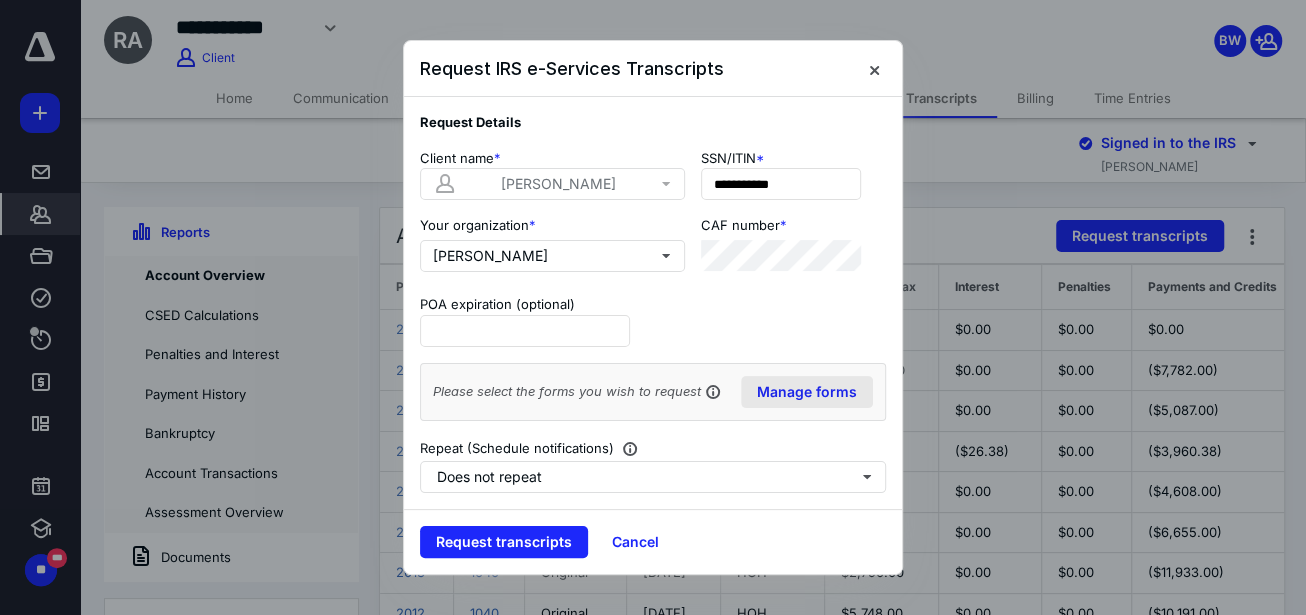 click on "Manage forms" at bounding box center (807, 392) 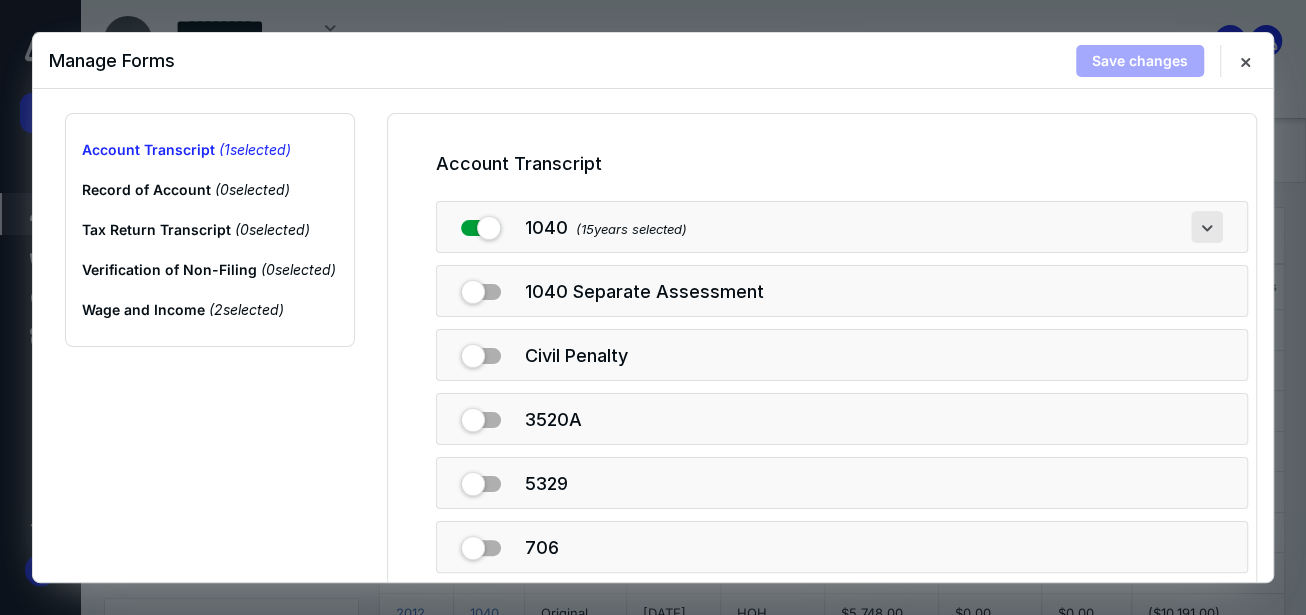 click at bounding box center [1207, 227] 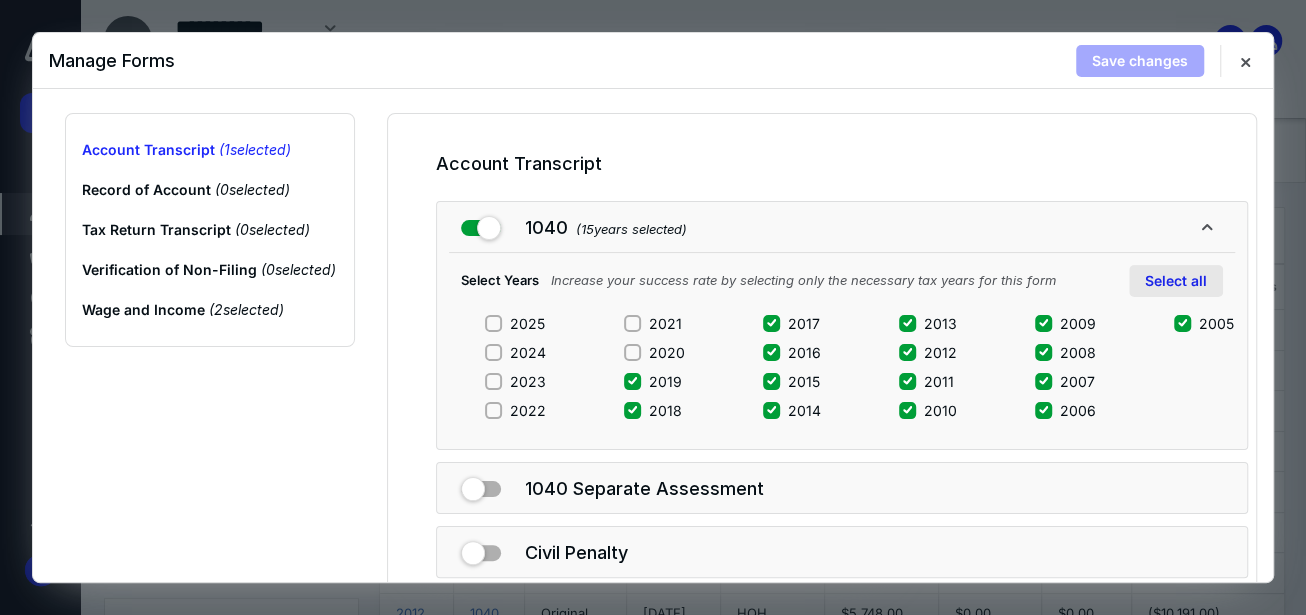 click on "Select all" at bounding box center [1176, 281] 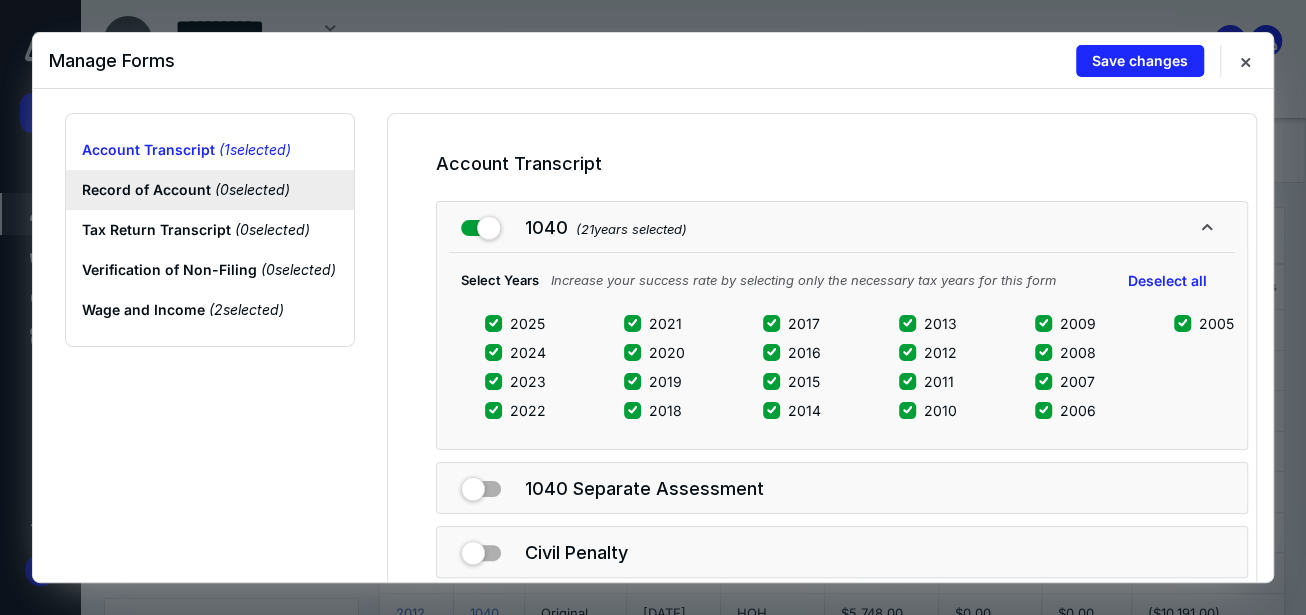 click on "Record of Account   ( 0  selected)" at bounding box center (210, 190) 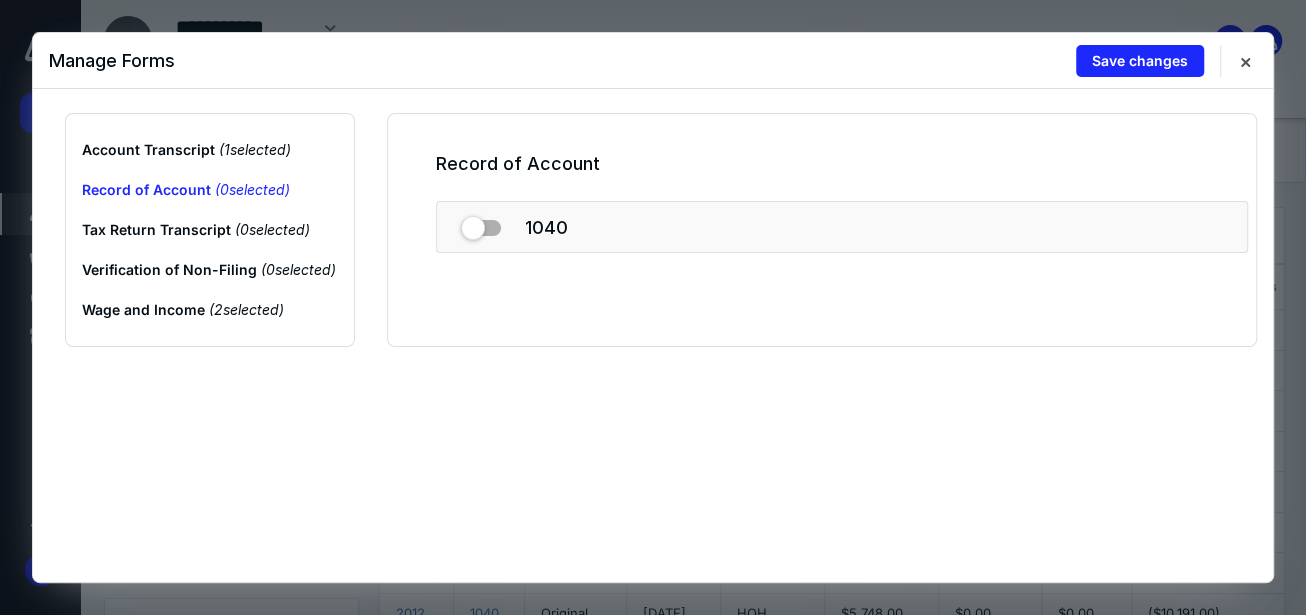 click at bounding box center [481, 224] 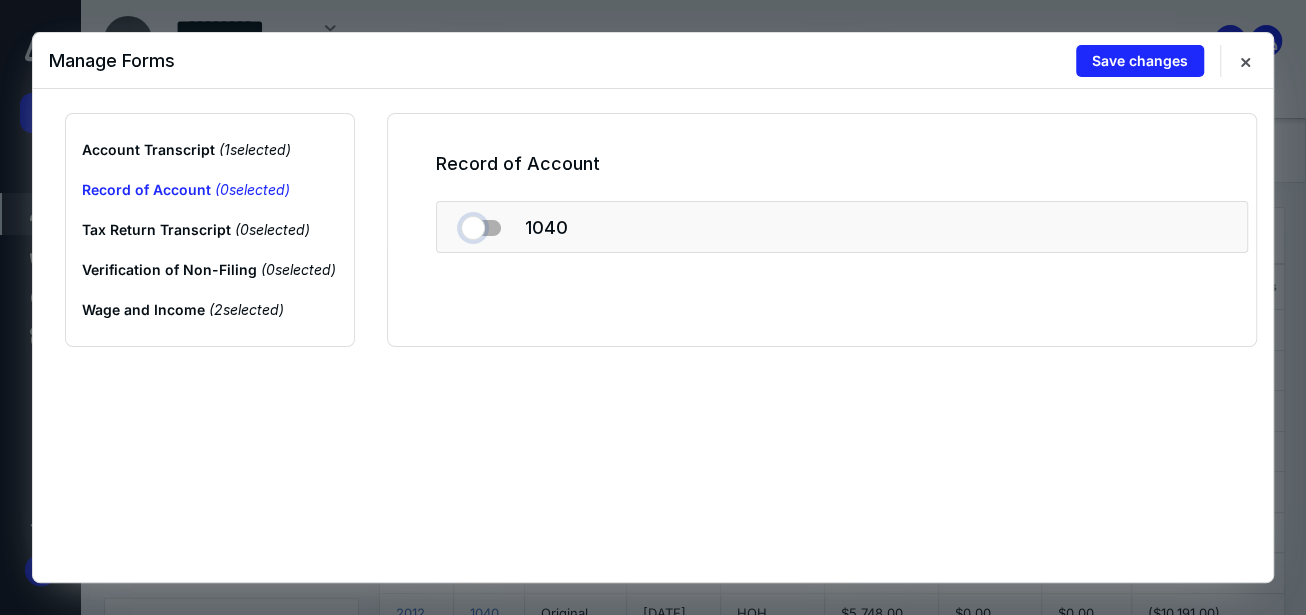 click at bounding box center [481, 224] 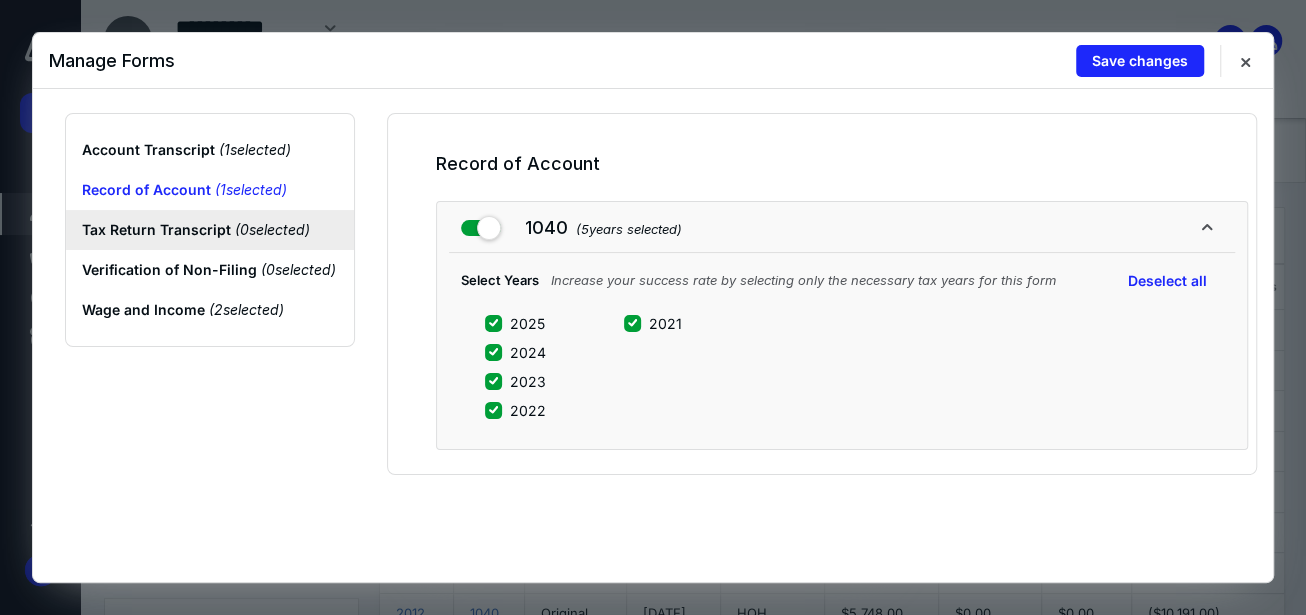 click on "Tax Return Transcript   ( 0  selected)" at bounding box center [210, 230] 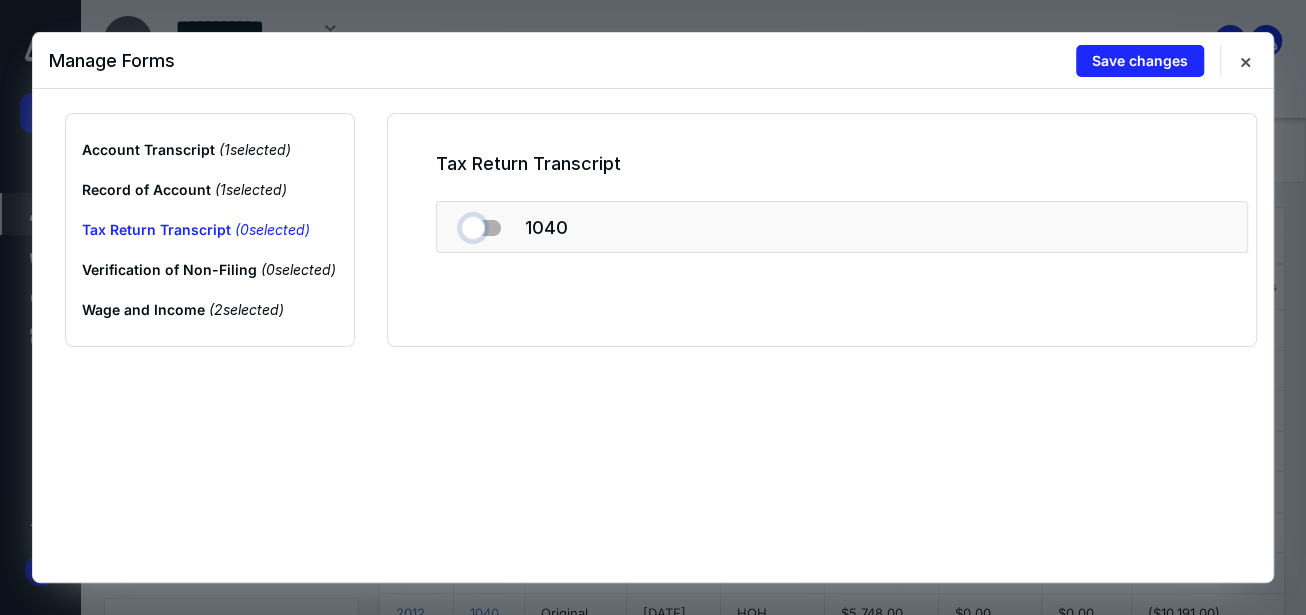 click at bounding box center [481, 224] 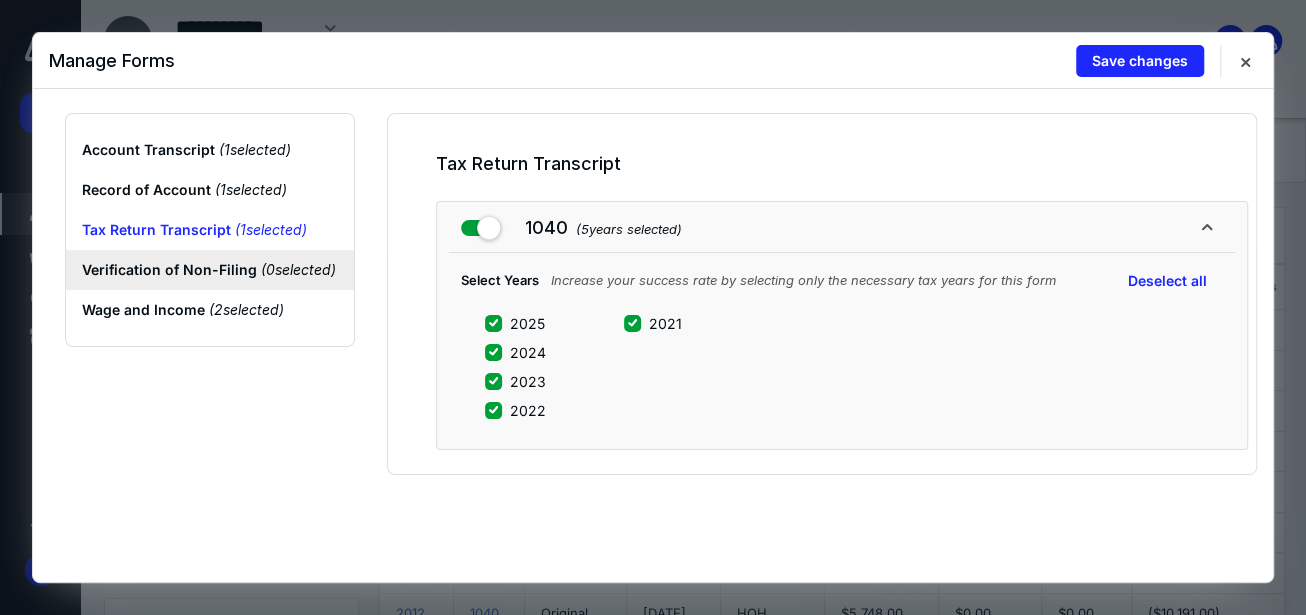 click on "Verification of Non-Filing   ( 0  selected)" at bounding box center [210, 270] 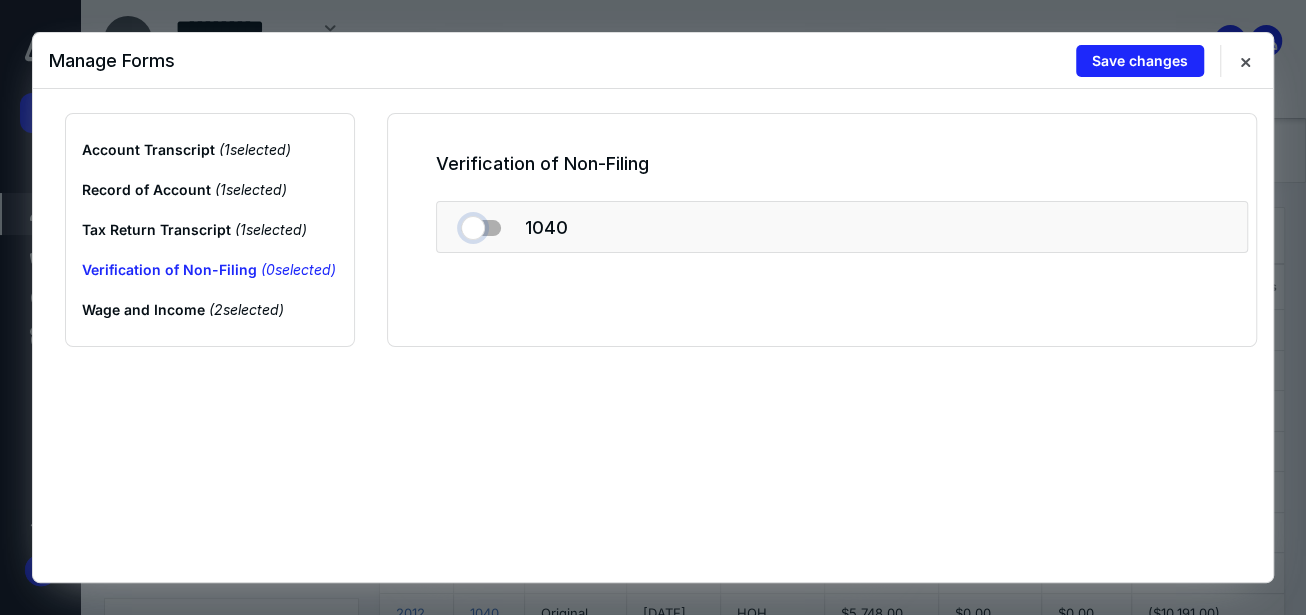 drag, startPoint x: 473, startPoint y: 226, endPoint x: 399, endPoint y: 266, distance: 84.118965 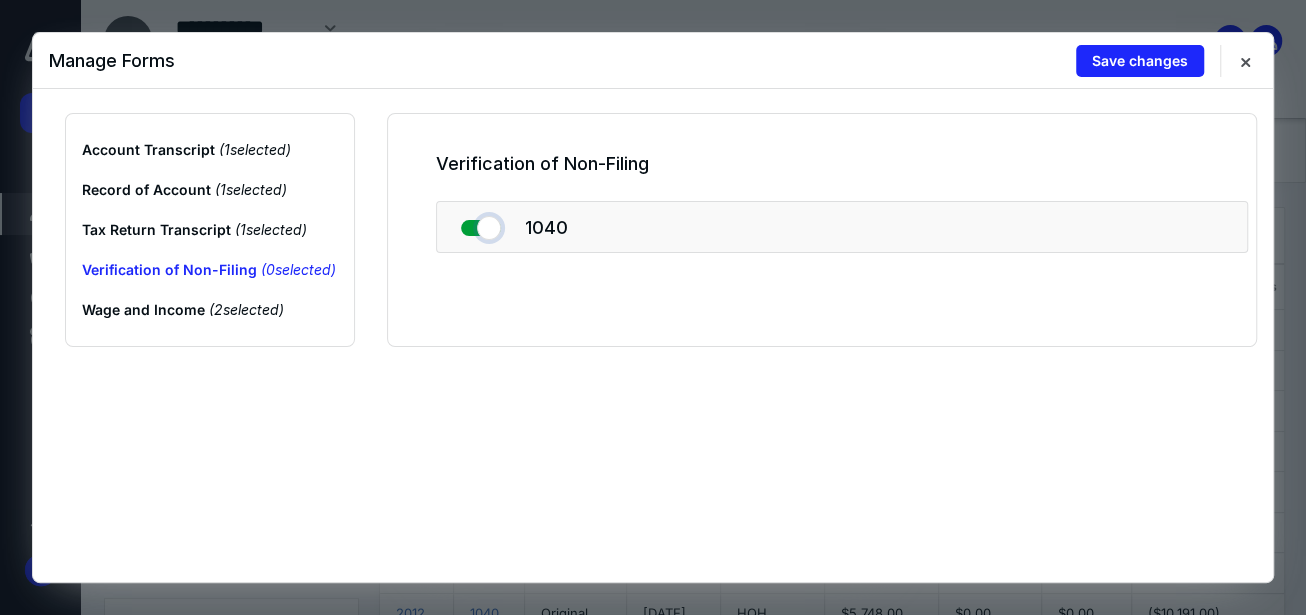 checkbox on "true" 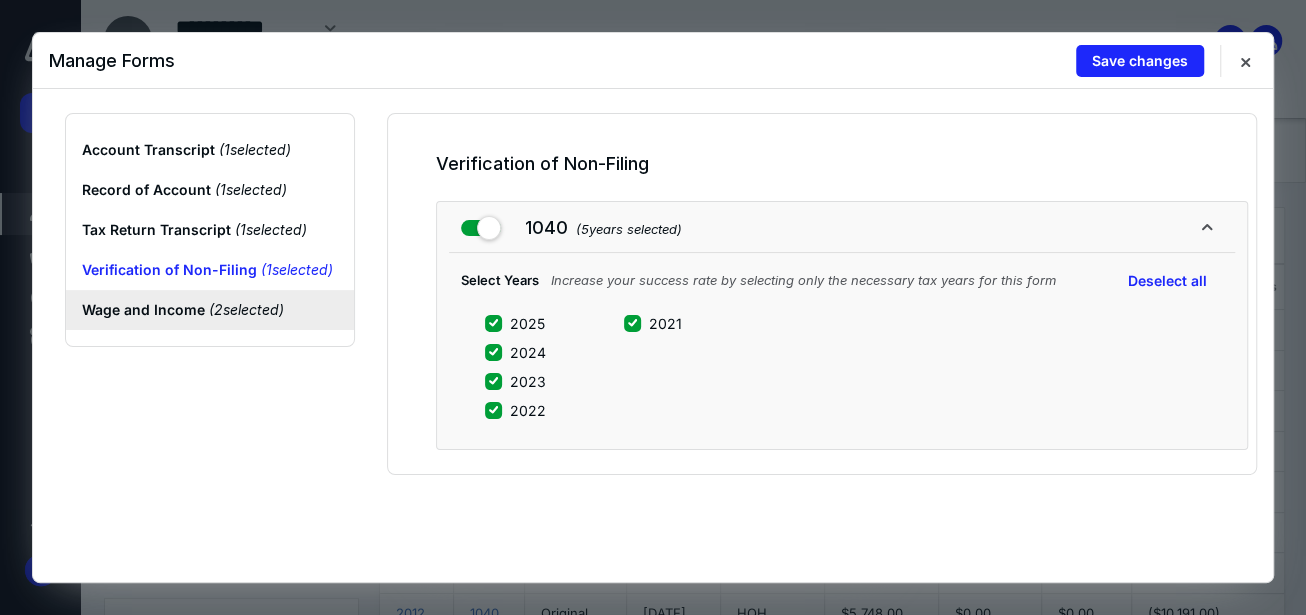 click on "Wage and Income   ( 2  selected)" at bounding box center (210, 310) 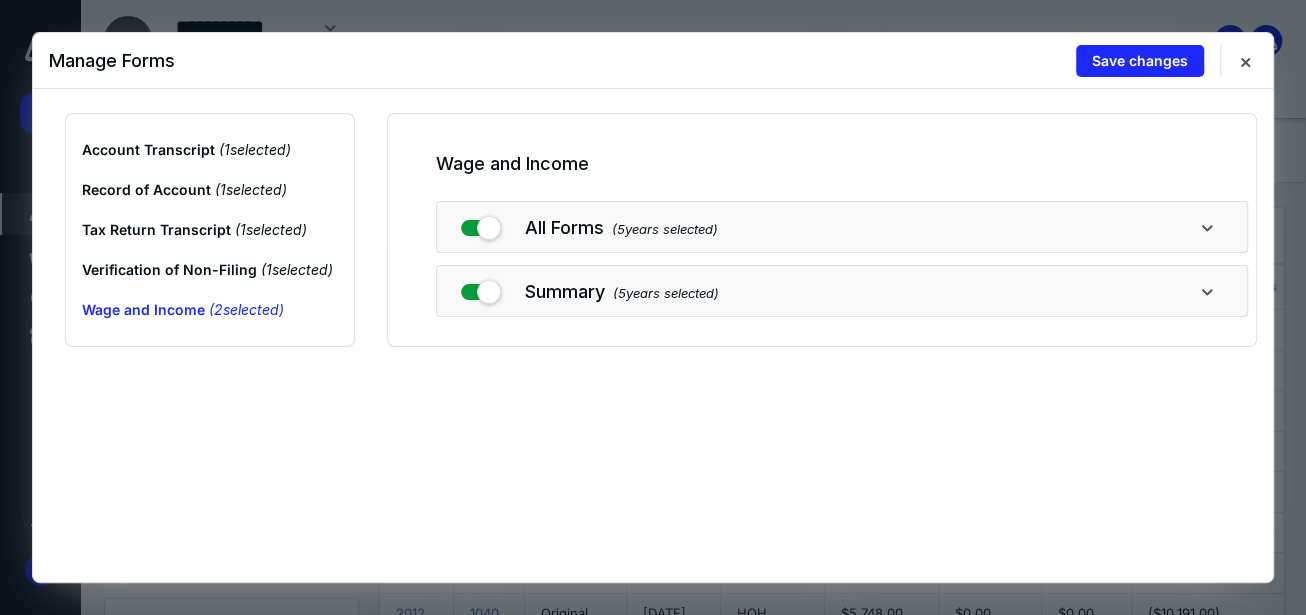 click on "All Forms ( 5  years selected)" at bounding box center [842, 227] 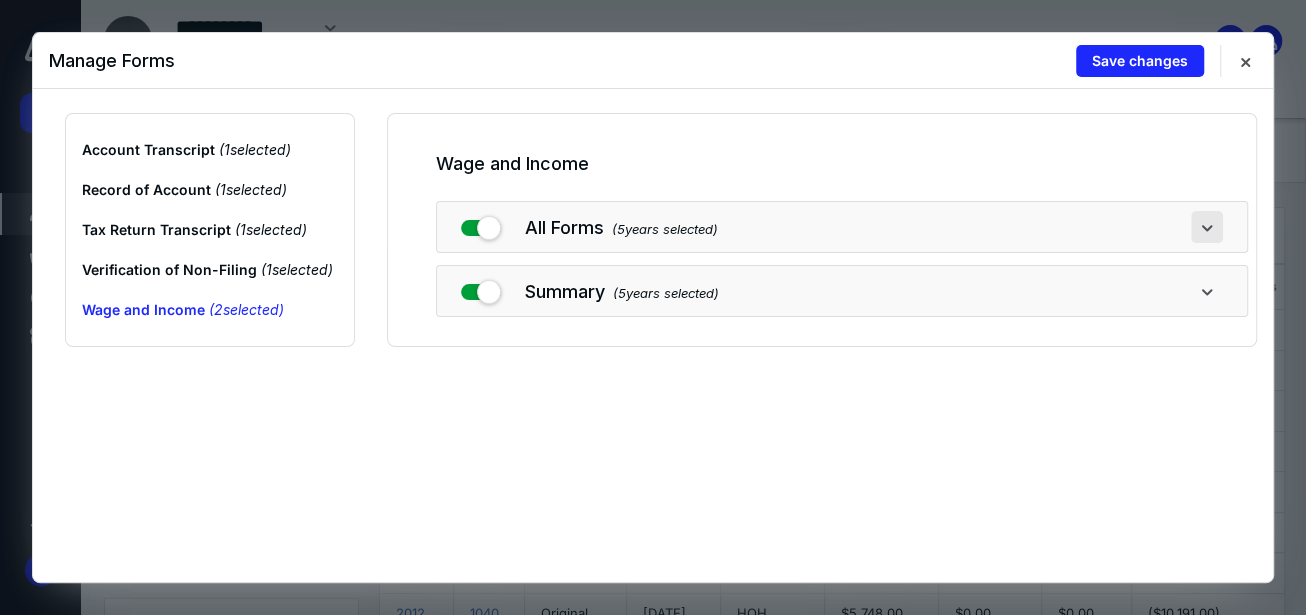 click at bounding box center [1207, 227] 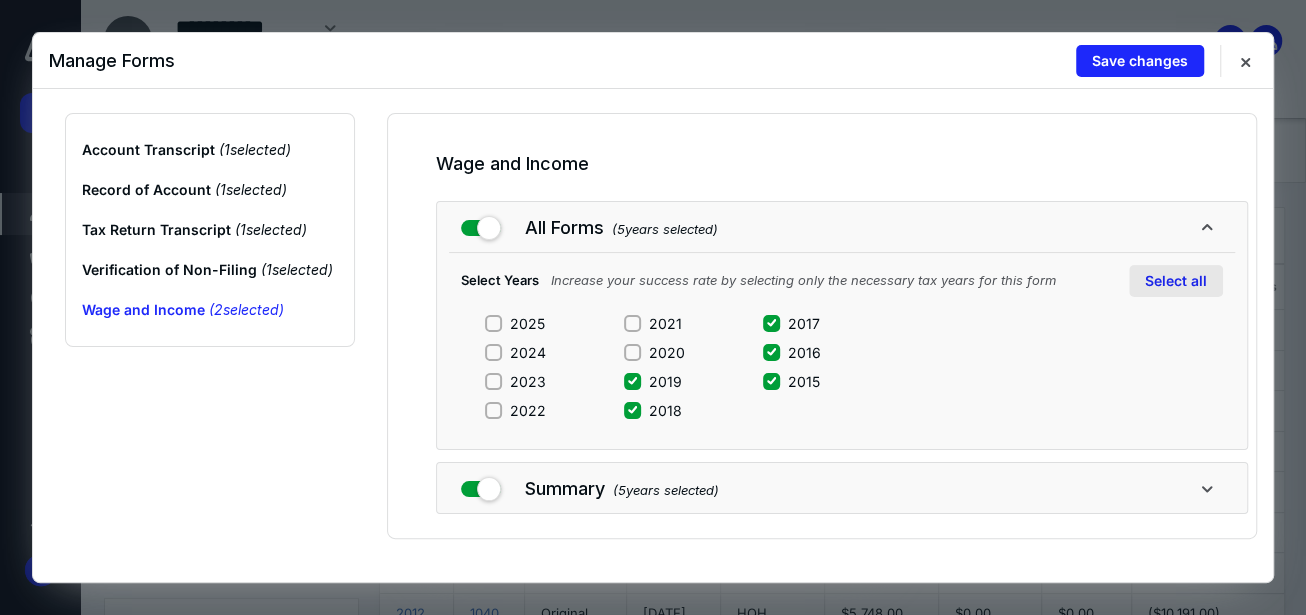 click on "Select all" at bounding box center [1176, 281] 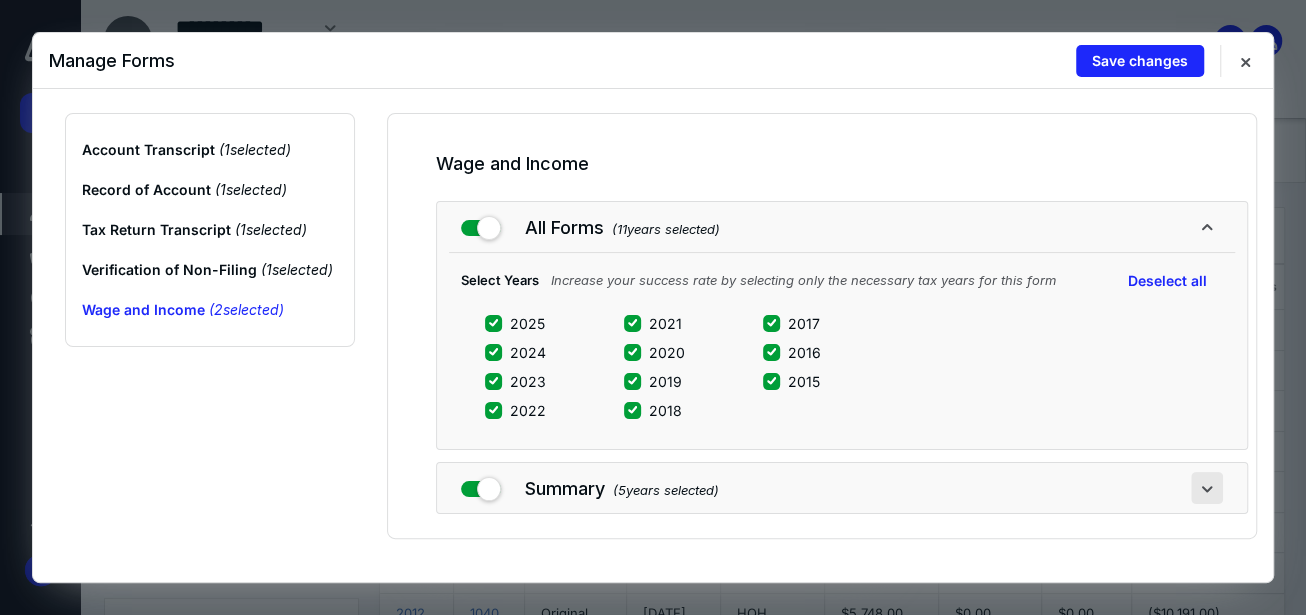 click at bounding box center (1207, 488) 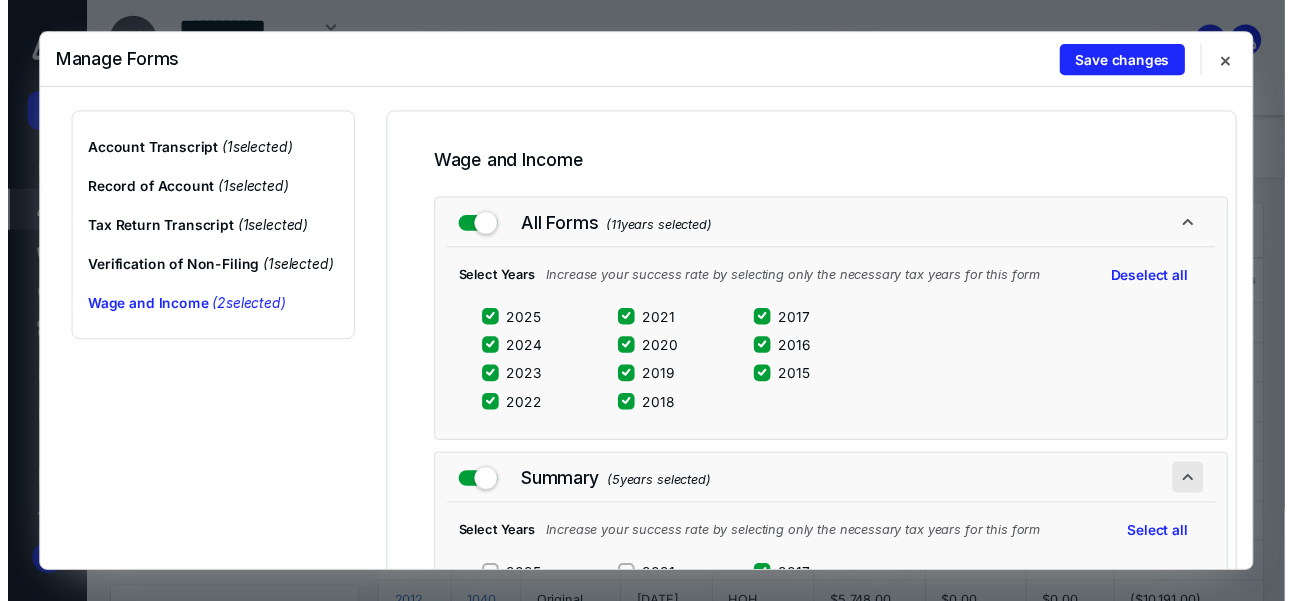 scroll, scrollTop: 167, scrollLeft: 0, axis: vertical 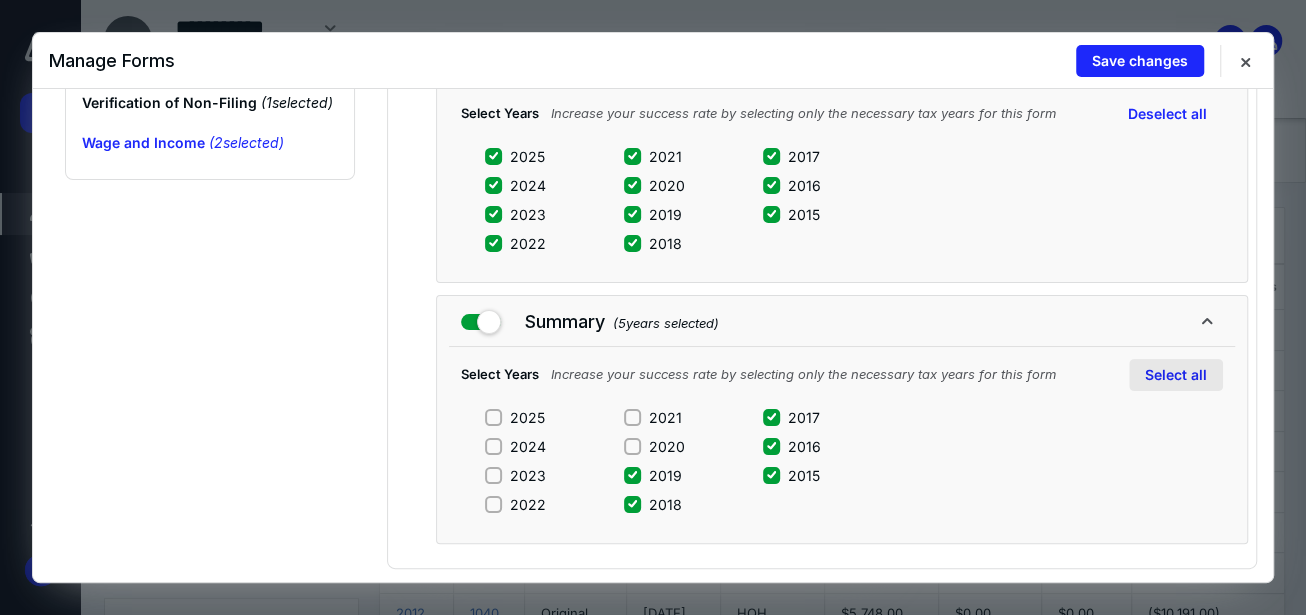 click on "Select all" at bounding box center [1176, 375] 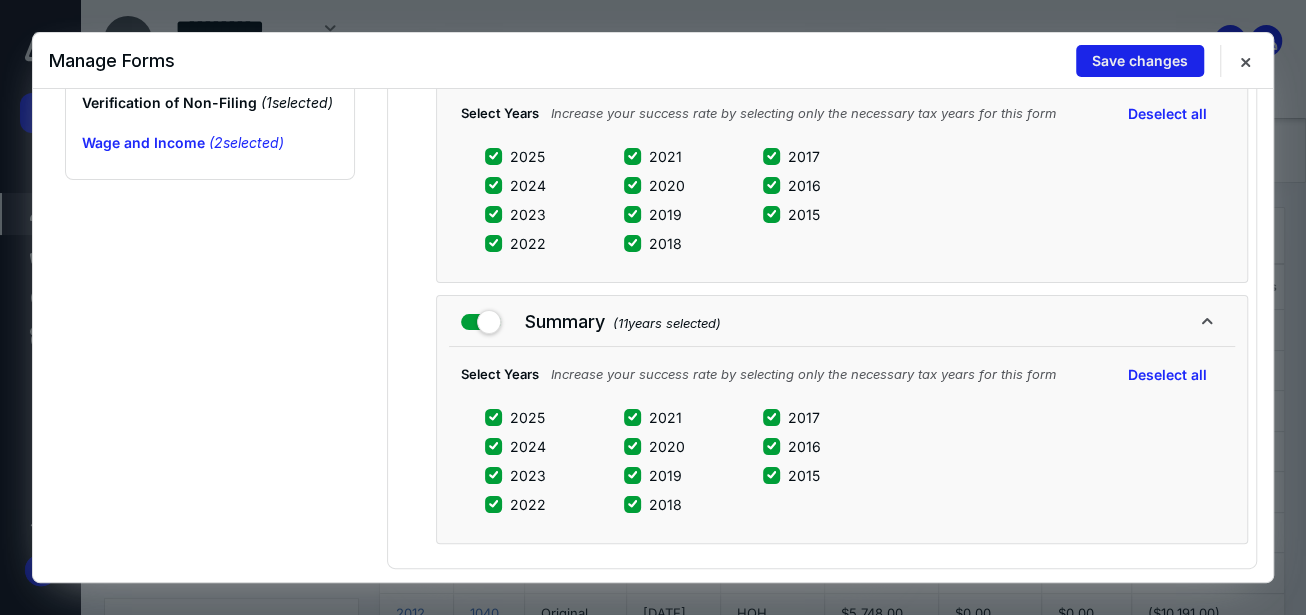 click on "Save changes" at bounding box center (1140, 61) 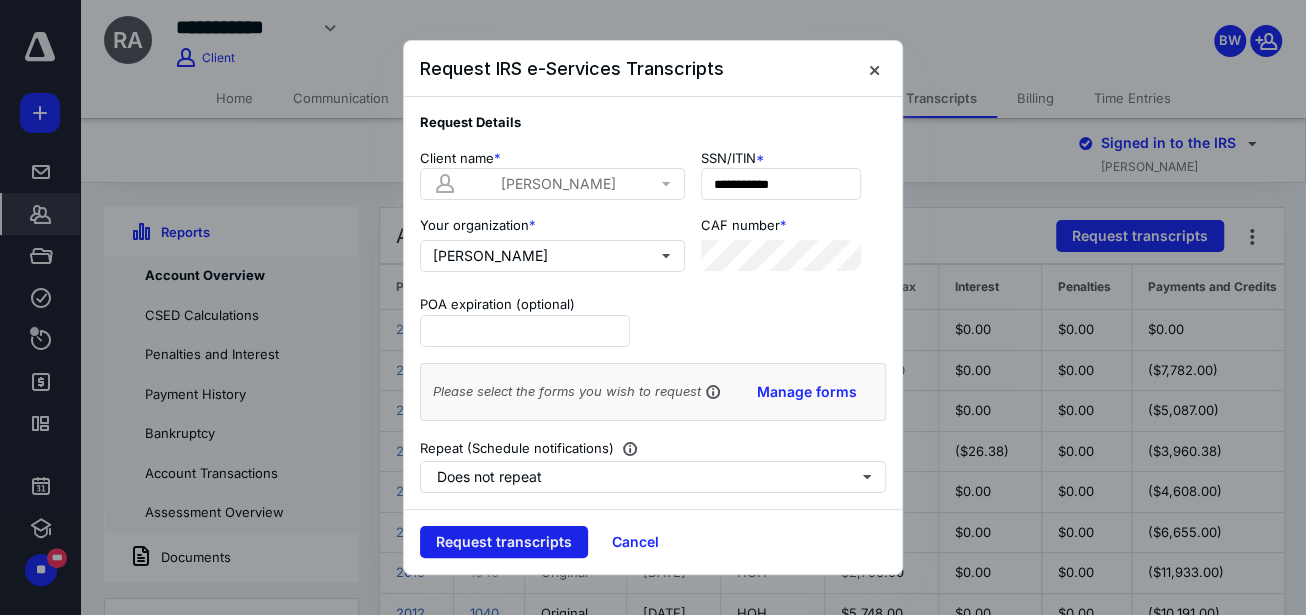 click on "Request transcripts" at bounding box center [504, 542] 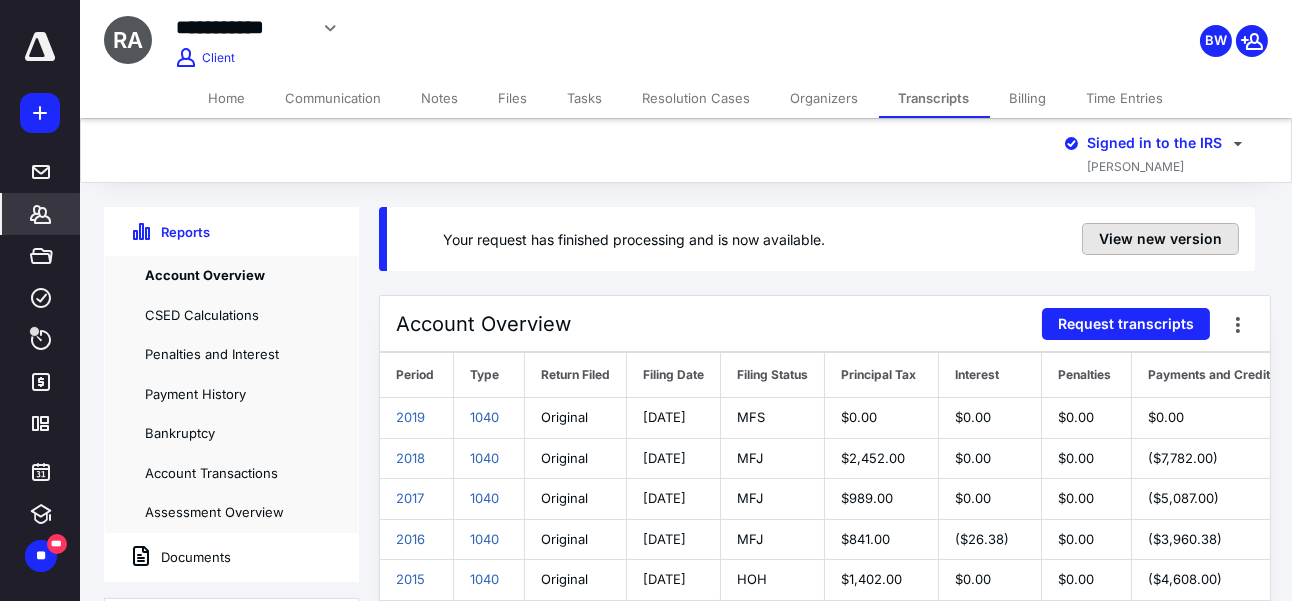 click on "View new version" at bounding box center [1160, 239] 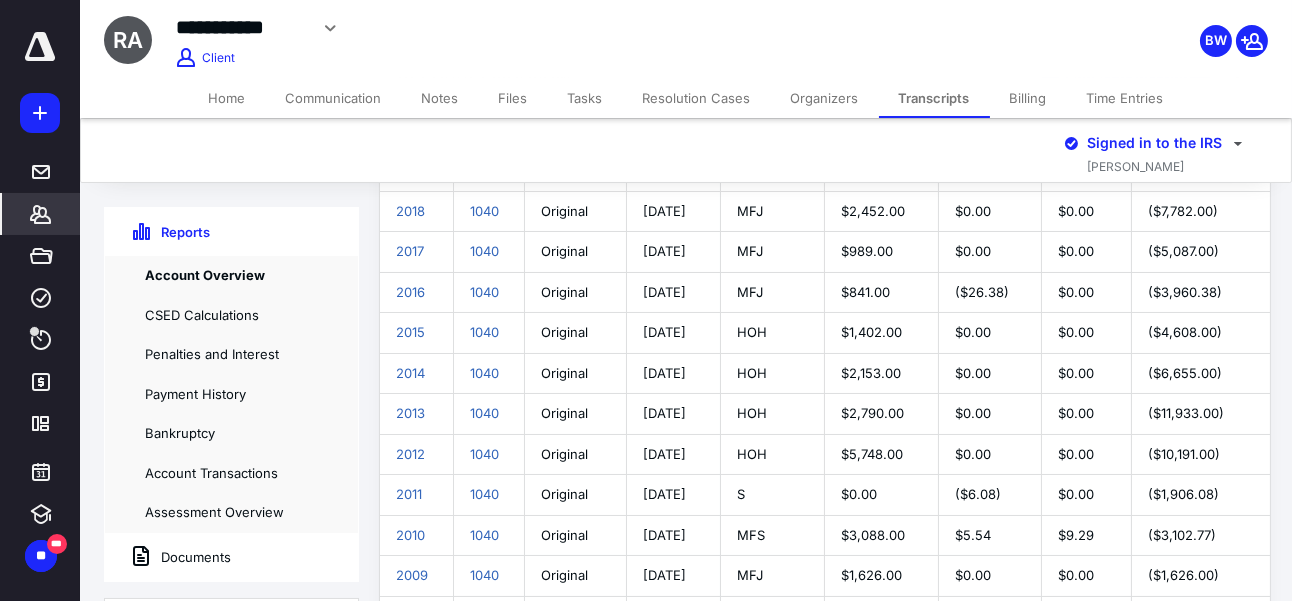 scroll, scrollTop: 412, scrollLeft: 0, axis: vertical 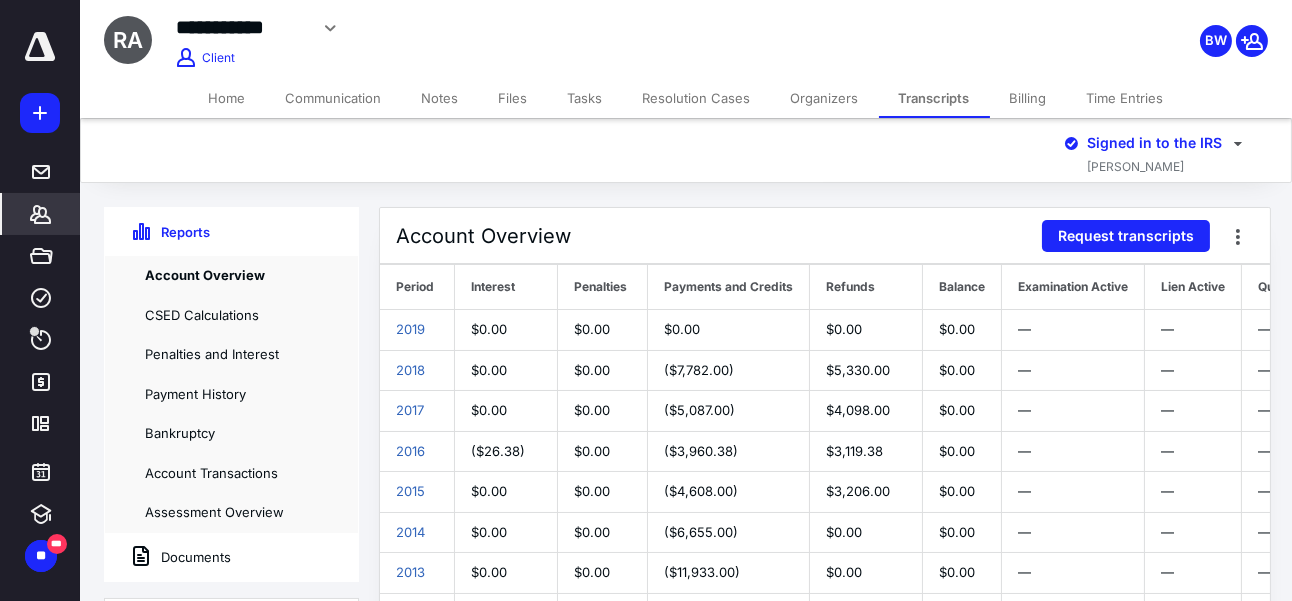 click 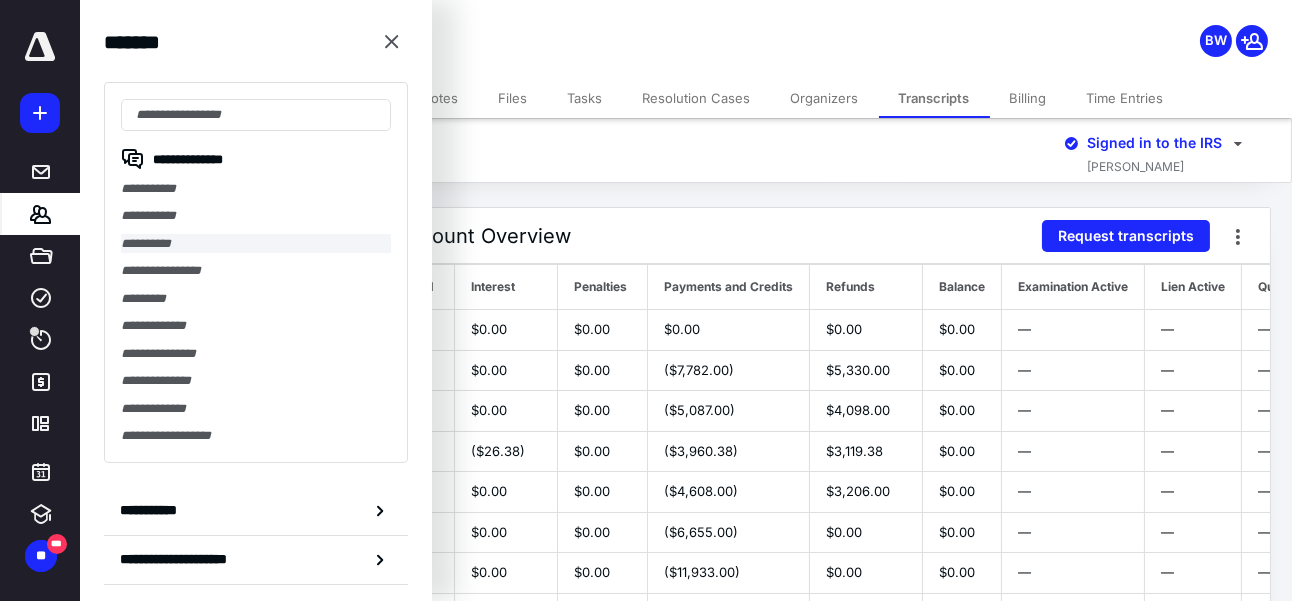 click on "**********" at bounding box center (256, 243) 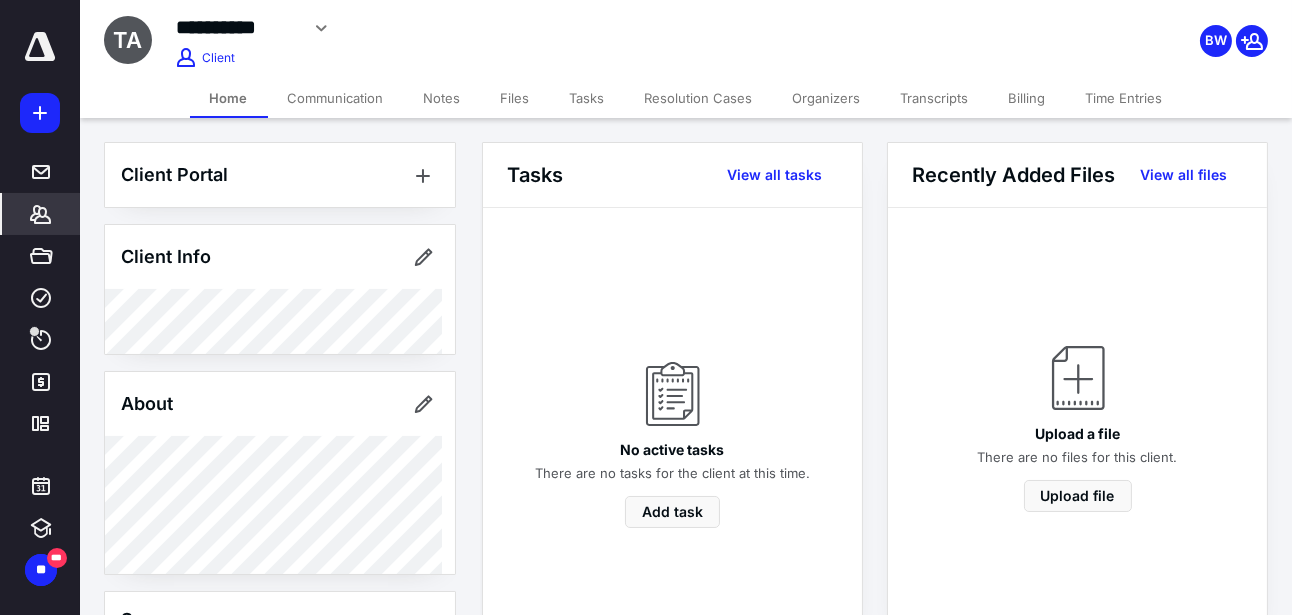 click on "Transcripts" at bounding box center [935, 98] 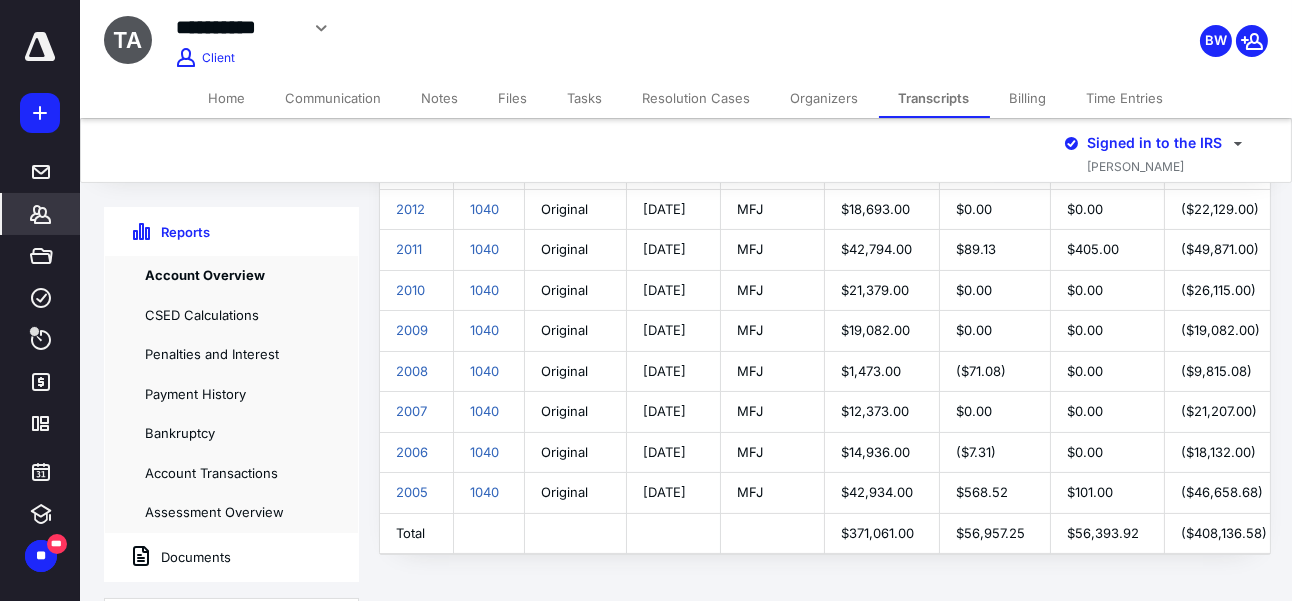 scroll, scrollTop: 653, scrollLeft: 0, axis: vertical 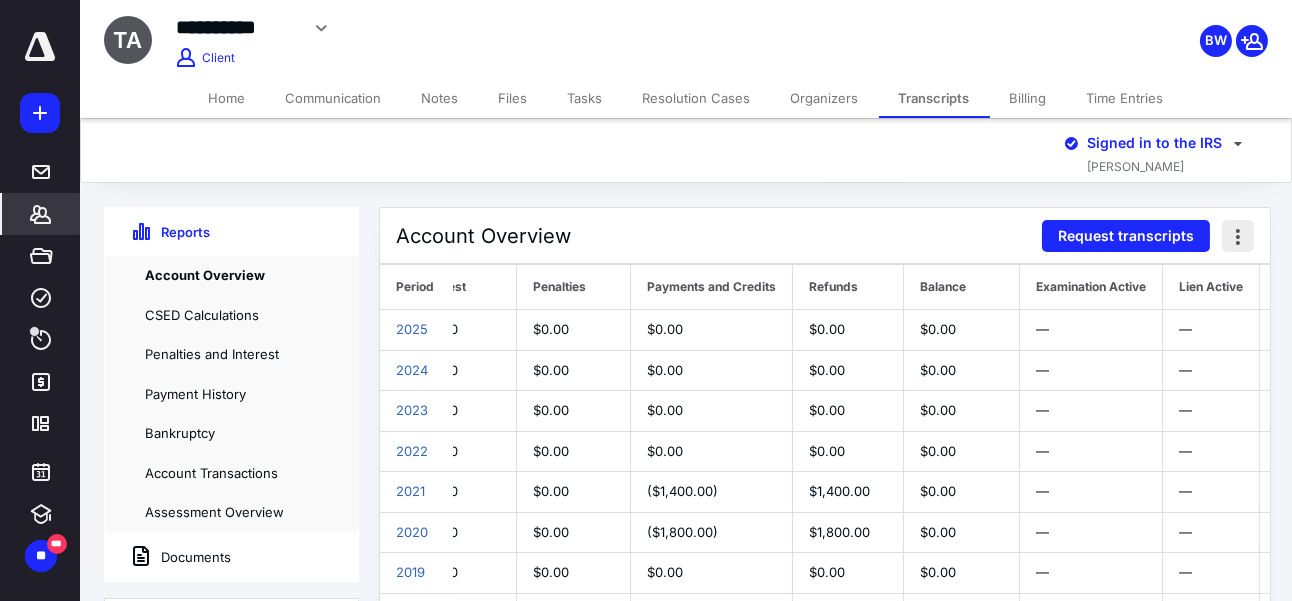 click at bounding box center (1238, 236) 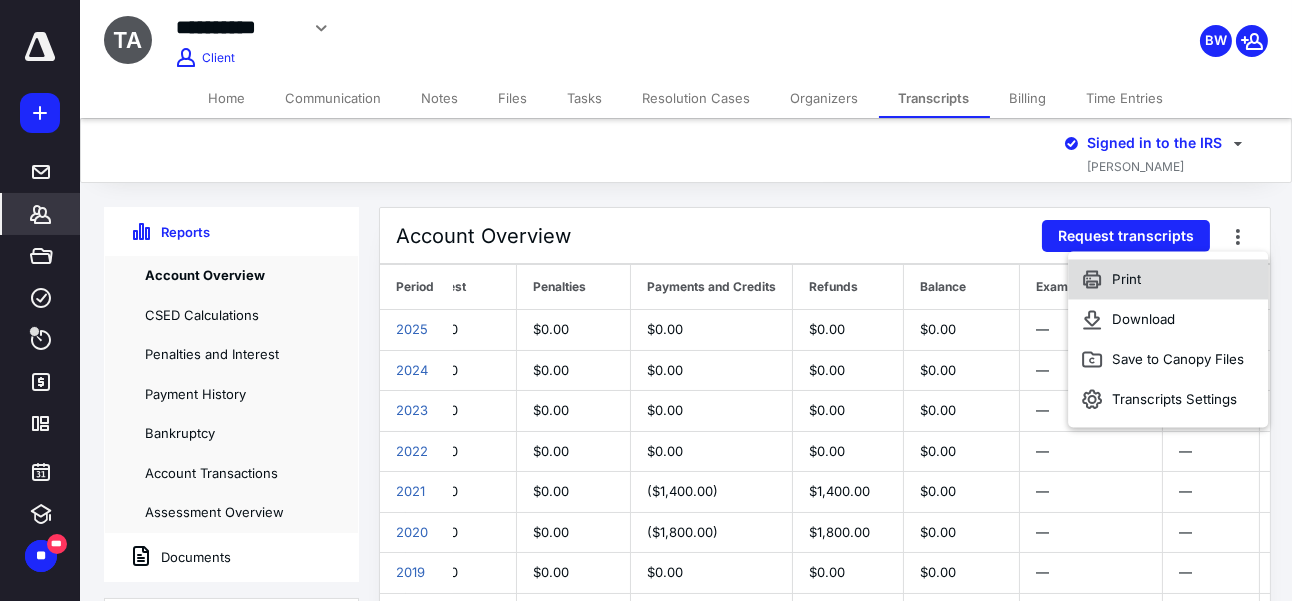click on "Print" at bounding box center (1168, 279) 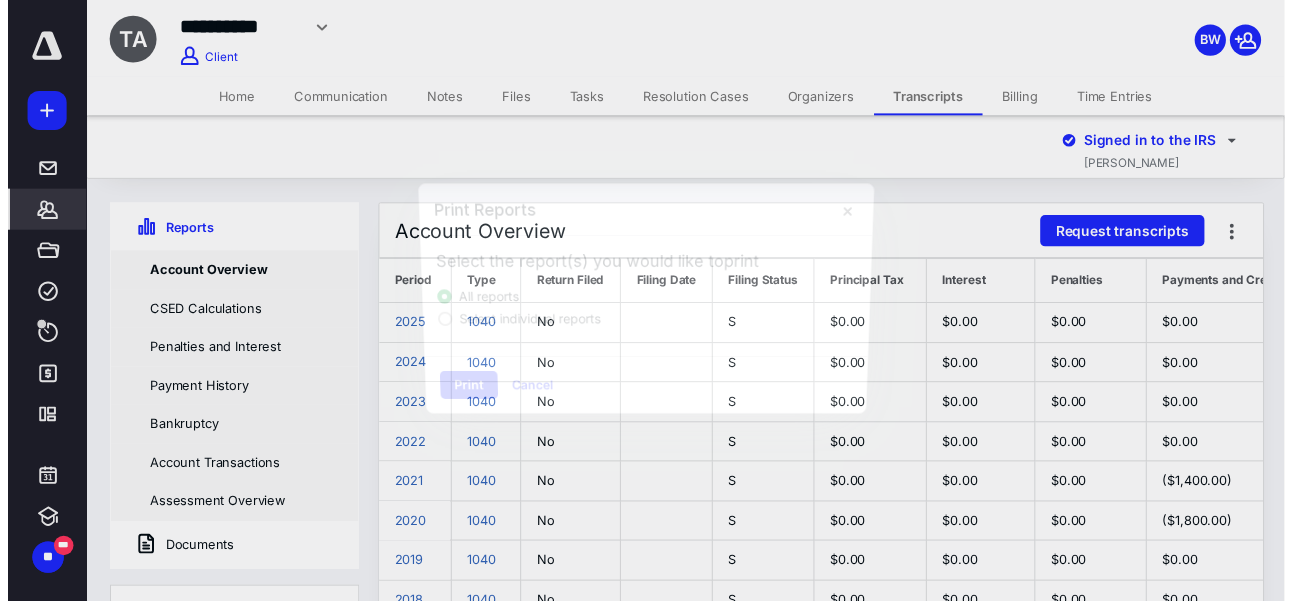 scroll, scrollTop: 0, scrollLeft: 534, axis: horizontal 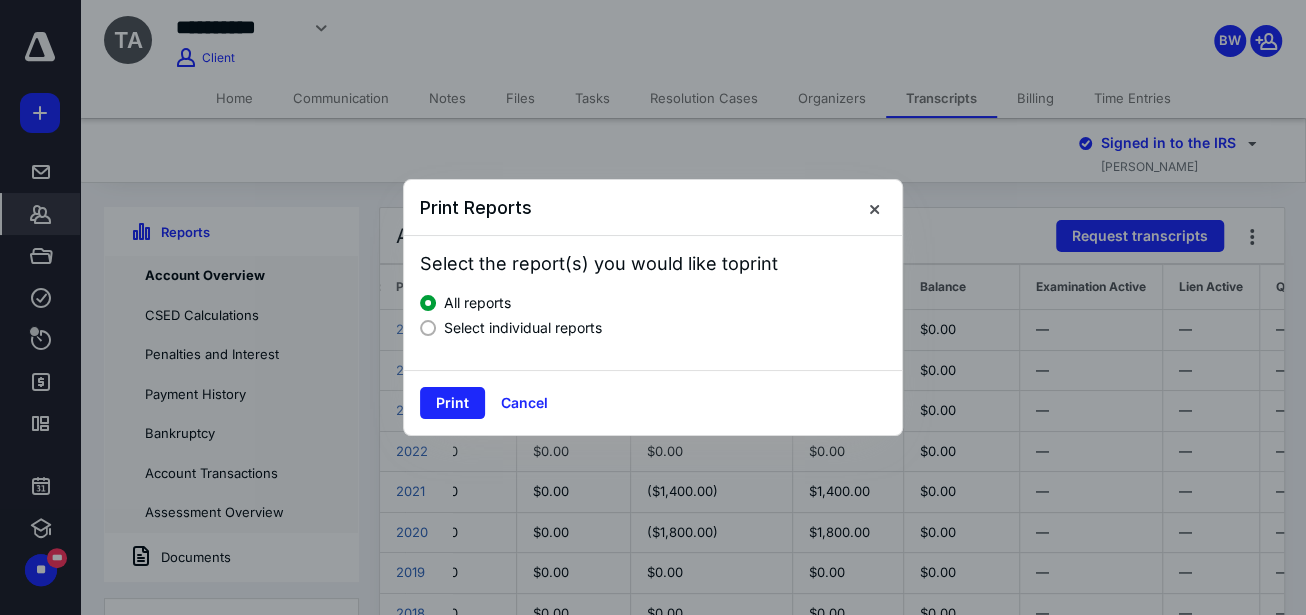 click on "Select individual reports" at bounding box center [523, 327] 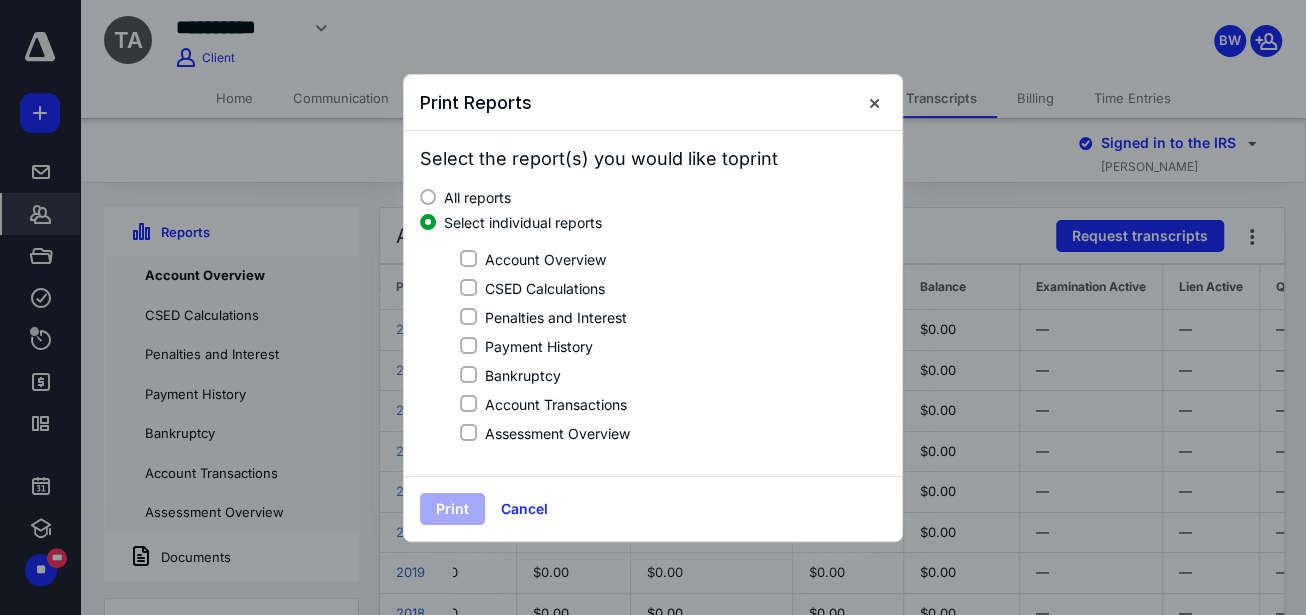 click on "Account Overview" at bounding box center (545, 259) 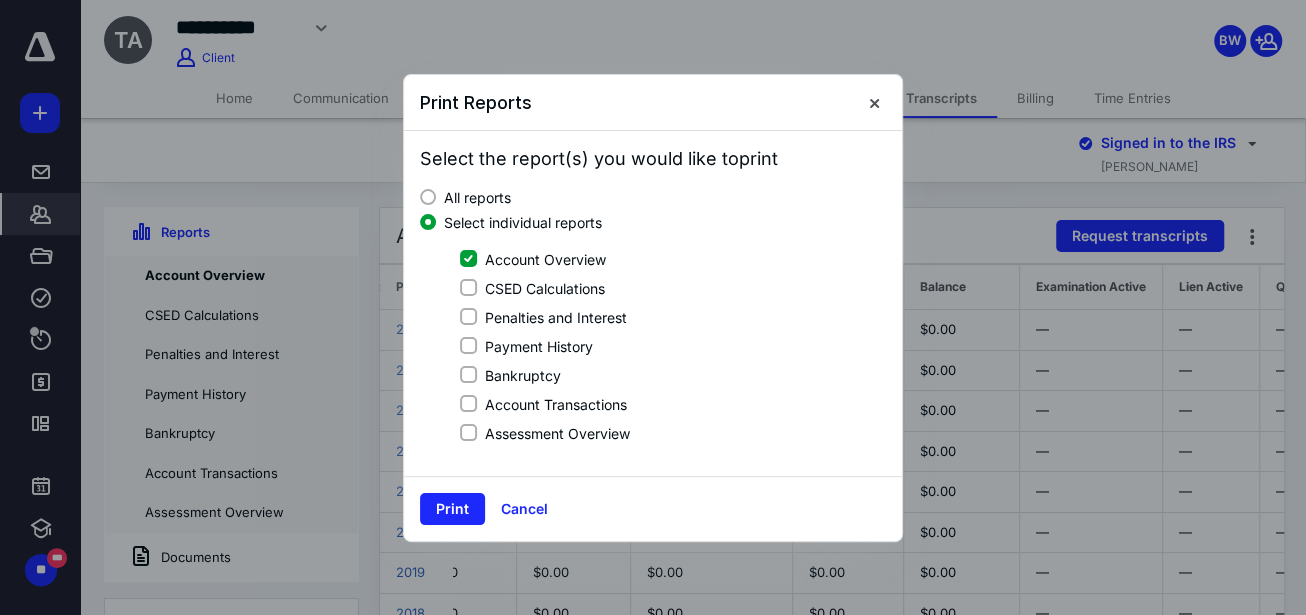 click on "CSED Calculations" at bounding box center (545, 288) 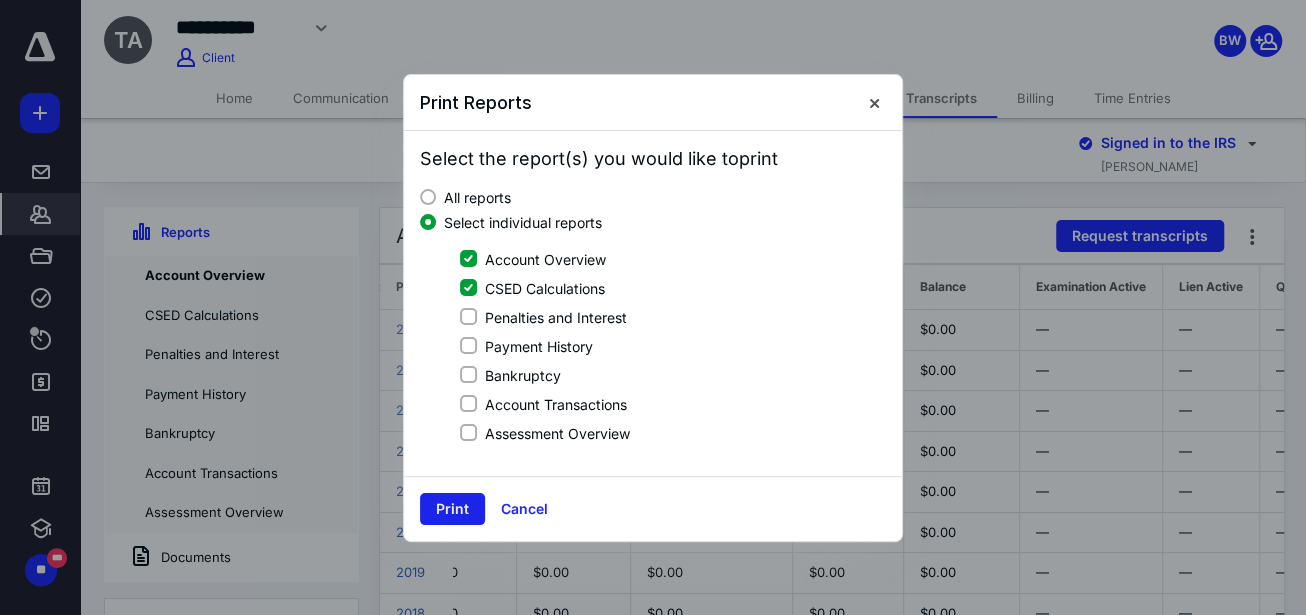click on "Print" at bounding box center (452, 509) 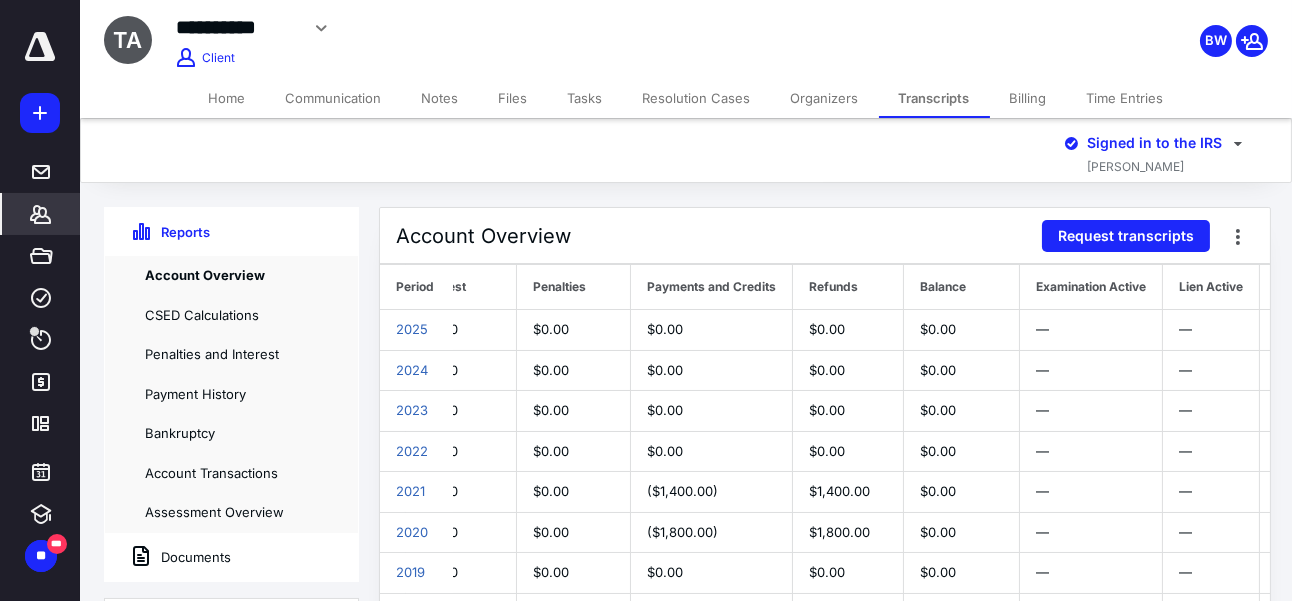 click 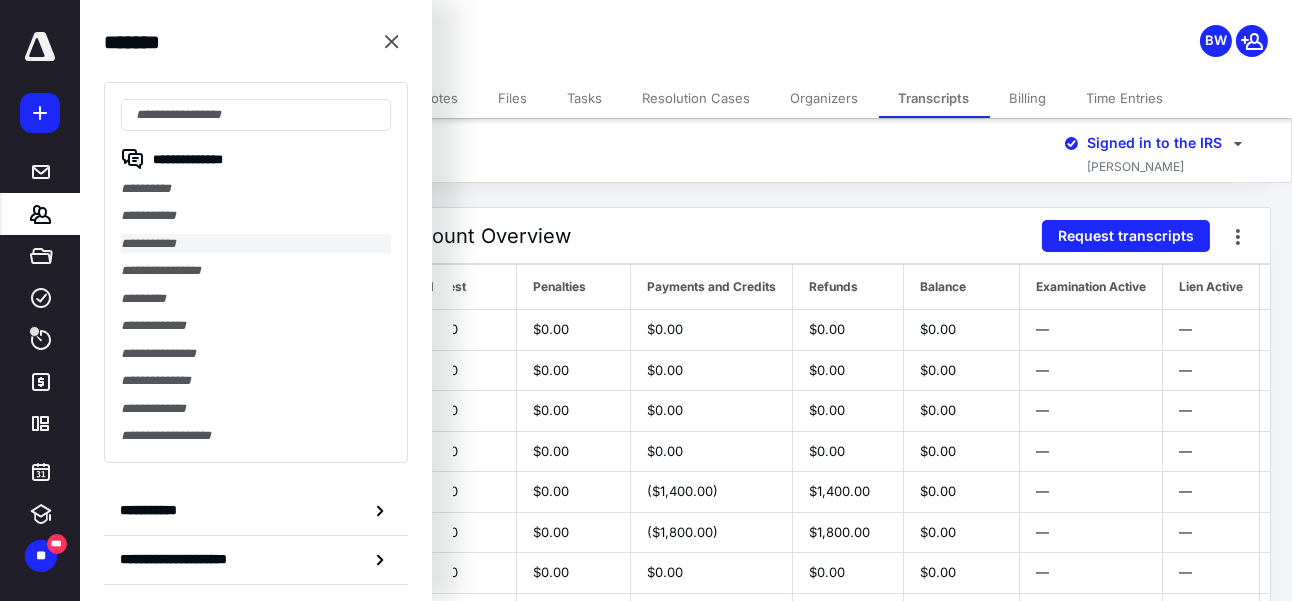 click on "**********" at bounding box center (256, 243) 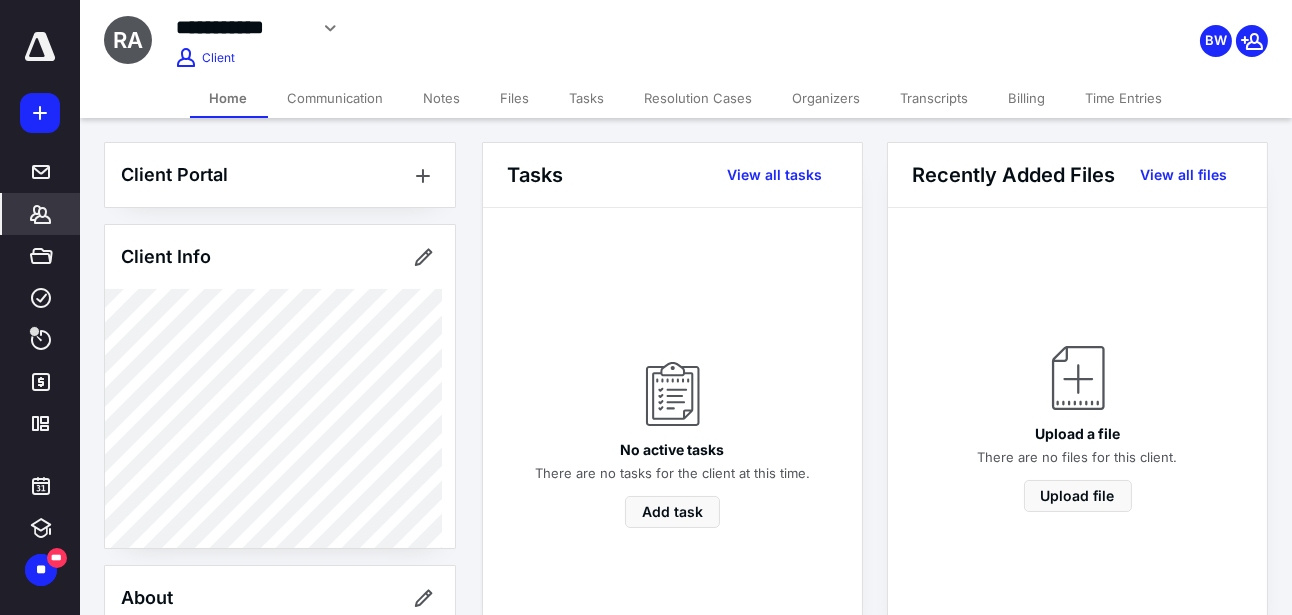 click on "Transcripts" at bounding box center (935, 98) 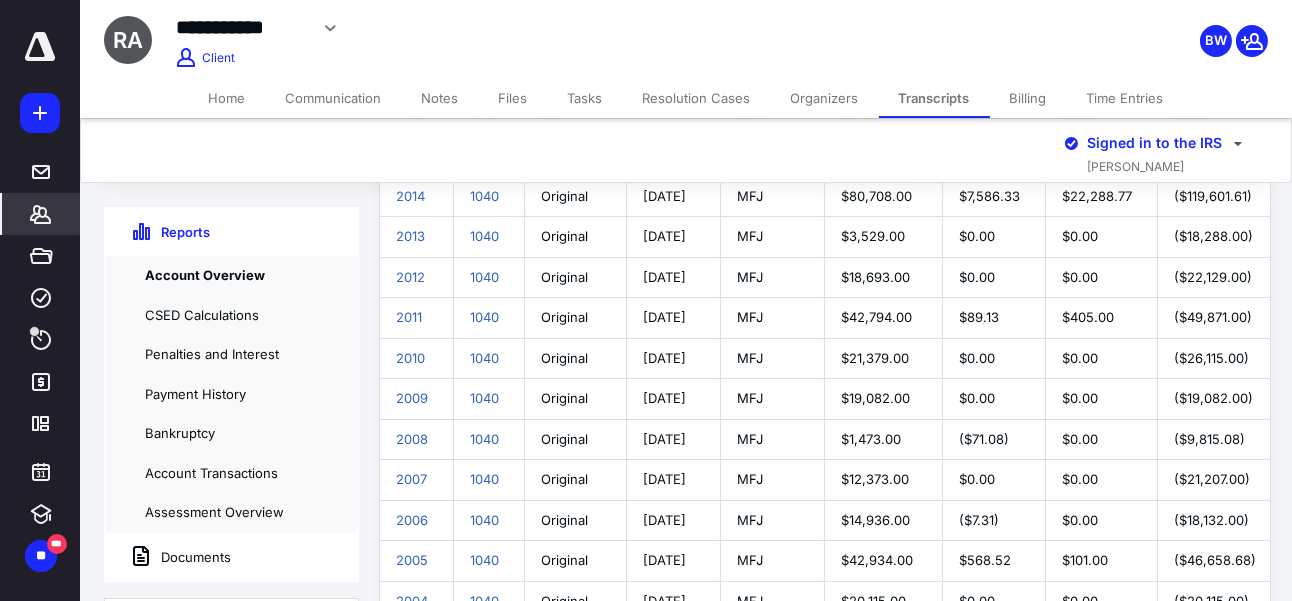 scroll, scrollTop: 462, scrollLeft: 0, axis: vertical 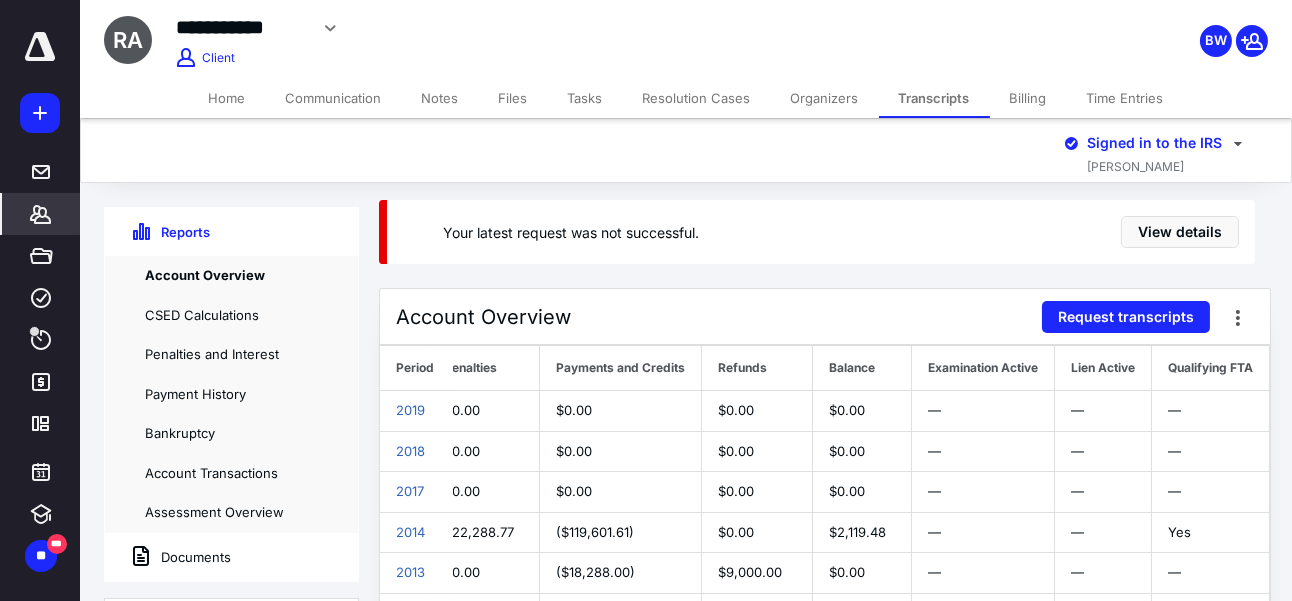 click 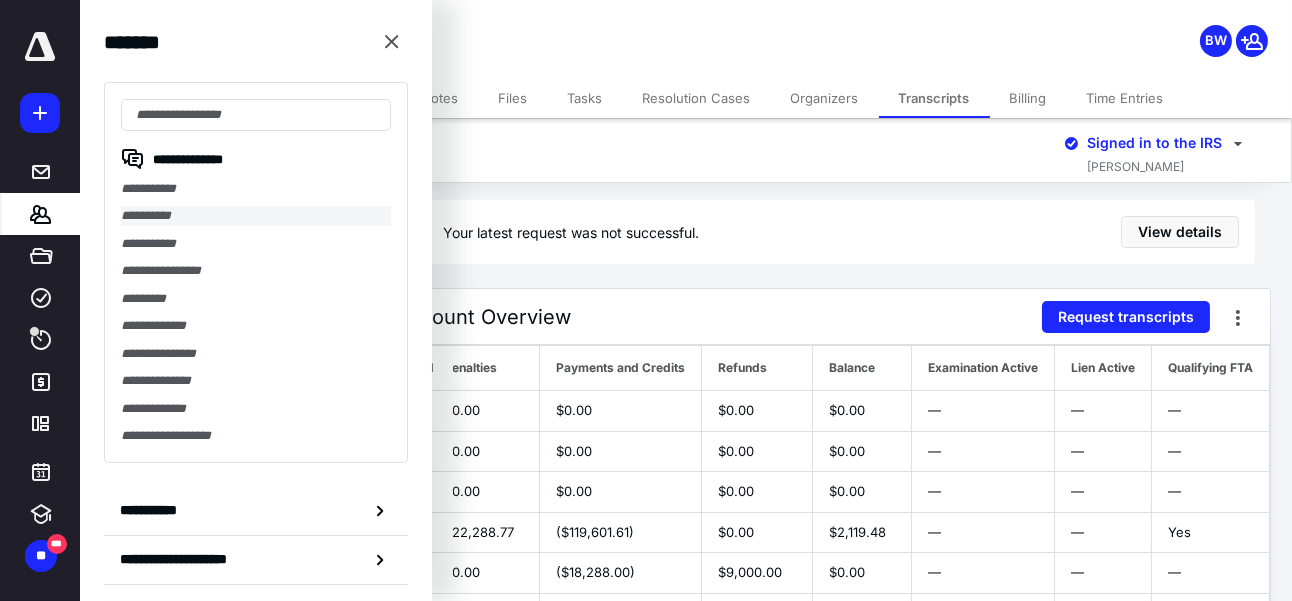 click on "**********" at bounding box center [256, 215] 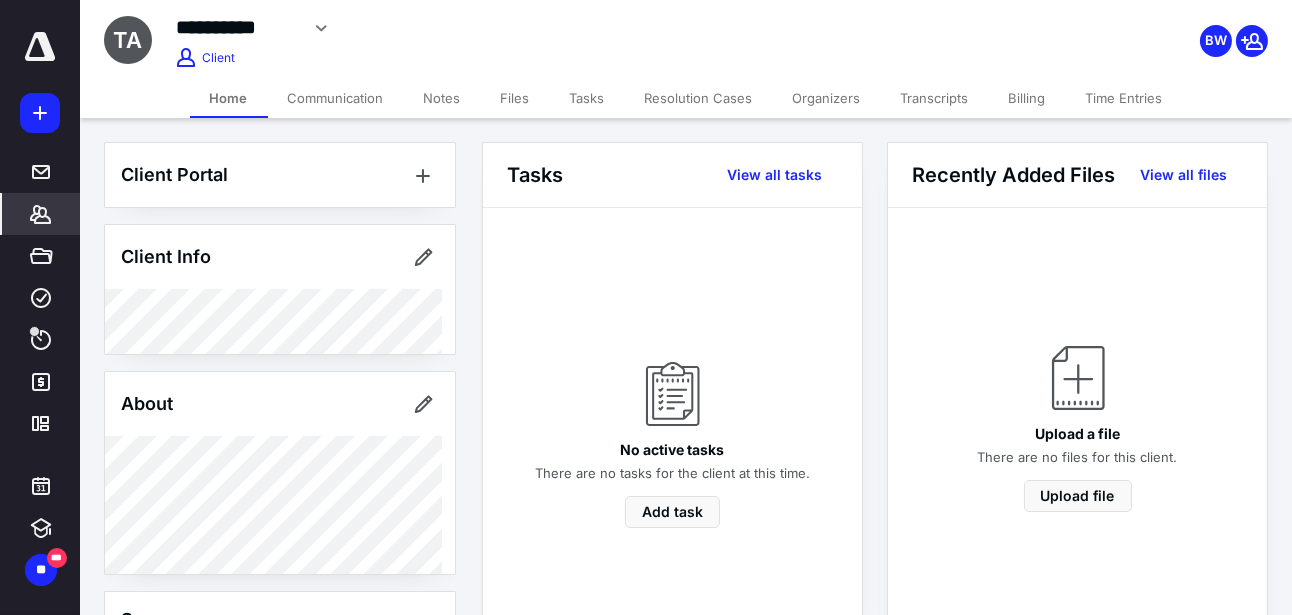 click on "Transcripts" at bounding box center [935, 98] 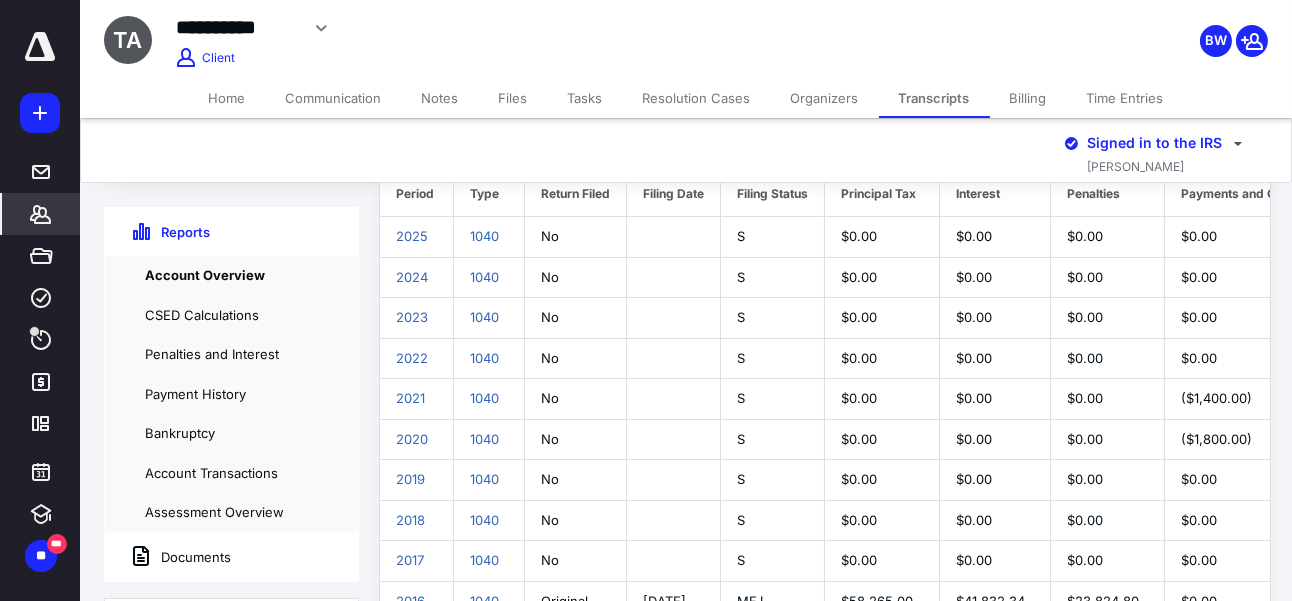 scroll, scrollTop: 182, scrollLeft: 0, axis: vertical 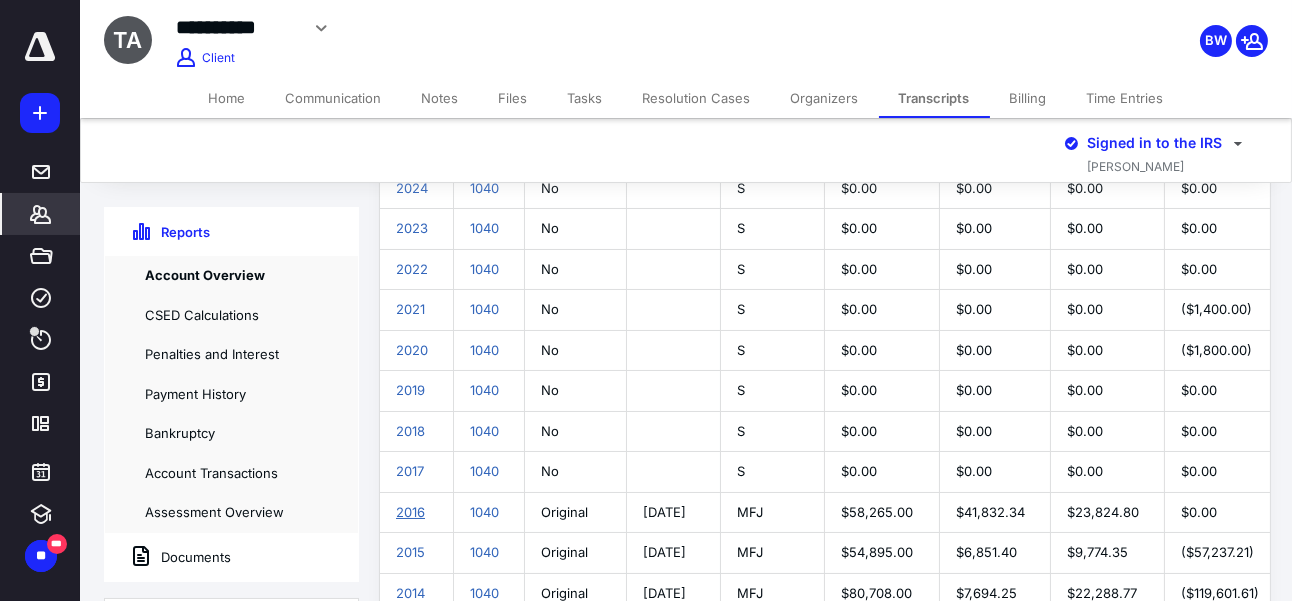 click on "2016" at bounding box center [410, 512] 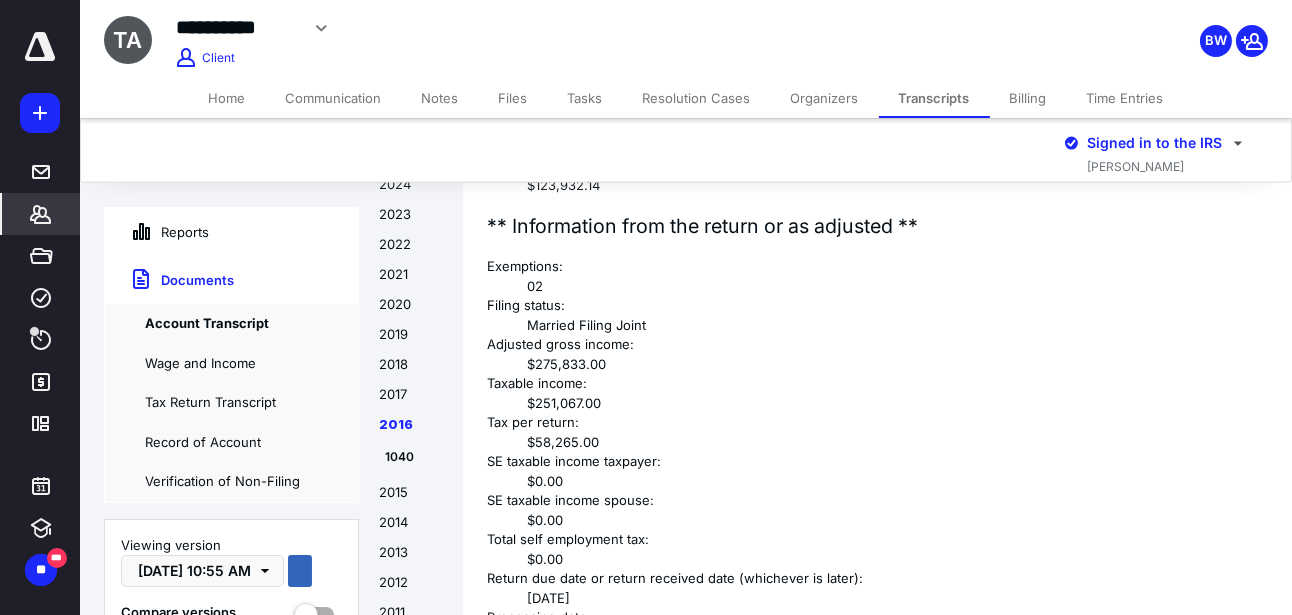 scroll, scrollTop: 18332, scrollLeft: 0, axis: vertical 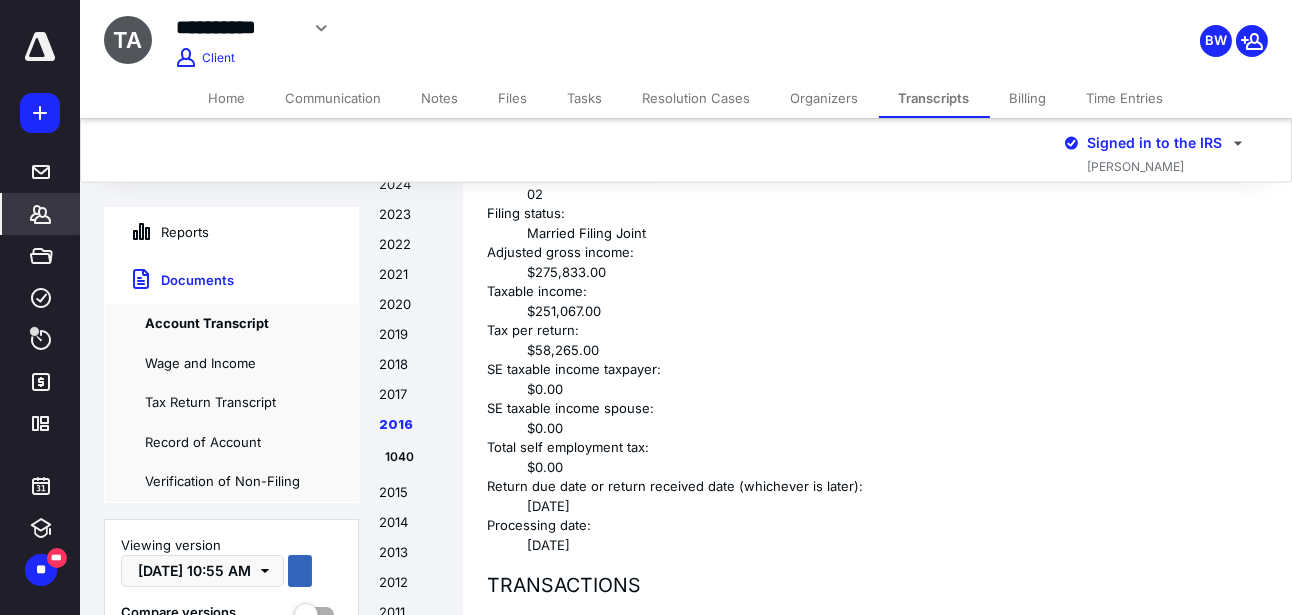 click on "*******" at bounding box center (41, 214) 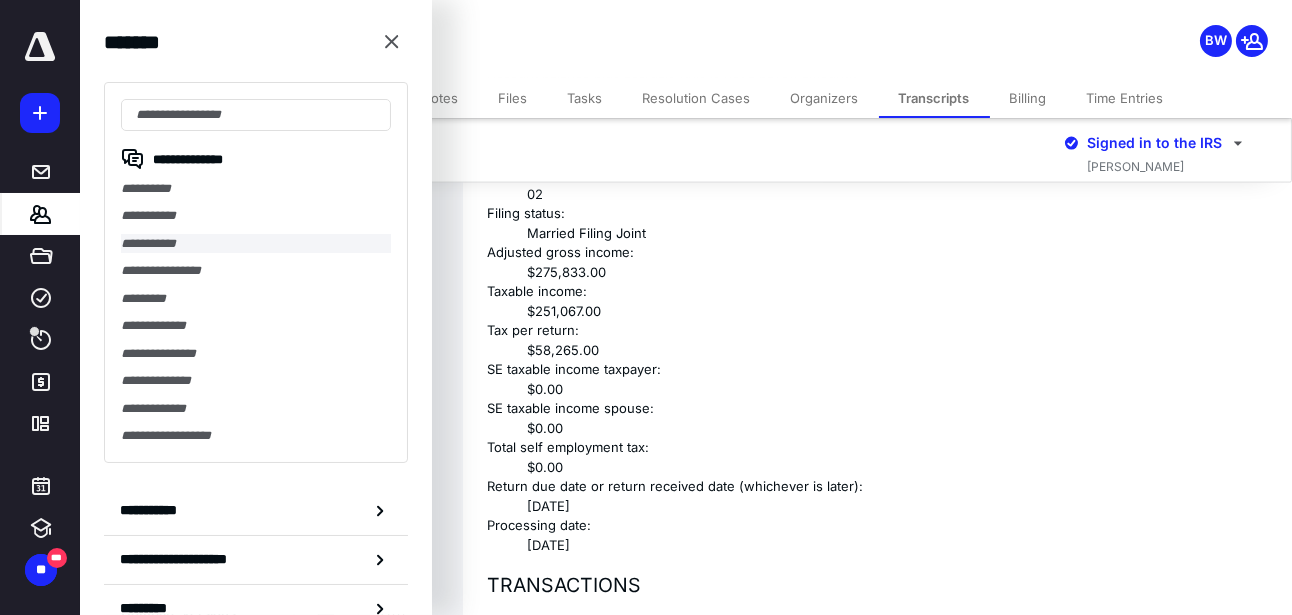 click on "**********" at bounding box center [256, 243] 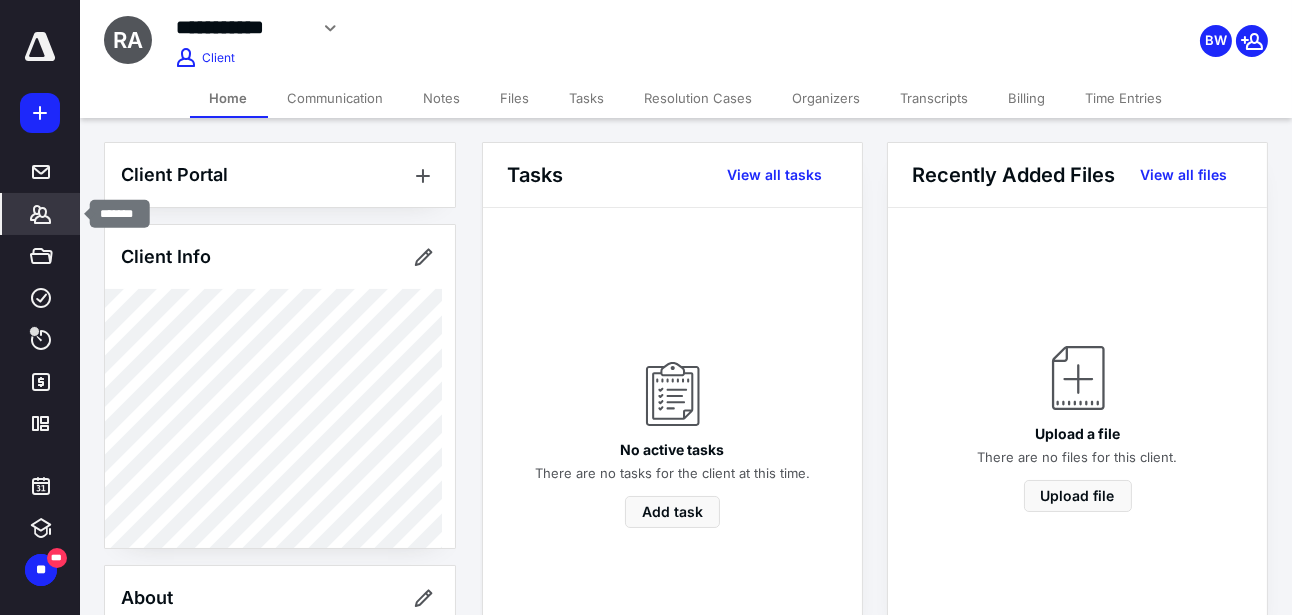 click 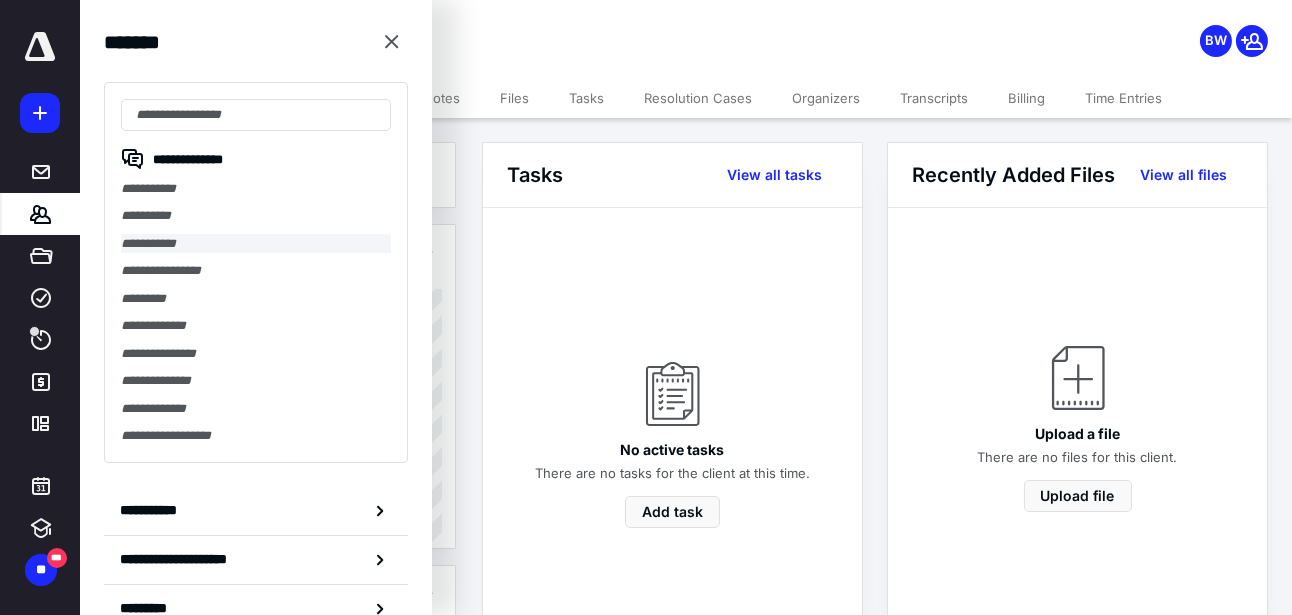click on "**********" at bounding box center (256, 243) 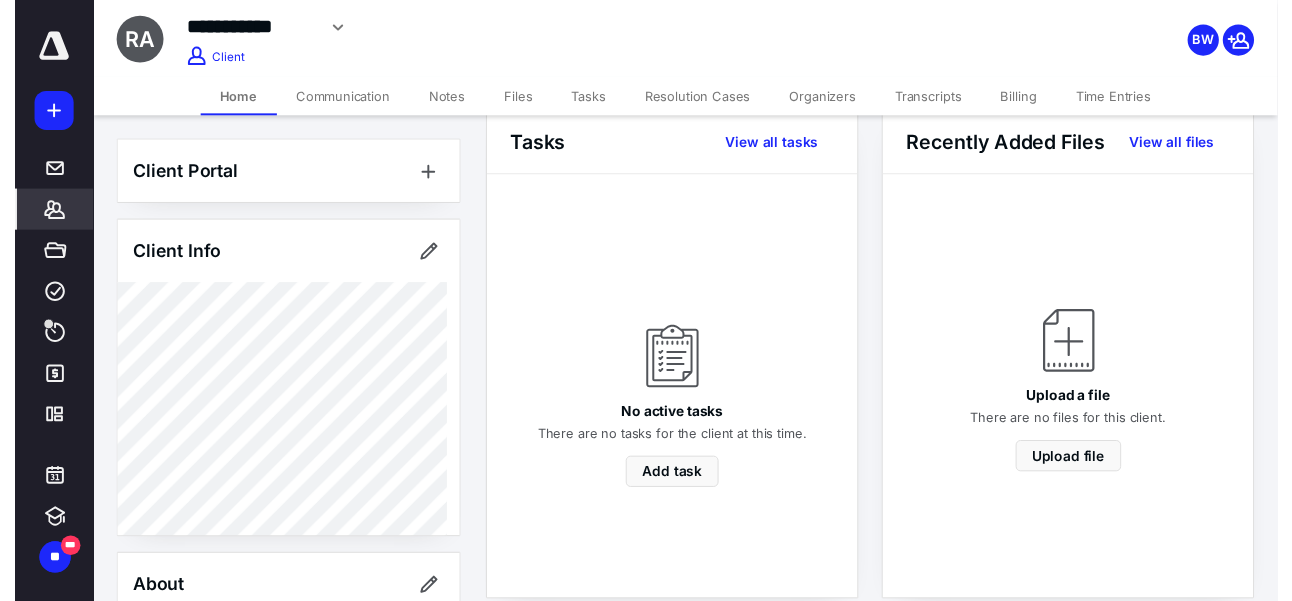 scroll, scrollTop: 0, scrollLeft: 0, axis: both 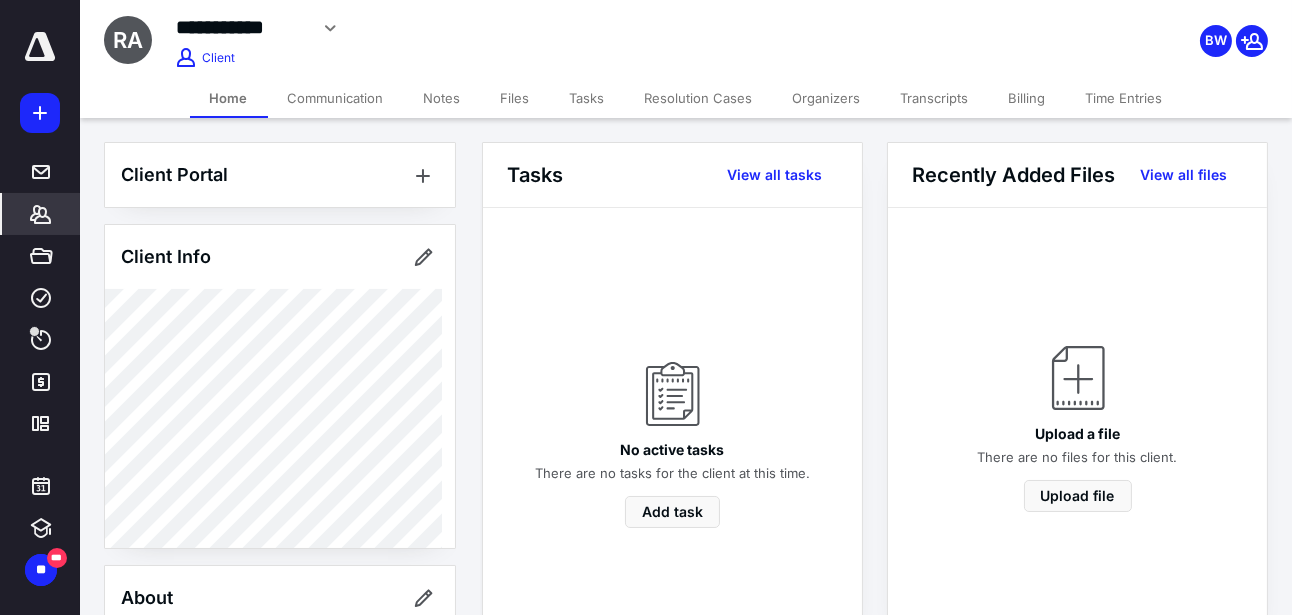 click on "Transcripts" at bounding box center (935, 98) 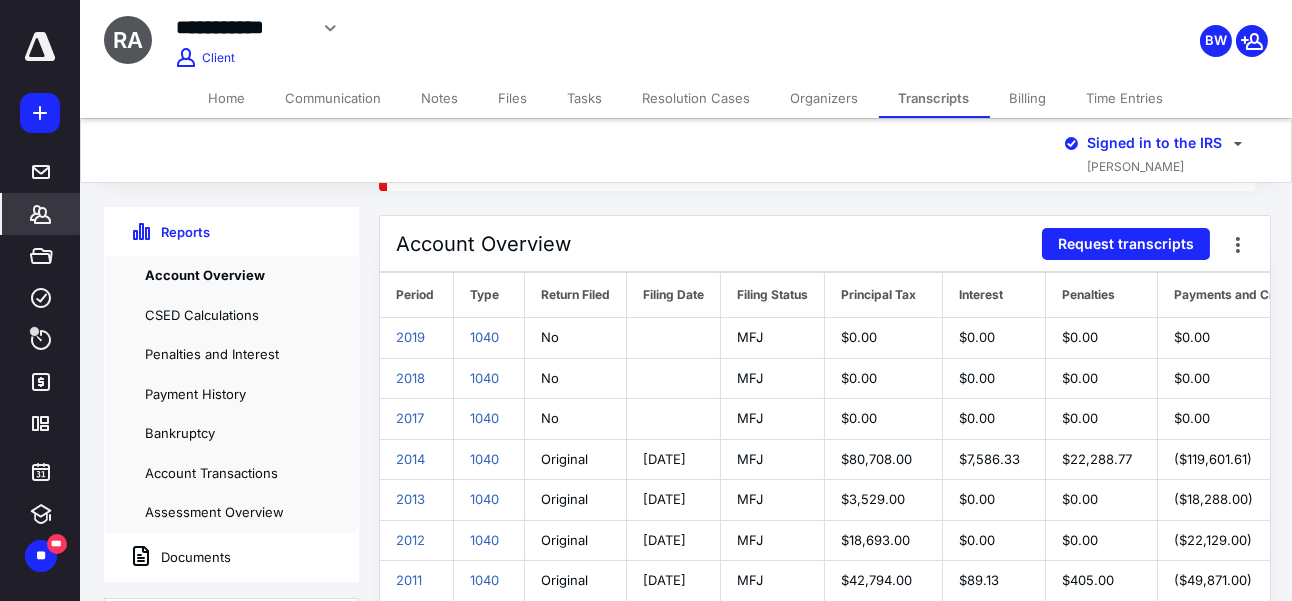scroll, scrollTop: 98, scrollLeft: 0, axis: vertical 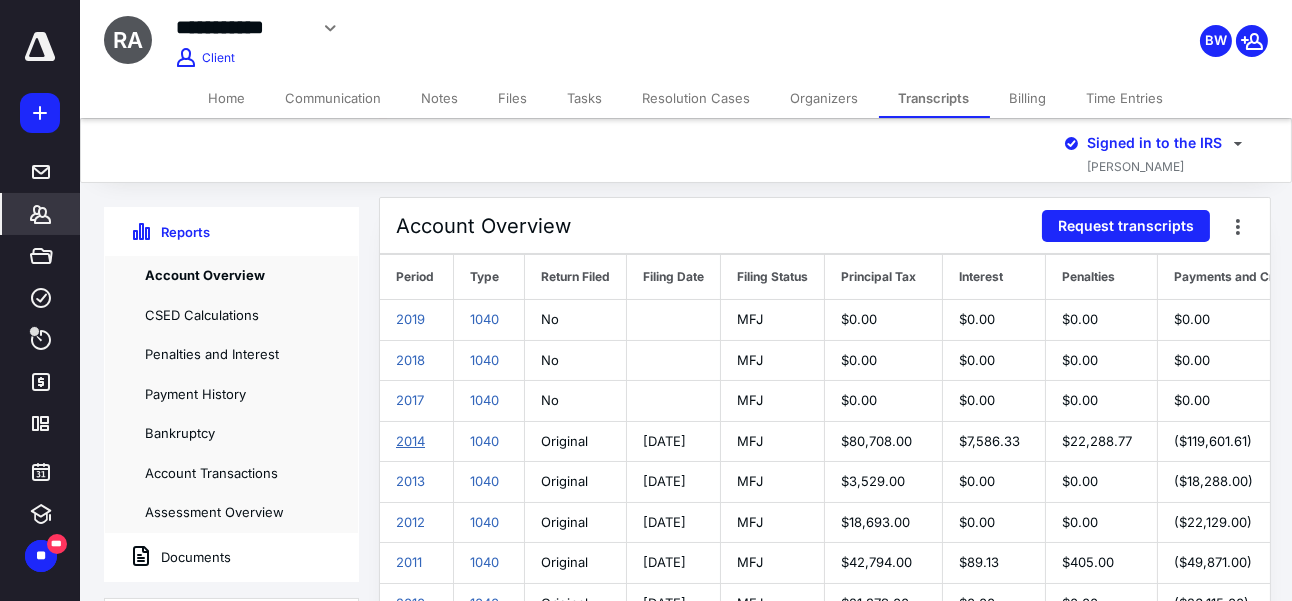 click on "2014" at bounding box center [410, 441] 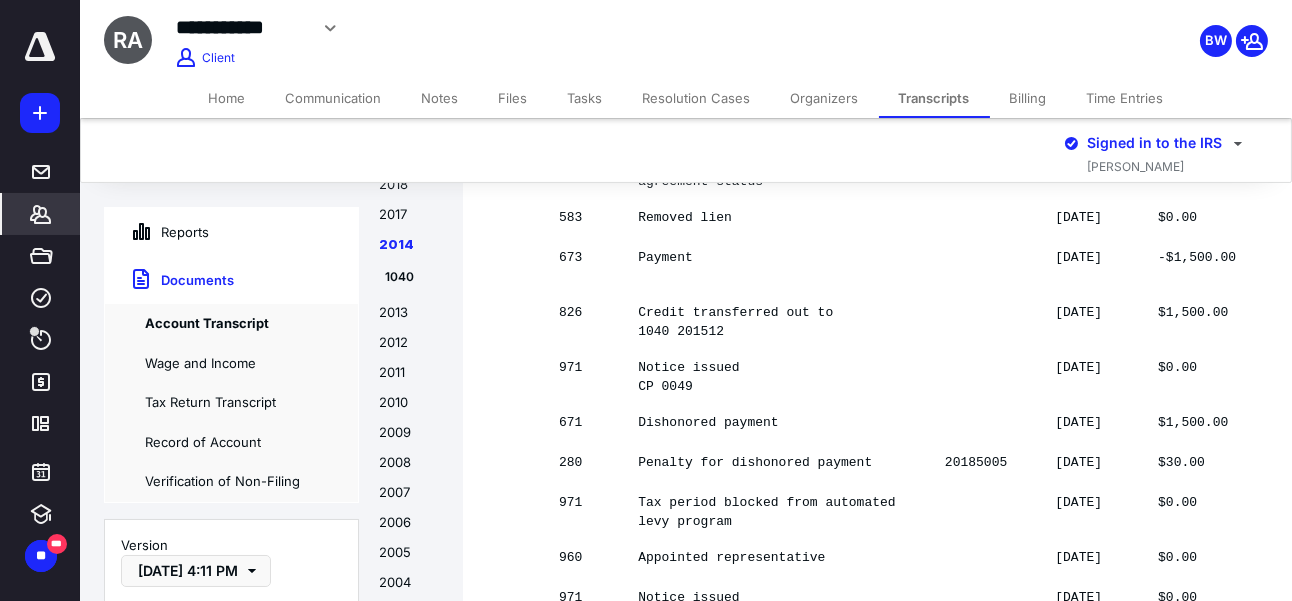 scroll, scrollTop: 13934, scrollLeft: 0, axis: vertical 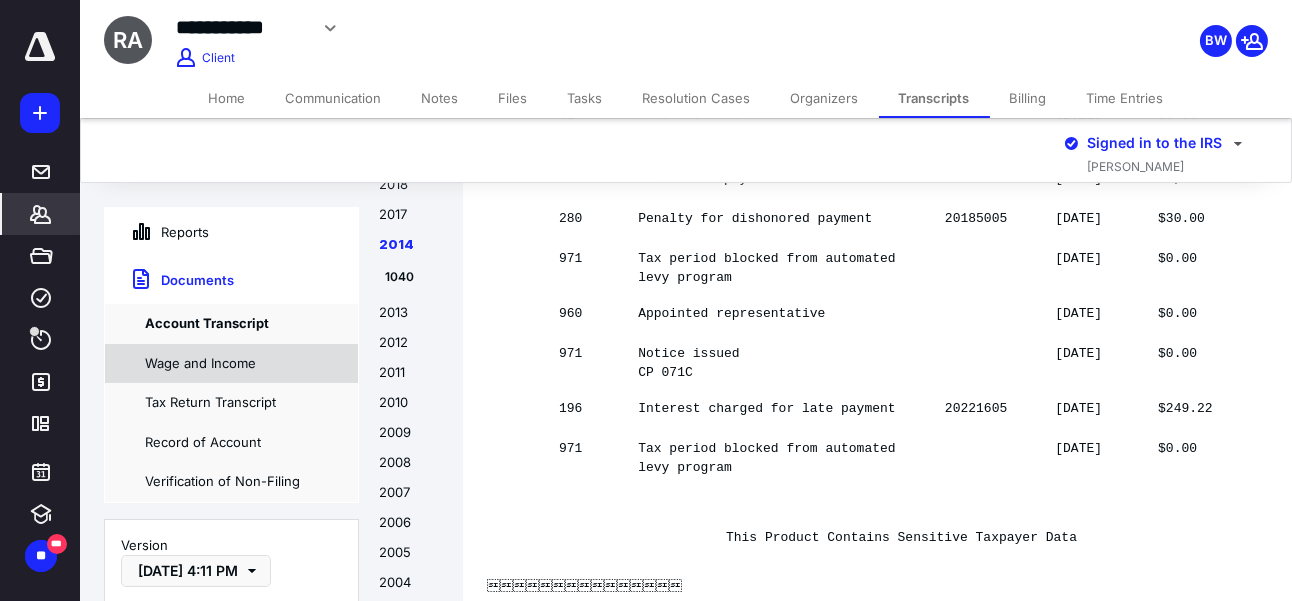 click on "Wage and Income" at bounding box center [231, 364] 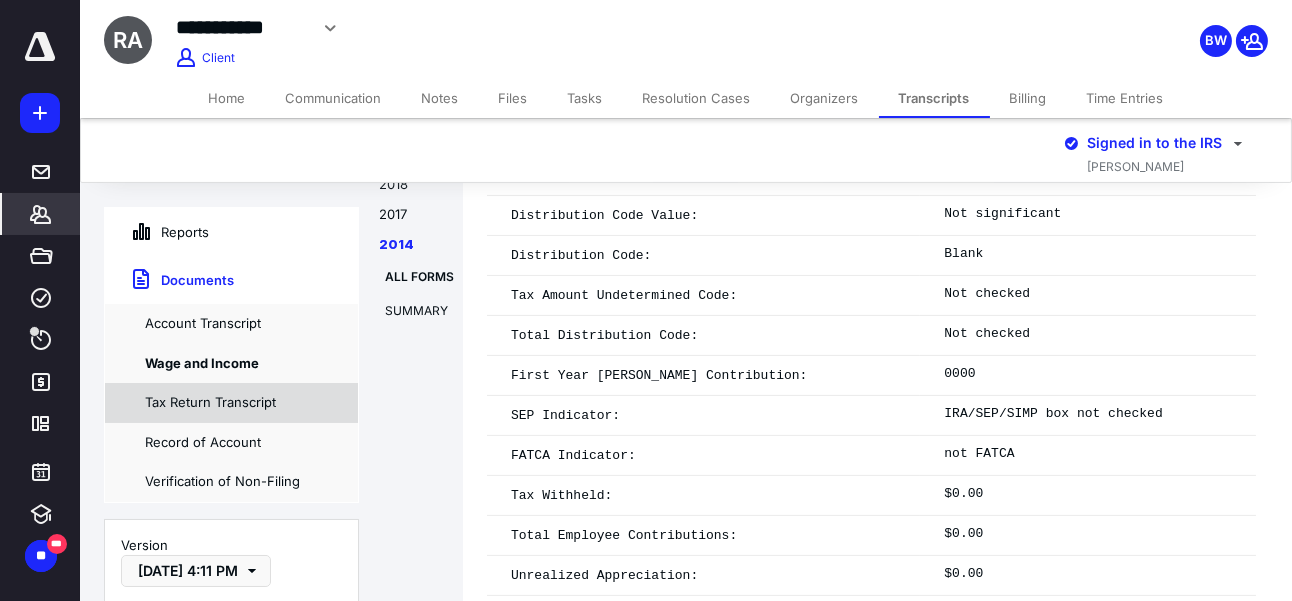 scroll, scrollTop: 16186, scrollLeft: 0, axis: vertical 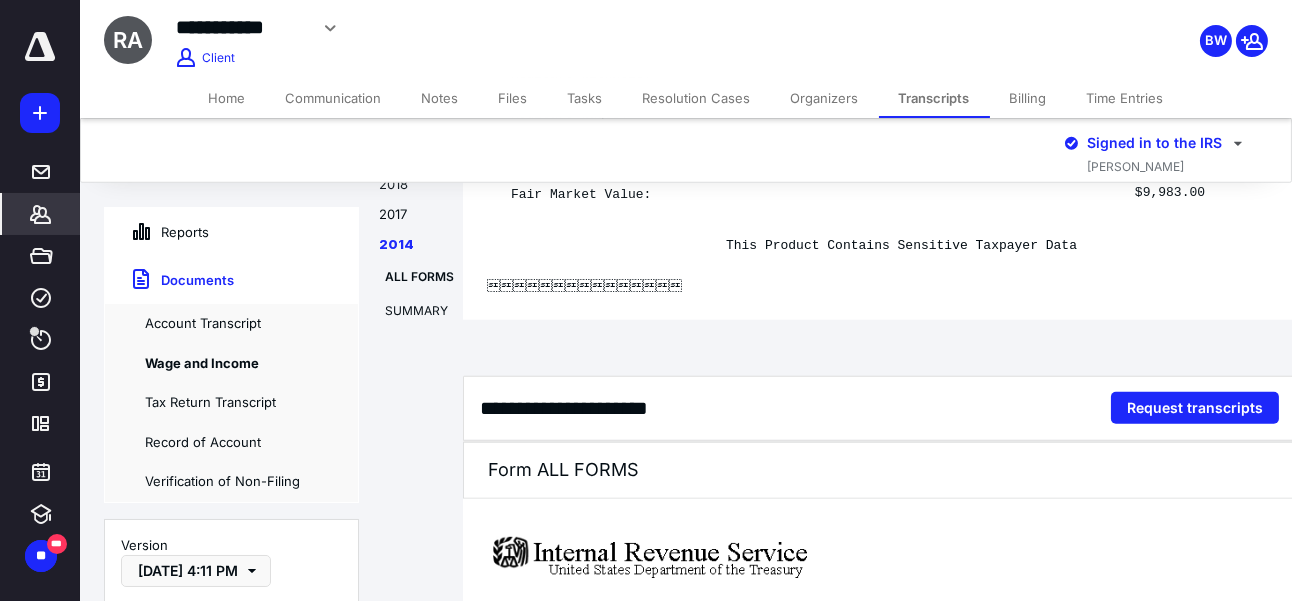 click on "Reports" at bounding box center (157, 232) 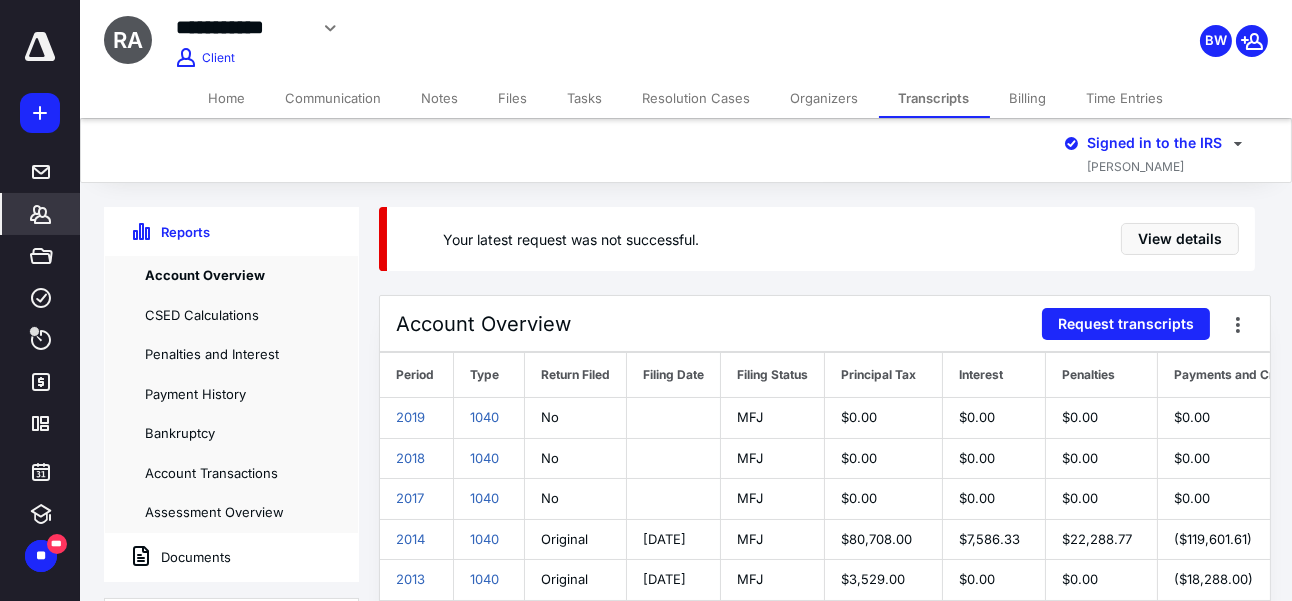 scroll, scrollTop: 454, scrollLeft: 0, axis: vertical 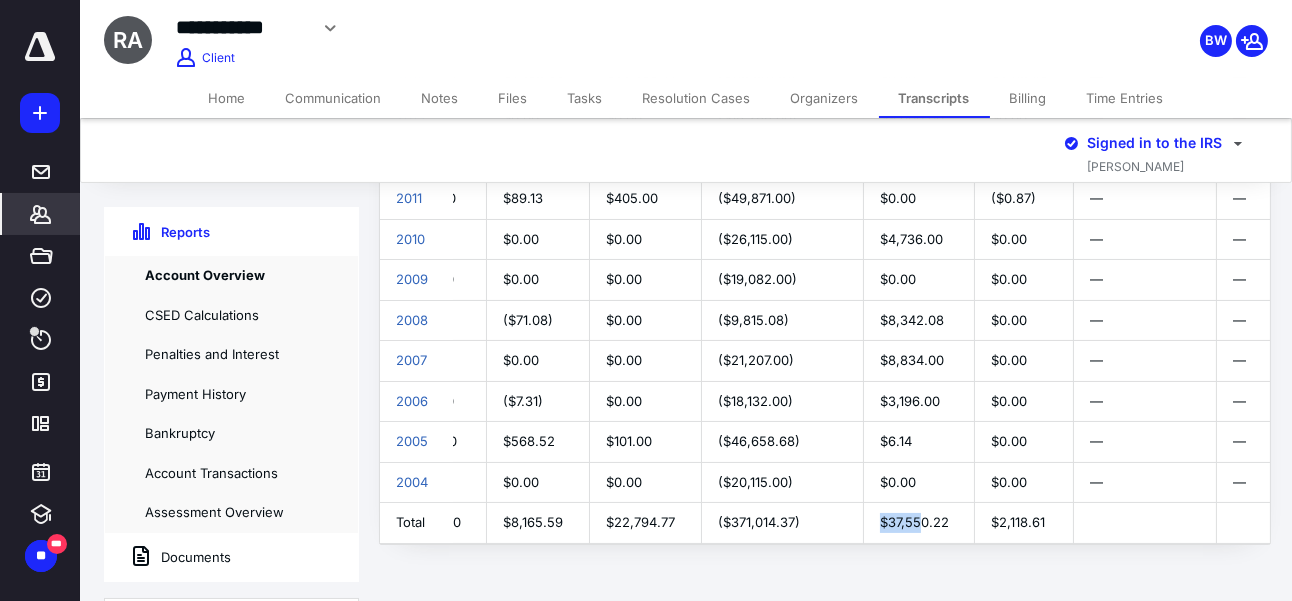drag, startPoint x: 898, startPoint y: 538, endPoint x: 942, endPoint y: 538, distance: 44 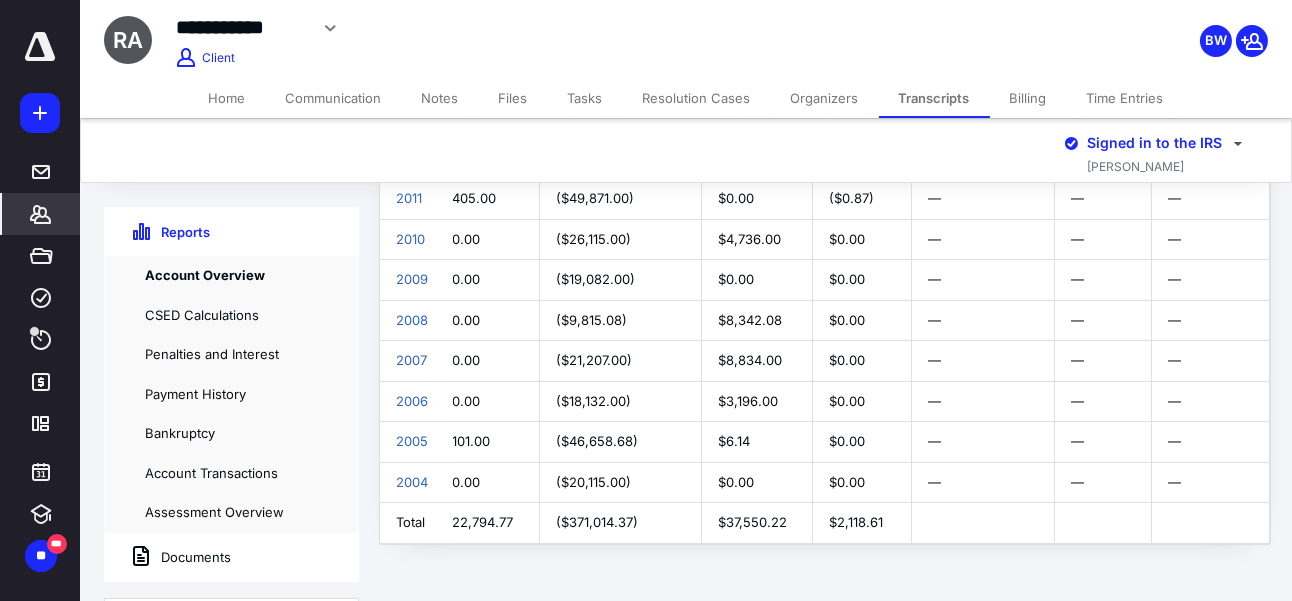click at bounding box center [983, 523] 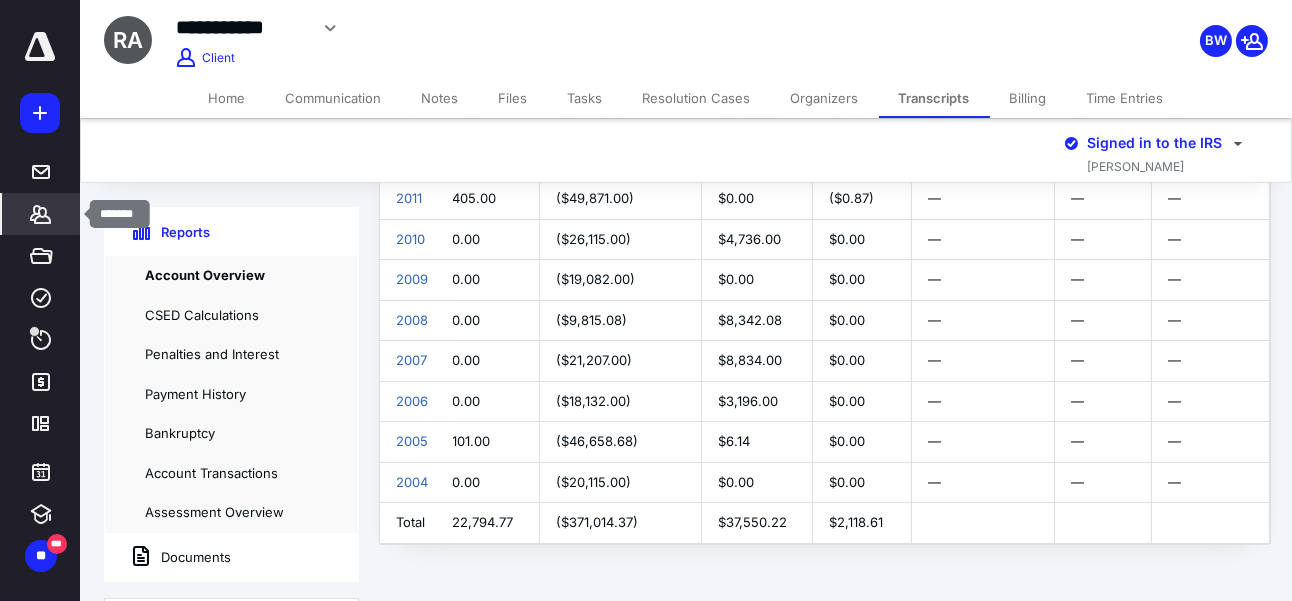 click on "*******" at bounding box center [41, 214] 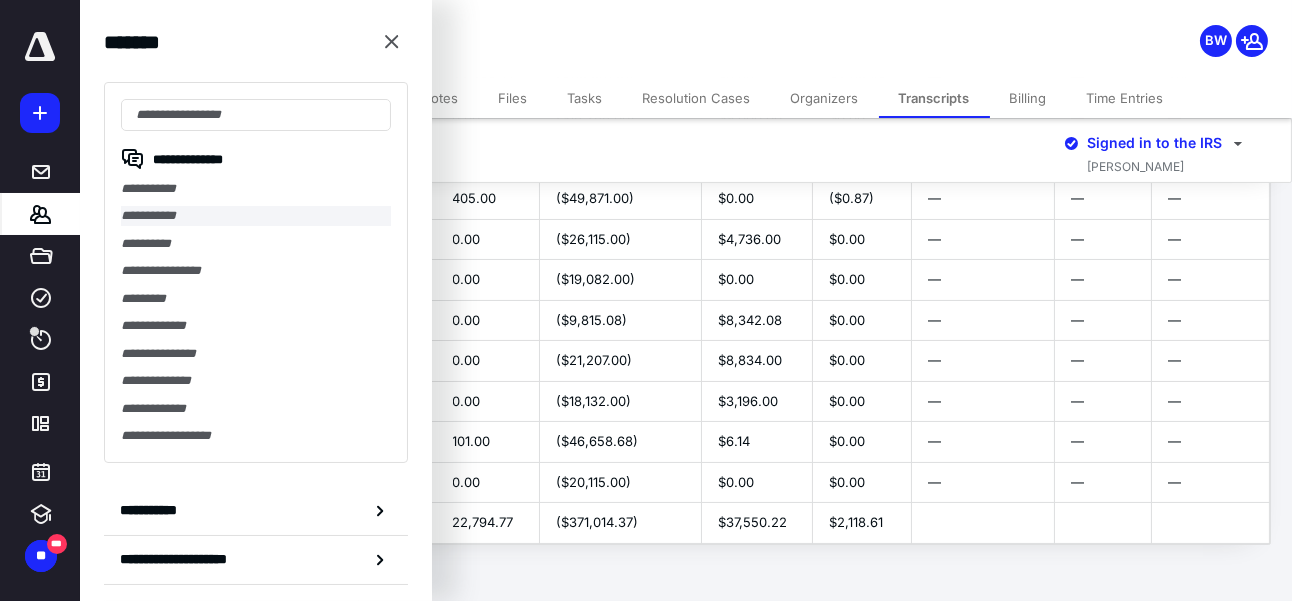 click on "**********" at bounding box center (256, 215) 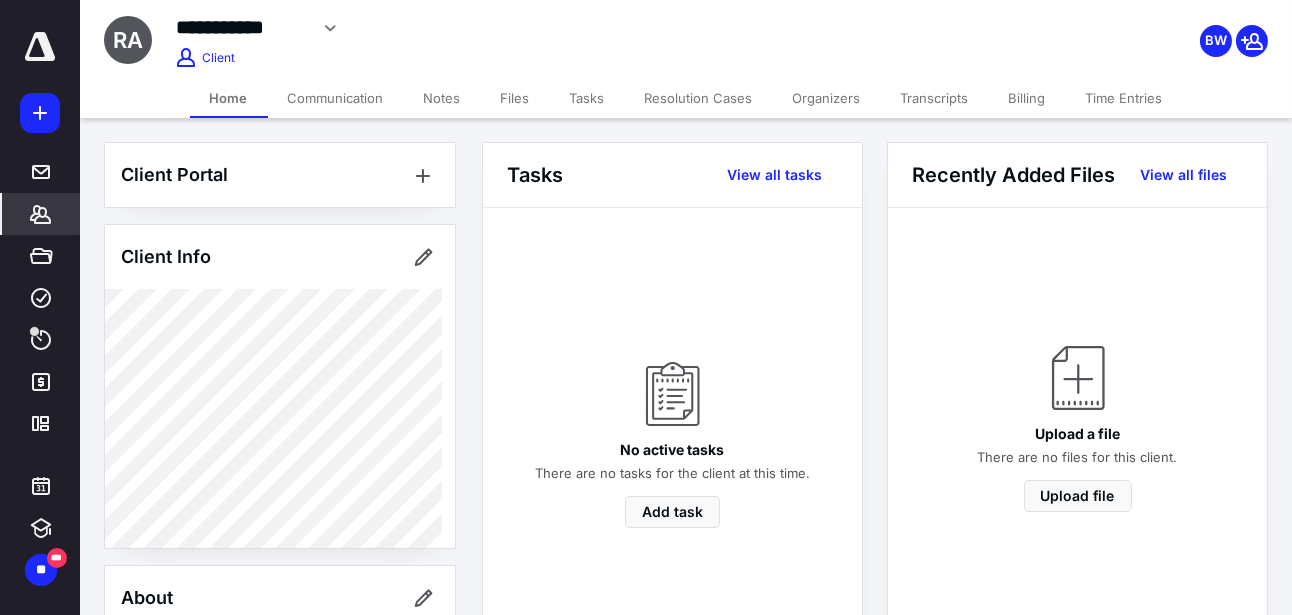 click on "Transcripts" at bounding box center [935, 98] 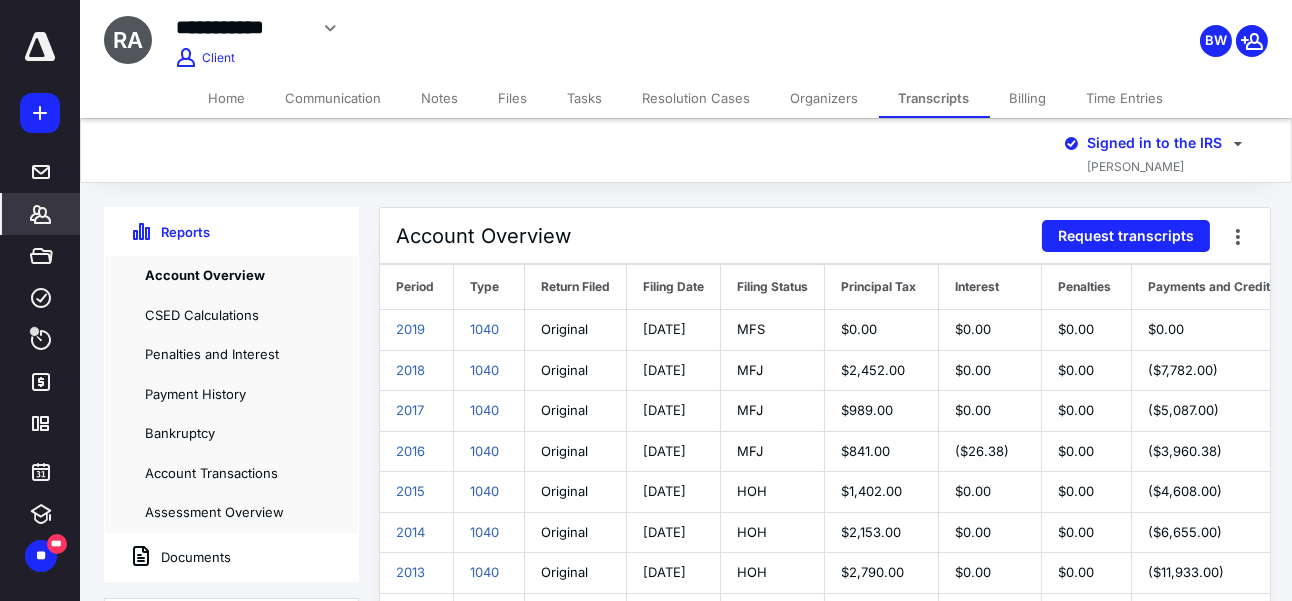 scroll, scrollTop: 412, scrollLeft: 0, axis: vertical 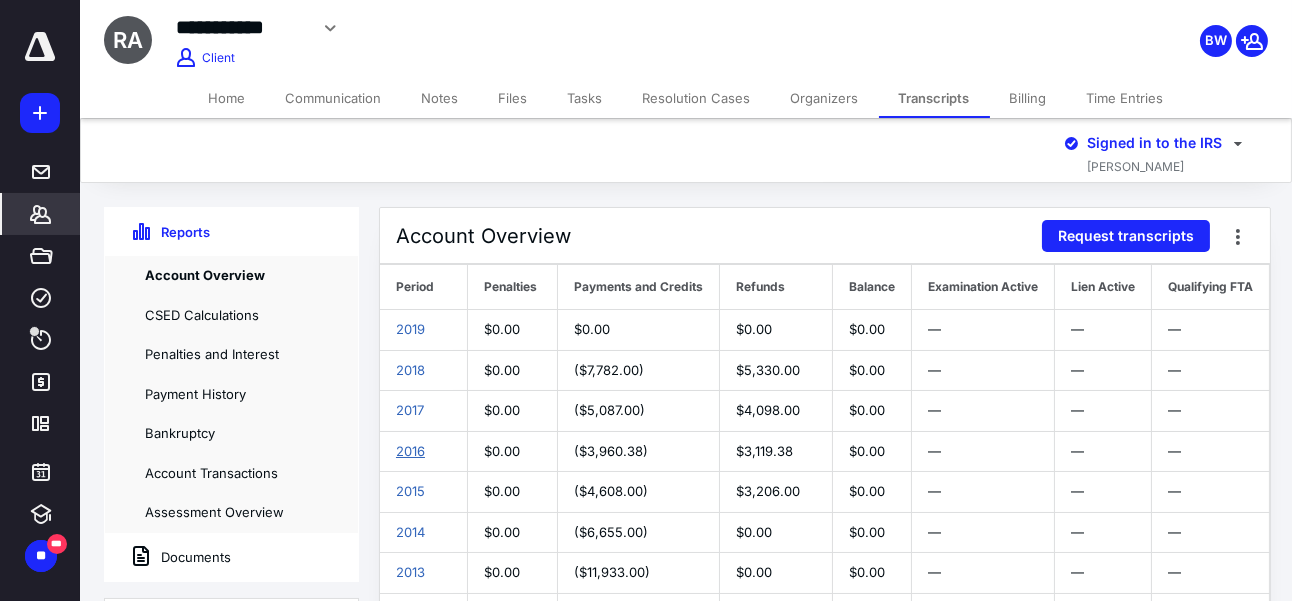 click on "2016" at bounding box center (410, 451) 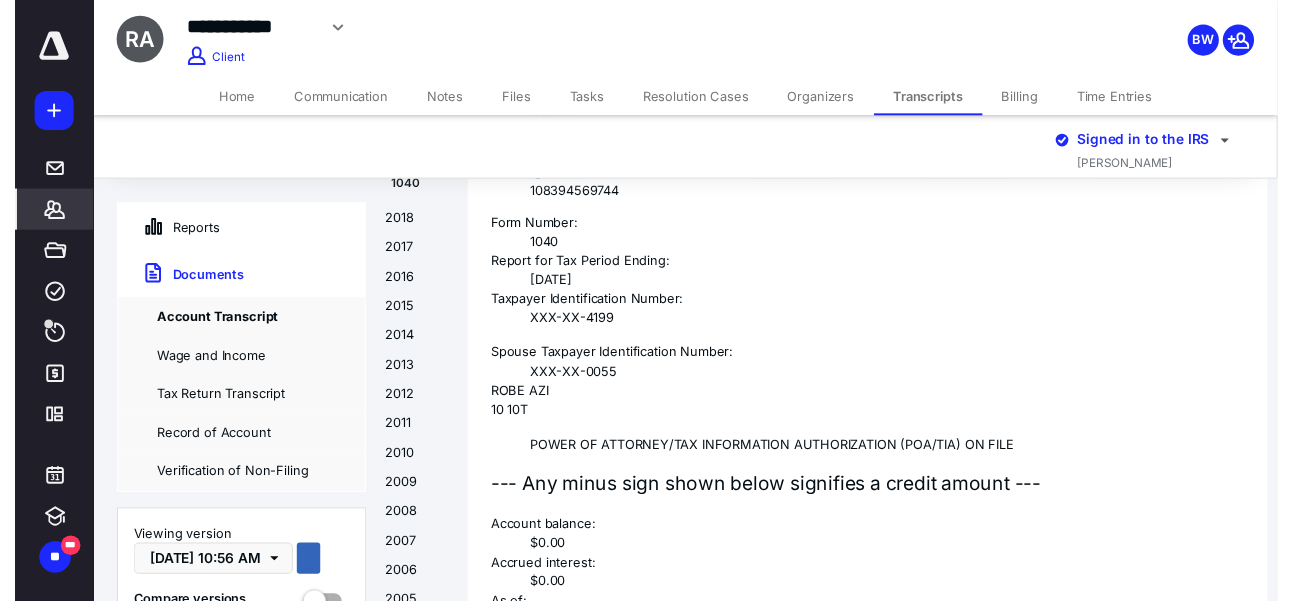 scroll, scrollTop: 0, scrollLeft: 0, axis: both 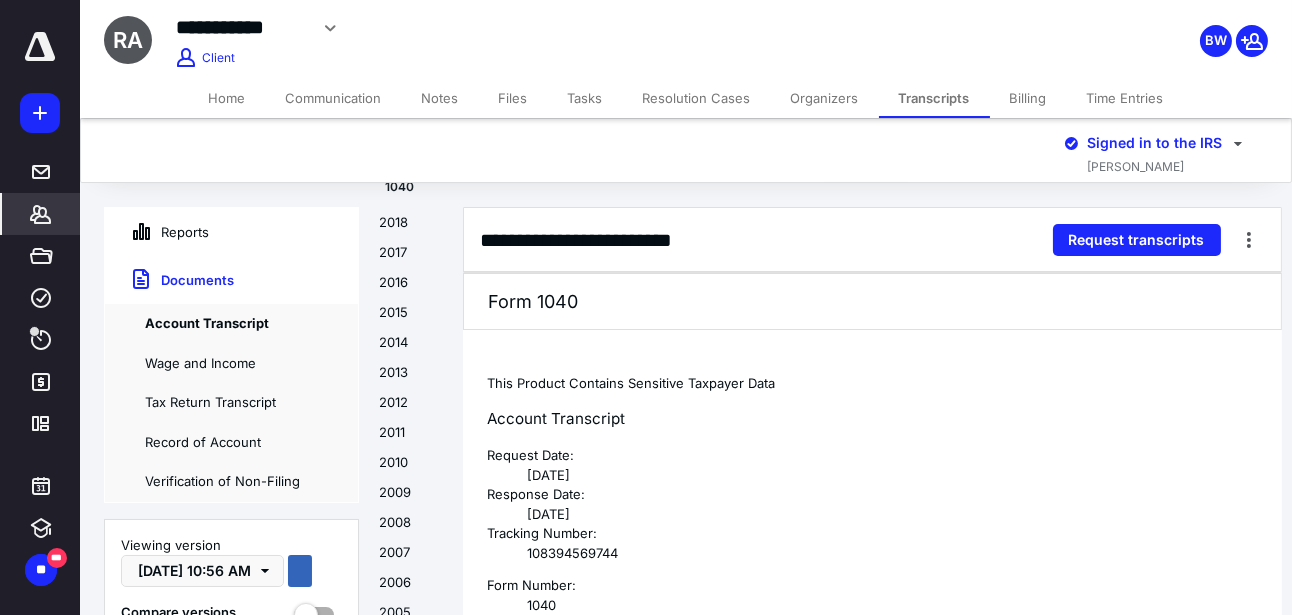 click on "Reports" at bounding box center (157, 232) 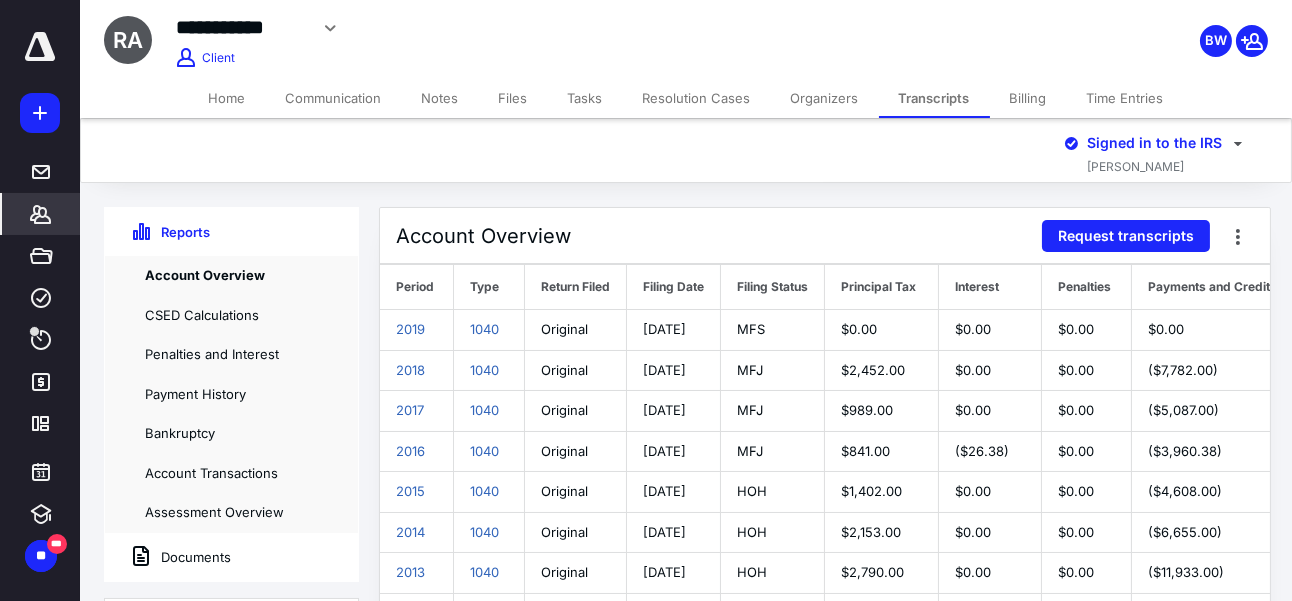 click 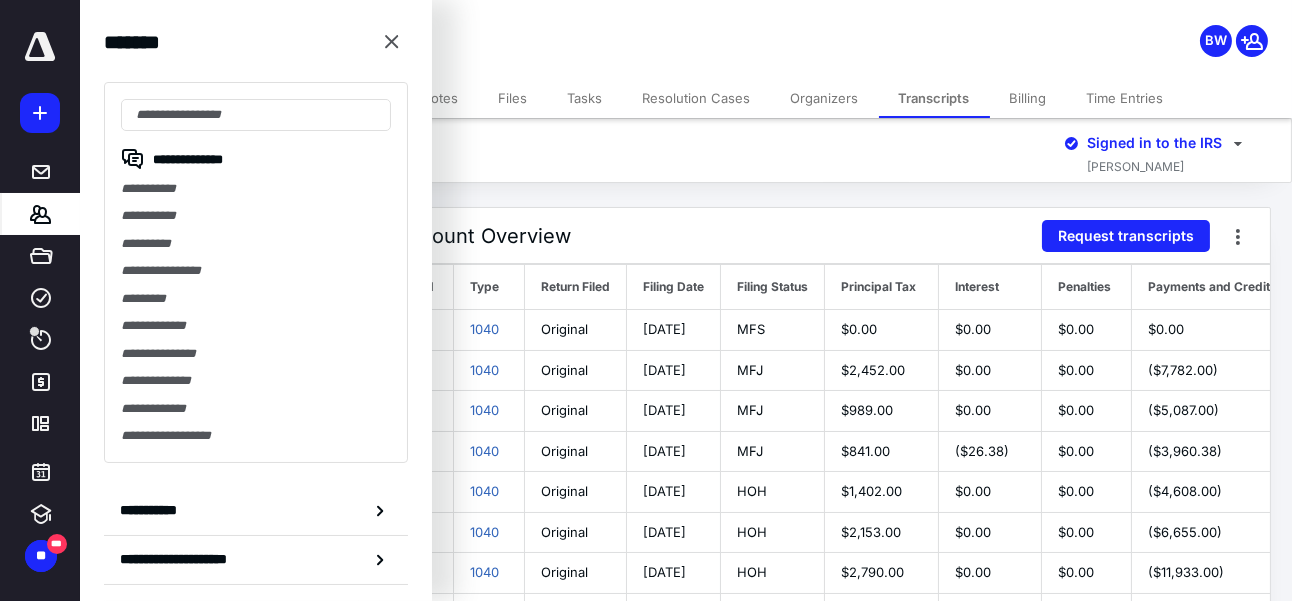 click on "Account Overview Request transcripts
Period
Type
Return Filed
Filing Date
Filing Status
Principal Tax
Interest
Penalties
Payments and Credits
Refunds
Balance
Examination Active
Lien Active
Qualifying FTA
2019
1040
Original
[DATE]
MFS
$0.00
$0.00
$0.00
$0.00
$0.00
$0.00
—
—
—
2018
1040
Original
[DATE]
MFJ
$2,452.00" at bounding box center [826, 595] 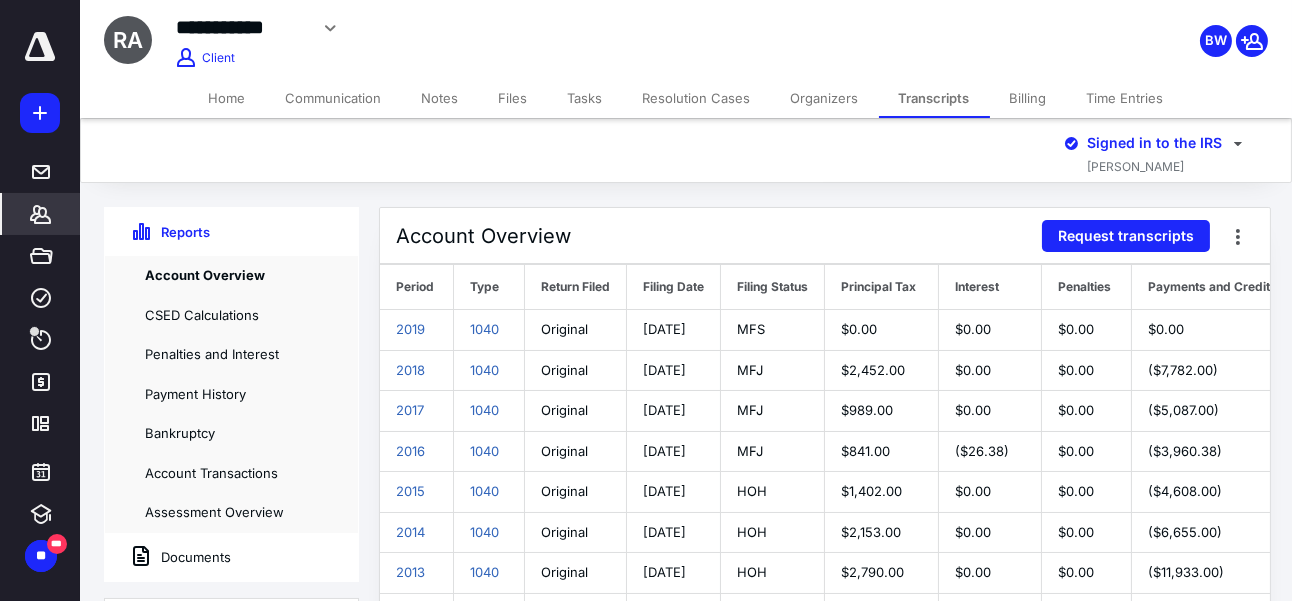 click on "Home" at bounding box center [227, 98] 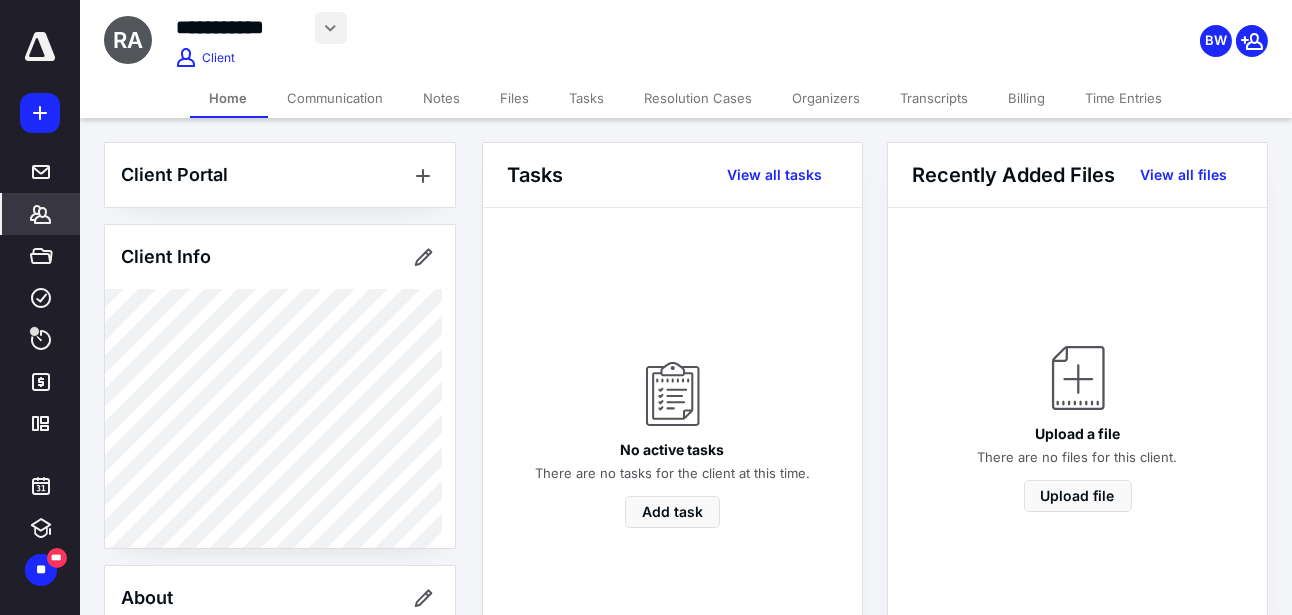click at bounding box center (331, 28) 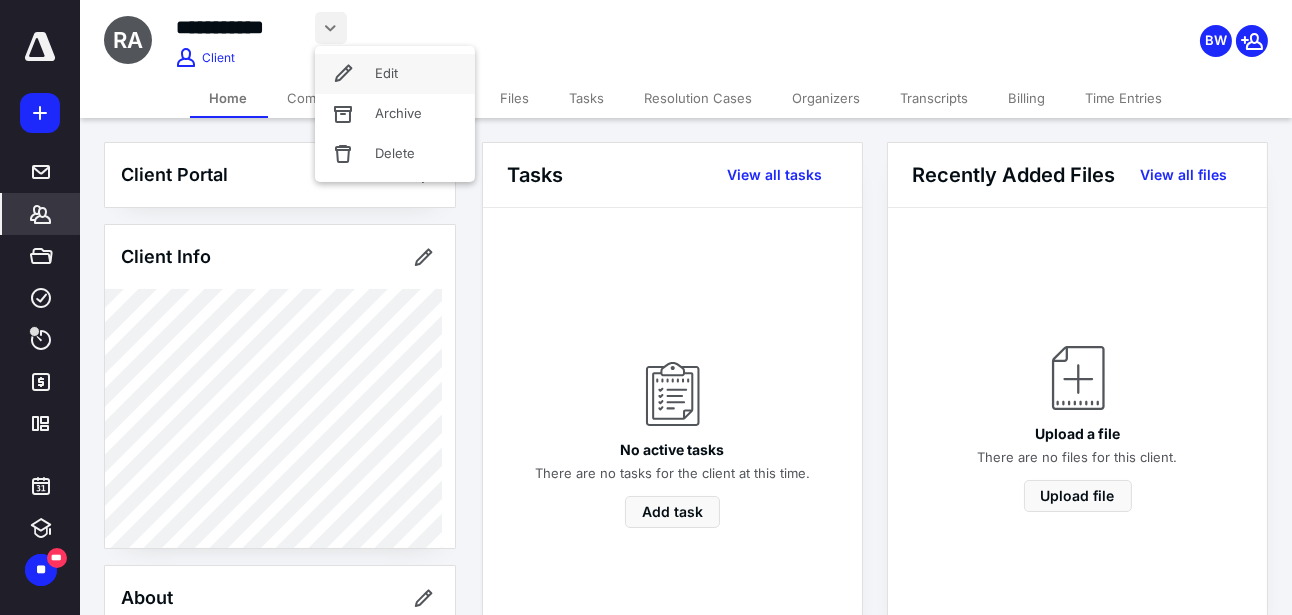 click on "Edit" at bounding box center (395, 74) 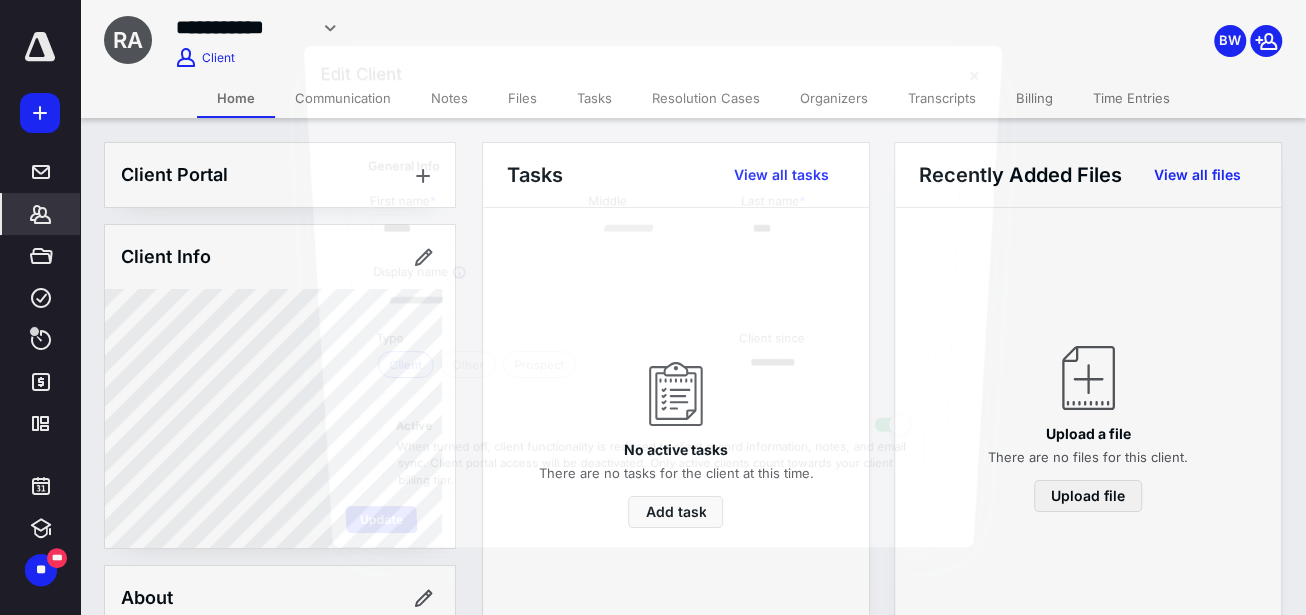 type on "**********" 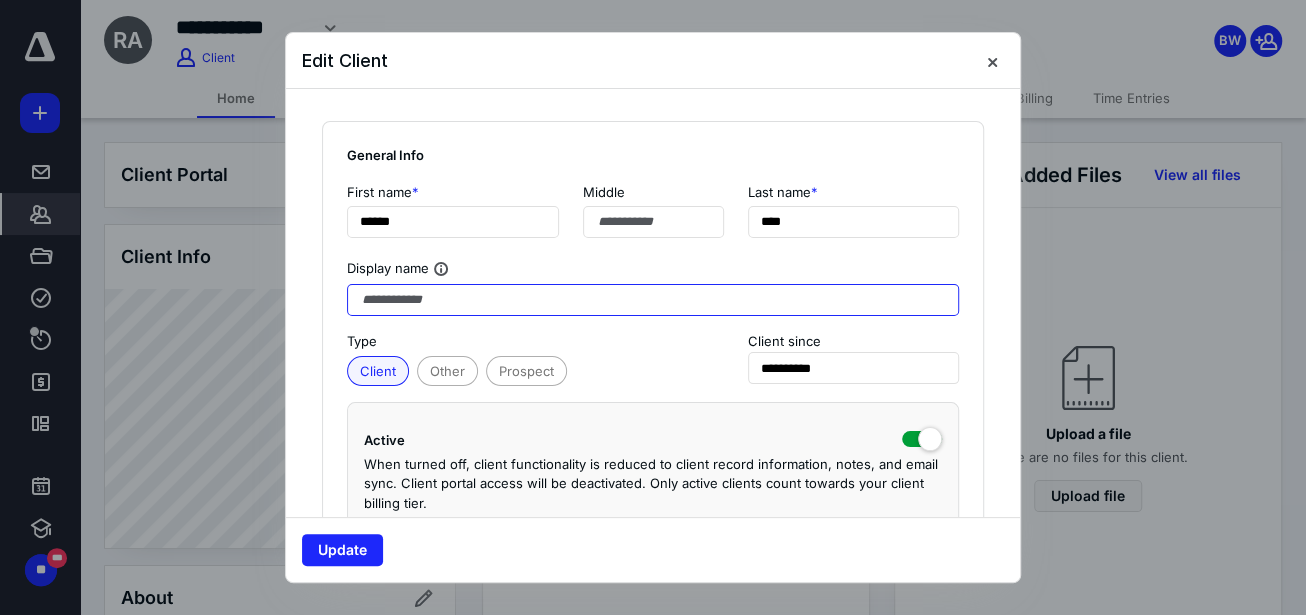 click at bounding box center [653, 300] 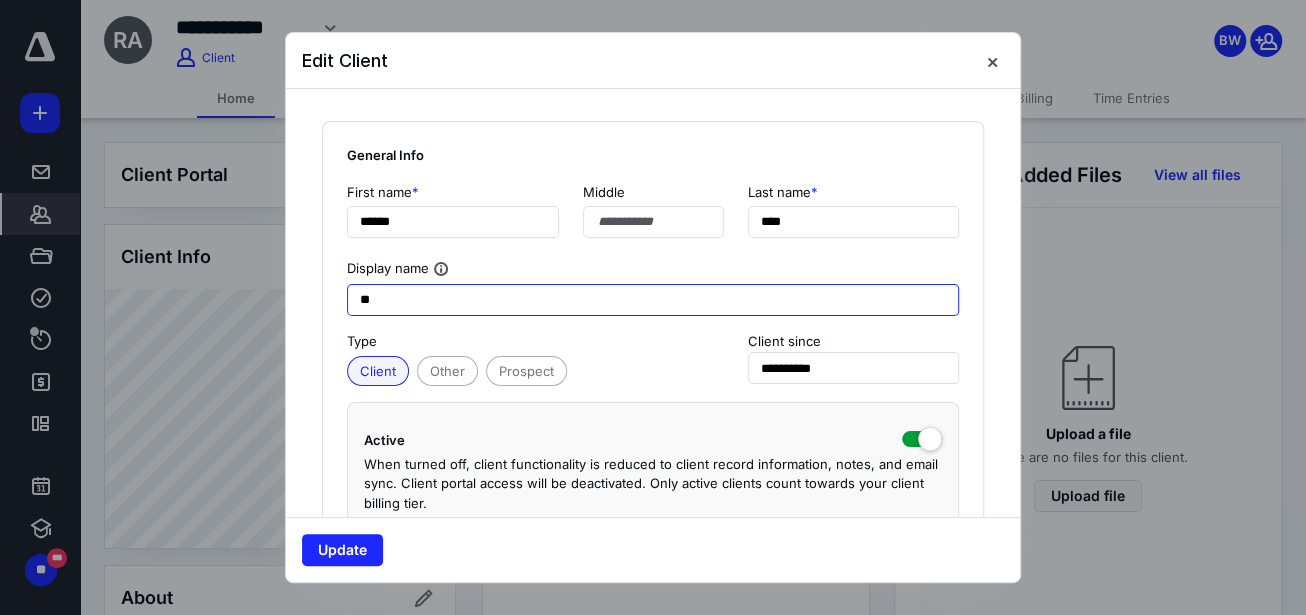 type on "*" 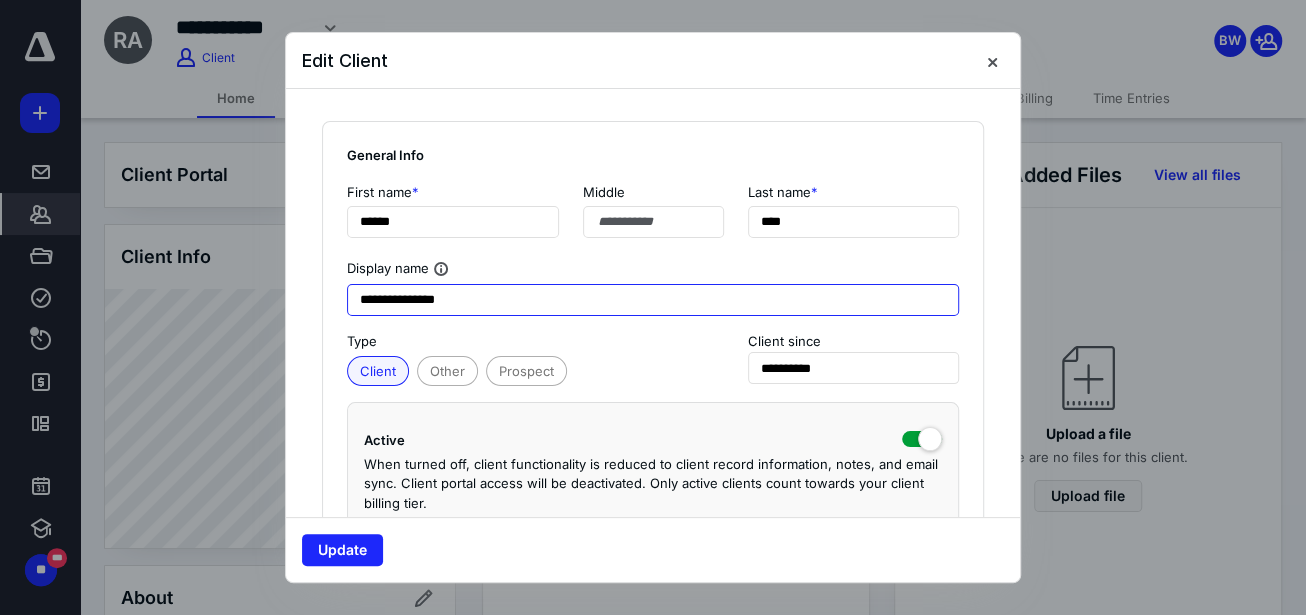 click at bounding box center (943, 846) 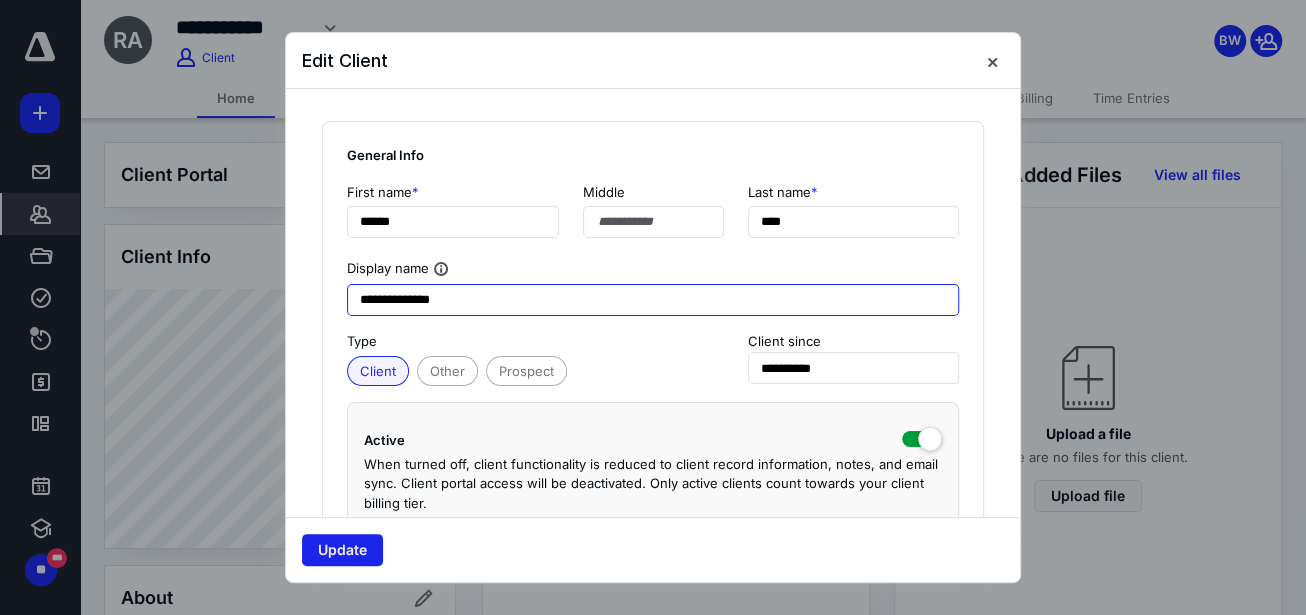 type on "**********" 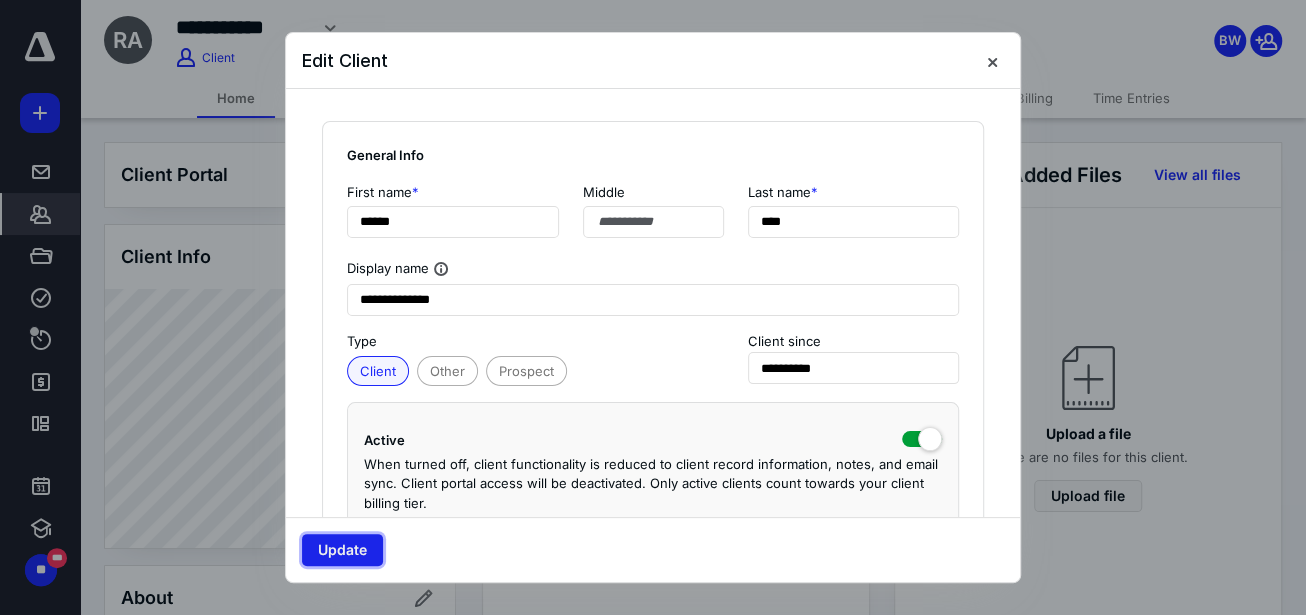 click on "Update" at bounding box center [342, 550] 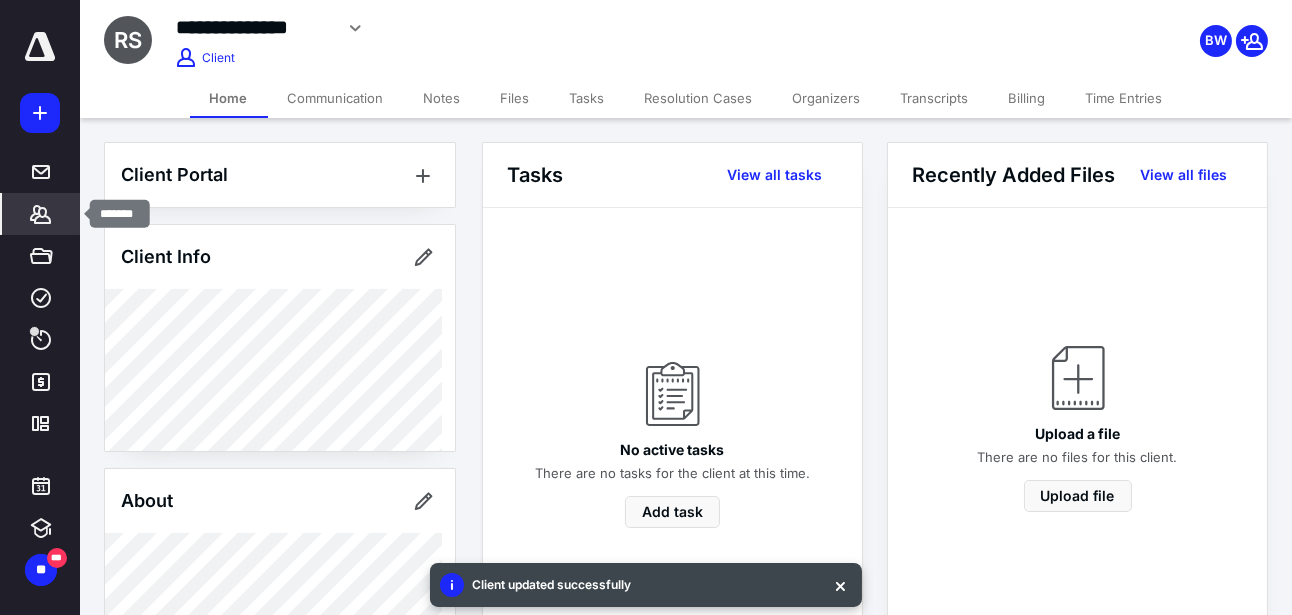click 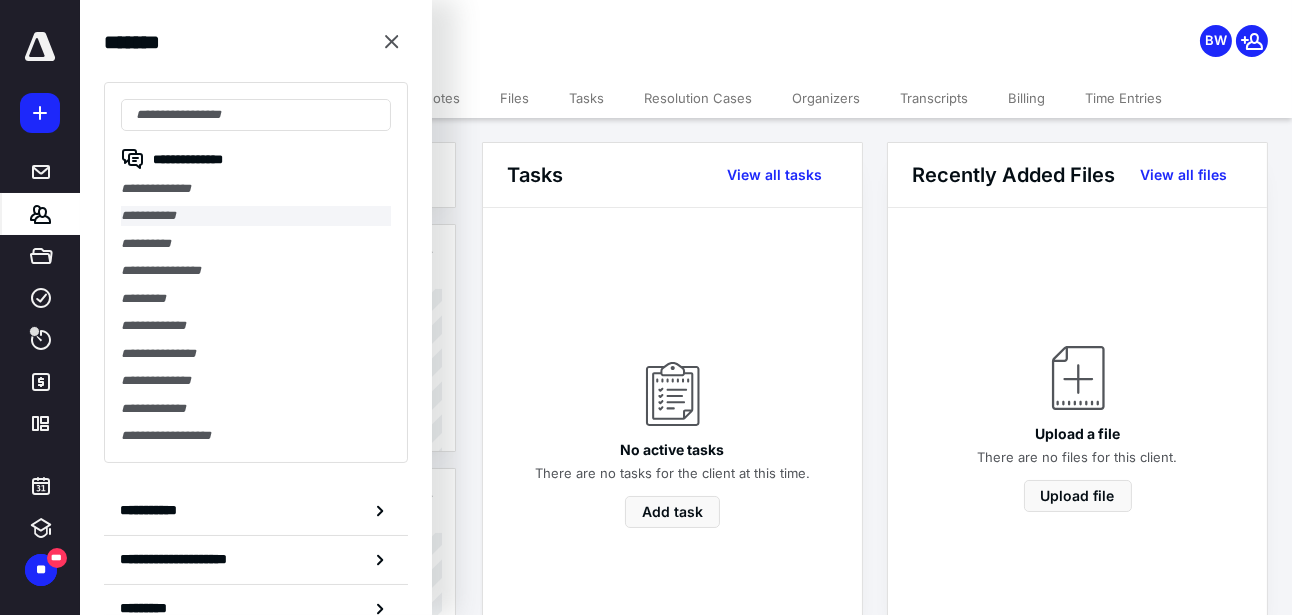 click on "**********" at bounding box center [256, 215] 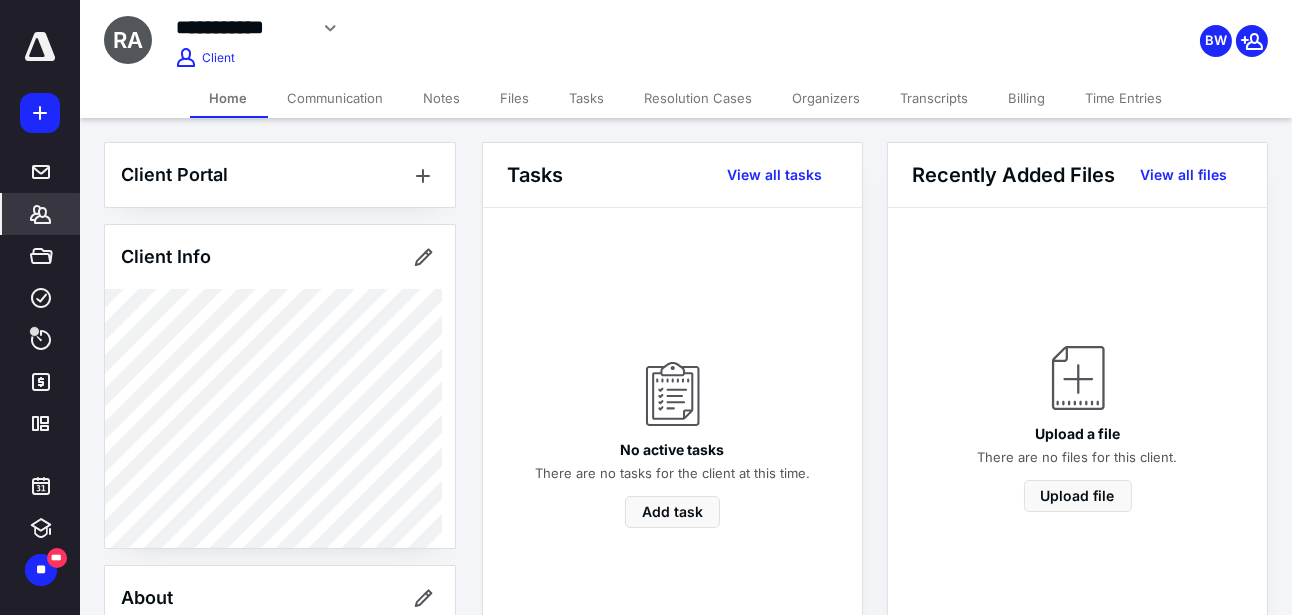 click on "Transcripts" at bounding box center (935, 98) 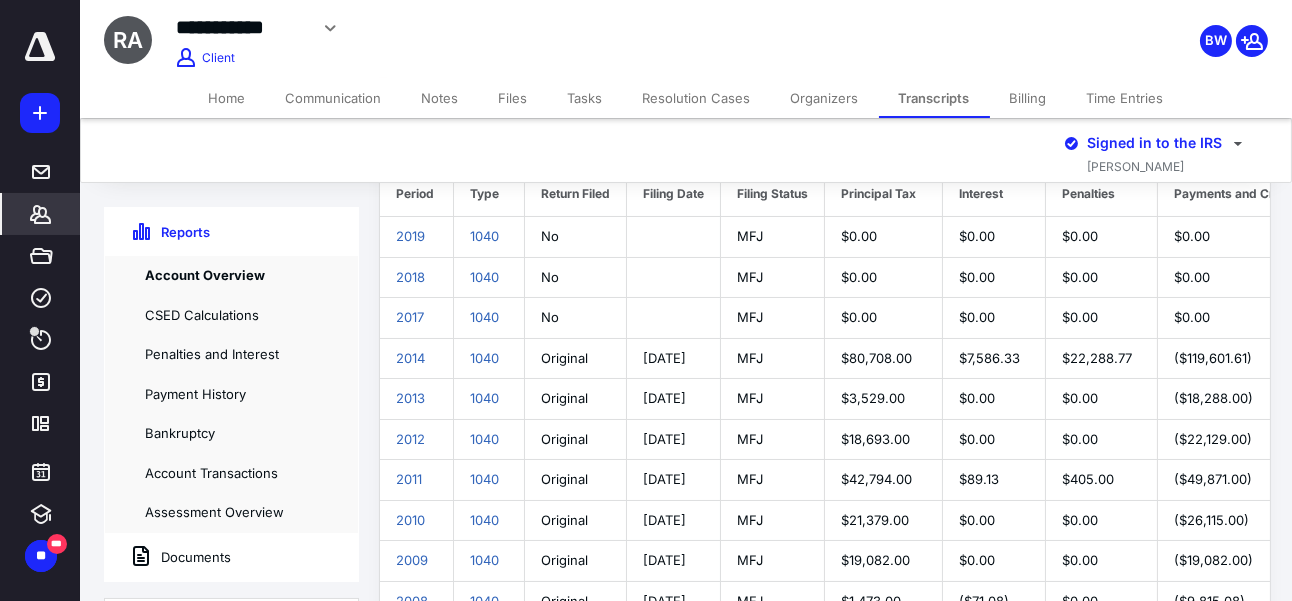 scroll, scrollTop: 182, scrollLeft: 0, axis: vertical 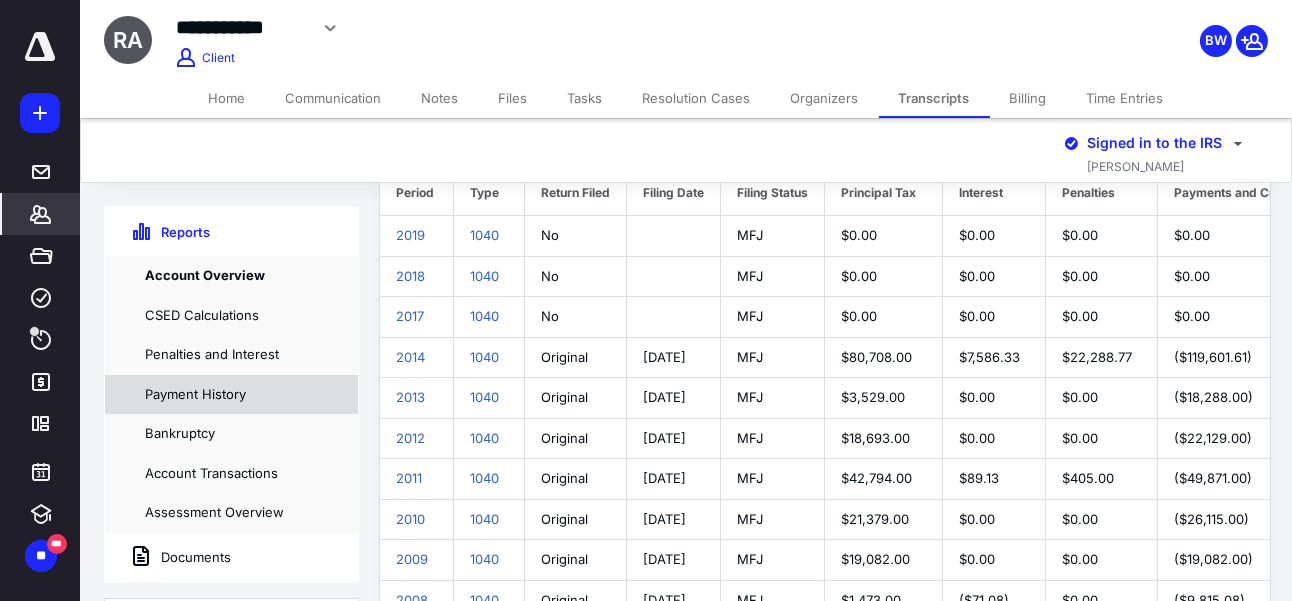 click on "Payment History" at bounding box center [231, 395] 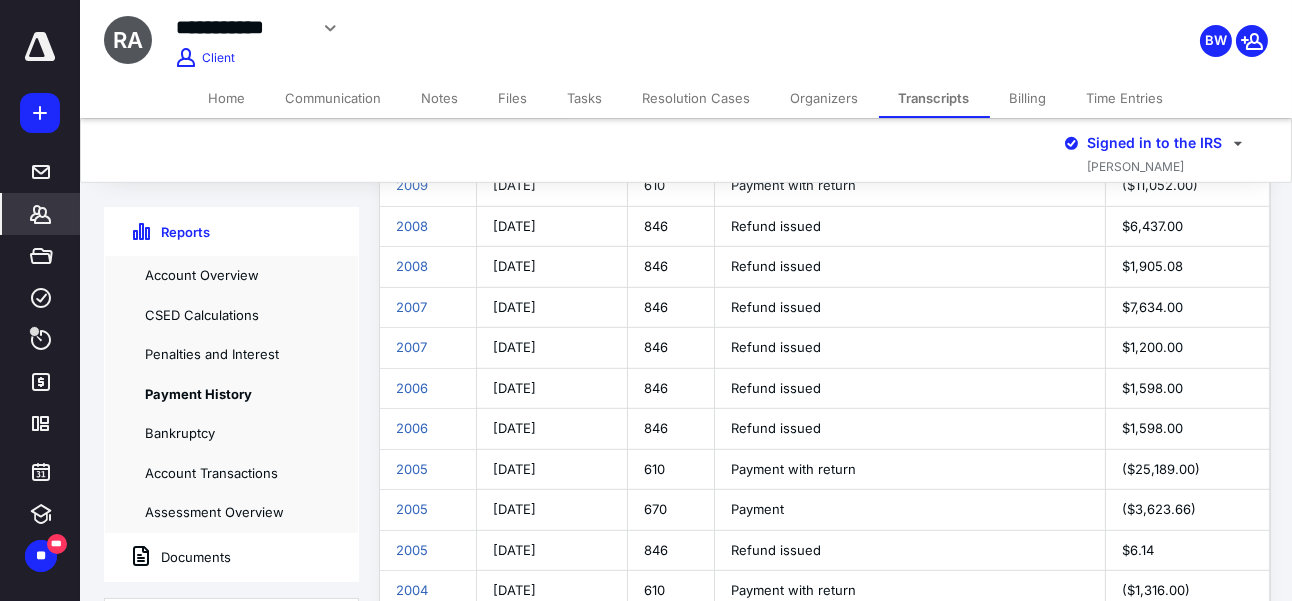 scroll, scrollTop: 2175, scrollLeft: 0, axis: vertical 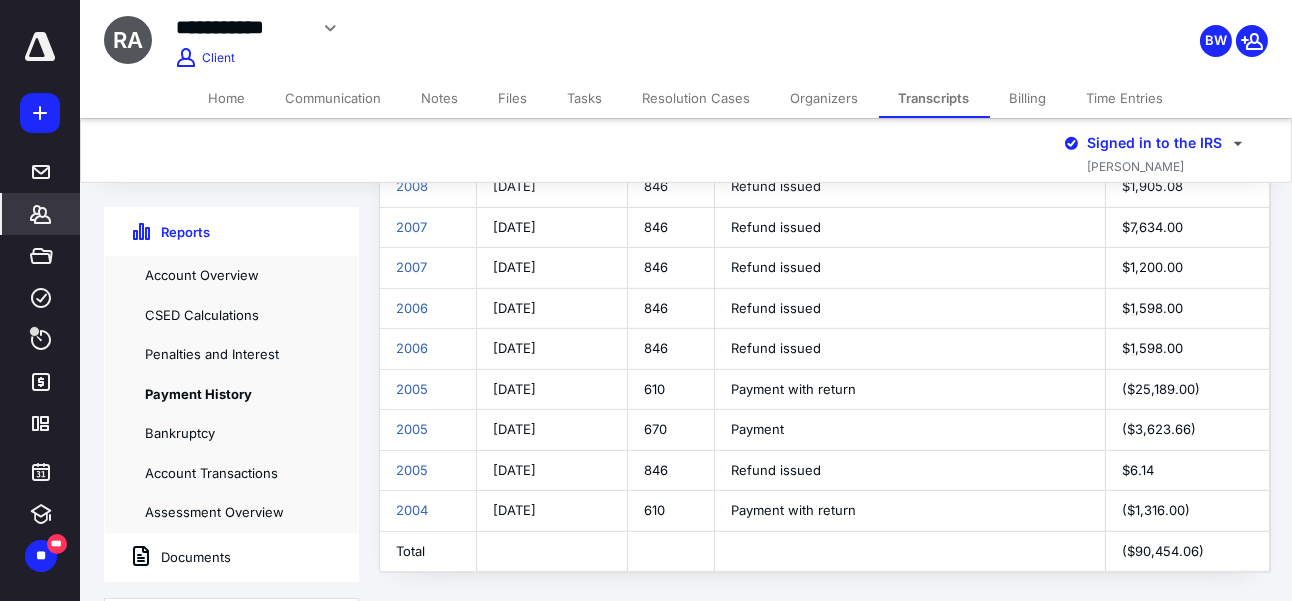 click on "Reports" at bounding box center (157, 232) 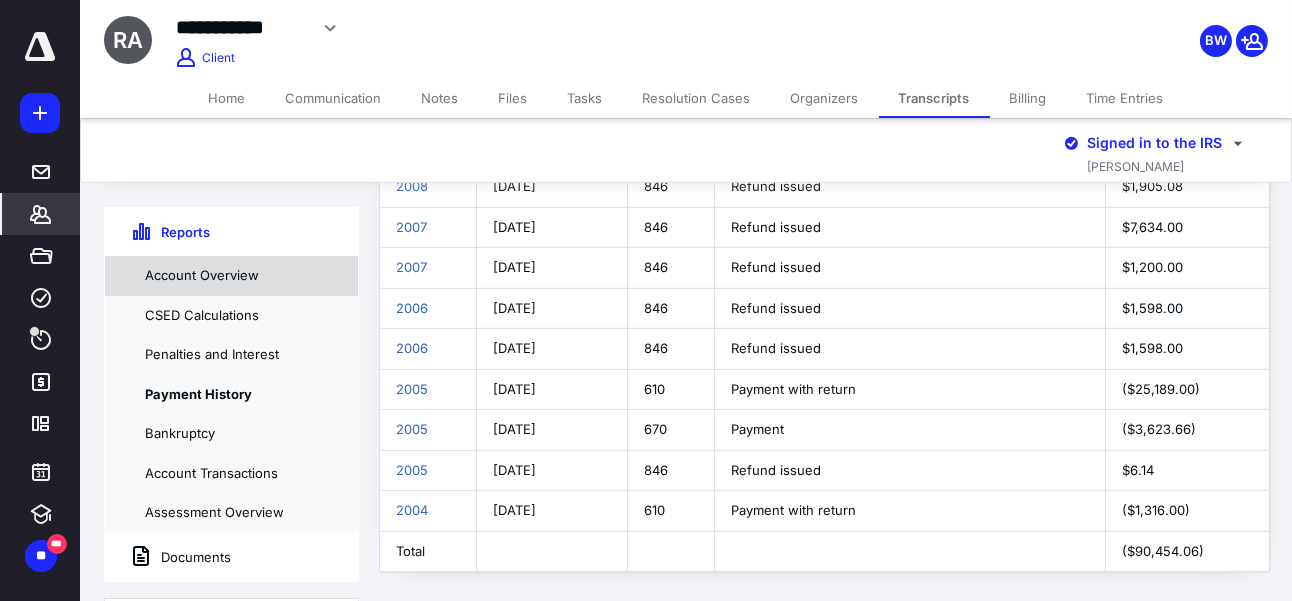 click on "Account Overview" at bounding box center (231, 276) 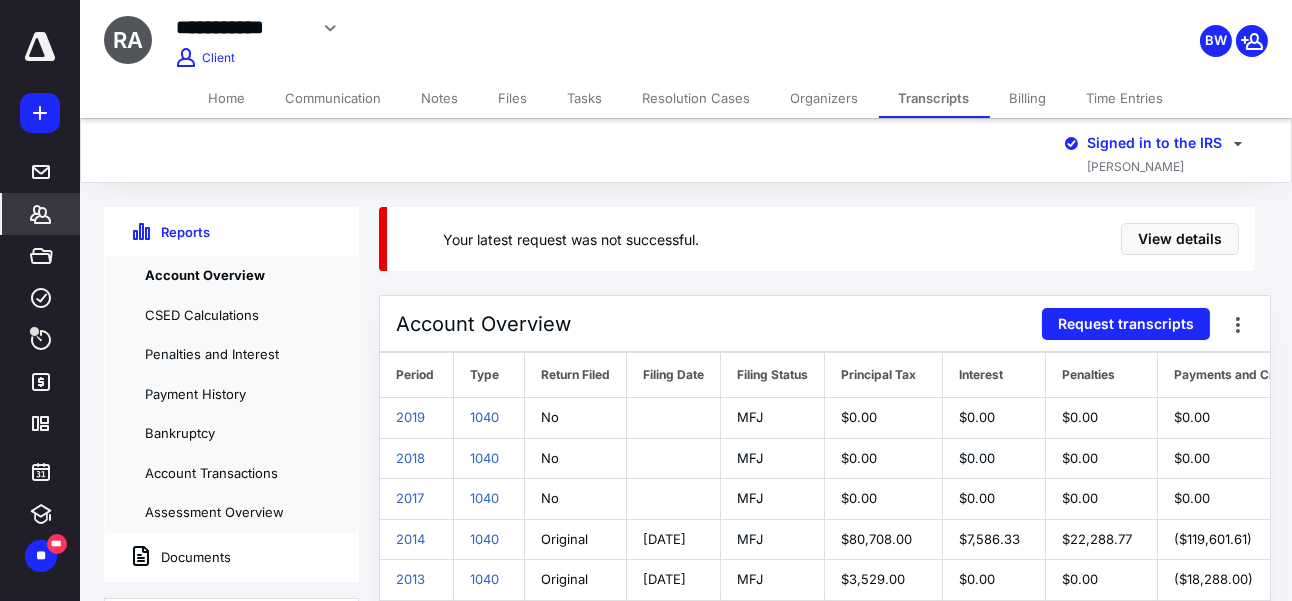 scroll, scrollTop: 0, scrollLeft: 0, axis: both 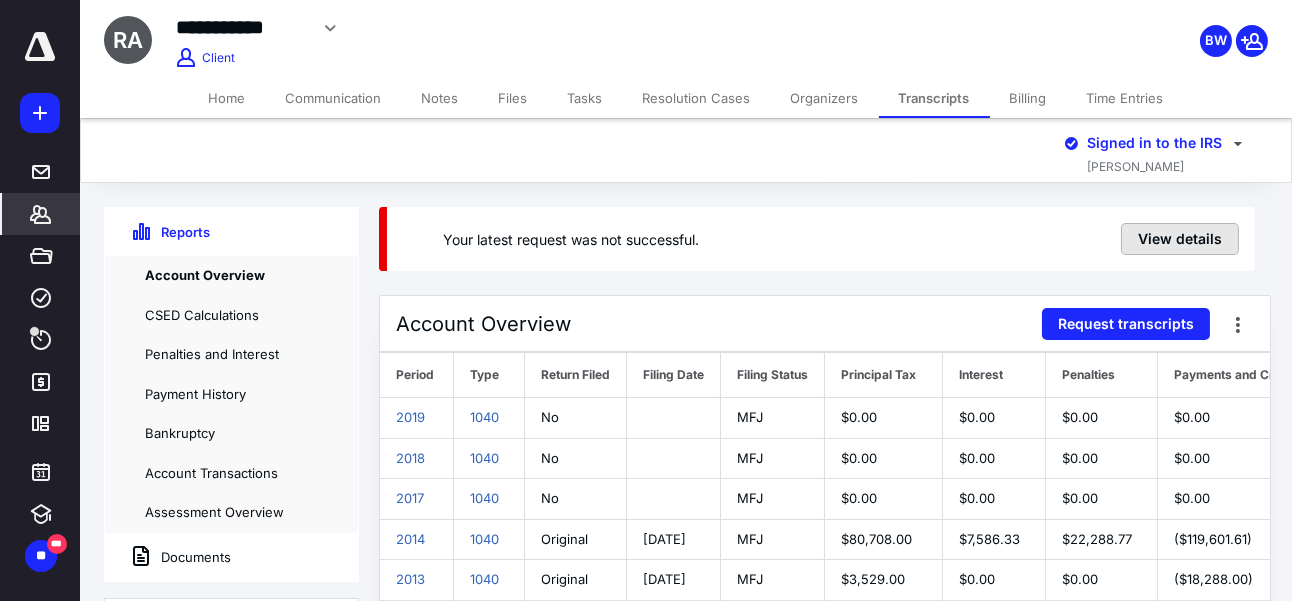 click on "View details" at bounding box center [1180, 239] 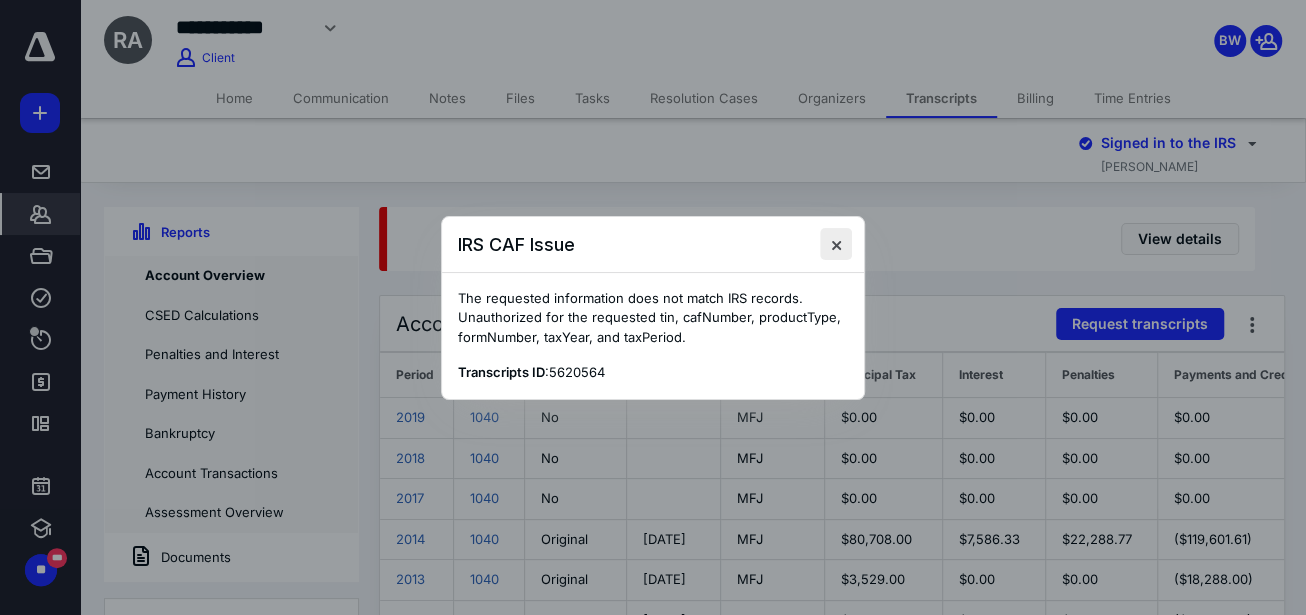click at bounding box center [836, 244] 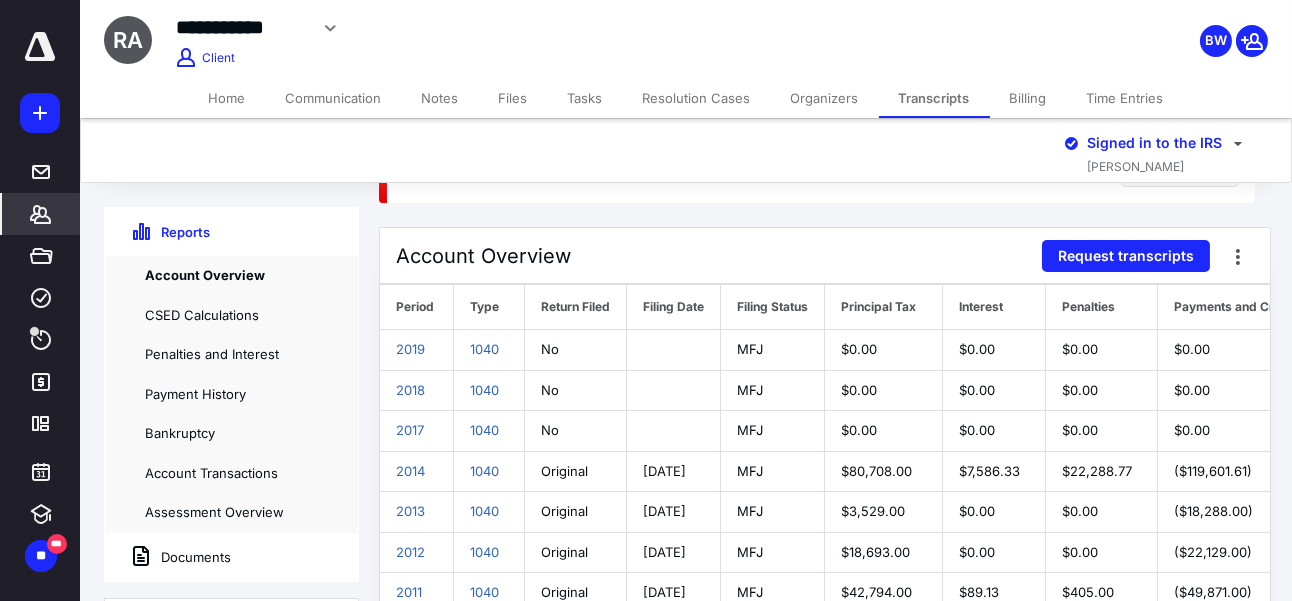 scroll, scrollTop: 0, scrollLeft: 0, axis: both 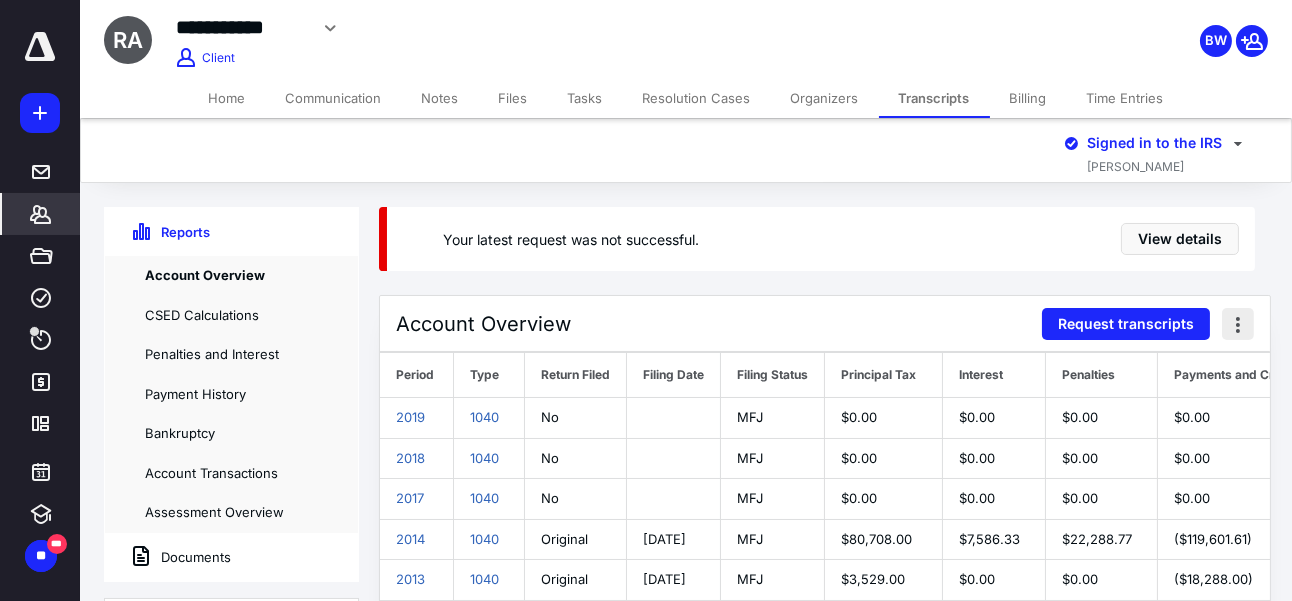click at bounding box center (1238, 324) 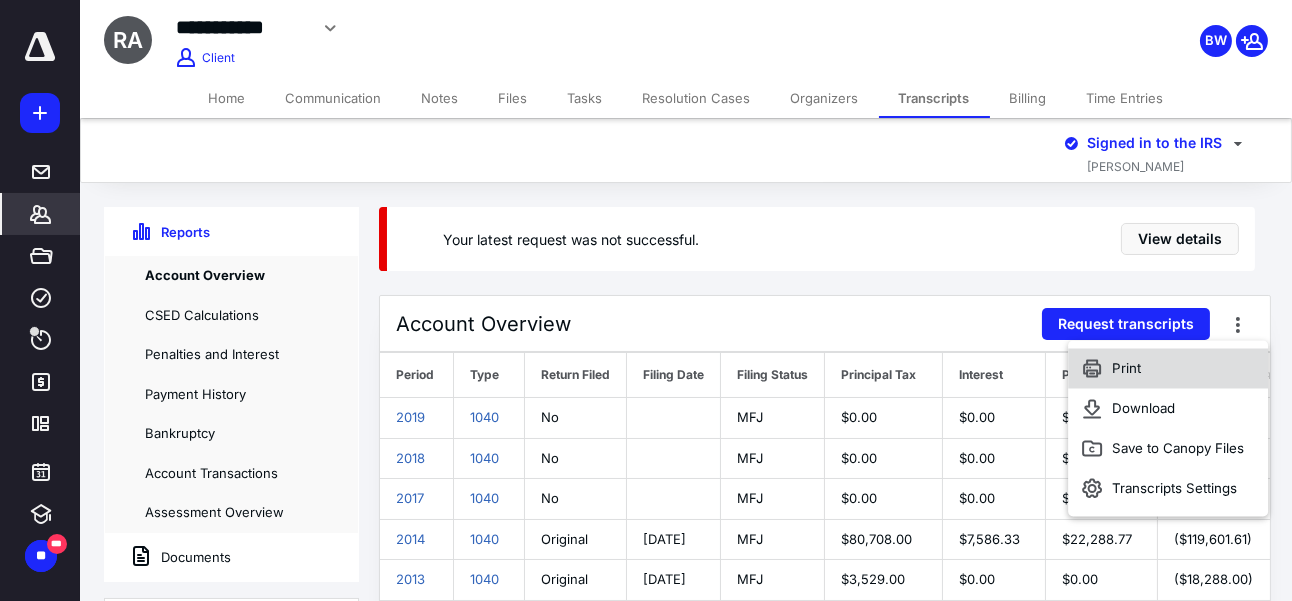 click on "Print" at bounding box center (1168, 369) 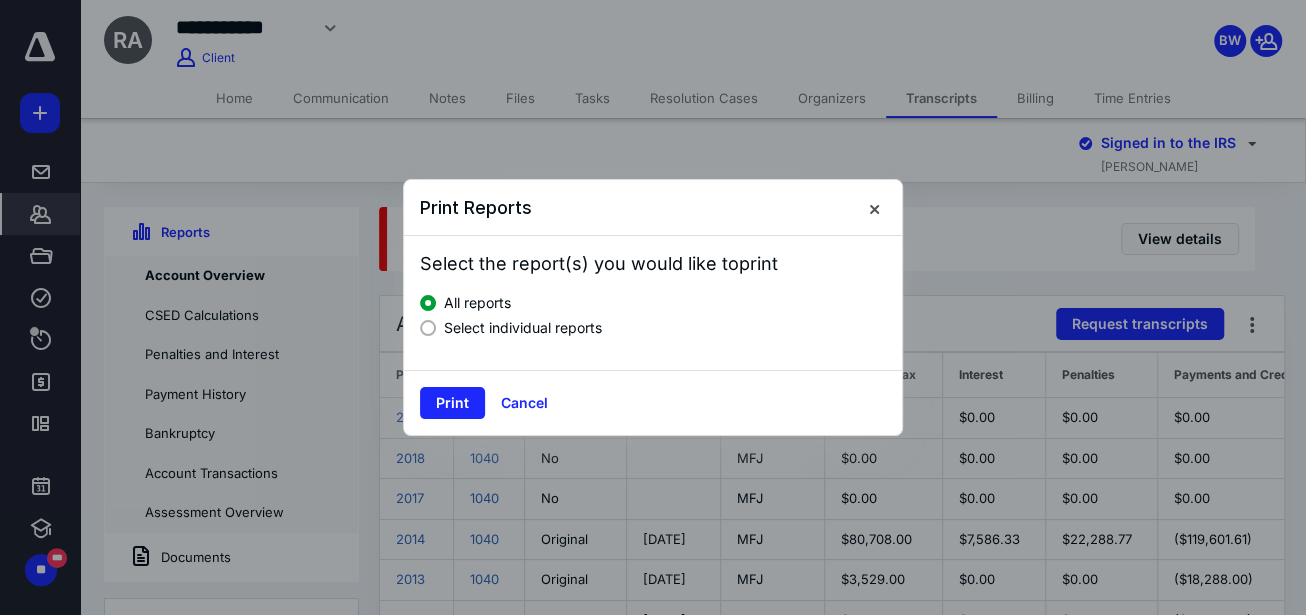 click on "Select individual reports" at bounding box center [523, 327] 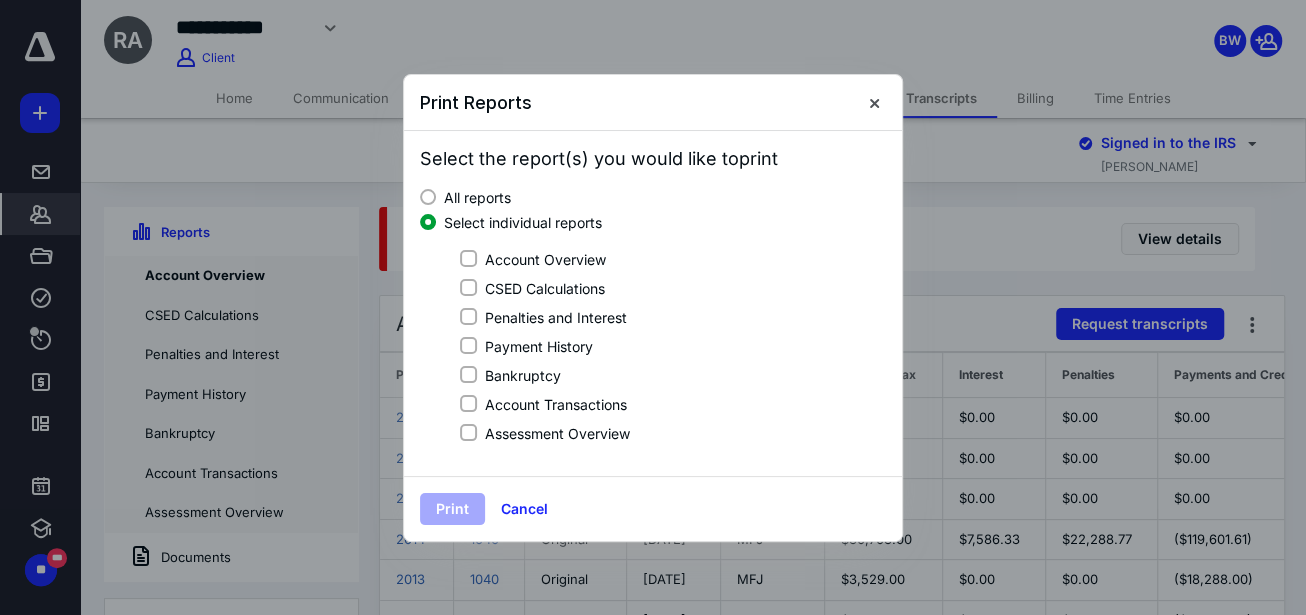click on "Account Overview" at bounding box center [545, 259] 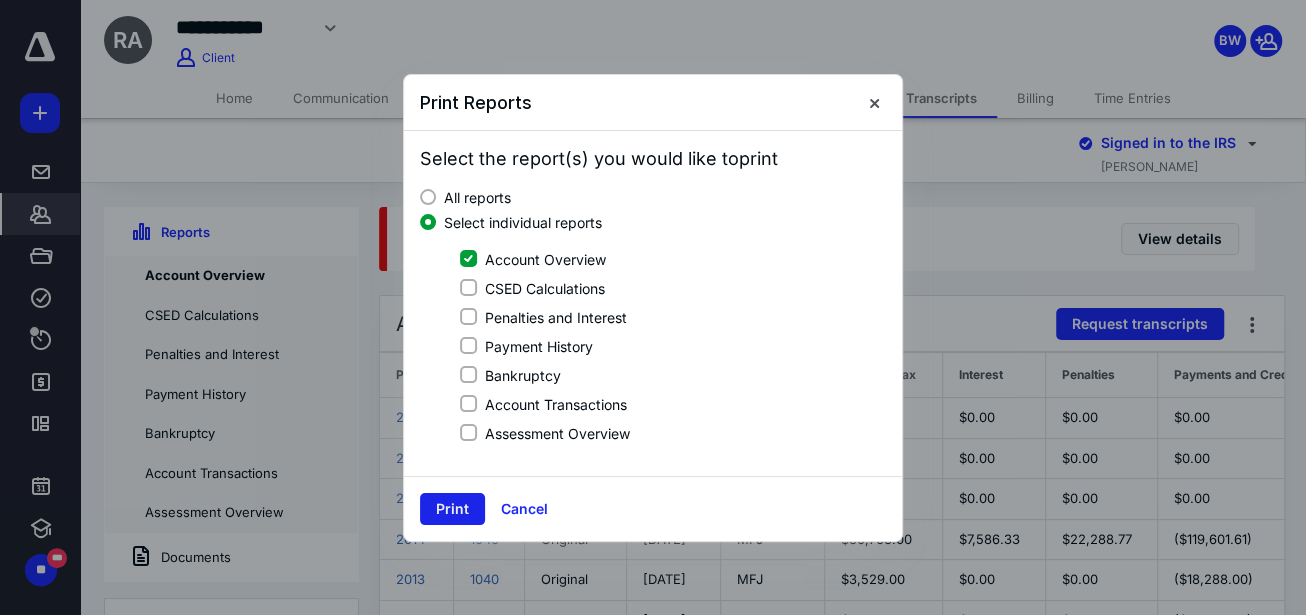 click on "Print" at bounding box center [452, 509] 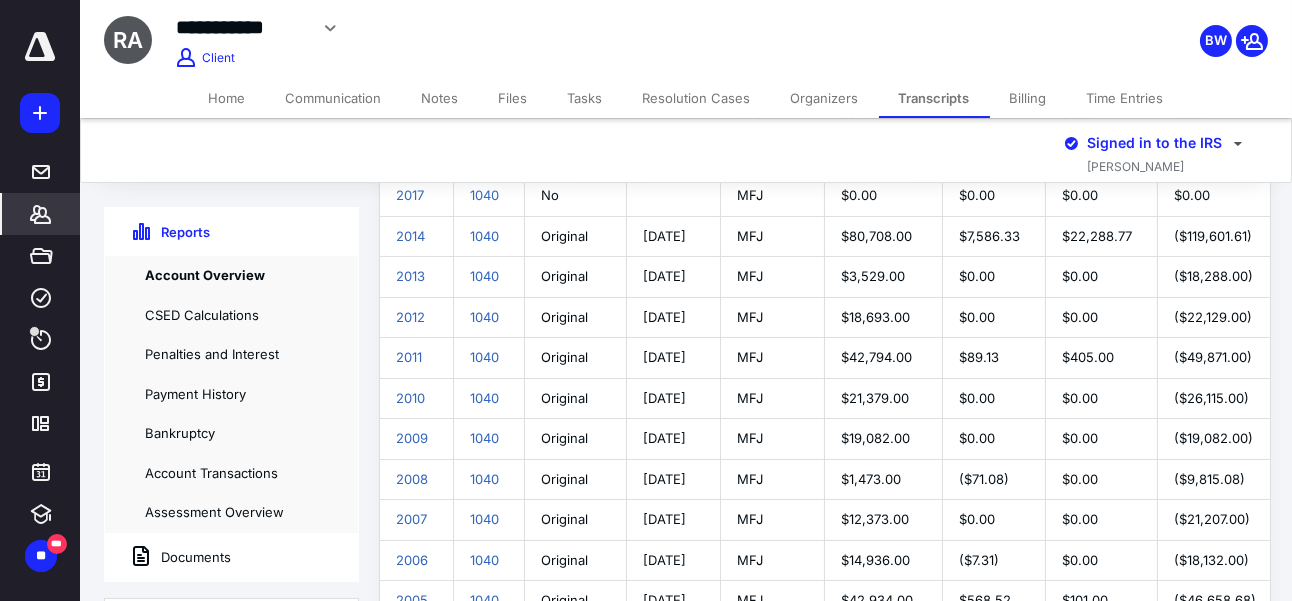 scroll, scrollTop: 454, scrollLeft: 0, axis: vertical 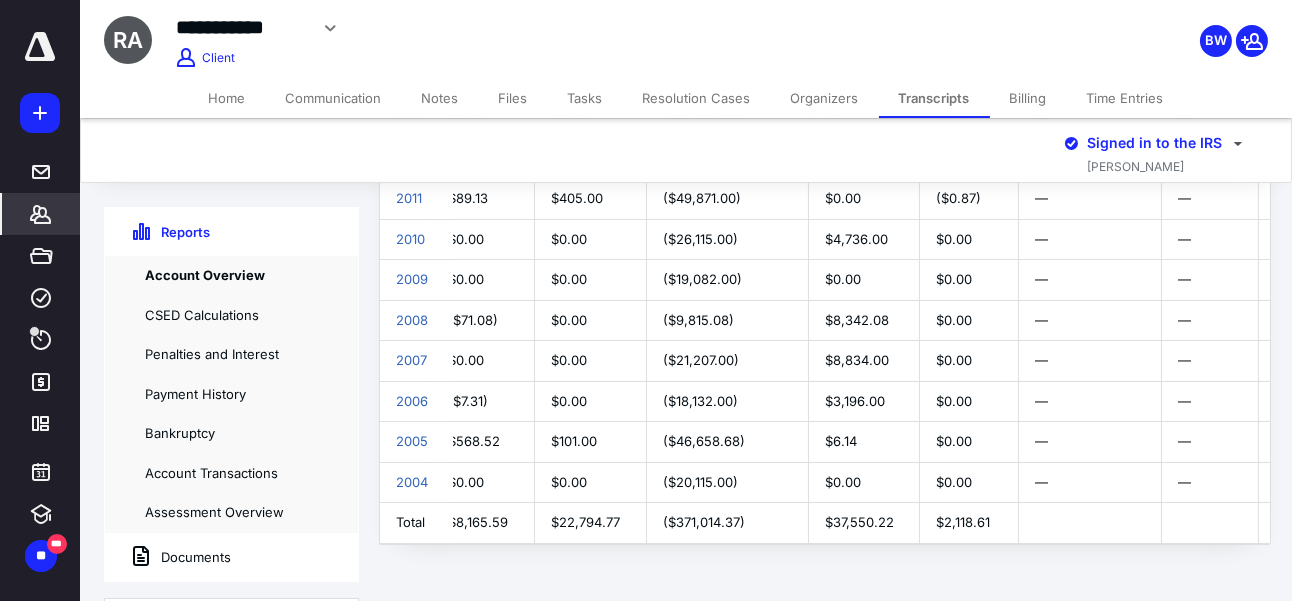 click 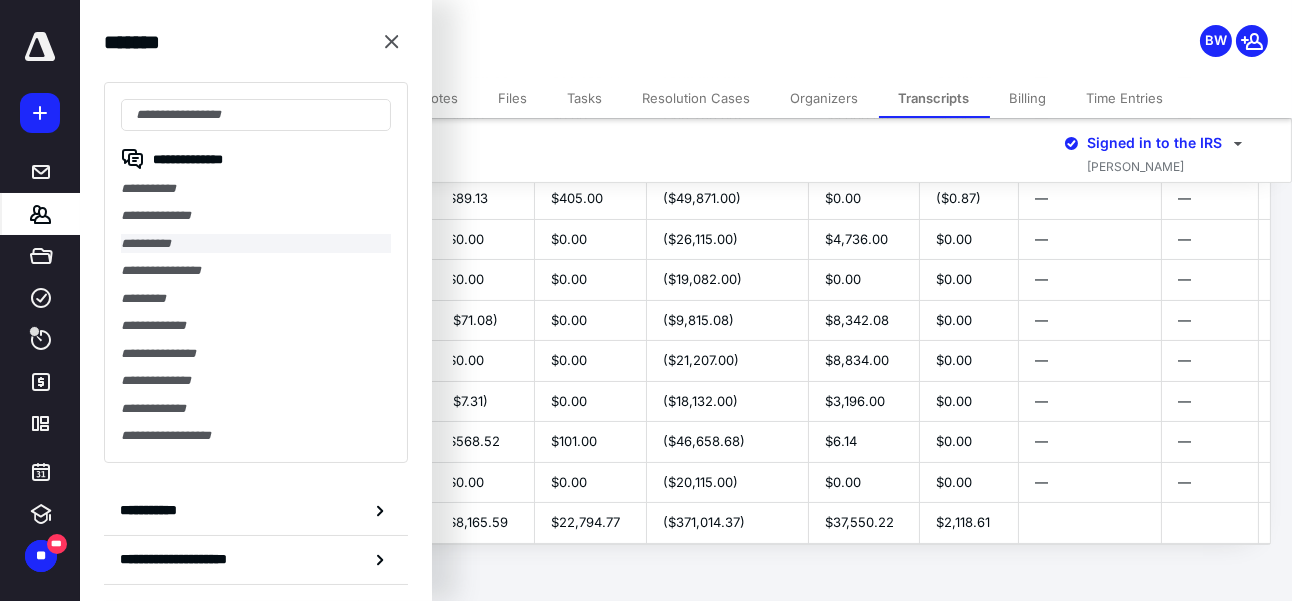 click on "**********" at bounding box center [256, 243] 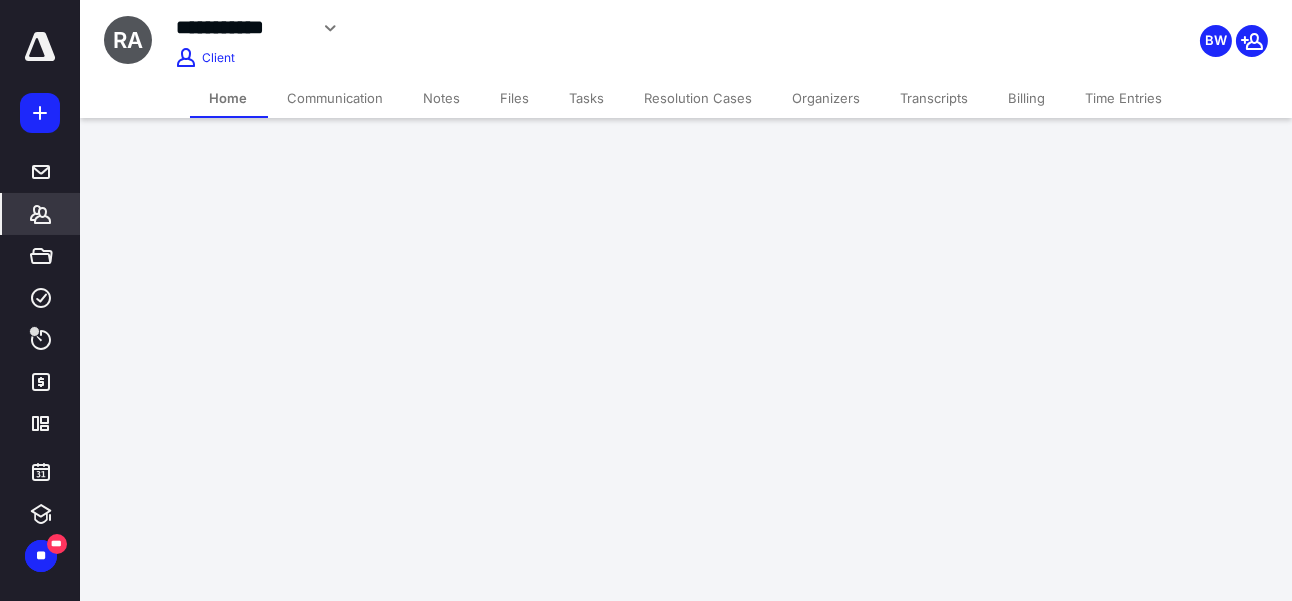 scroll, scrollTop: 0, scrollLeft: 0, axis: both 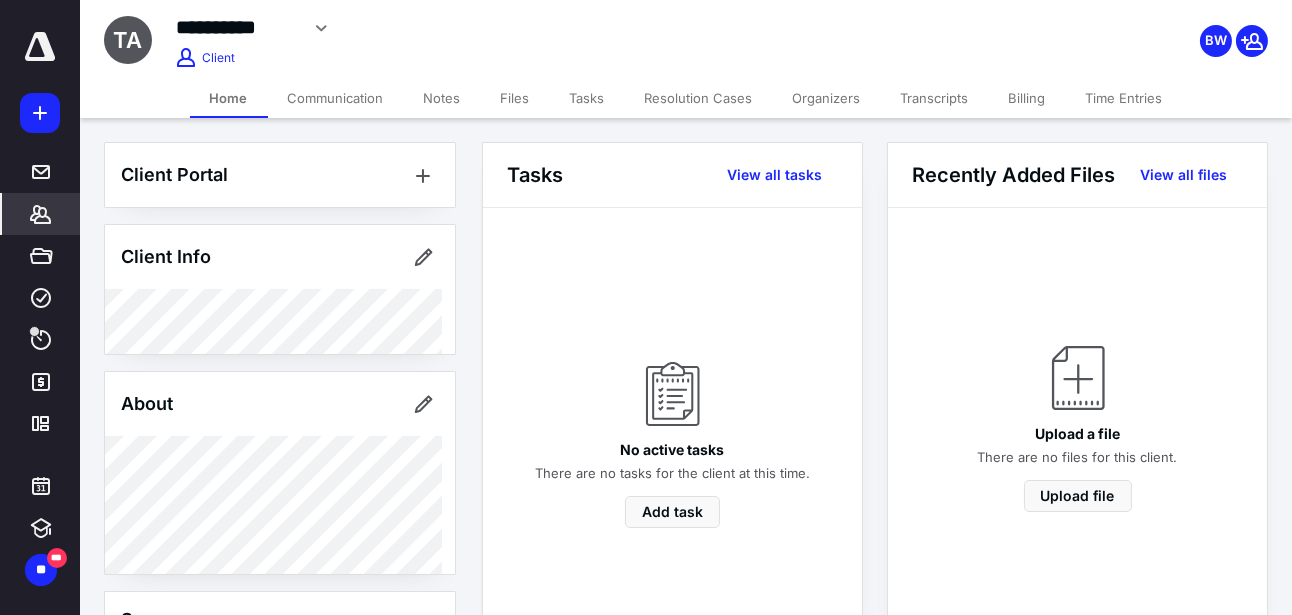click on "Transcripts" at bounding box center [935, 98] 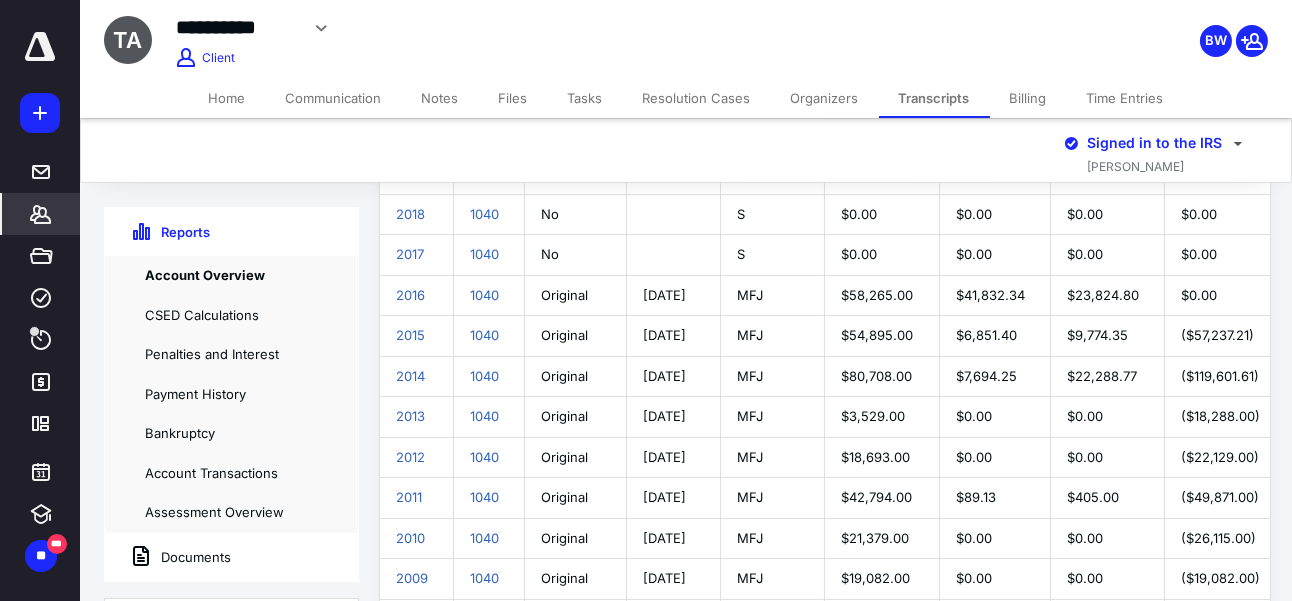 scroll, scrollTop: 381, scrollLeft: 0, axis: vertical 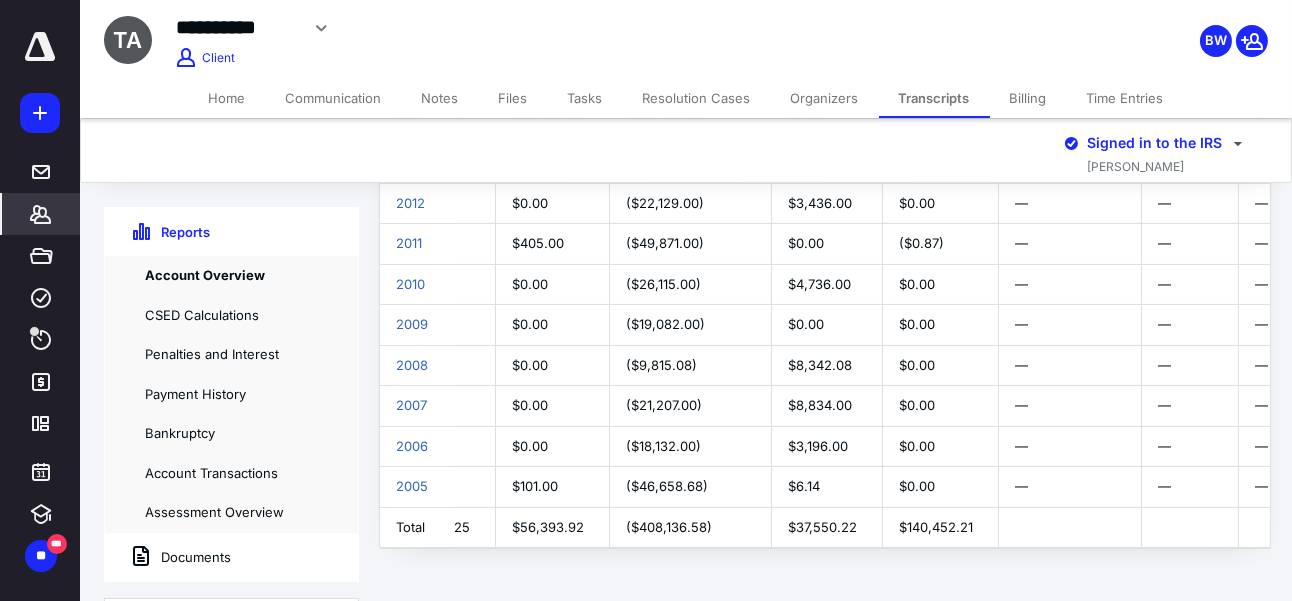 drag, startPoint x: 864, startPoint y: 552, endPoint x: 1175, endPoint y: 544, distance: 311.10287 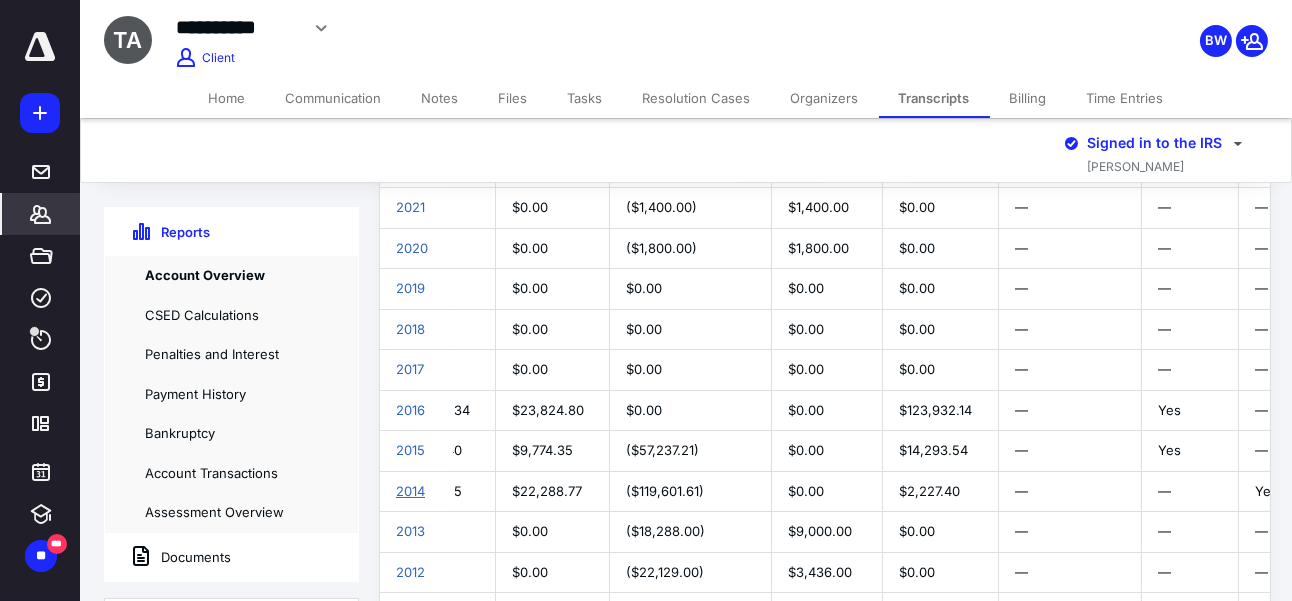 scroll, scrollTop: 381, scrollLeft: 0, axis: vertical 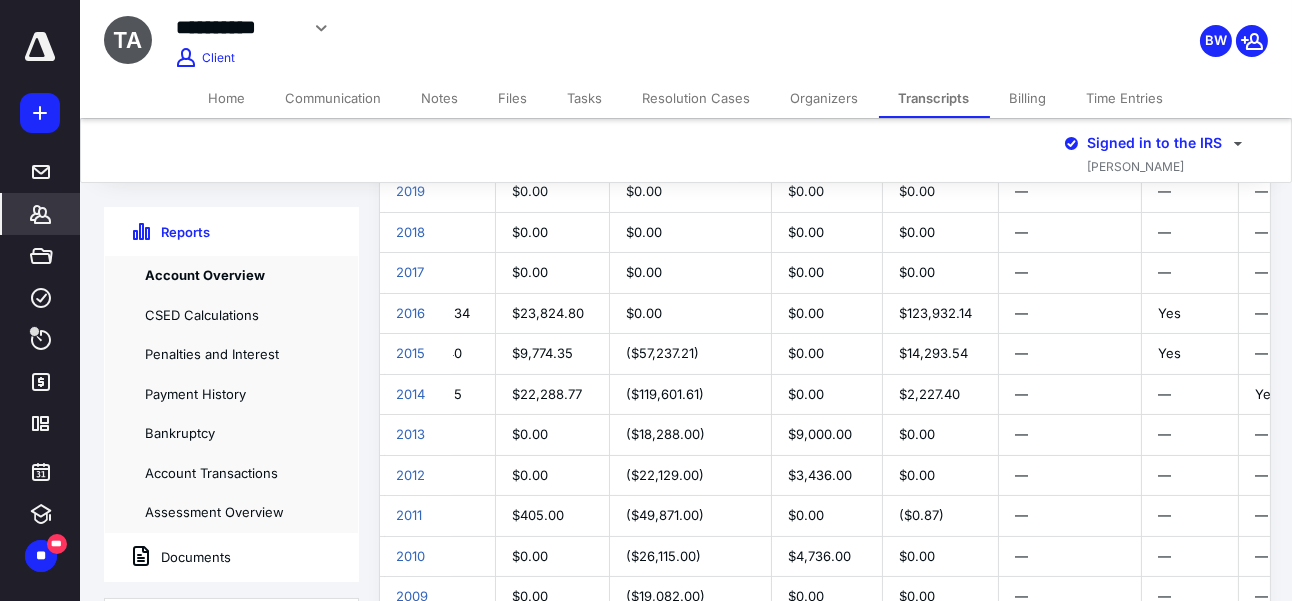 click 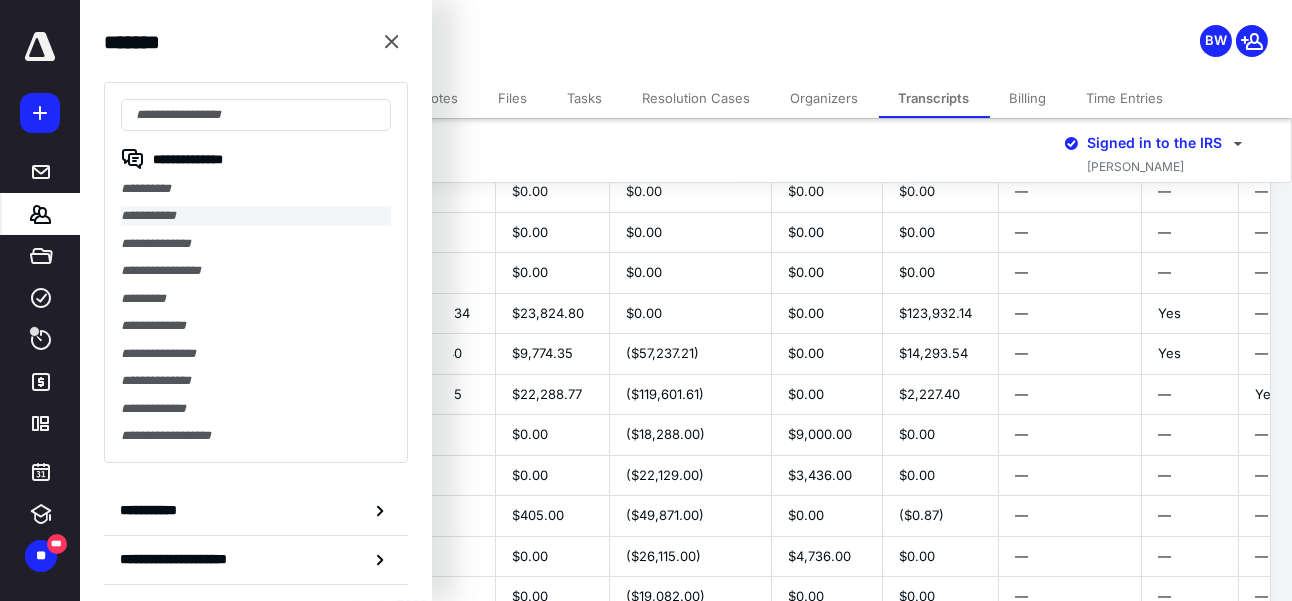 click on "**********" at bounding box center [256, 215] 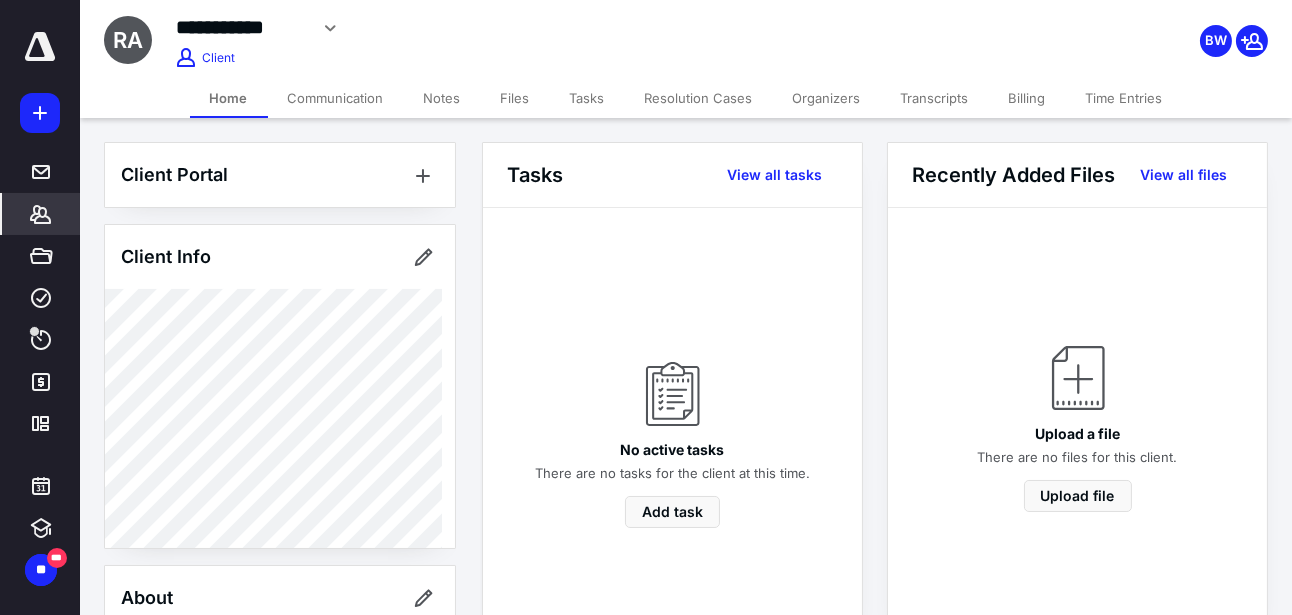 scroll, scrollTop: 545, scrollLeft: 0, axis: vertical 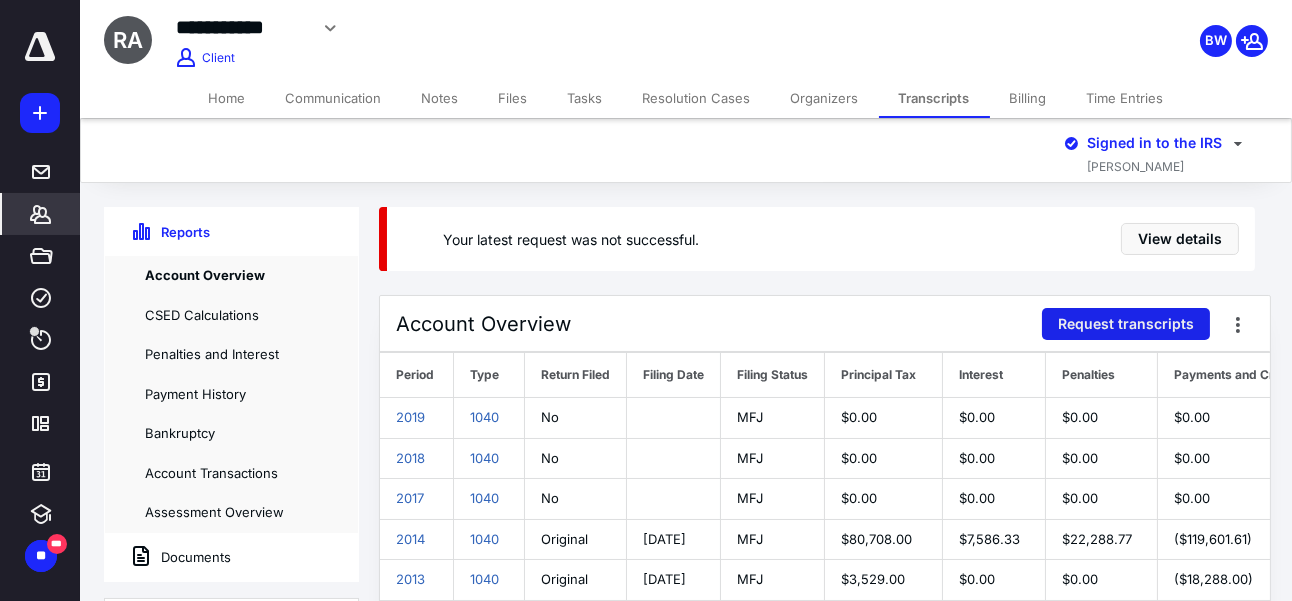 click on "Request transcripts" at bounding box center [1126, 324] 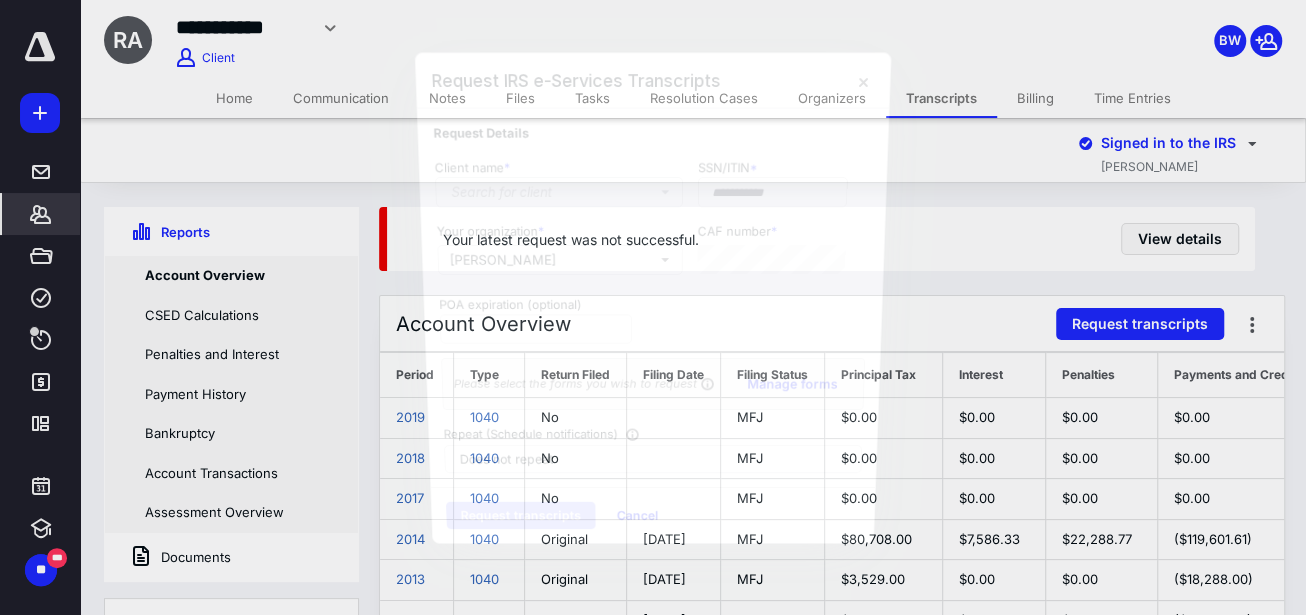 type on "**********" 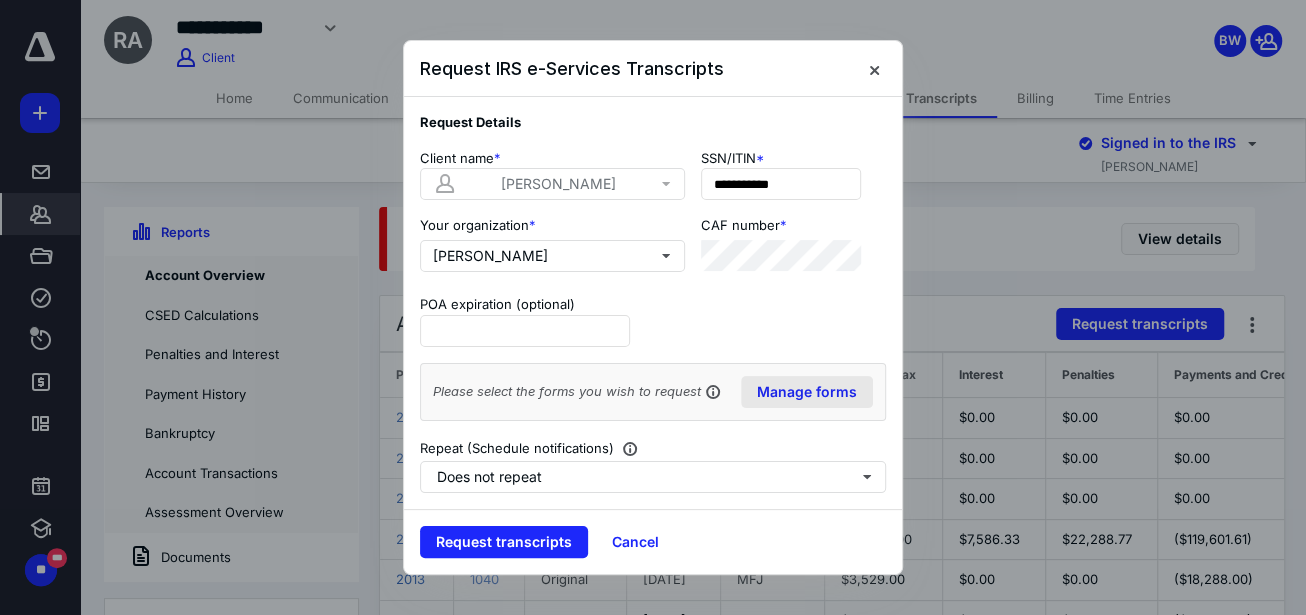 click on "Manage forms" at bounding box center (807, 392) 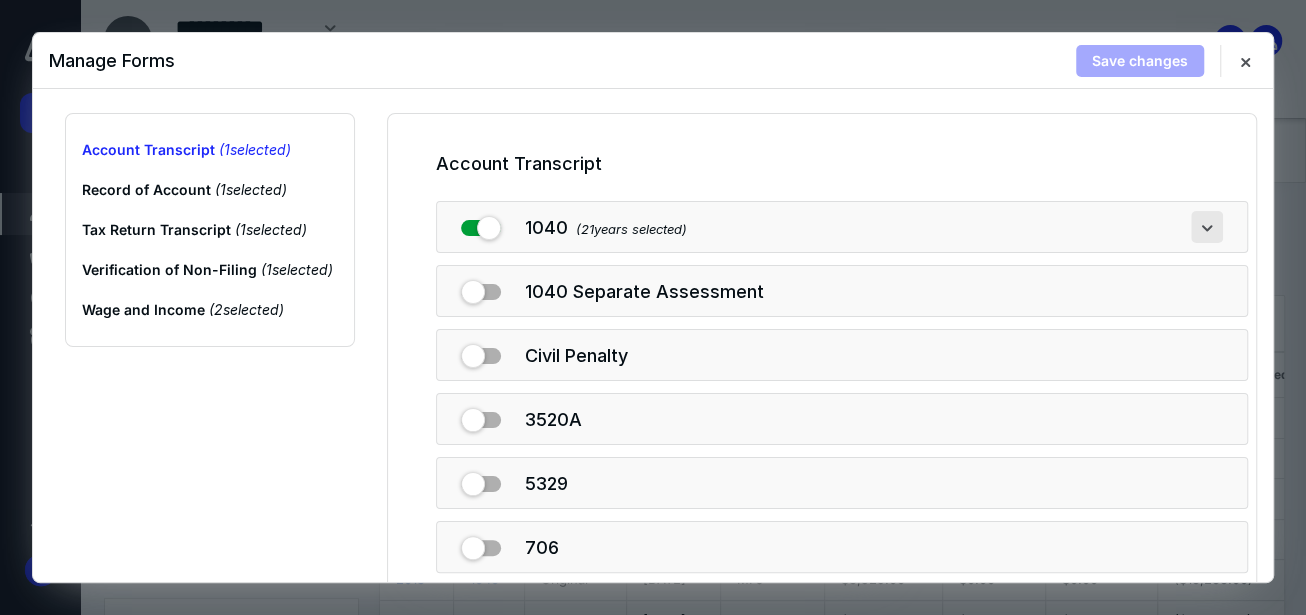 click at bounding box center (1207, 227) 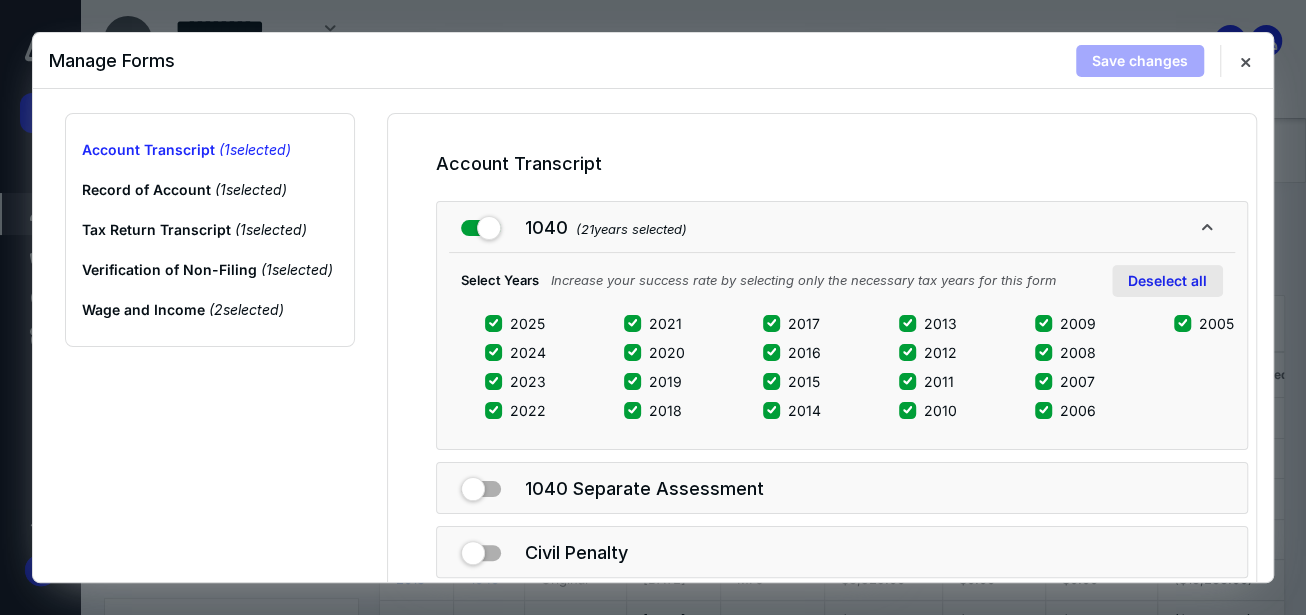 click on "Deselect all" at bounding box center [1167, 281] 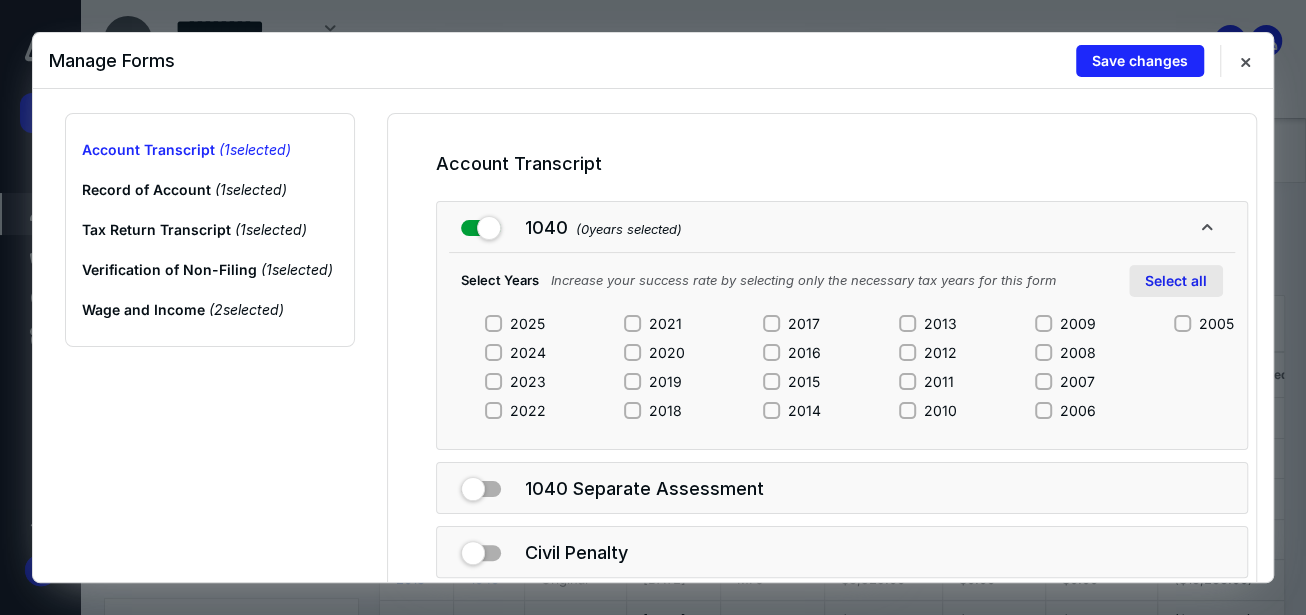 click on "Select all" at bounding box center (1176, 281) 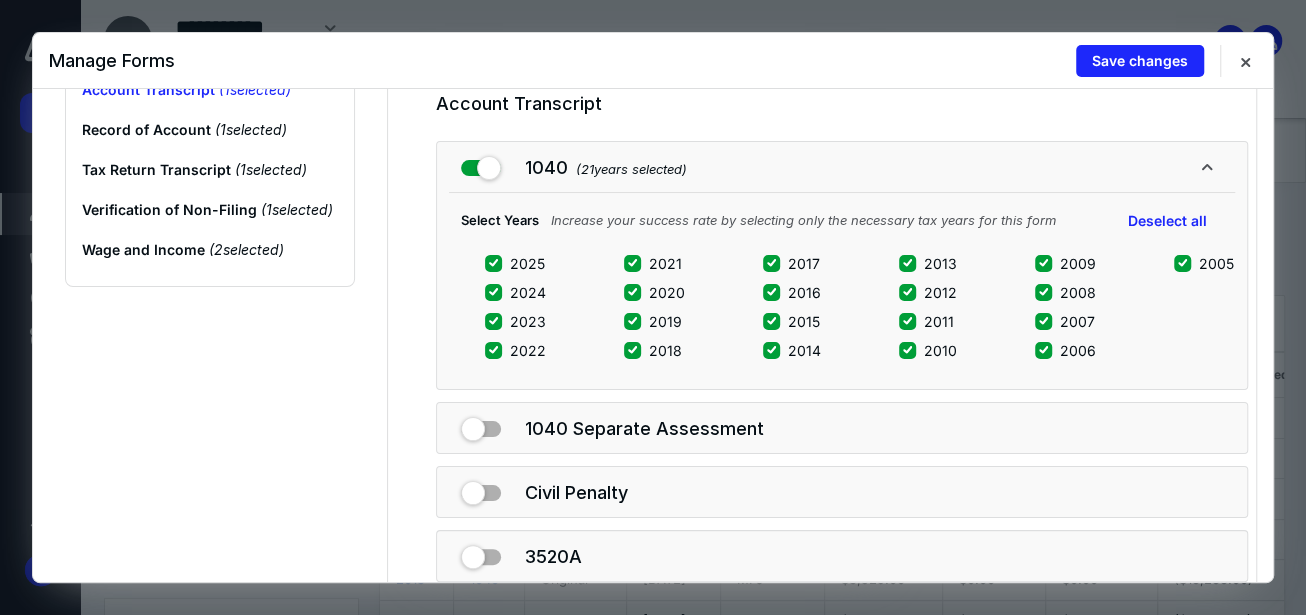 scroll, scrollTop: 91, scrollLeft: 0, axis: vertical 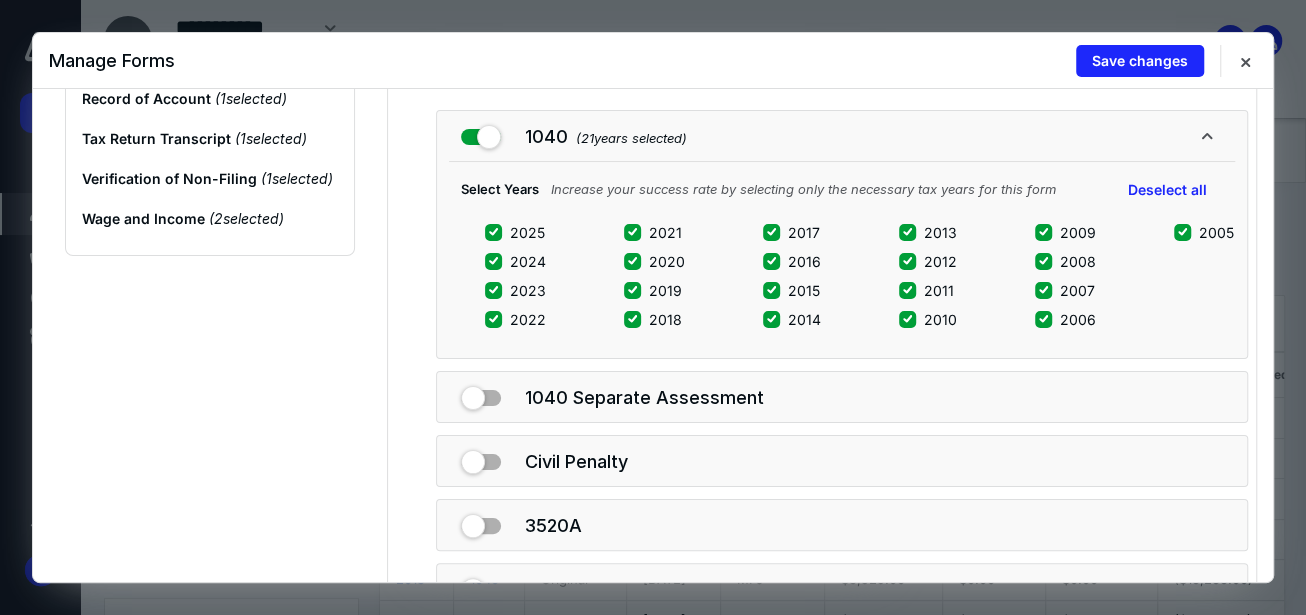 click on "1040 Separate Assessment" at bounding box center (612, 397) 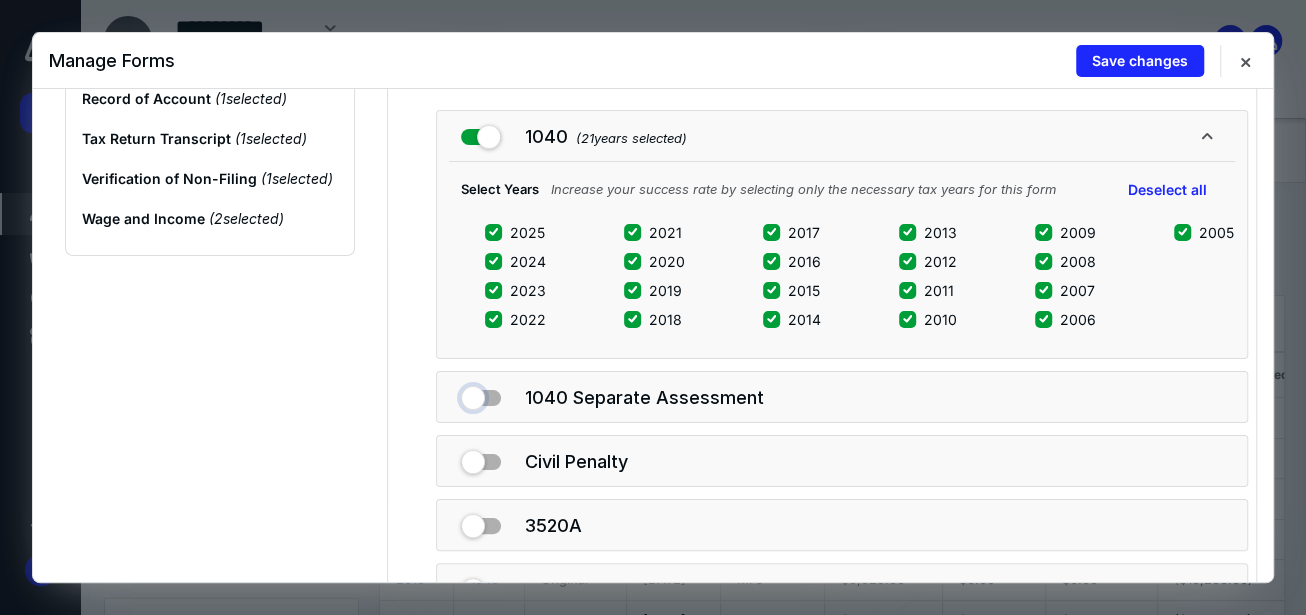 click at bounding box center [481, 394] 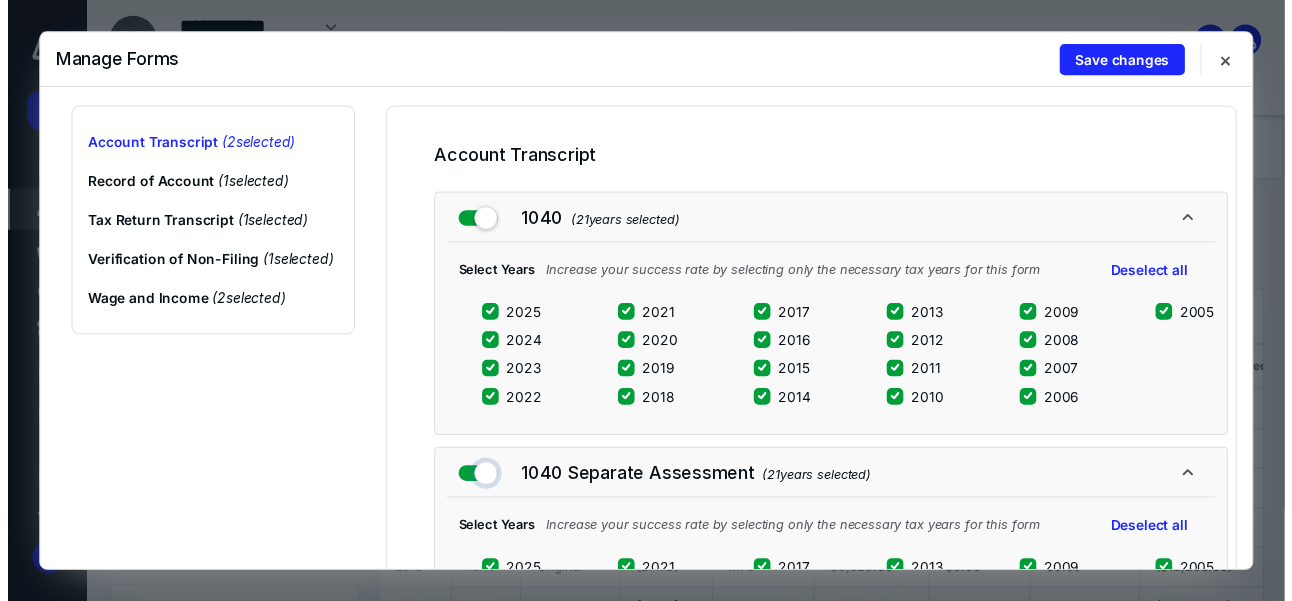 scroll, scrollTop: 0, scrollLeft: 0, axis: both 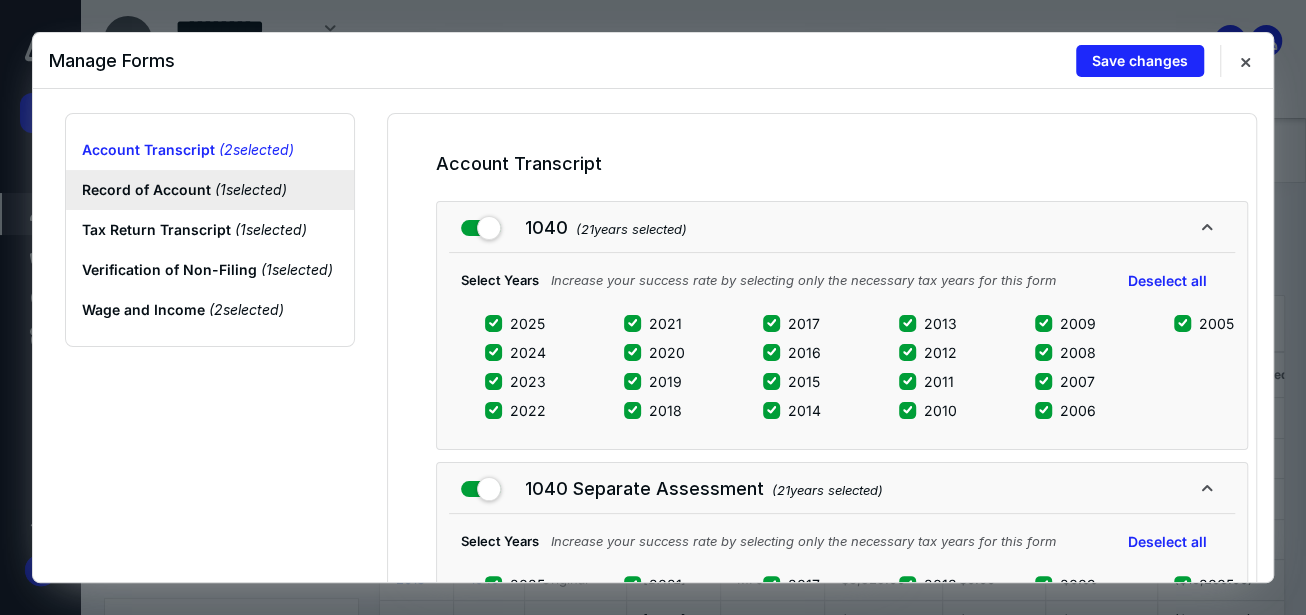 click on "Record of Account   ( 1  selected)" at bounding box center [210, 190] 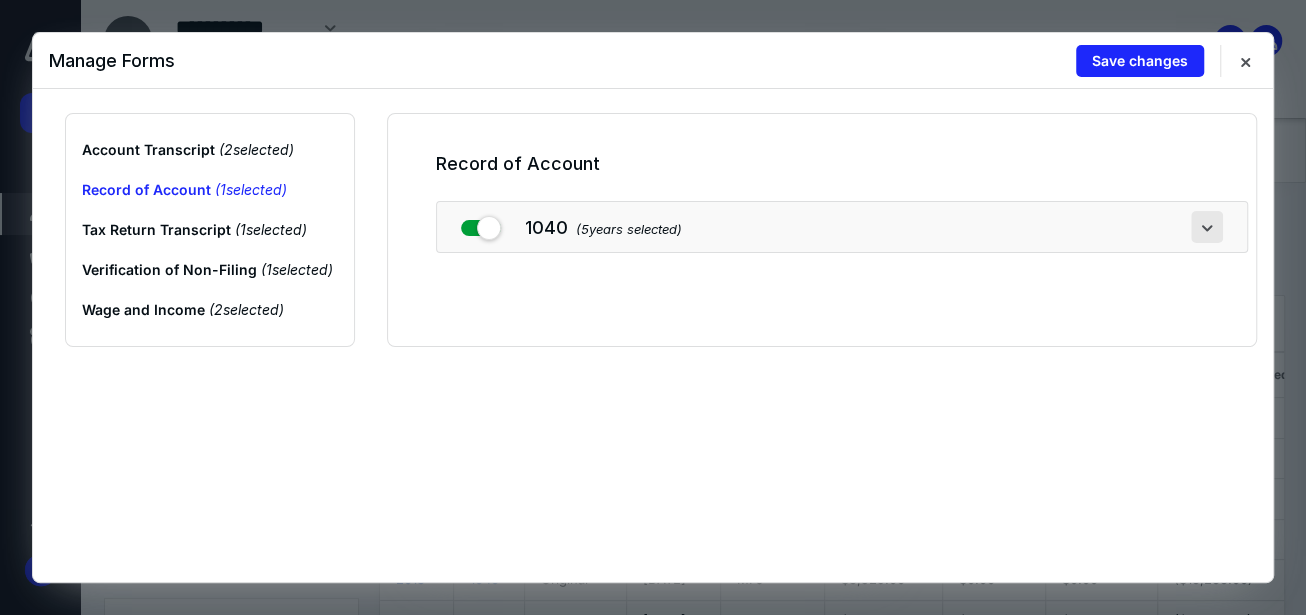 click at bounding box center [1207, 227] 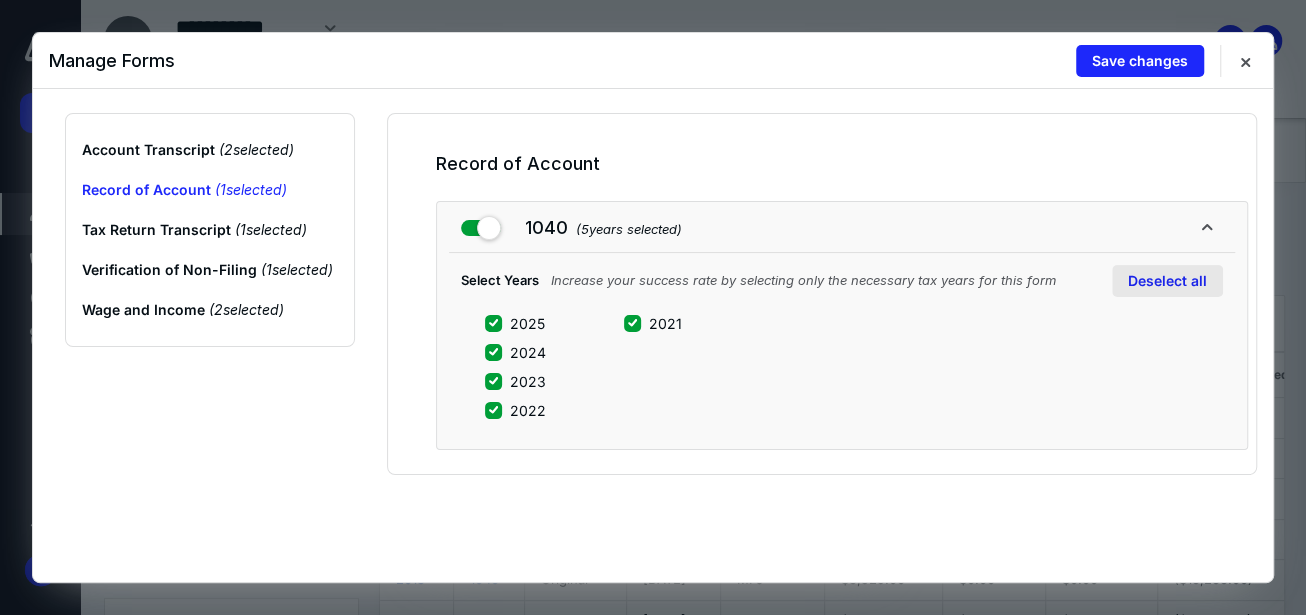 click on "Deselect all" at bounding box center [1167, 281] 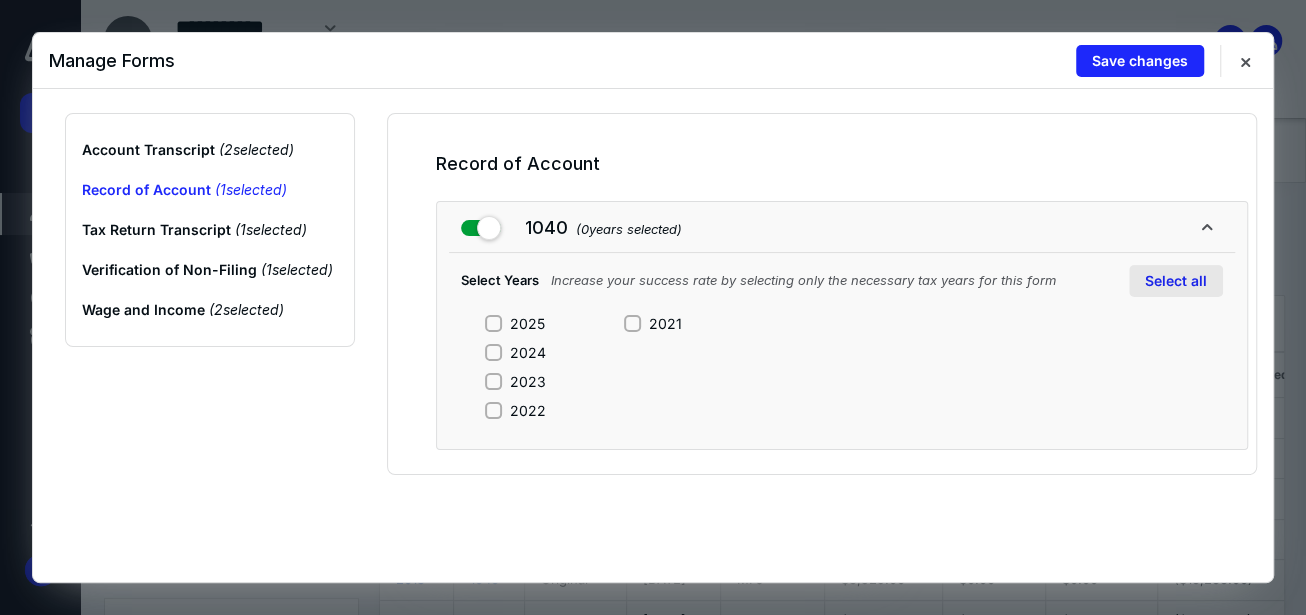 click on "Select all" at bounding box center (1176, 281) 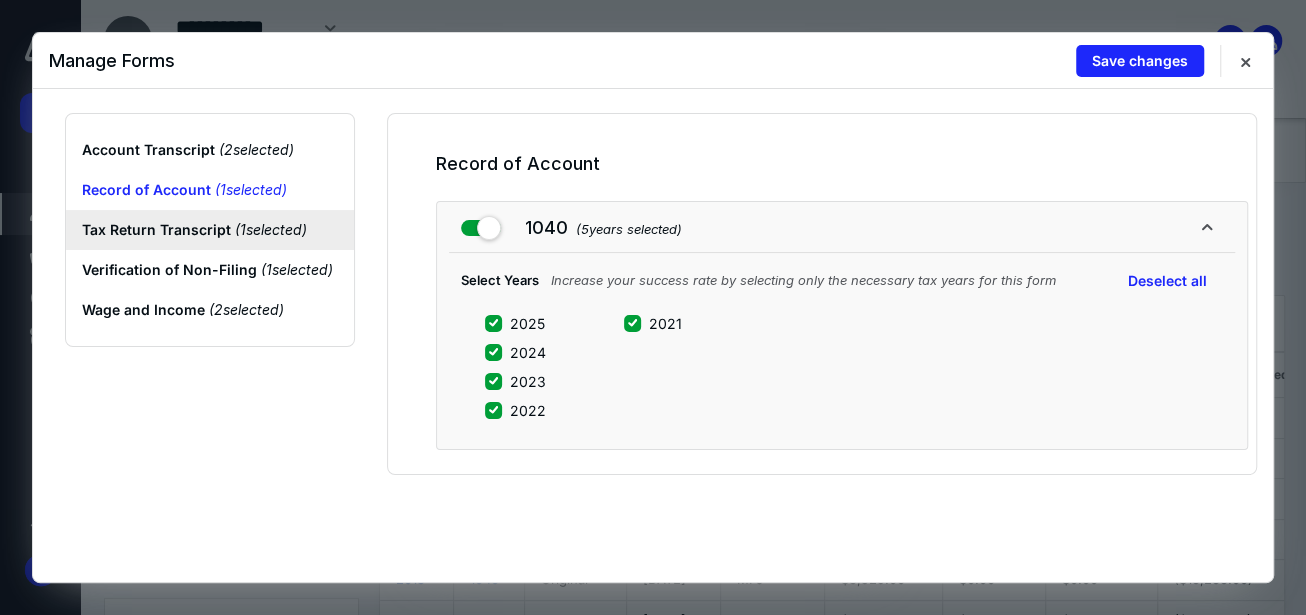 click on "Tax Return Transcript   ( 1  selected)" at bounding box center [210, 230] 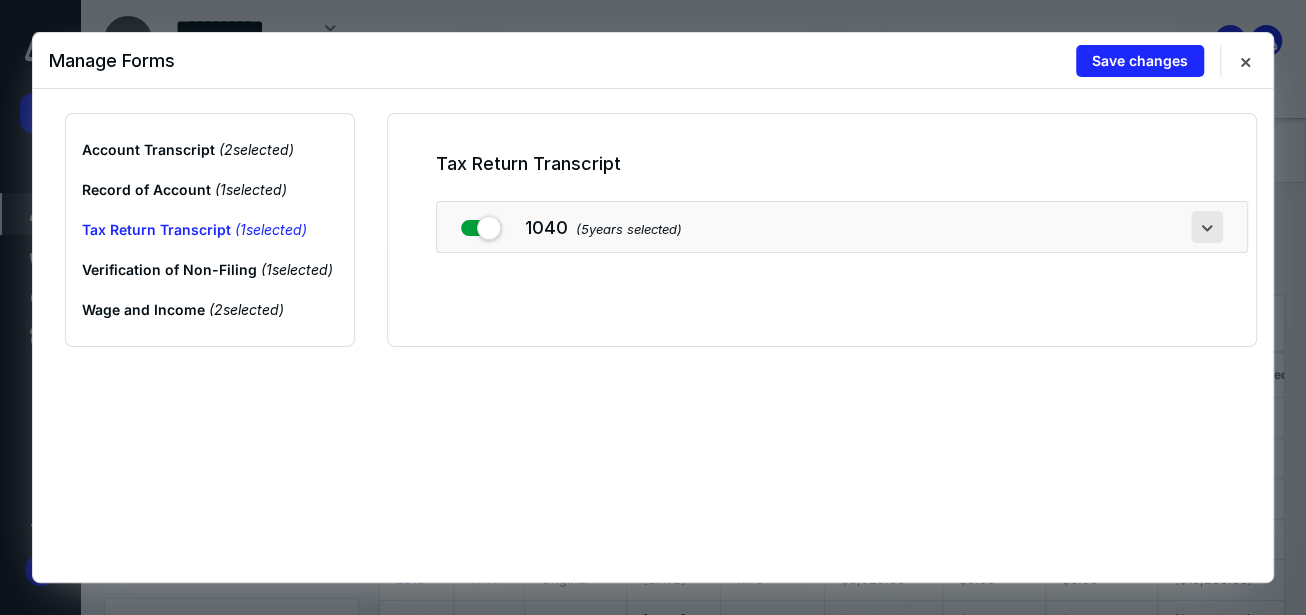 click at bounding box center (1207, 227) 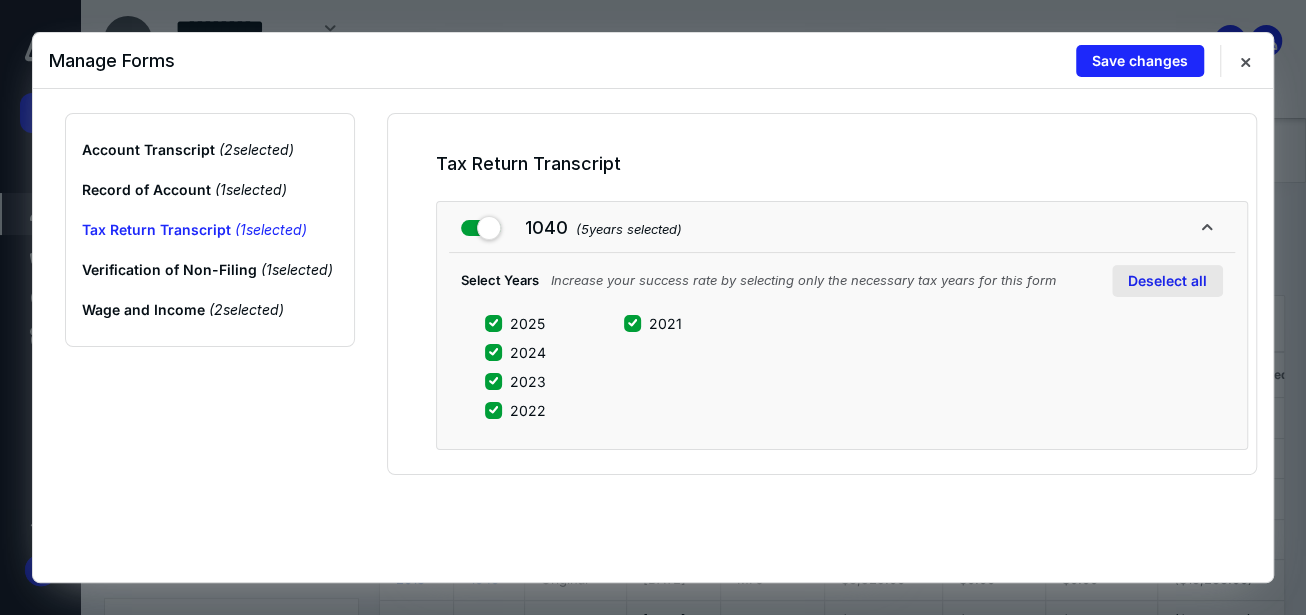 click on "Deselect all" at bounding box center [1167, 281] 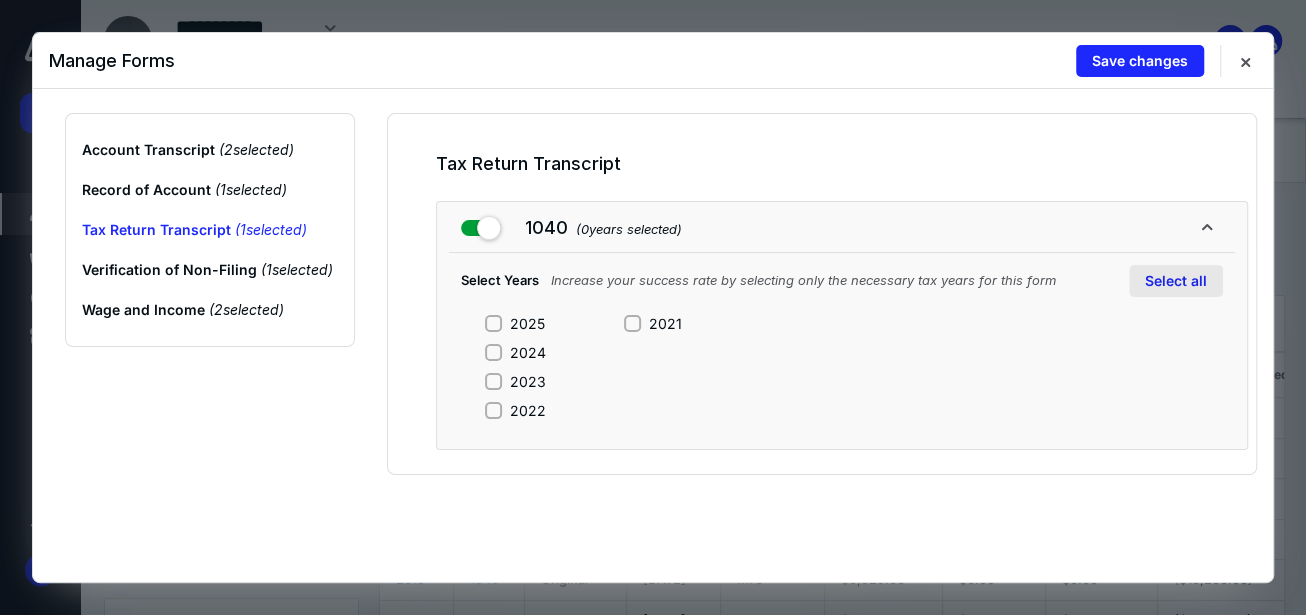 click on "Select all" at bounding box center [1176, 281] 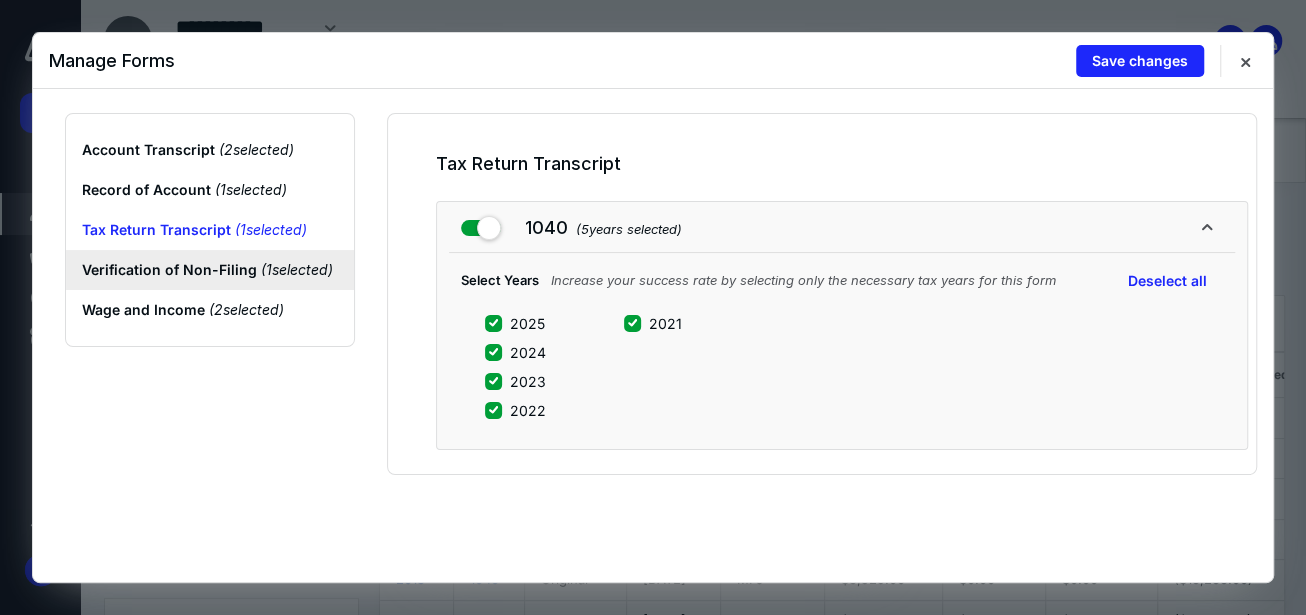 click on "Verification of Non-Filing   ( 1  selected)" at bounding box center (210, 270) 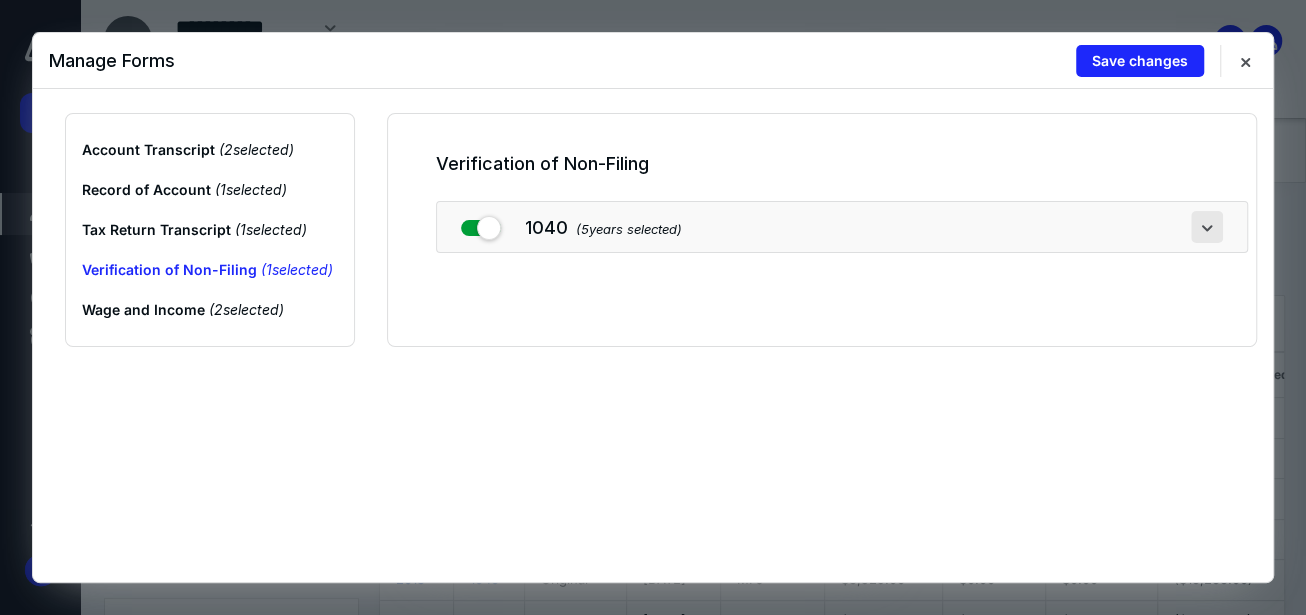 click at bounding box center (1207, 227) 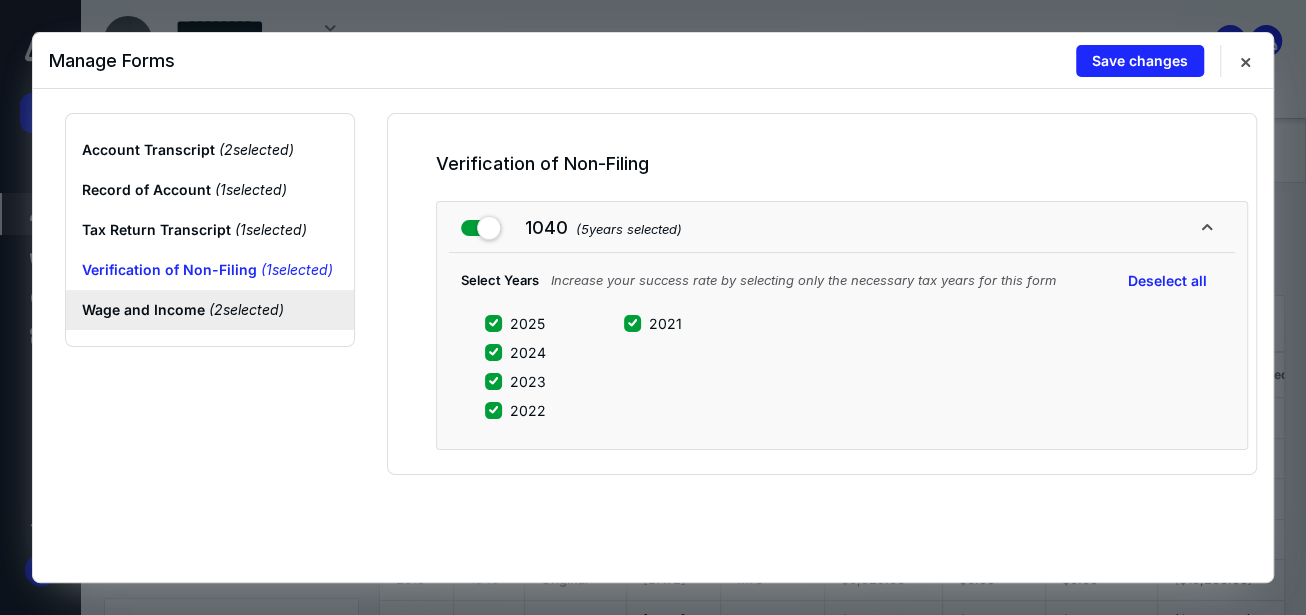 click on "Wage and Income   ( 2  selected)" at bounding box center (210, 310) 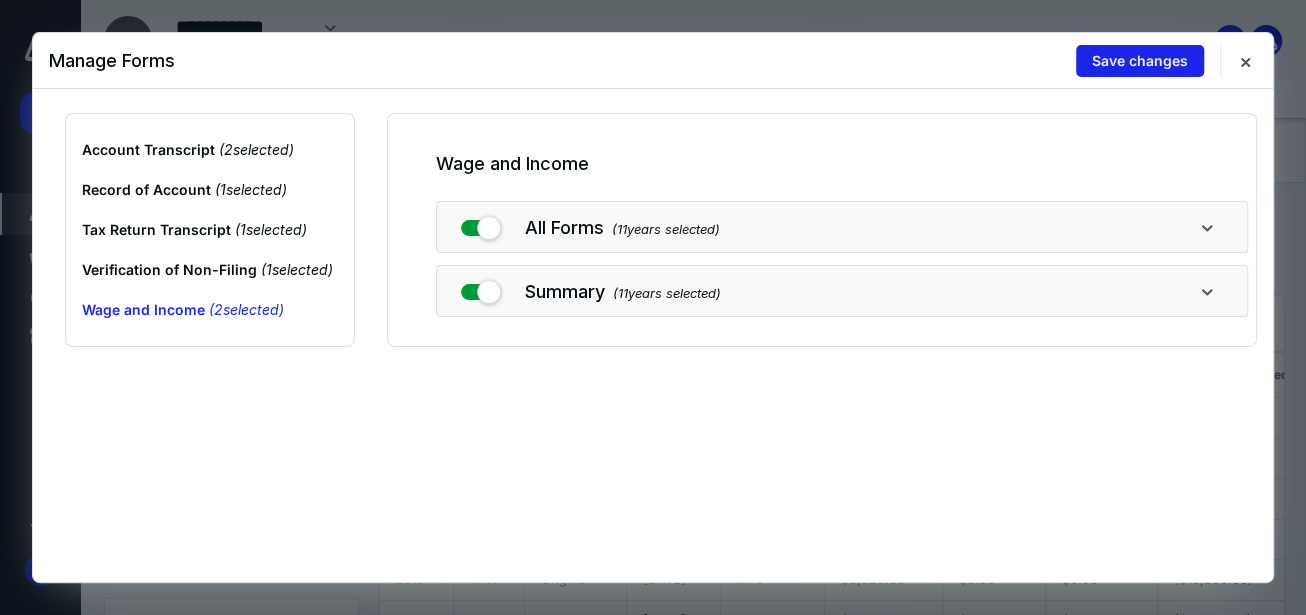 click on "Save changes" at bounding box center [1140, 61] 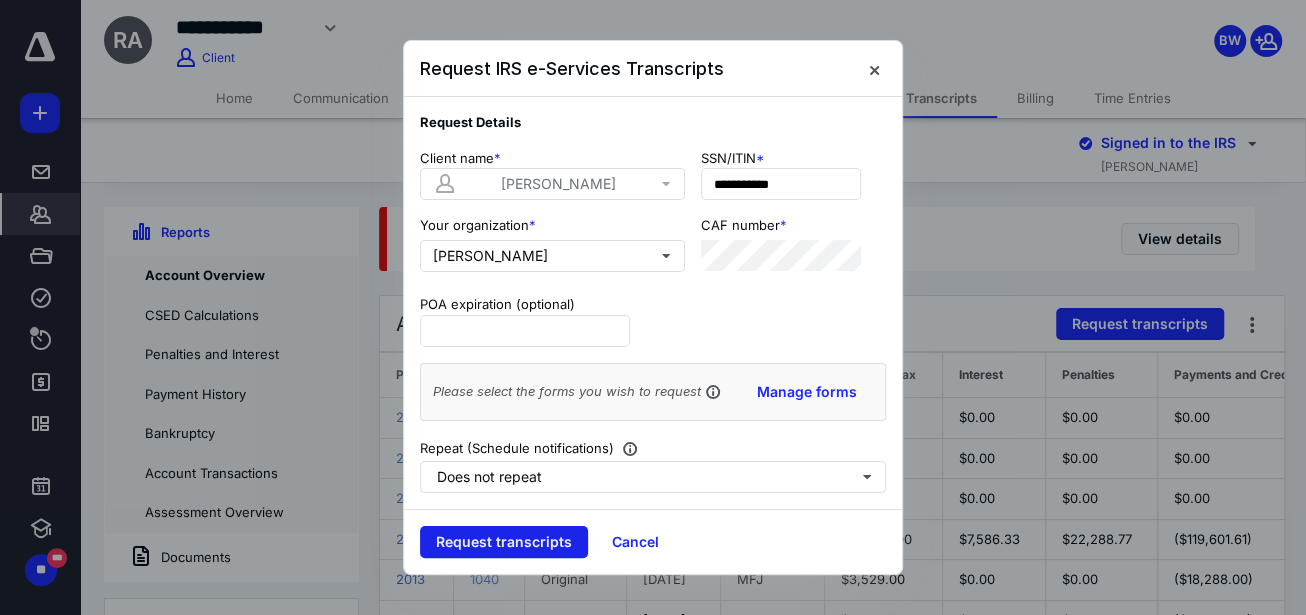 click on "Request transcripts" at bounding box center [504, 542] 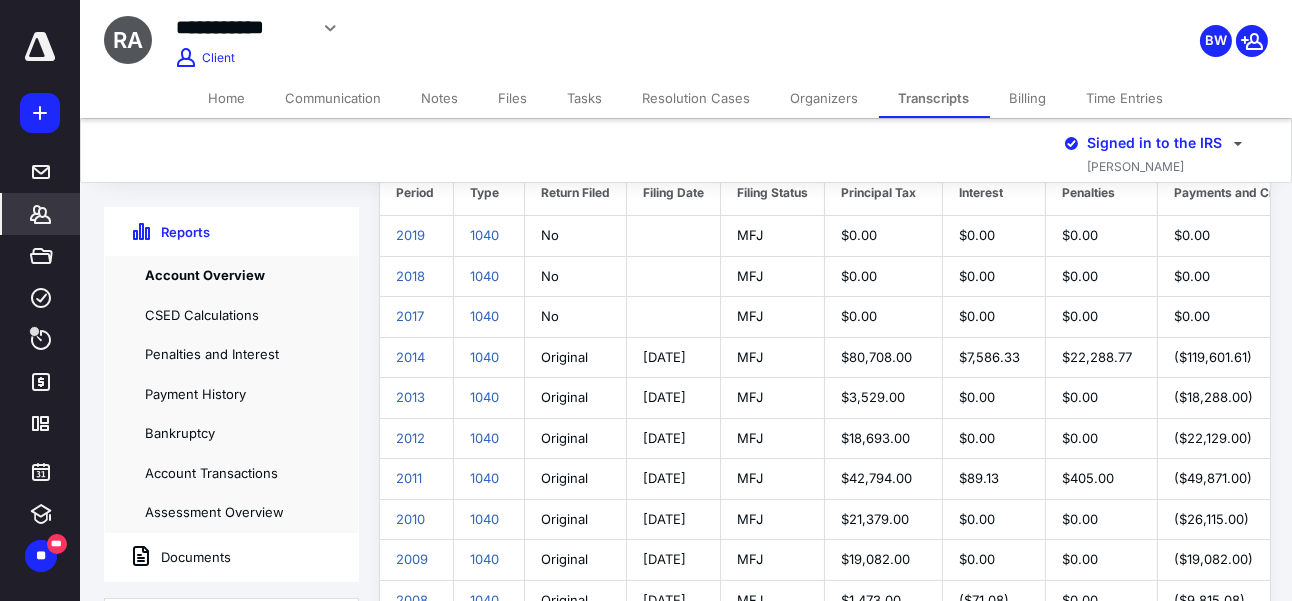 scroll, scrollTop: 91, scrollLeft: 0, axis: vertical 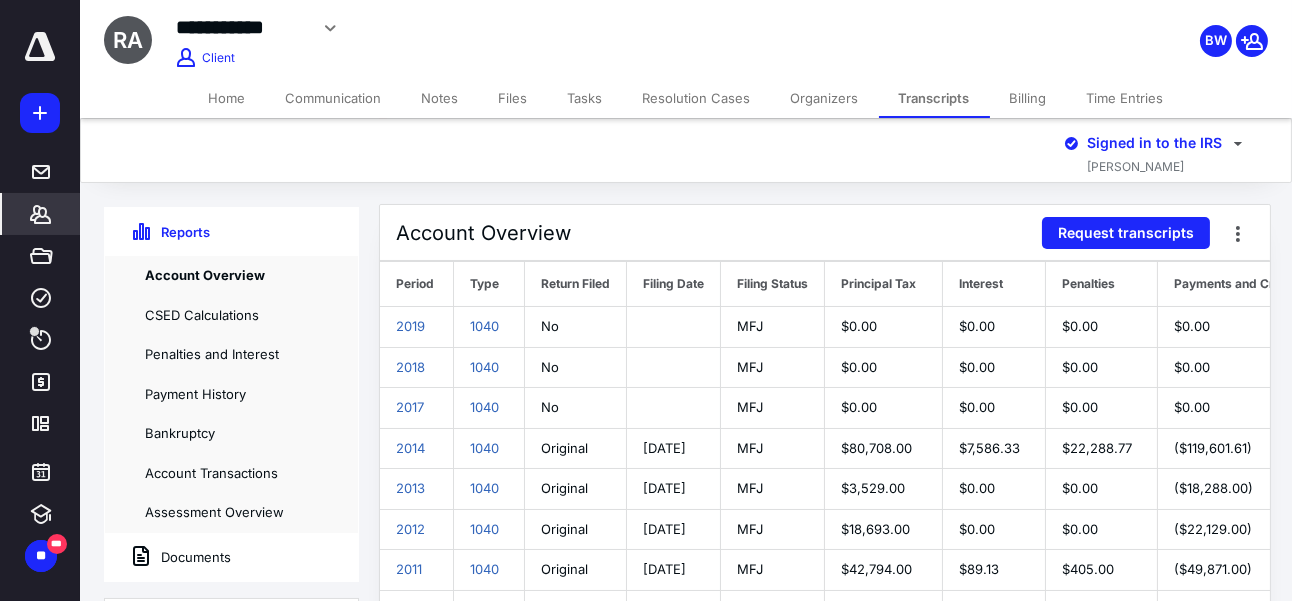 click on "Resolution Cases" at bounding box center (697, 98) 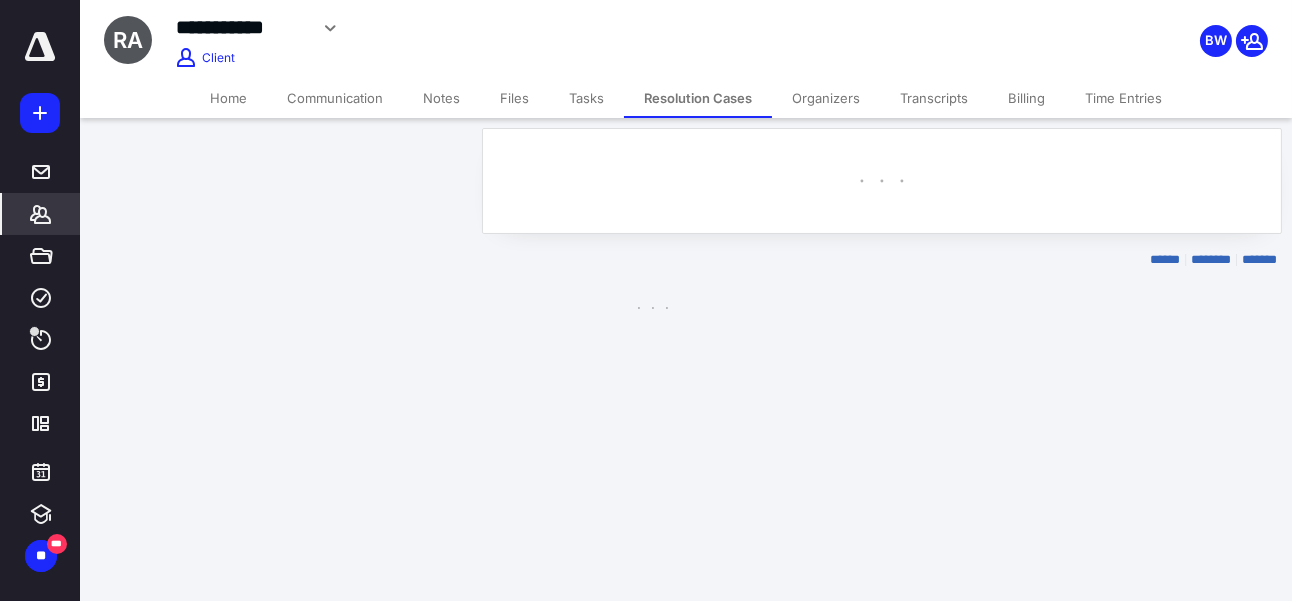 scroll, scrollTop: 0, scrollLeft: 0, axis: both 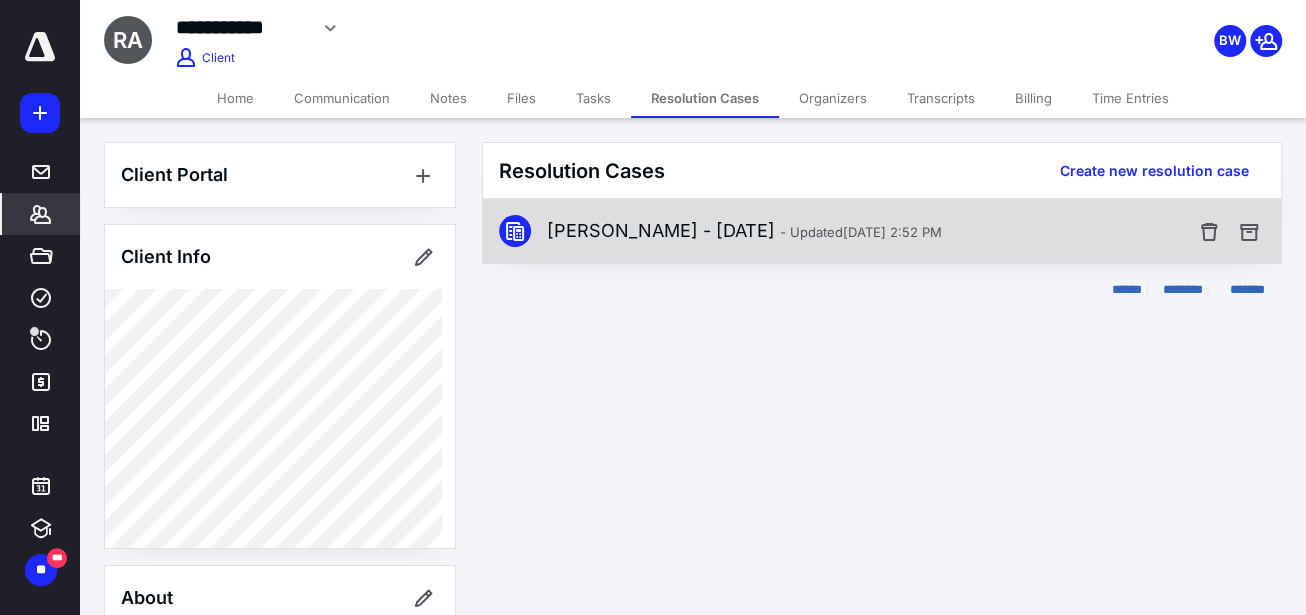 click on "[PERSON_NAME] - [DATE]   - Updated  [DATE] 2:52 PM" at bounding box center [744, 231] 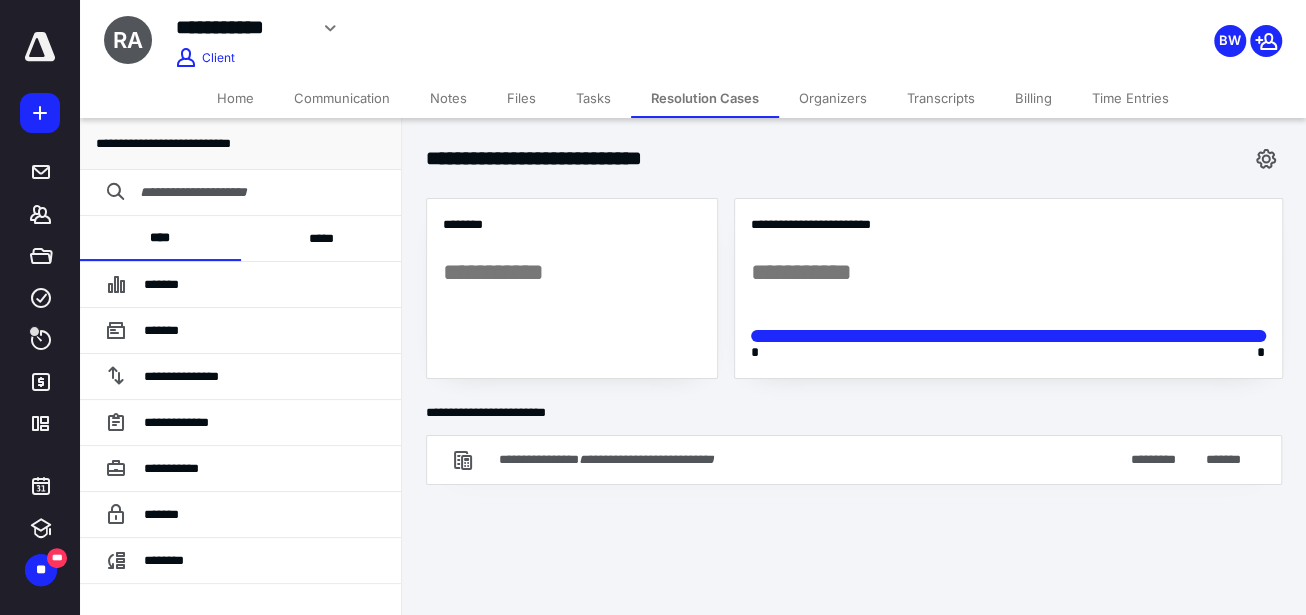 click at bounding box center [256, 192] 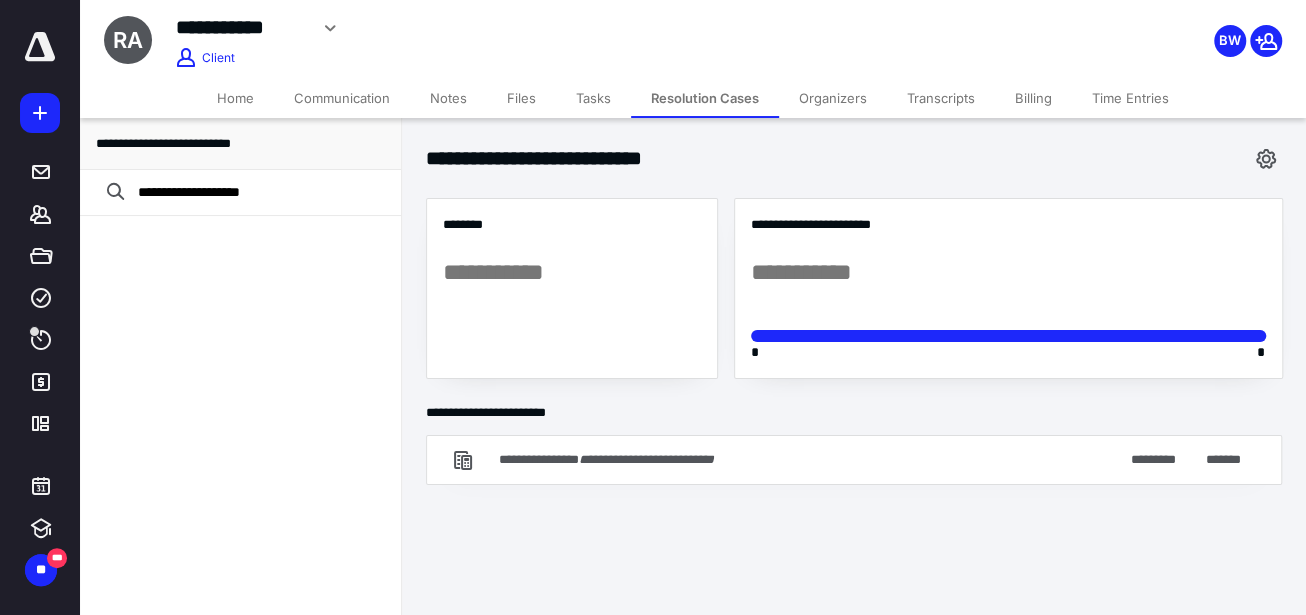 click on "**********" at bounding box center (256, 192) 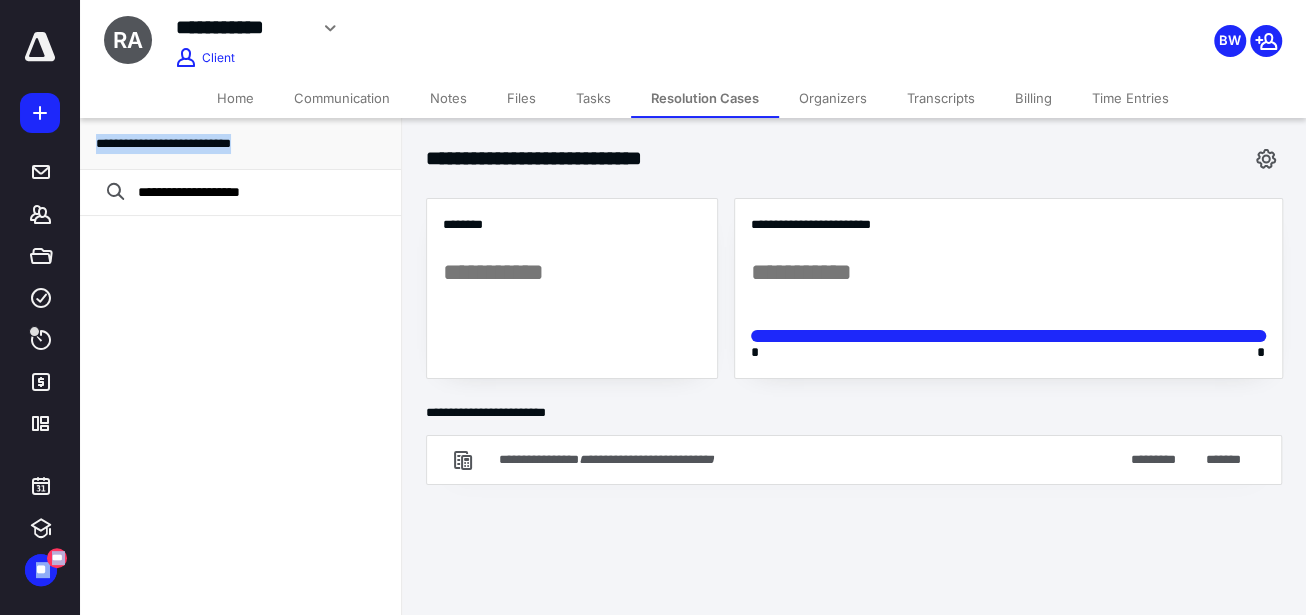 drag, startPoint x: 289, startPoint y: 181, endPoint x: 0, endPoint y: 67, distance: 310.67184 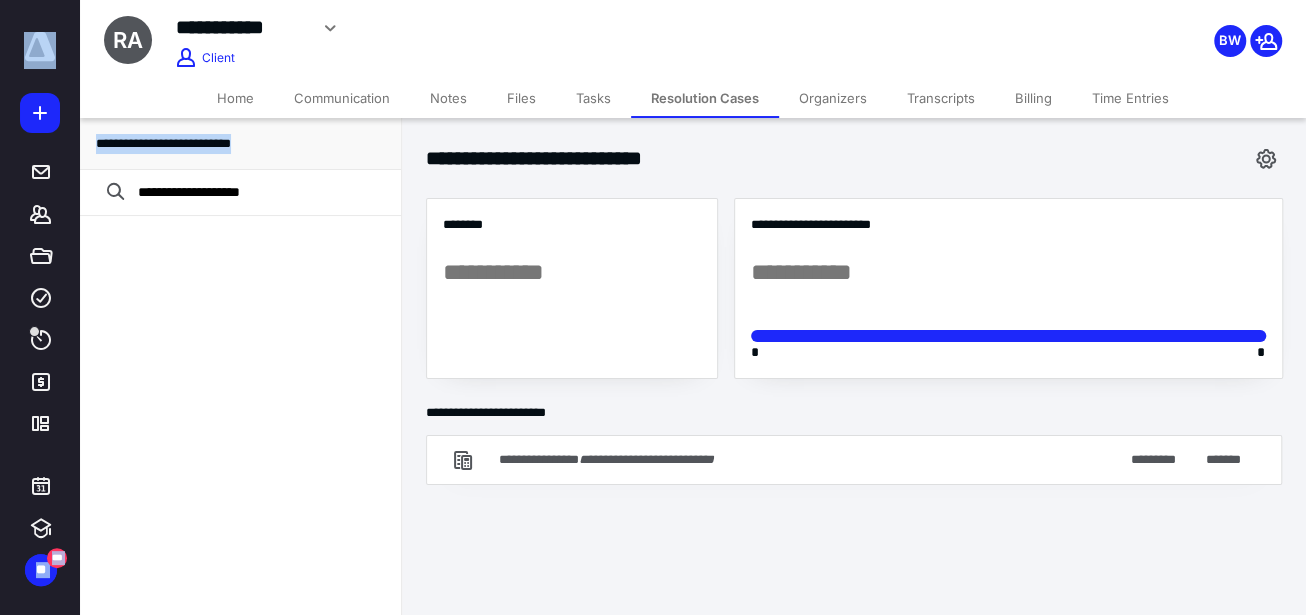 click on "**********" at bounding box center [256, 192] 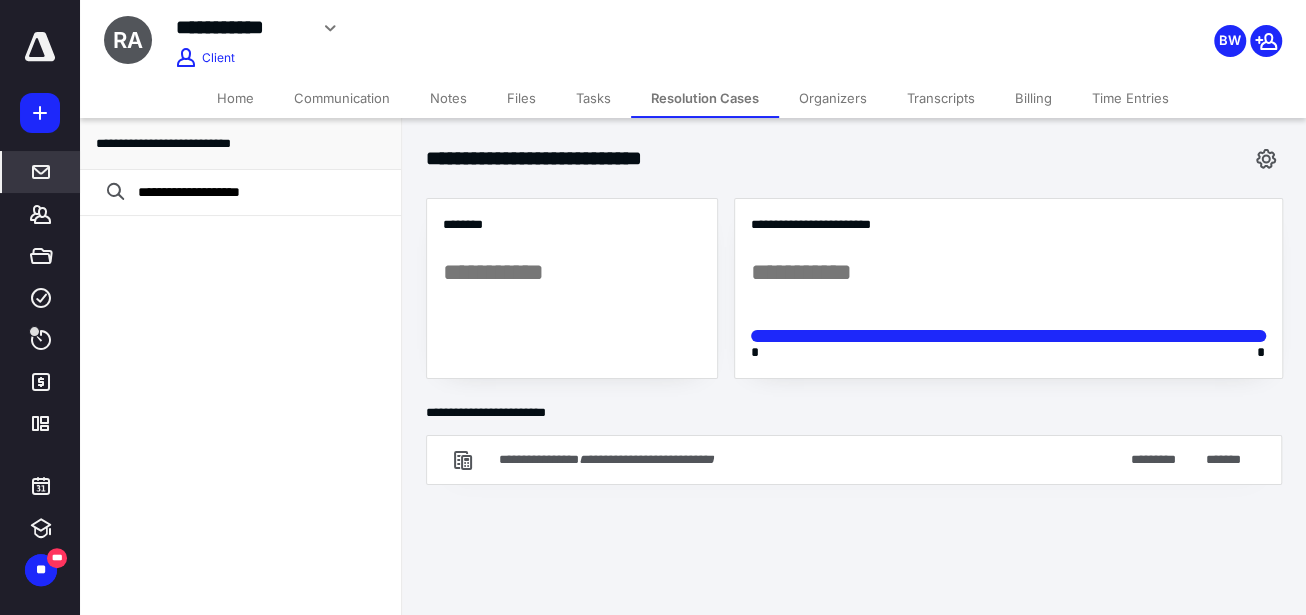 drag, startPoint x: 313, startPoint y: 198, endPoint x: 0, endPoint y: 176, distance: 313.77222 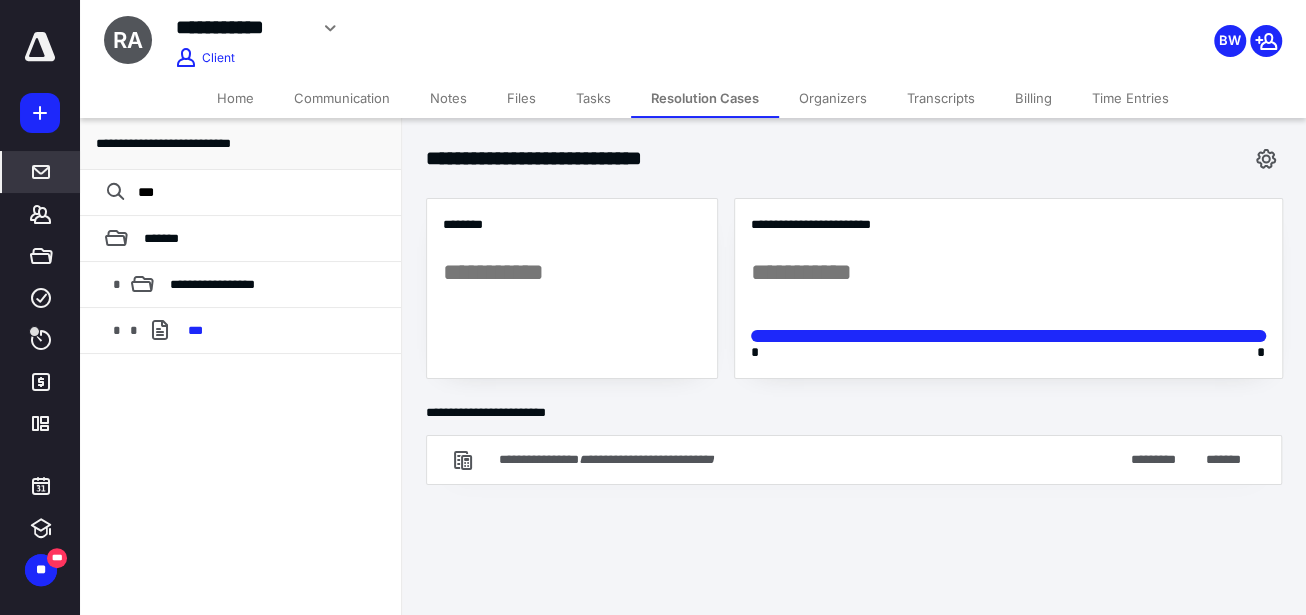 type on "***" 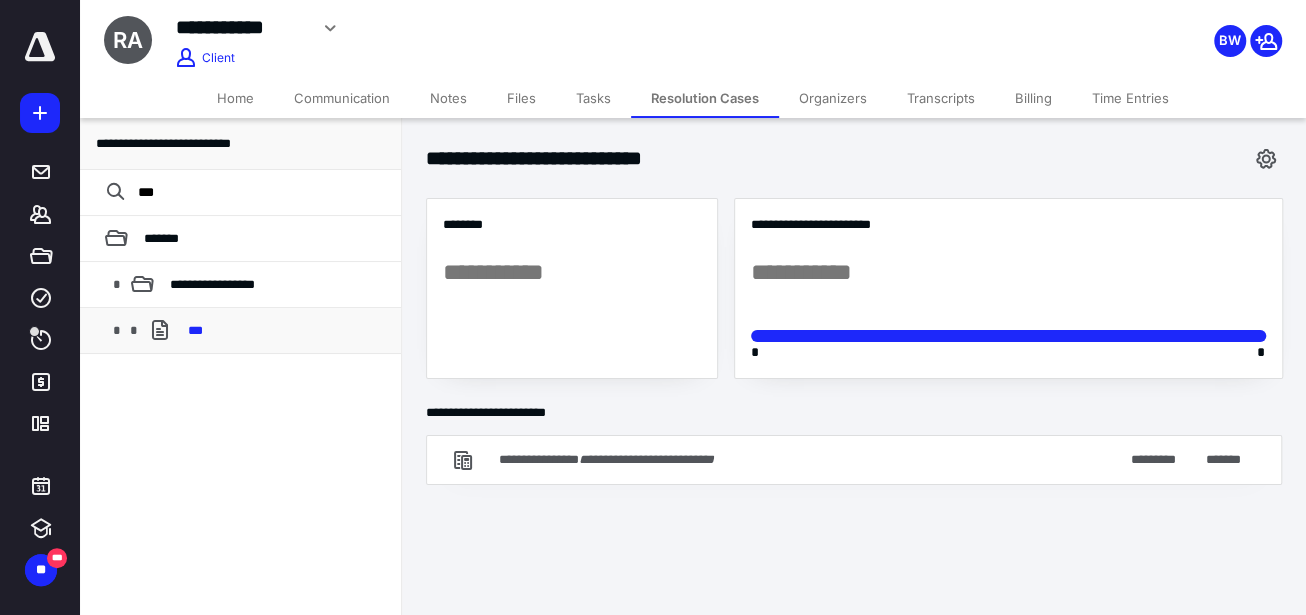 click on "***" at bounding box center (286, 331) 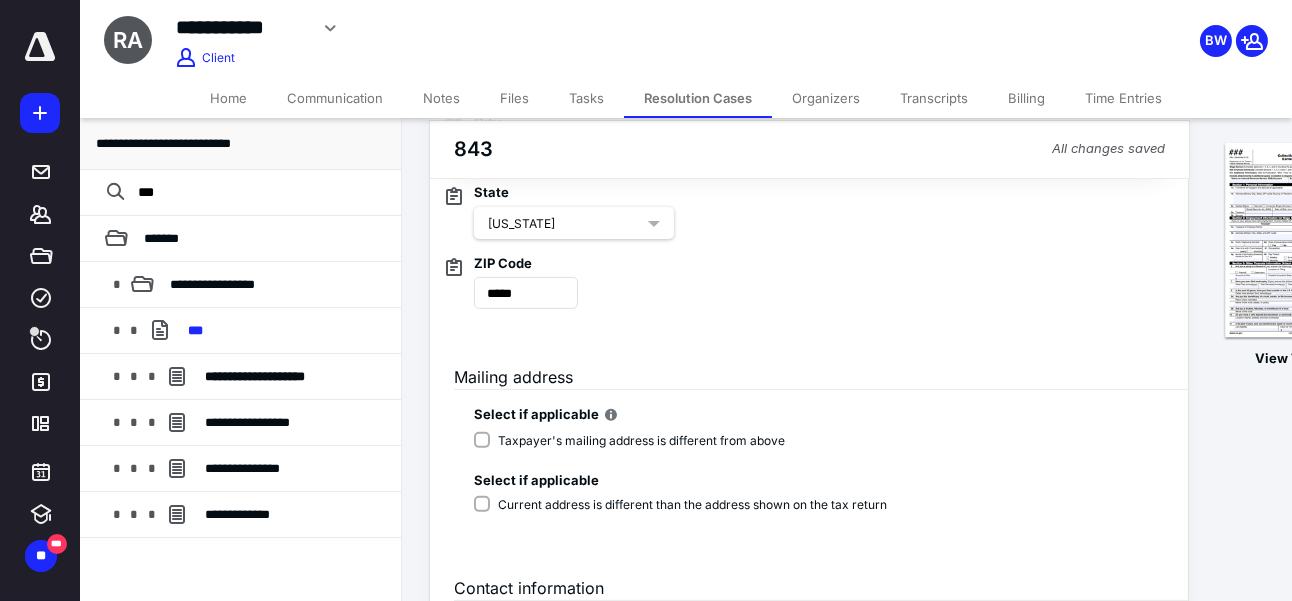 scroll, scrollTop: 1636, scrollLeft: 0, axis: vertical 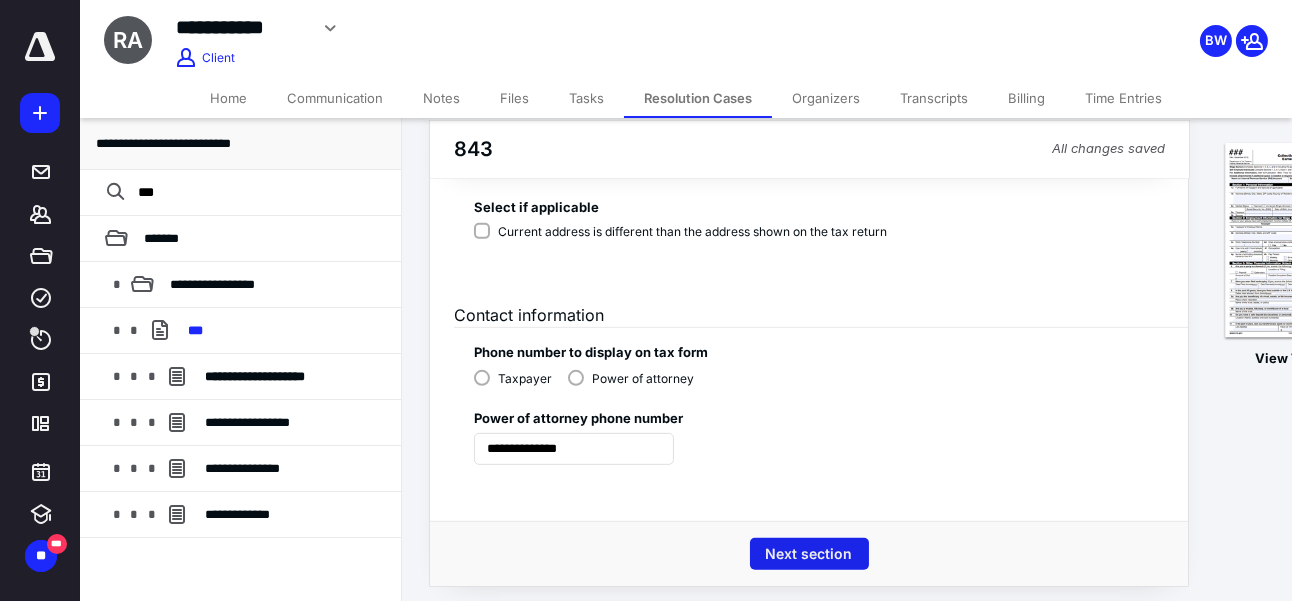 click on "Next section" at bounding box center [809, 554] 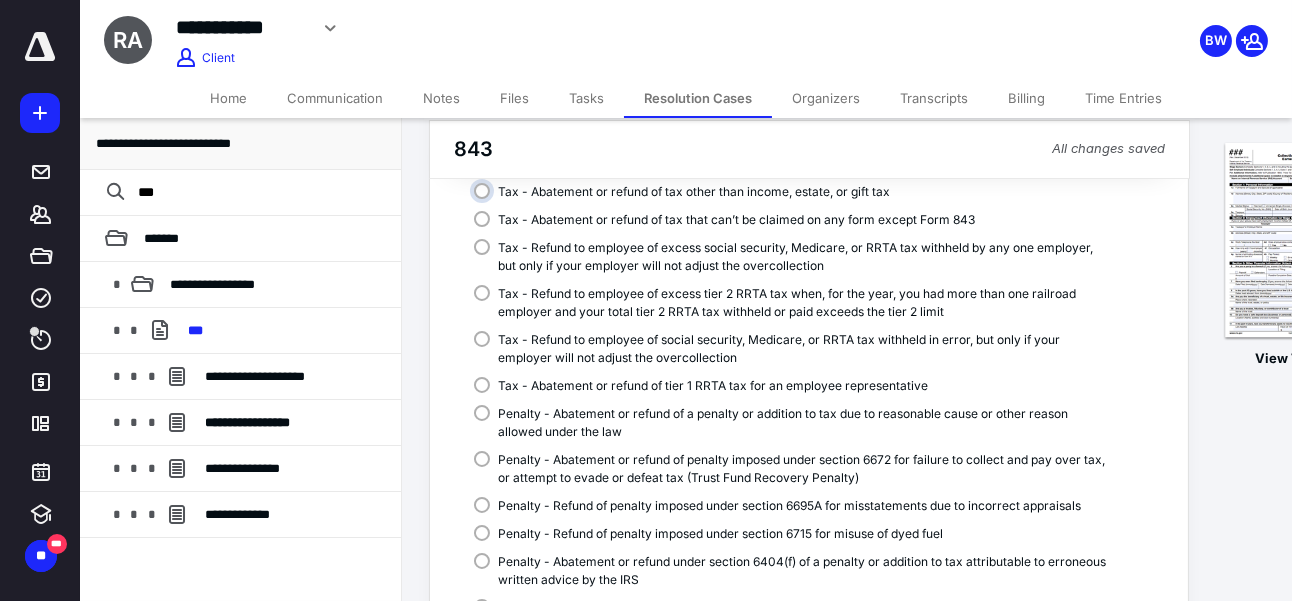 scroll, scrollTop: 182, scrollLeft: 0, axis: vertical 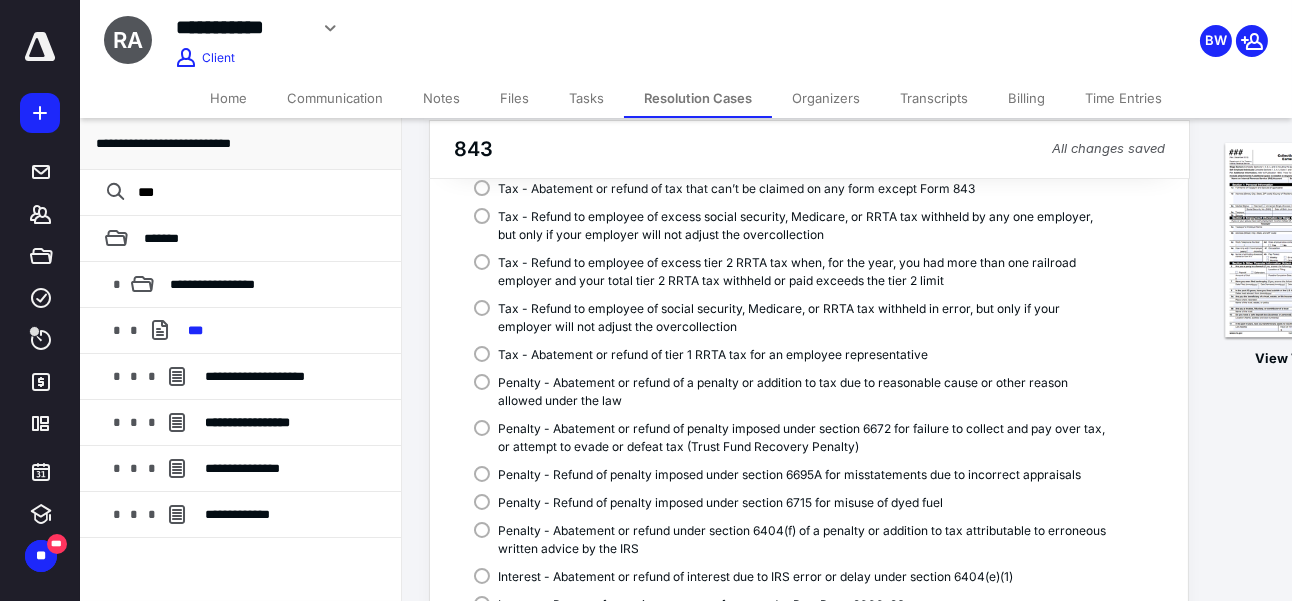 click on "Penalty - Abatement or refund of a penalty or addition to tax due to reasonable cause or other reason allowed under the law" at bounding box center (791, 390) 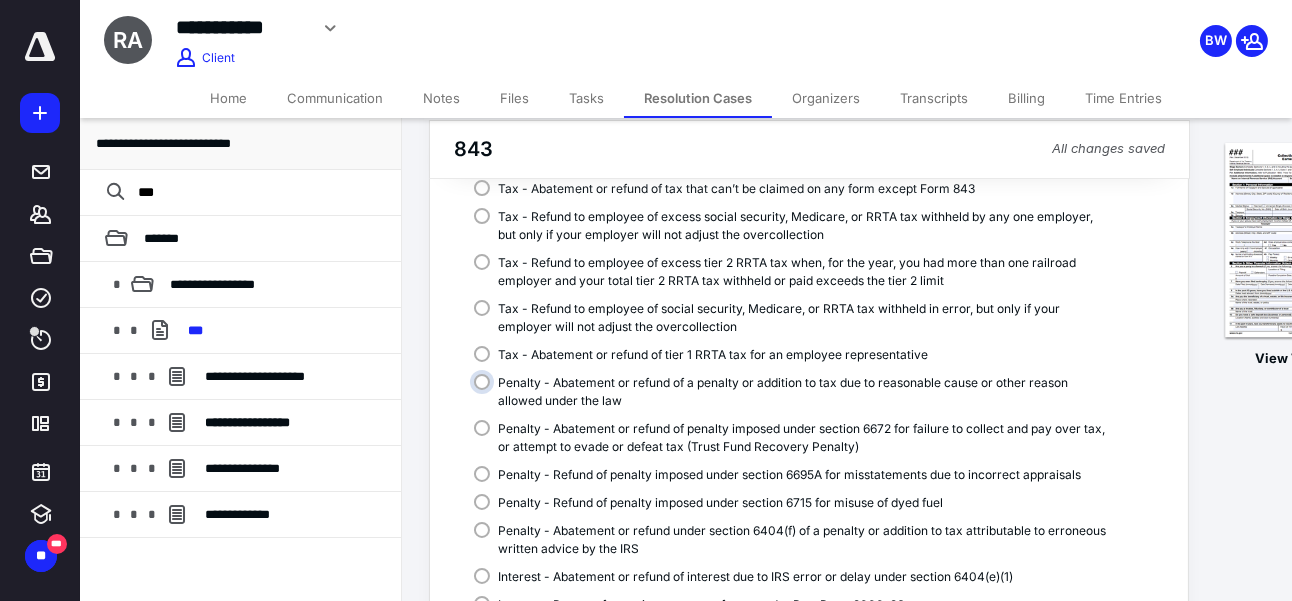 radio on "****" 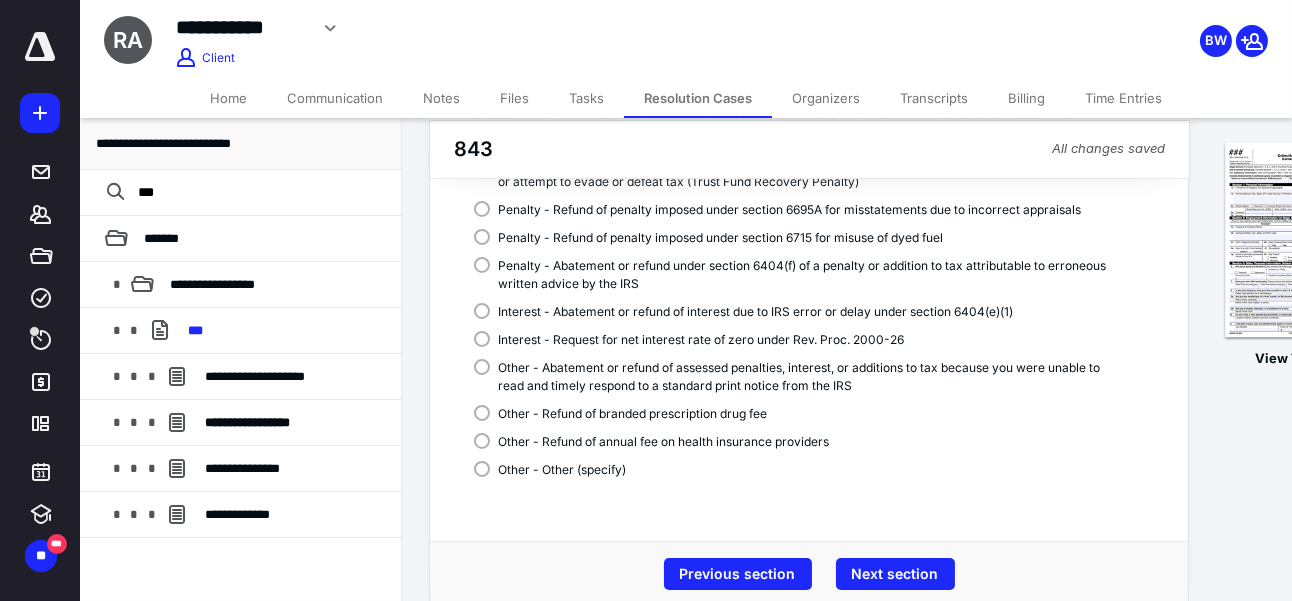scroll, scrollTop: 454, scrollLeft: 0, axis: vertical 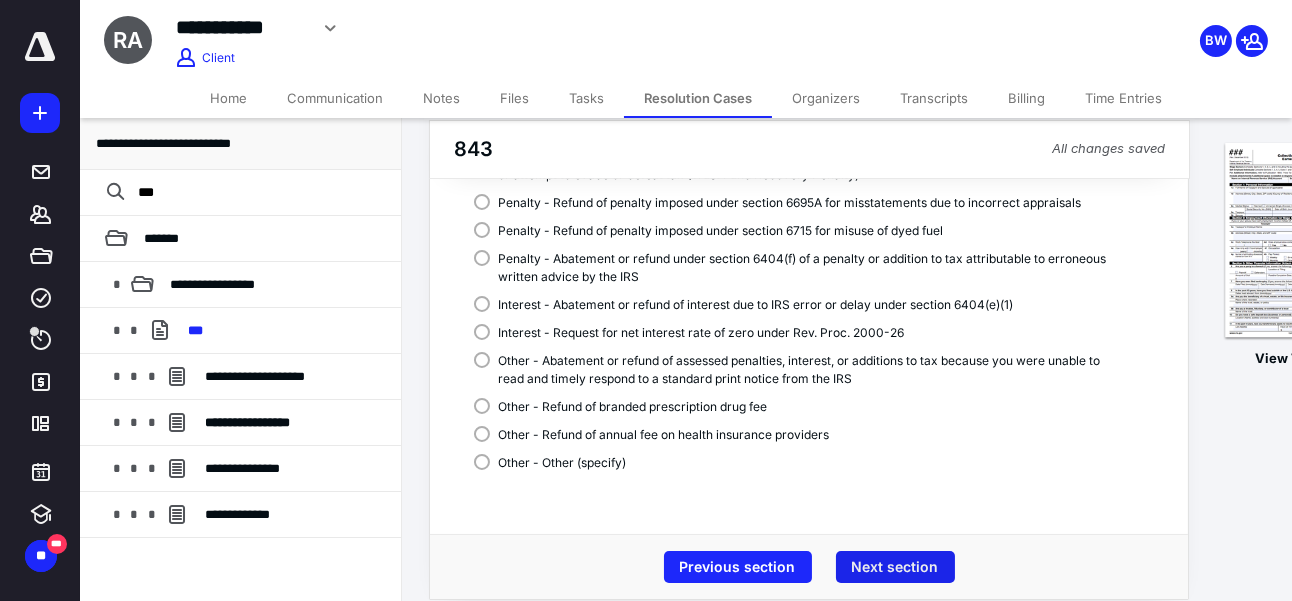click on "Next section" at bounding box center [895, 567] 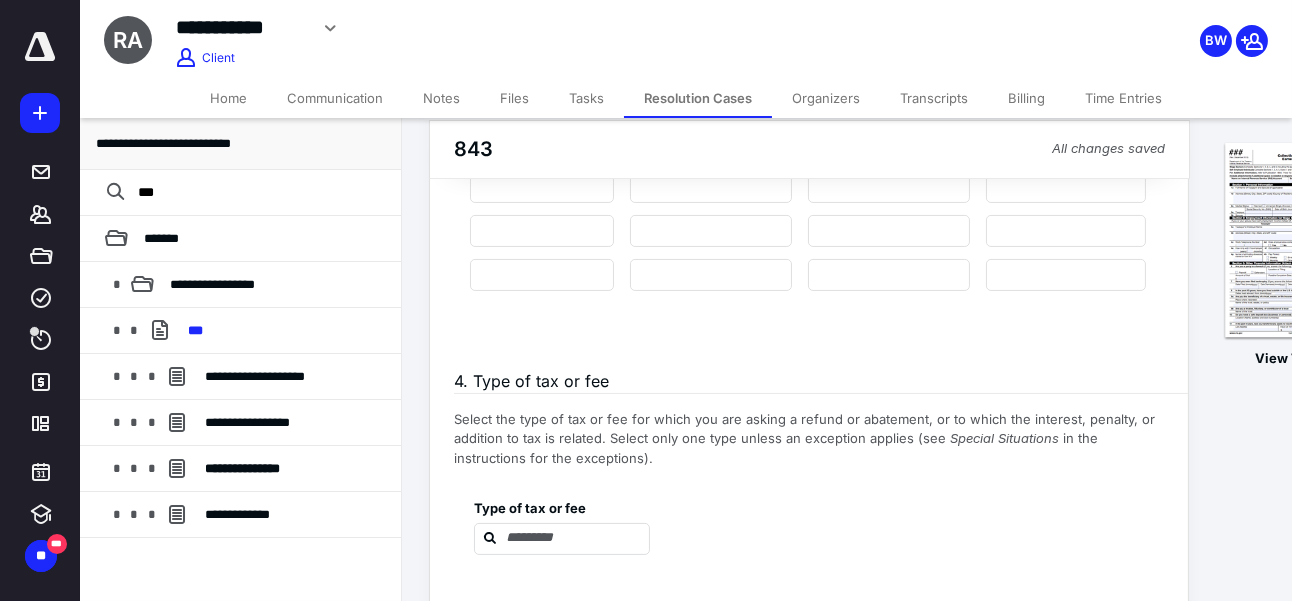 scroll, scrollTop: 818, scrollLeft: 0, axis: vertical 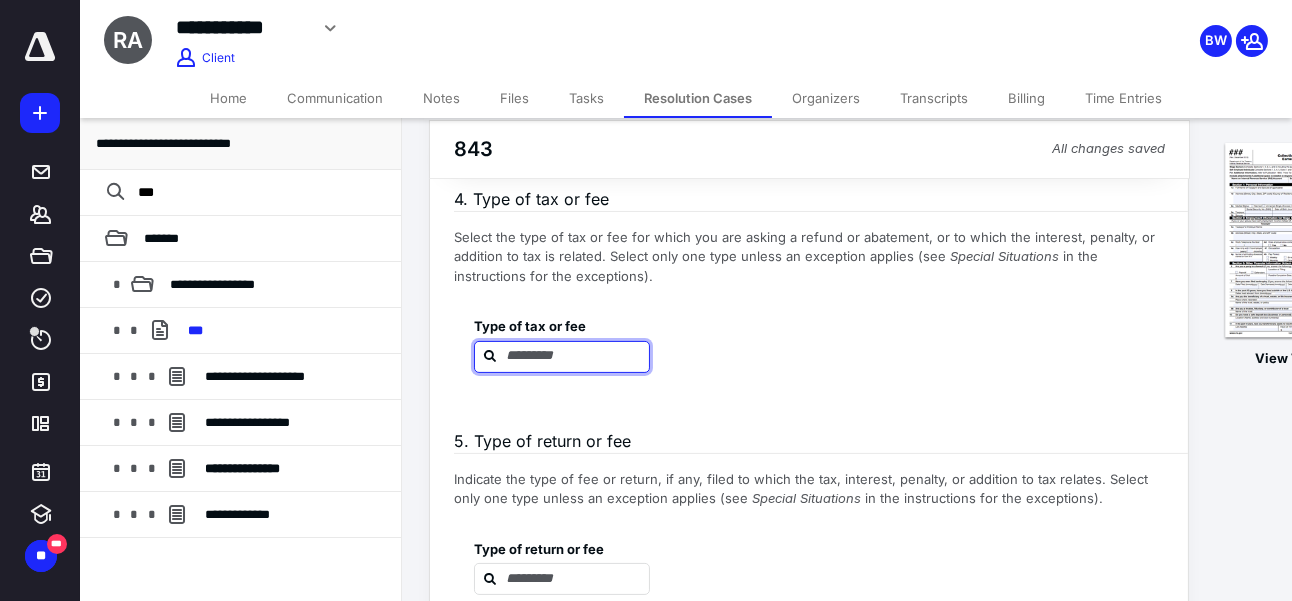 click at bounding box center [574, 356] 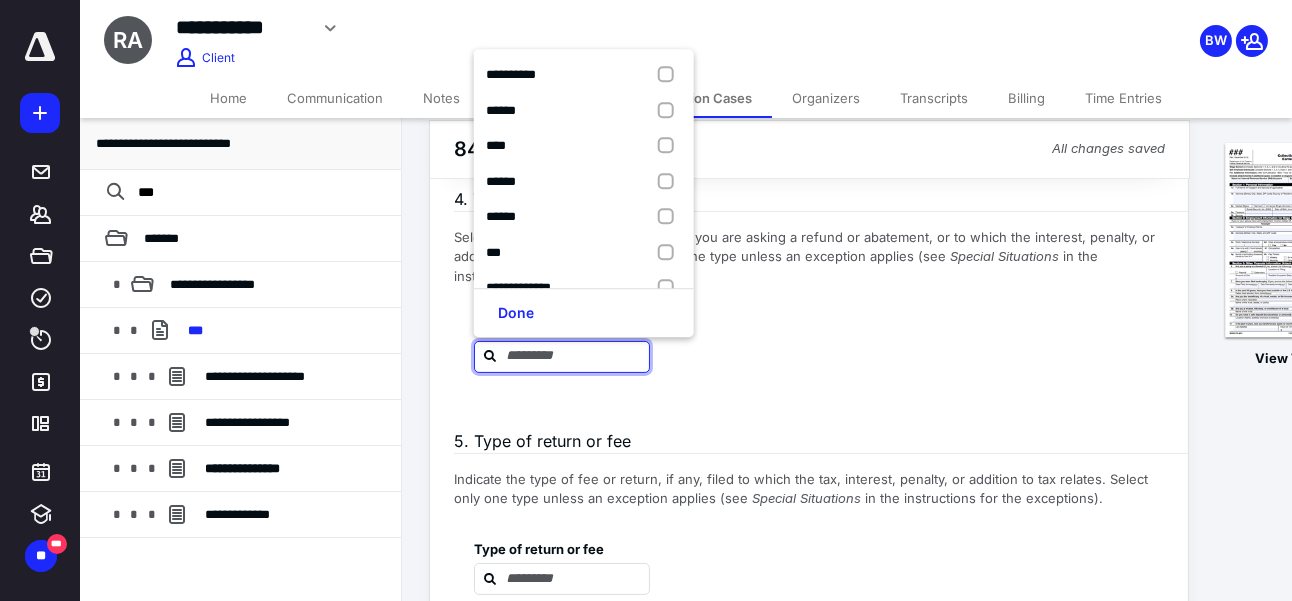 click at bounding box center [574, 356] 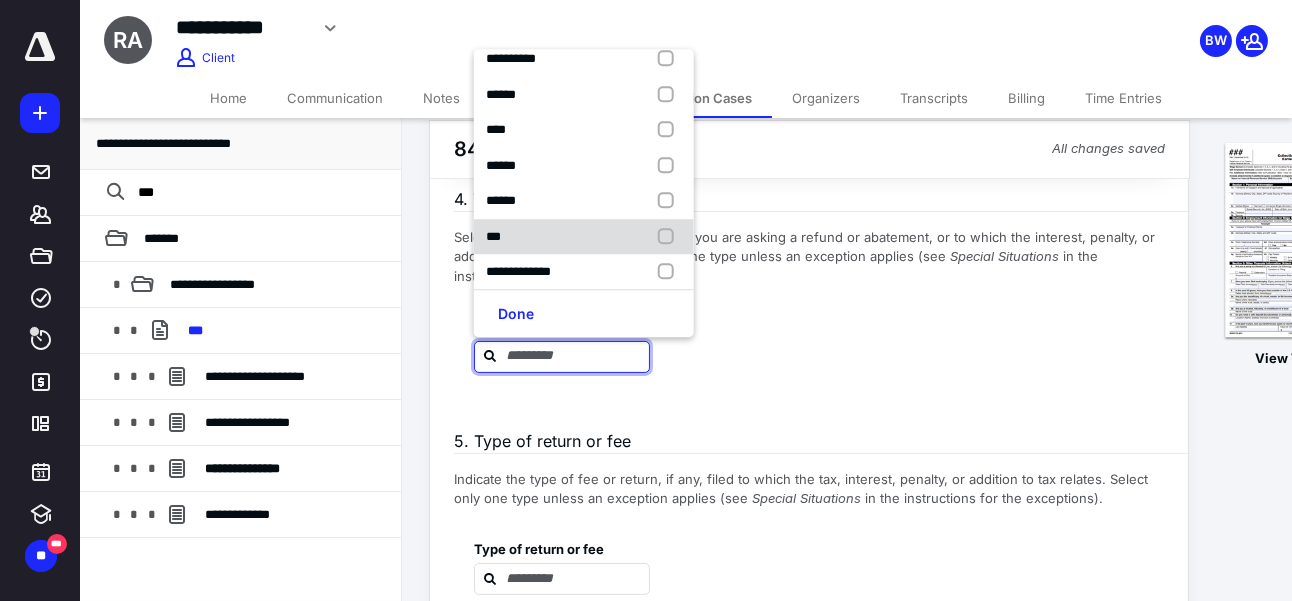 scroll, scrollTop: 25, scrollLeft: 0, axis: vertical 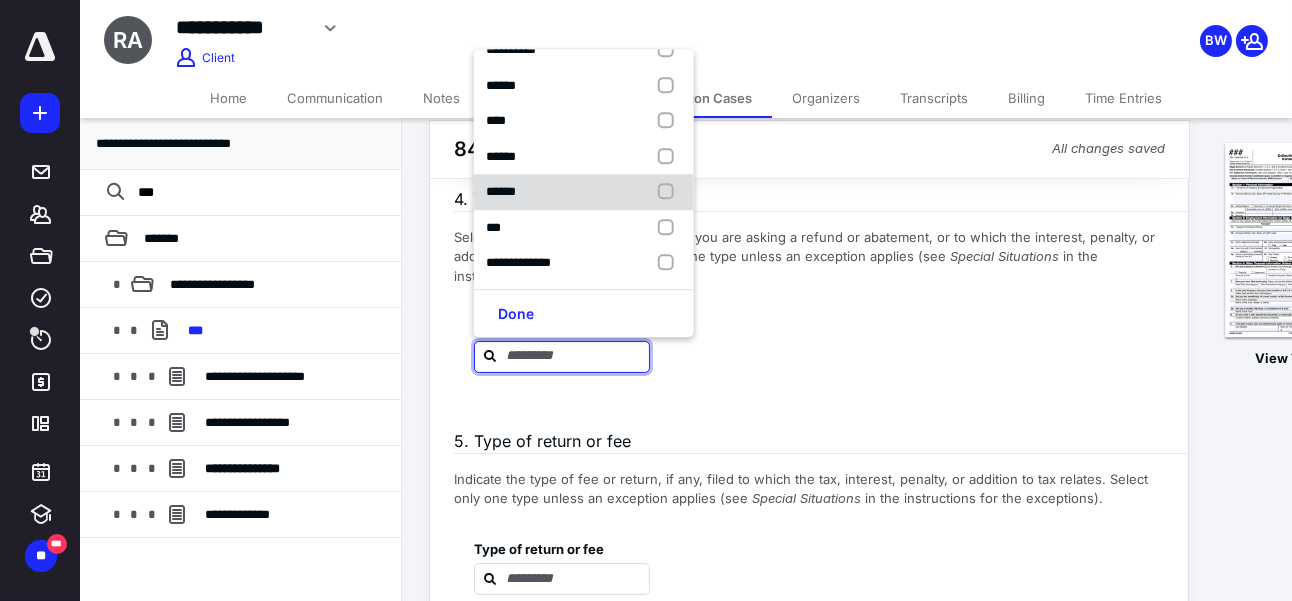 click on "******" at bounding box center (584, 193) 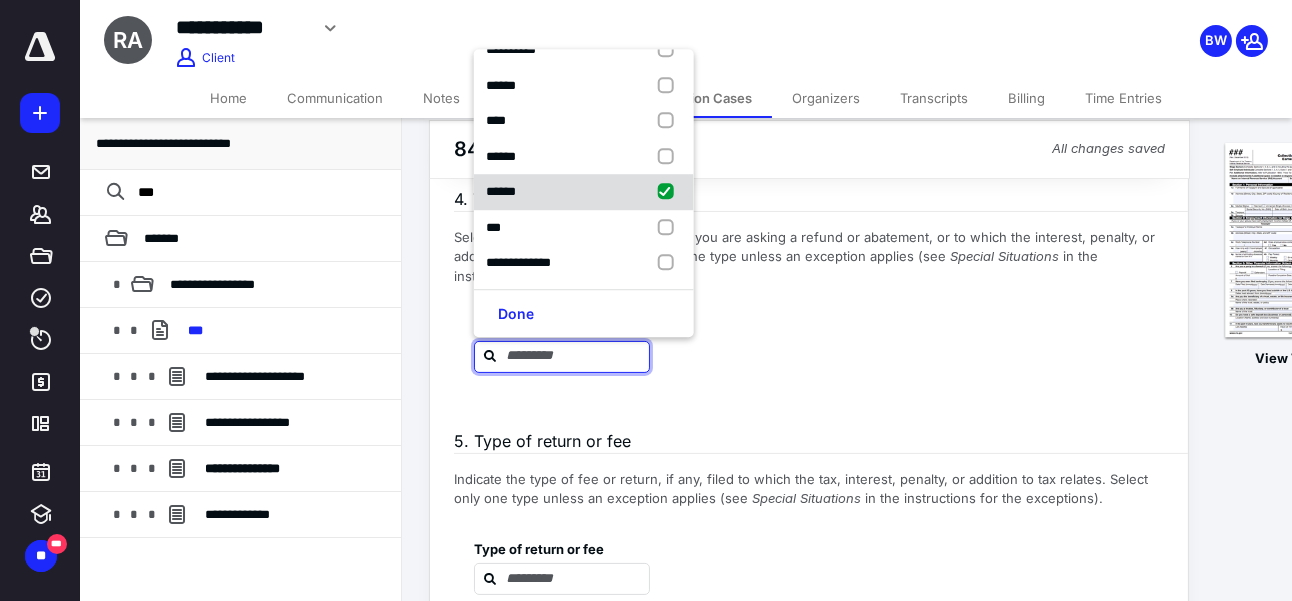checkbox on "true" 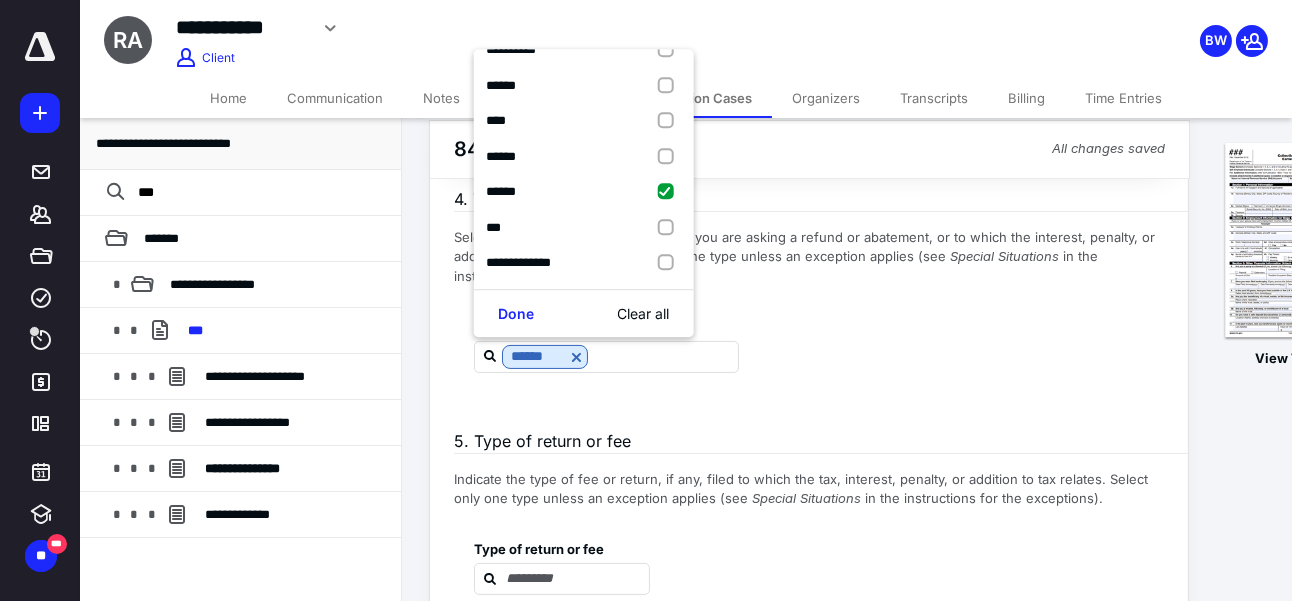 click at bounding box center [809, 389] 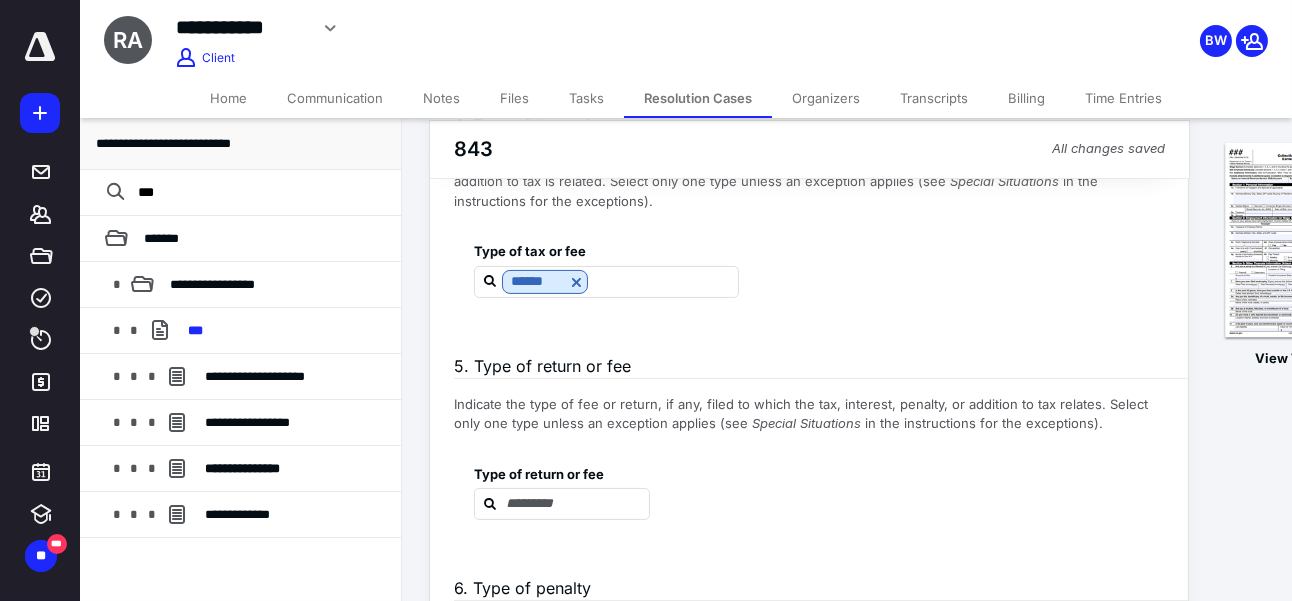 scroll, scrollTop: 999, scrollLeft: 0, axis: vertical 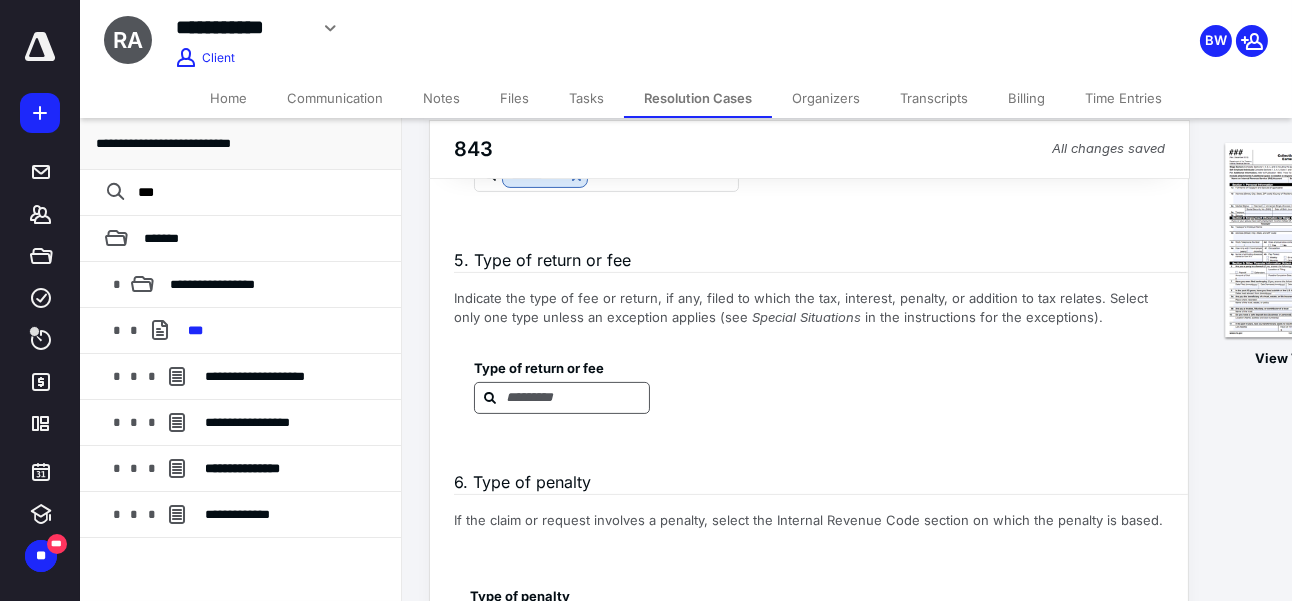 click at bounding box center (574, 397) 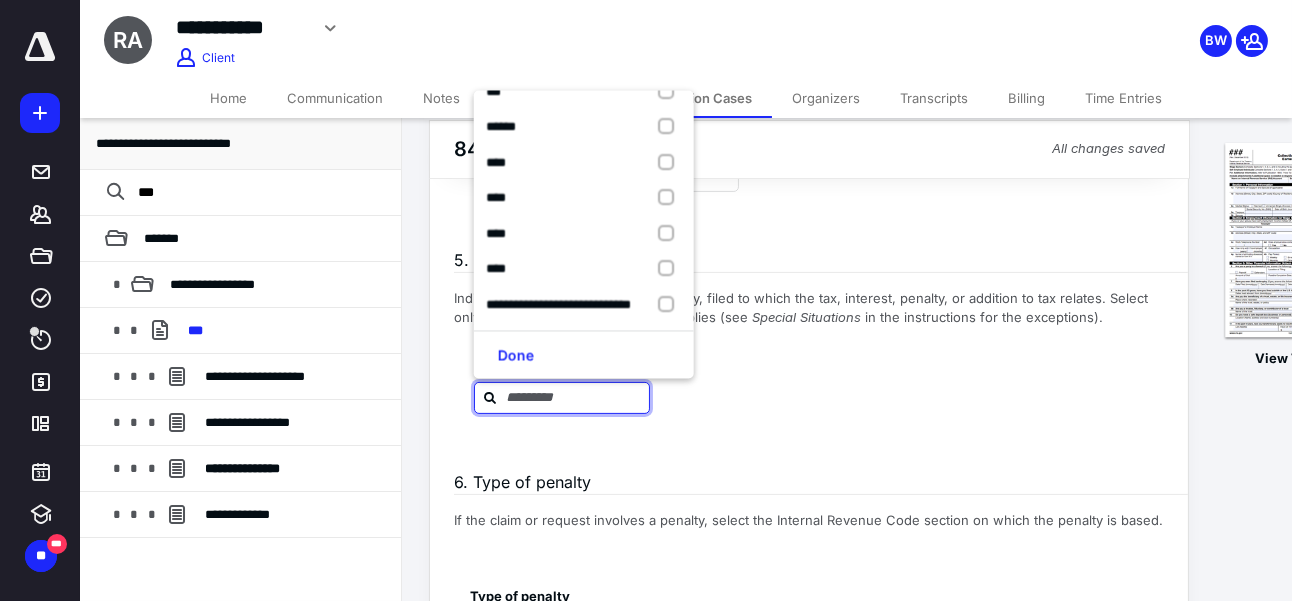 scroll, scrollTop: 237, scrollLeft: 0, axis: vertical 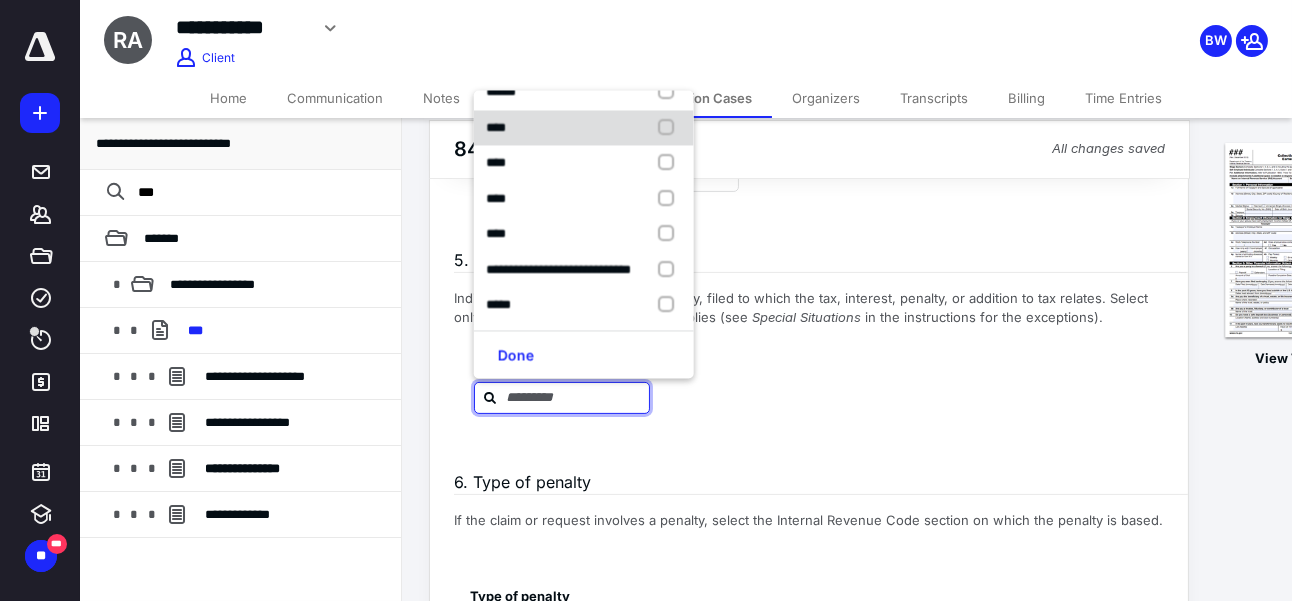 click on "****" at bounding box center (584, 128) 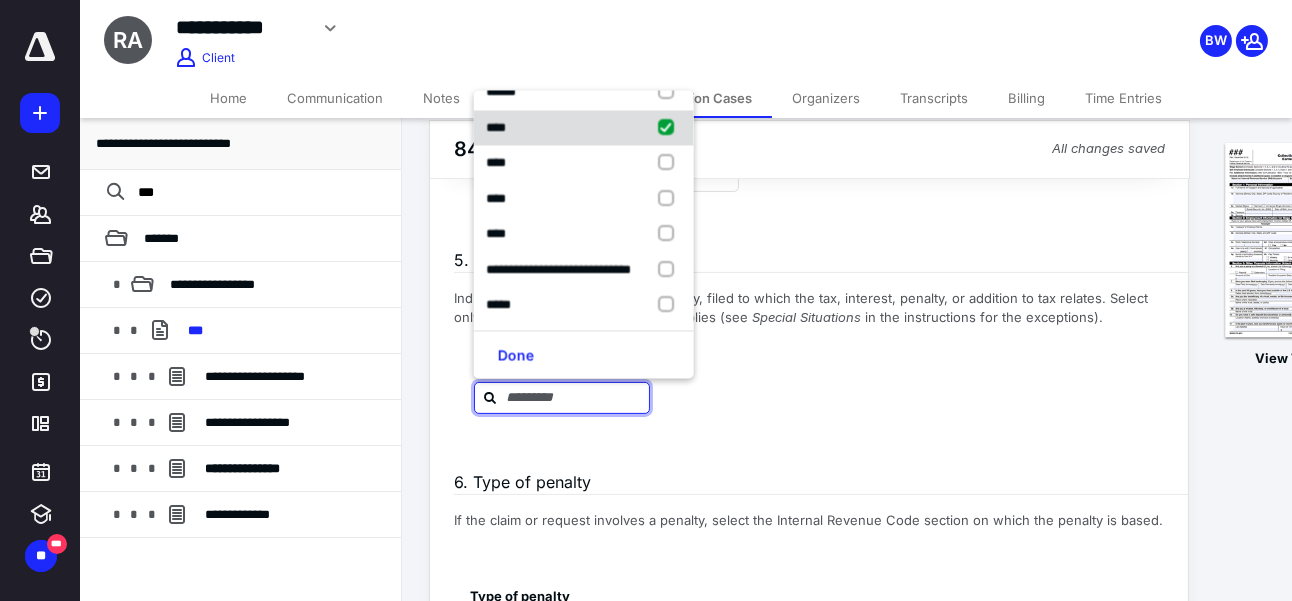 checkbox on "true" 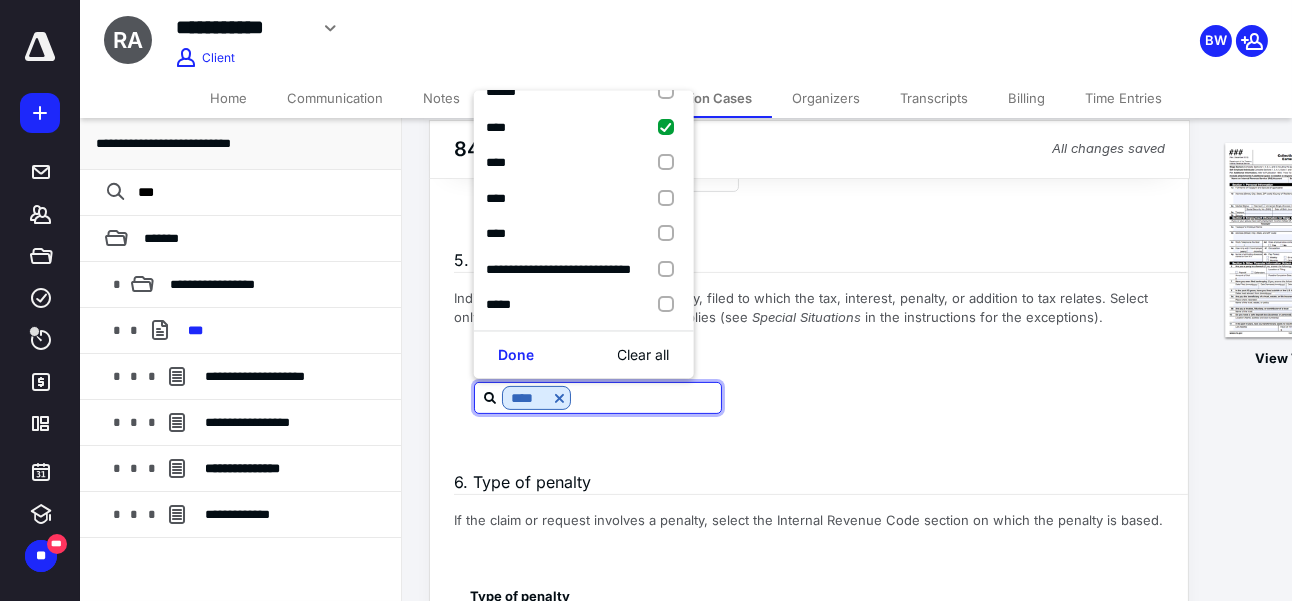 click at bounding box center (797, 430) 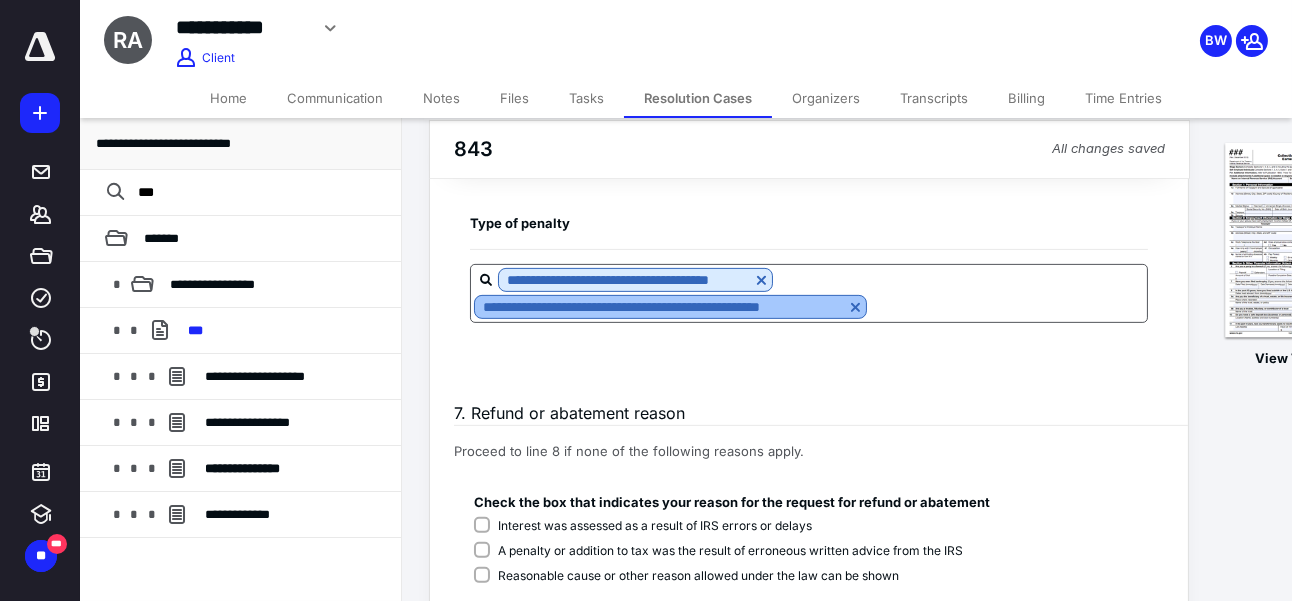 scroll, scrollTop: 1454, scrollLeft: 0, axis: vertical 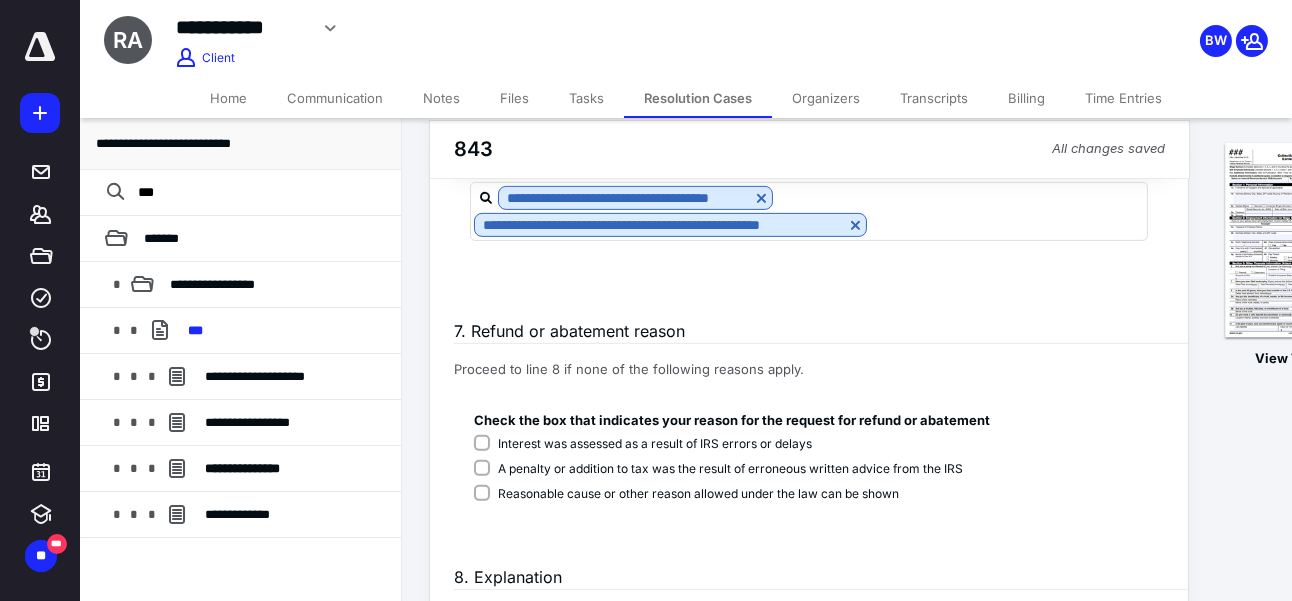 click on "Reasonable cause or other reason allowed under the law can be shown" at bounding box center (698, 494) 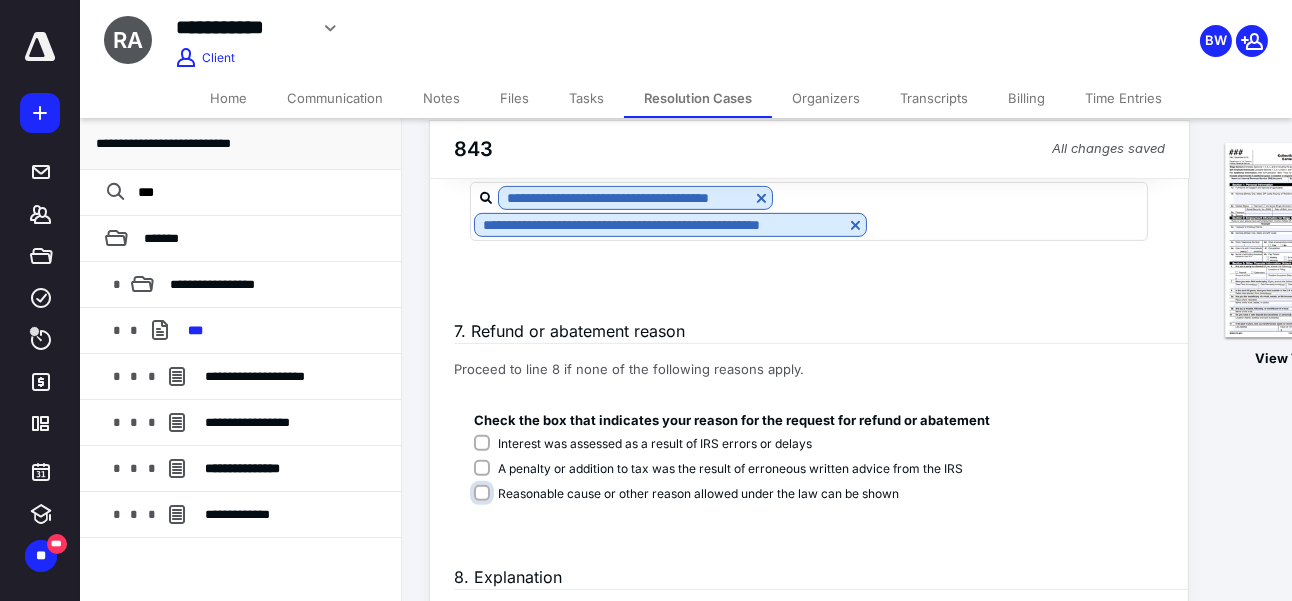 click on "Reasonable cause or other reason allowed under the law can be shown" at bounding box center (728, 504) 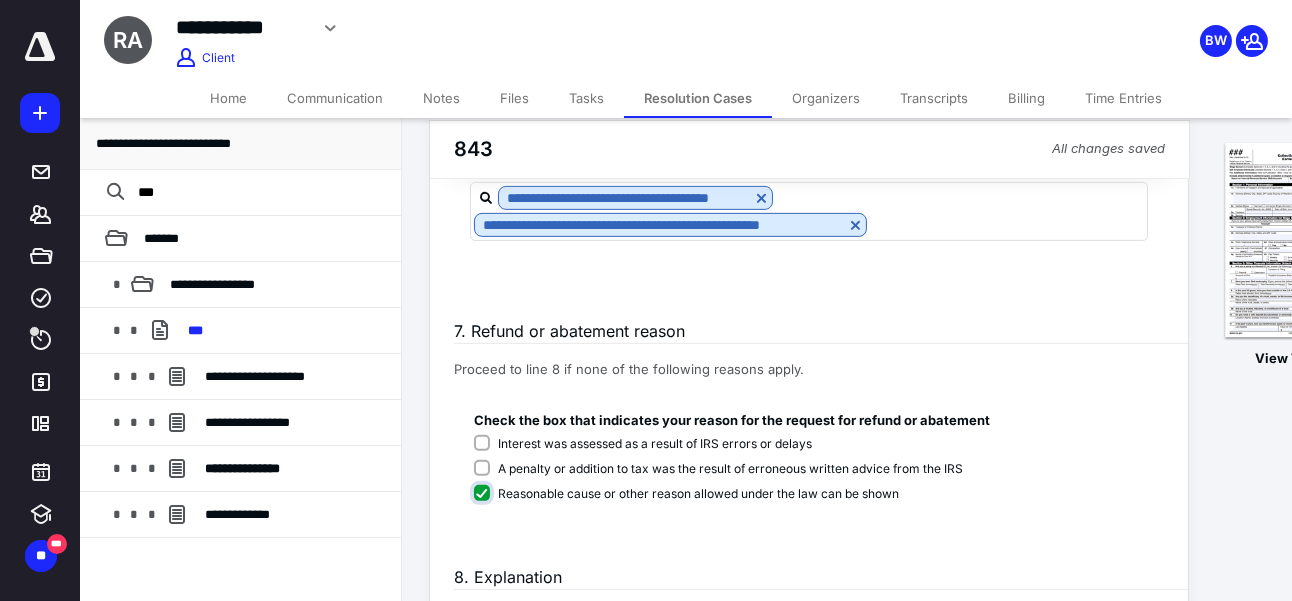 checkbox on "****" 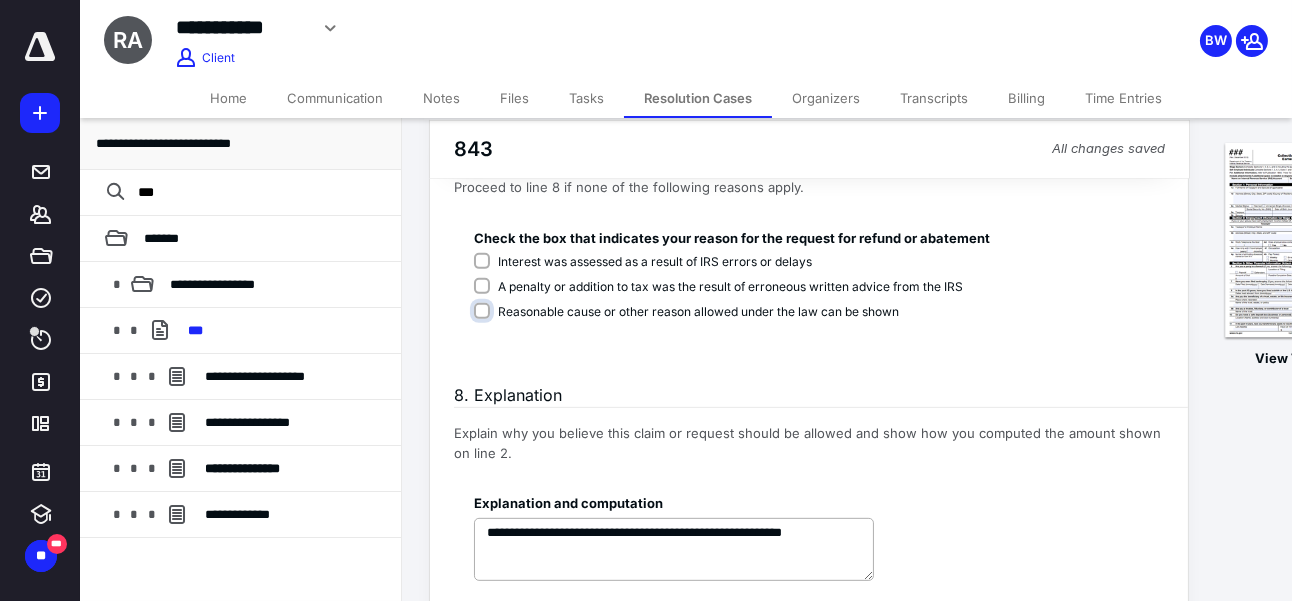 scroll, scrollTop: 1755, scrollLeft: 0, axis: vertical 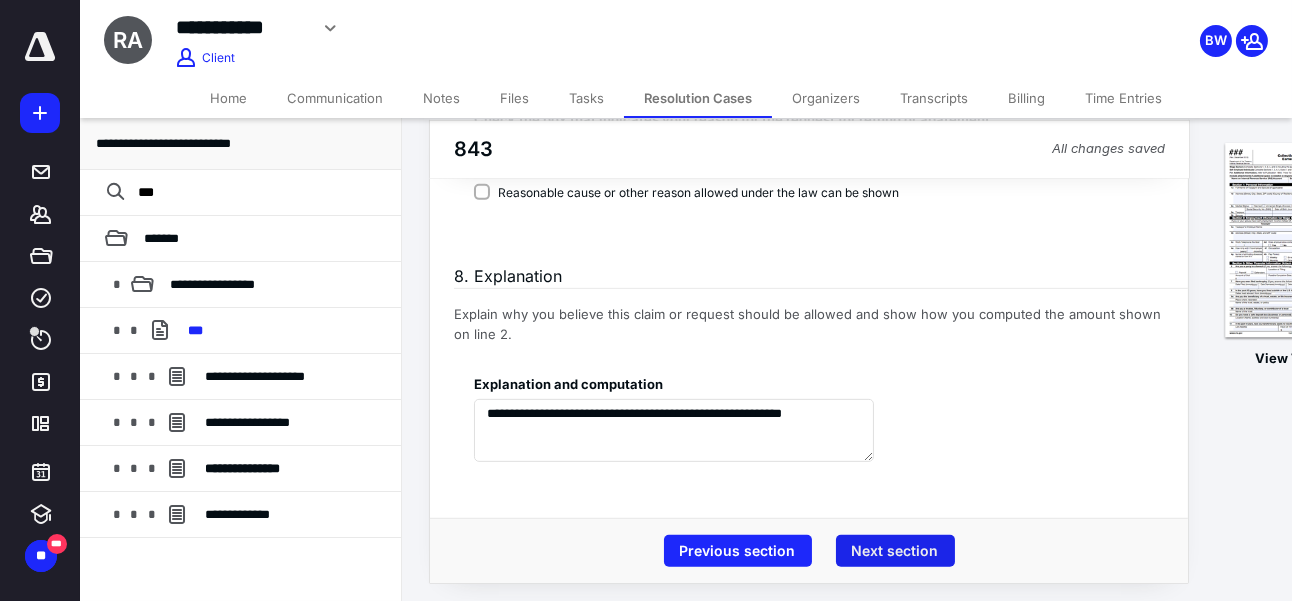 click on "Next section" at bounding box center [895, 551] 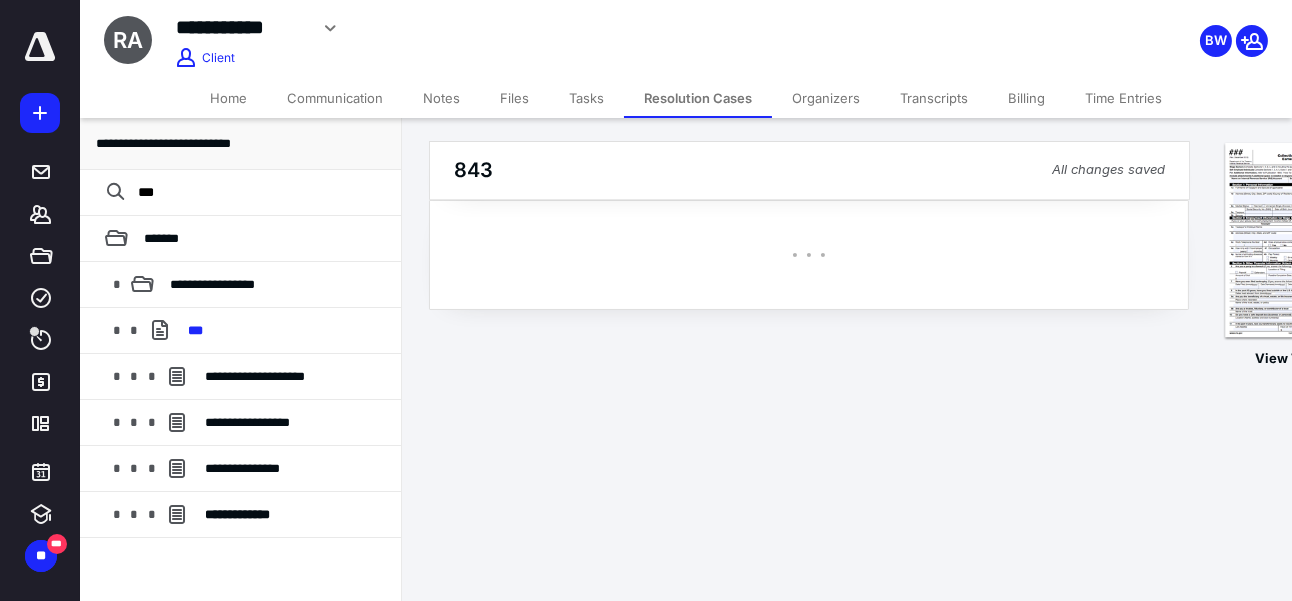 scroll, scrollTop: 0, scrollLeft: 0, axis: both 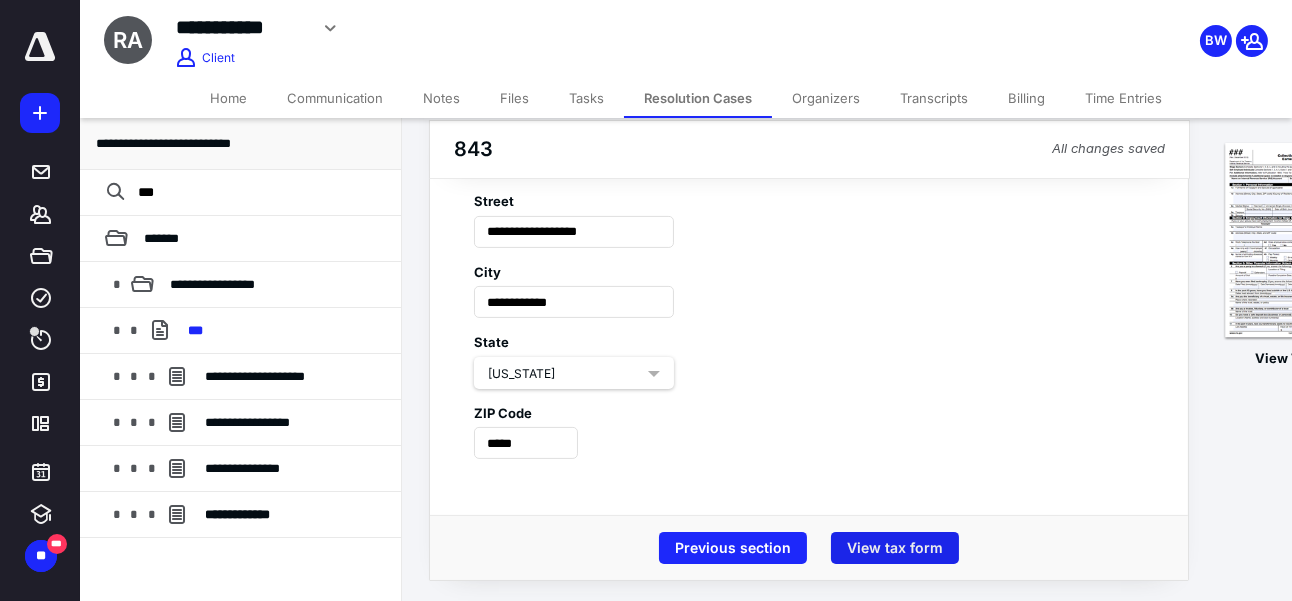 click on "View tax form" at bounding box center (895, 548) 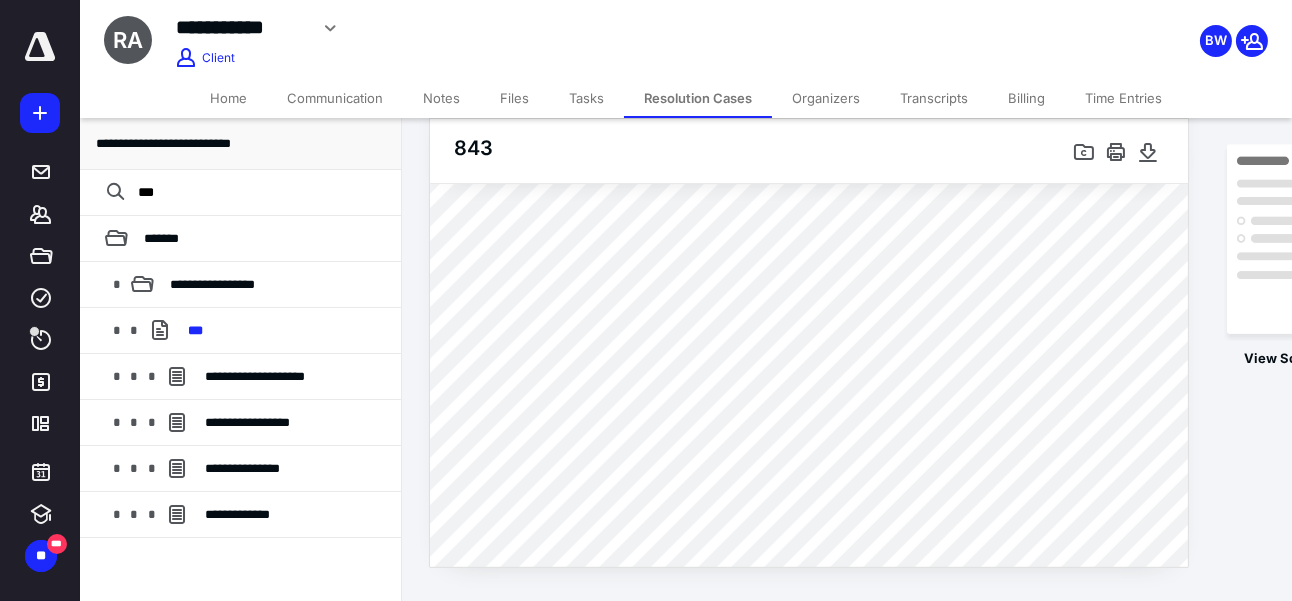 scroll, scrollTop: 1678, scrollLeft: 0, axis: vertical 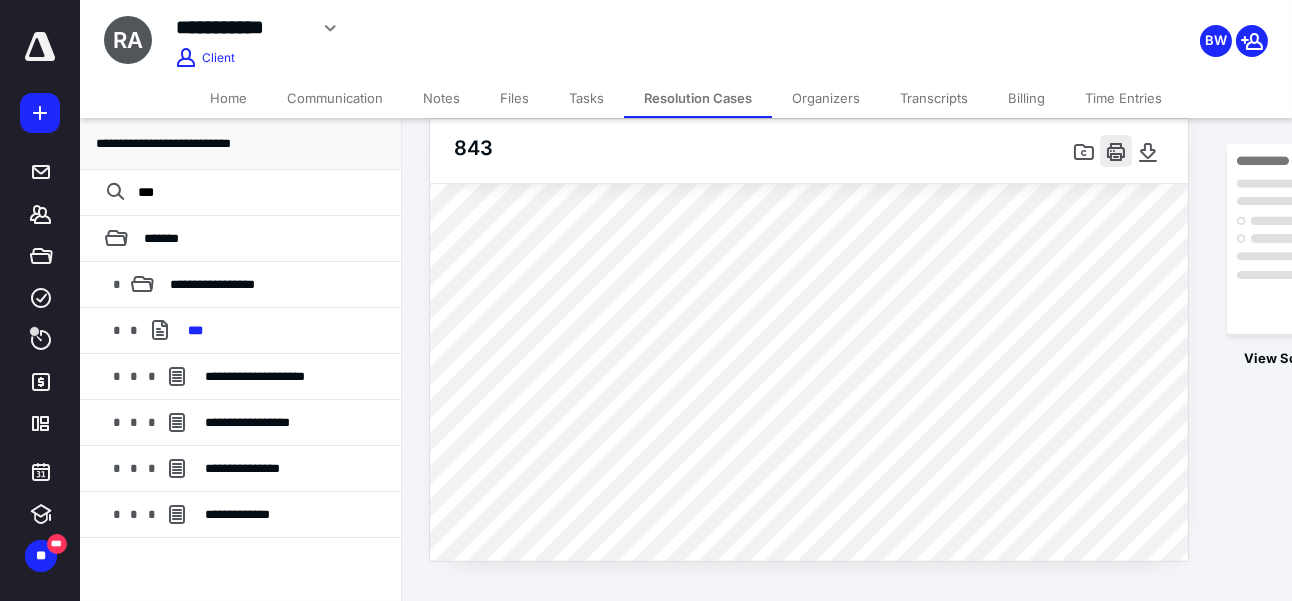 click at bounding box center [1116, 151] 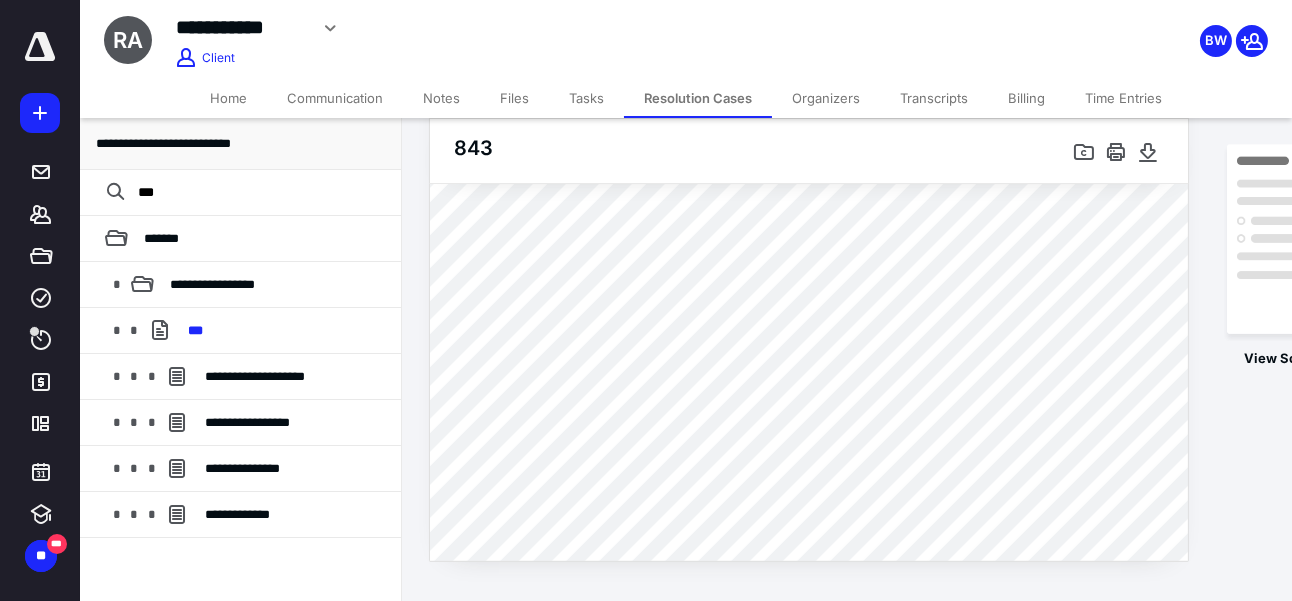 click on "Transcripts" at bounding box center (934, 98) 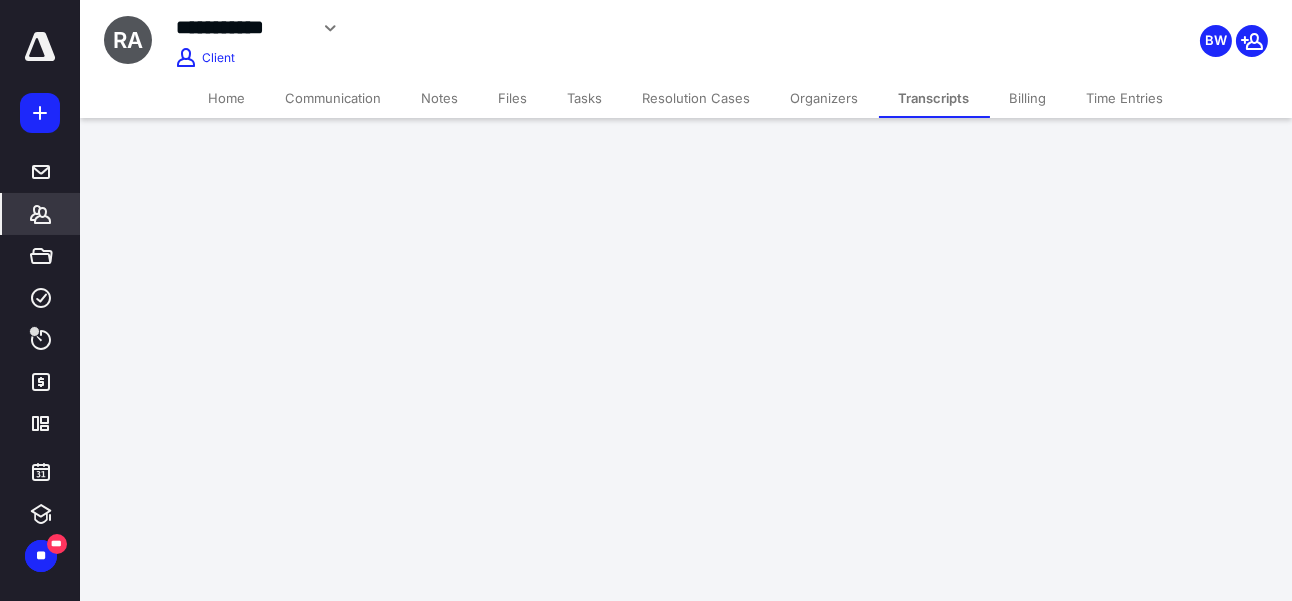 scroll, scrollTop: 0, scrollLeft: 0, axis: both 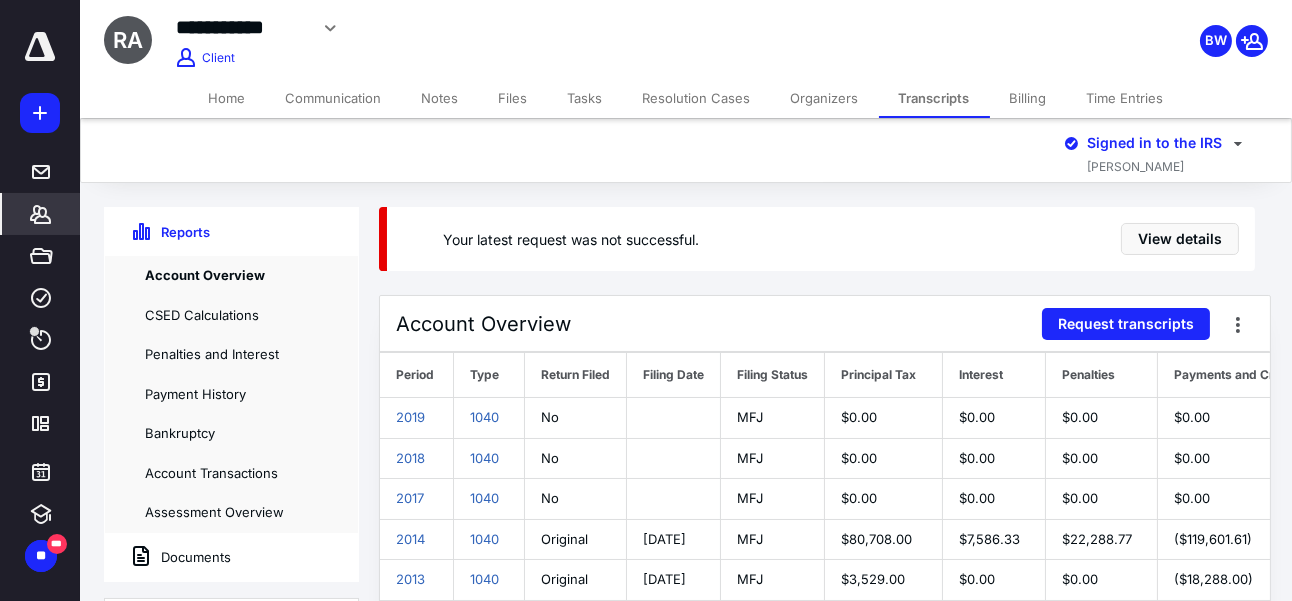 click 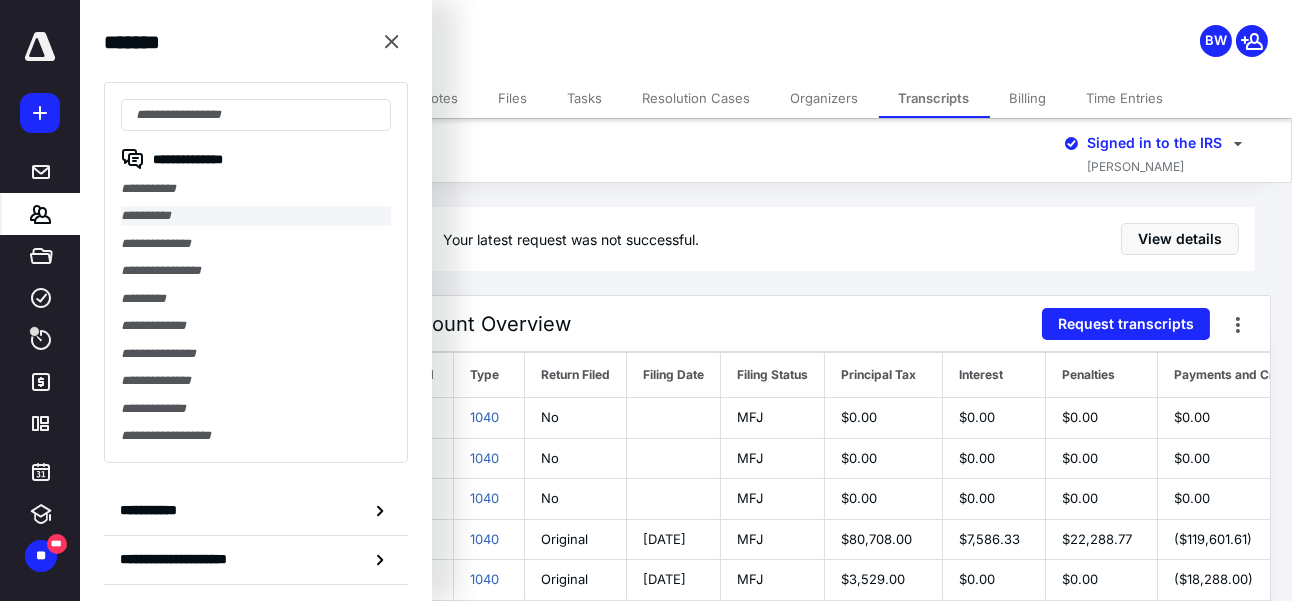 click on "**********" at bounding box center (256, 215) 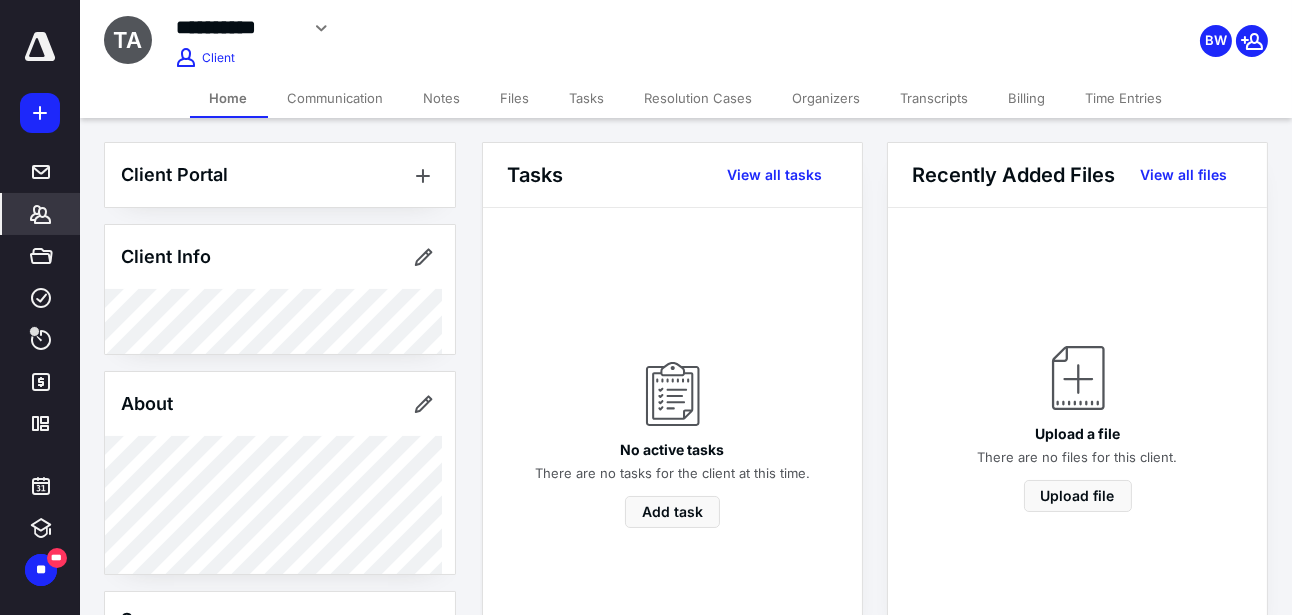 click on "Transcripts" at bounding box center [935, 98] 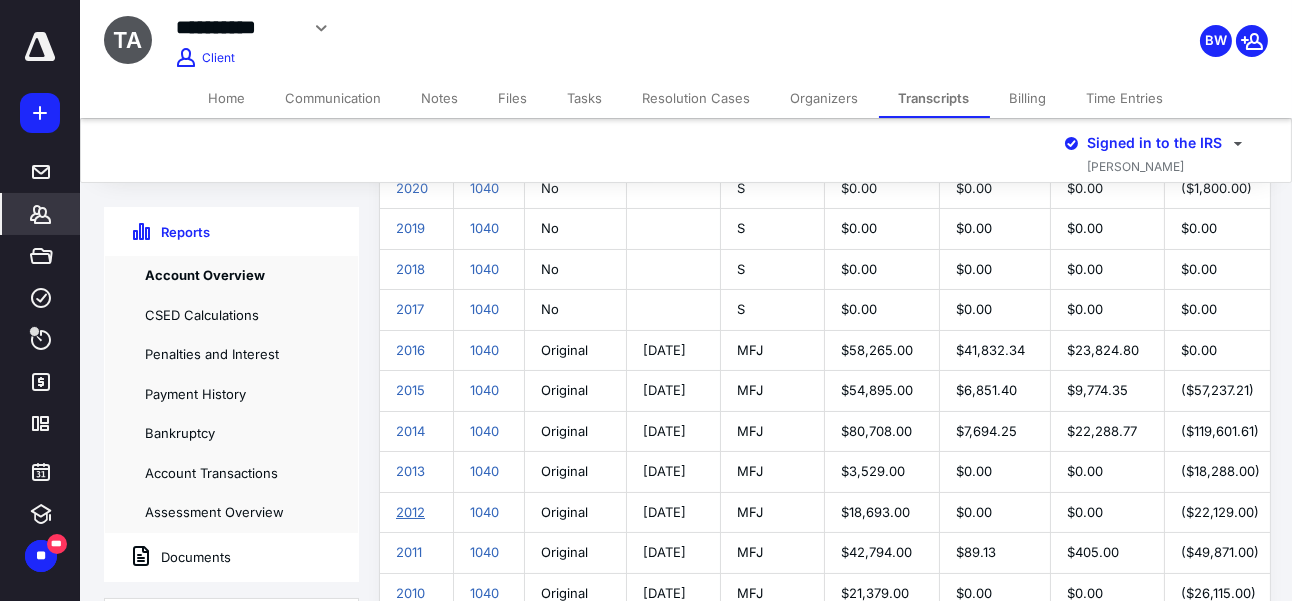 scroll, scrollTop: 363, scrollLeft: 0, axis: vertical 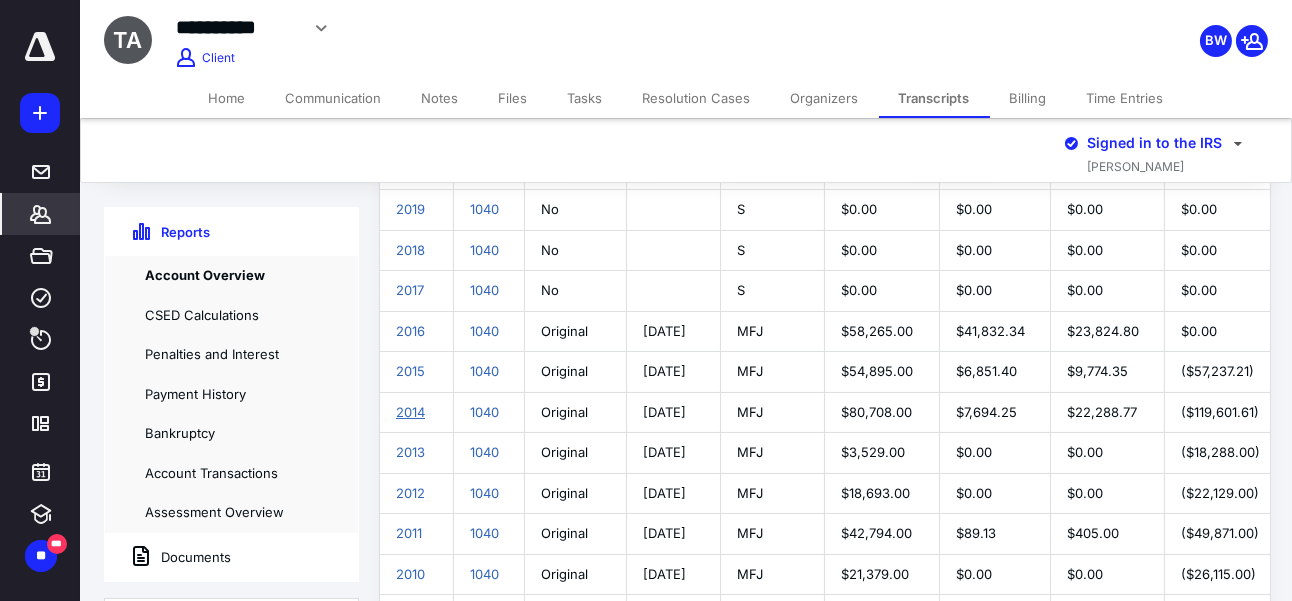 click on "2014" at bounding box center (410, 412) 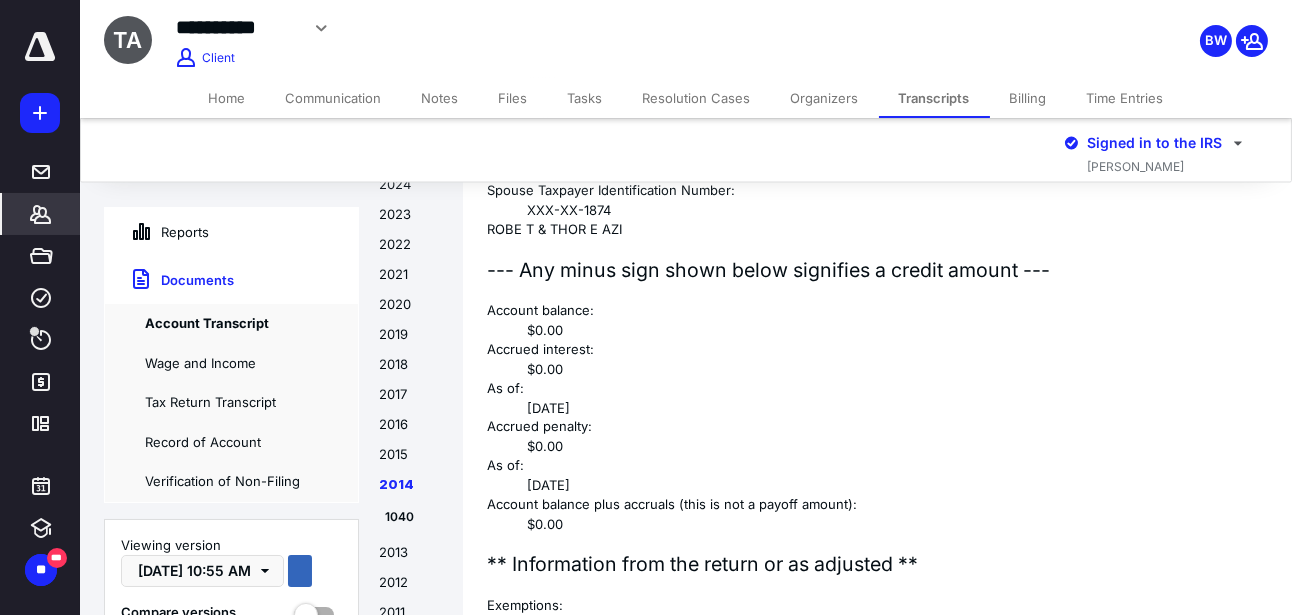 scroll, scrollTop: 31975, scrollLeft: 0, axis: vertical 